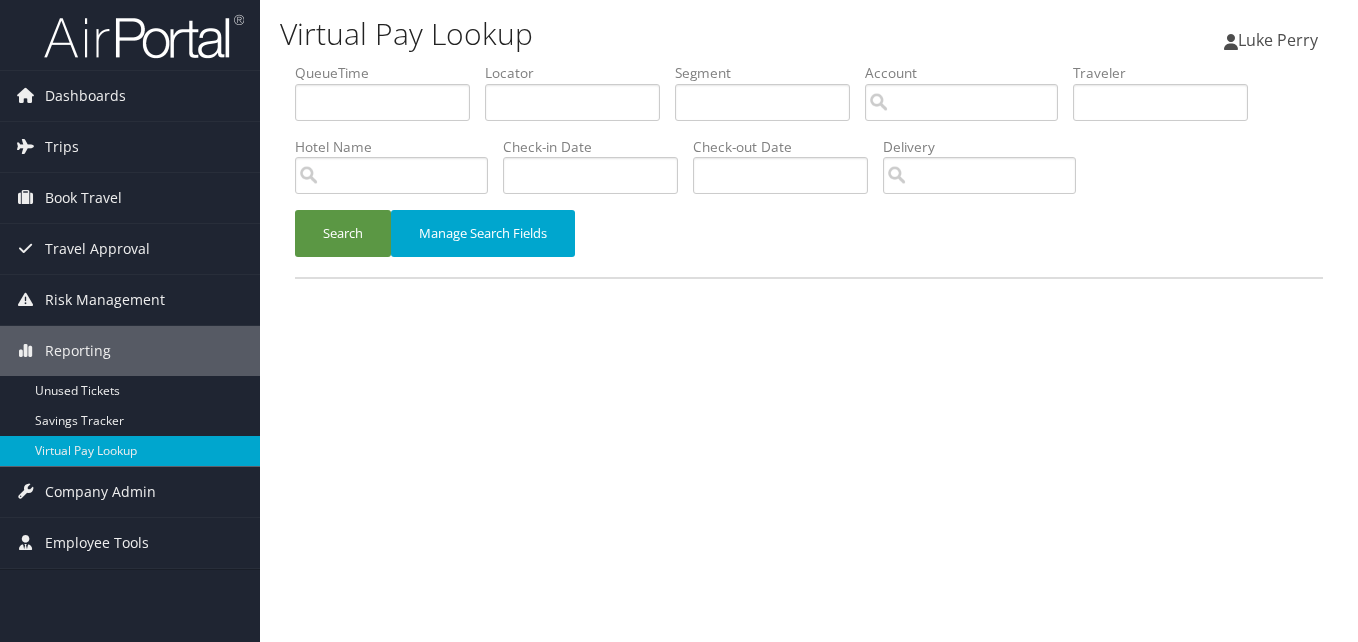 scroll, scrollTop: 0, scrollLeft: 0, axis: both 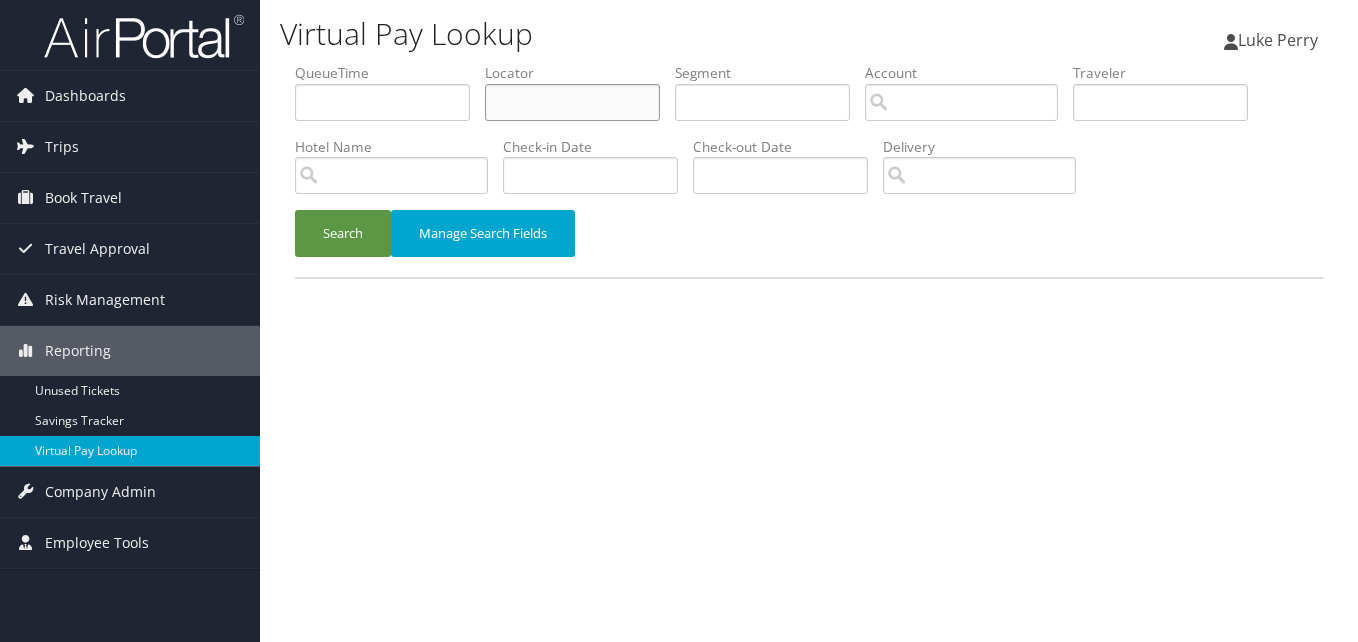 click at bounding box center [572, 102] 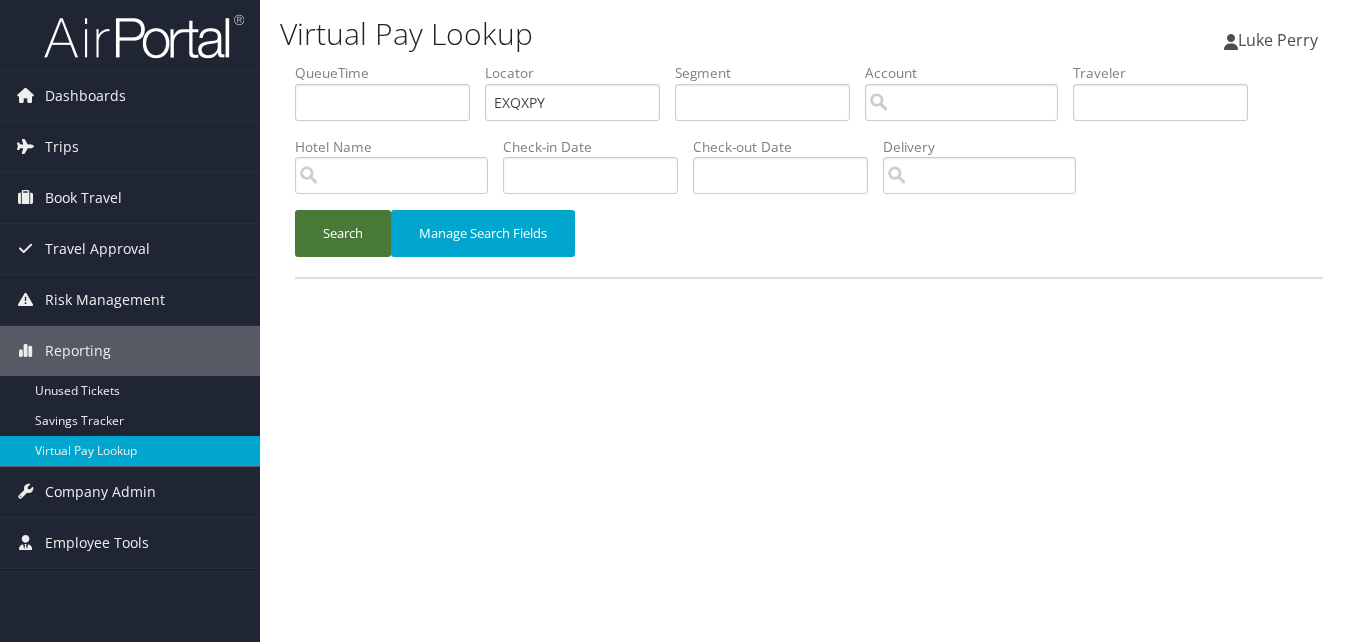 click on "Search" at bounding box center [343, 233] 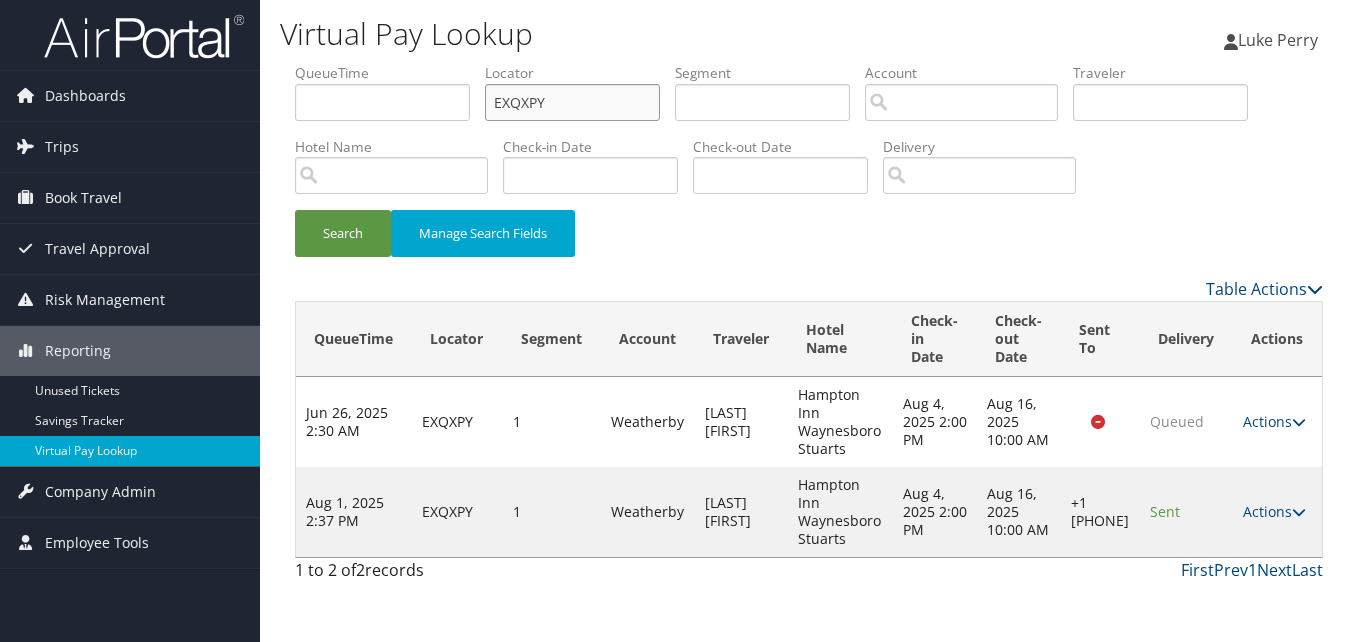 drag, startPoint x: 577, startPoint y: 105, endPoint x: 308, endPoint y: 140, distance: 271.2674 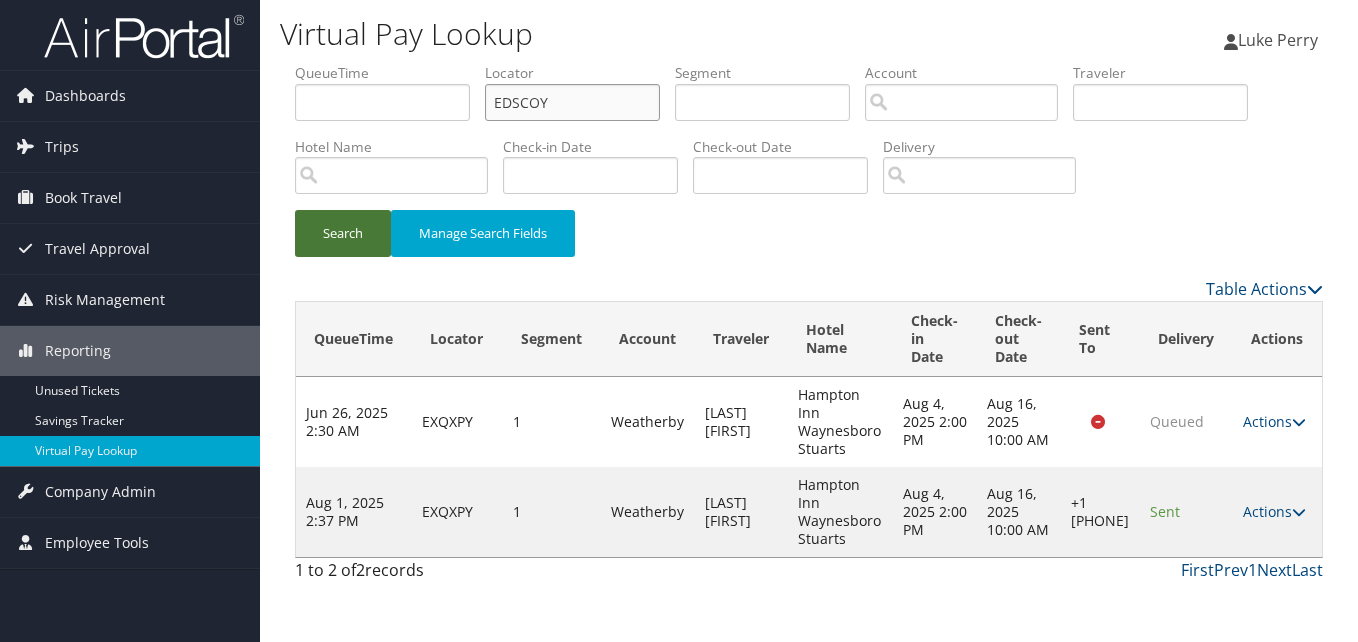 type on "EDSCOY" 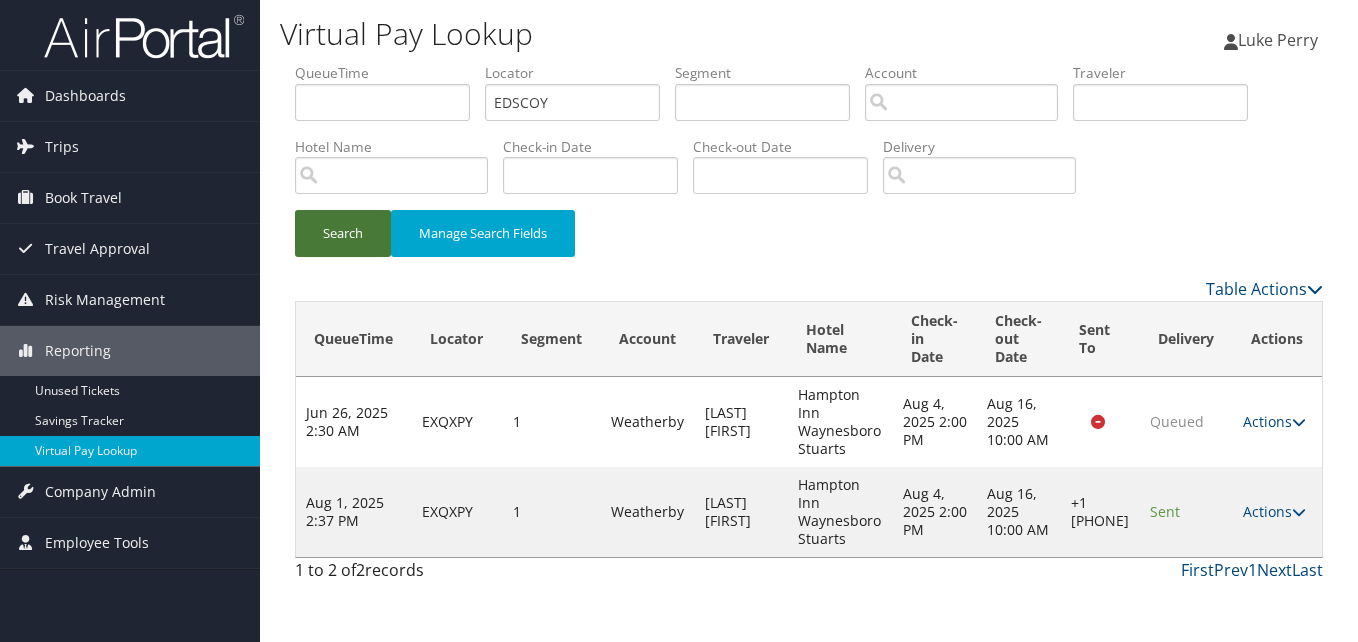 click on "Search" at bounding box center (343, 233) 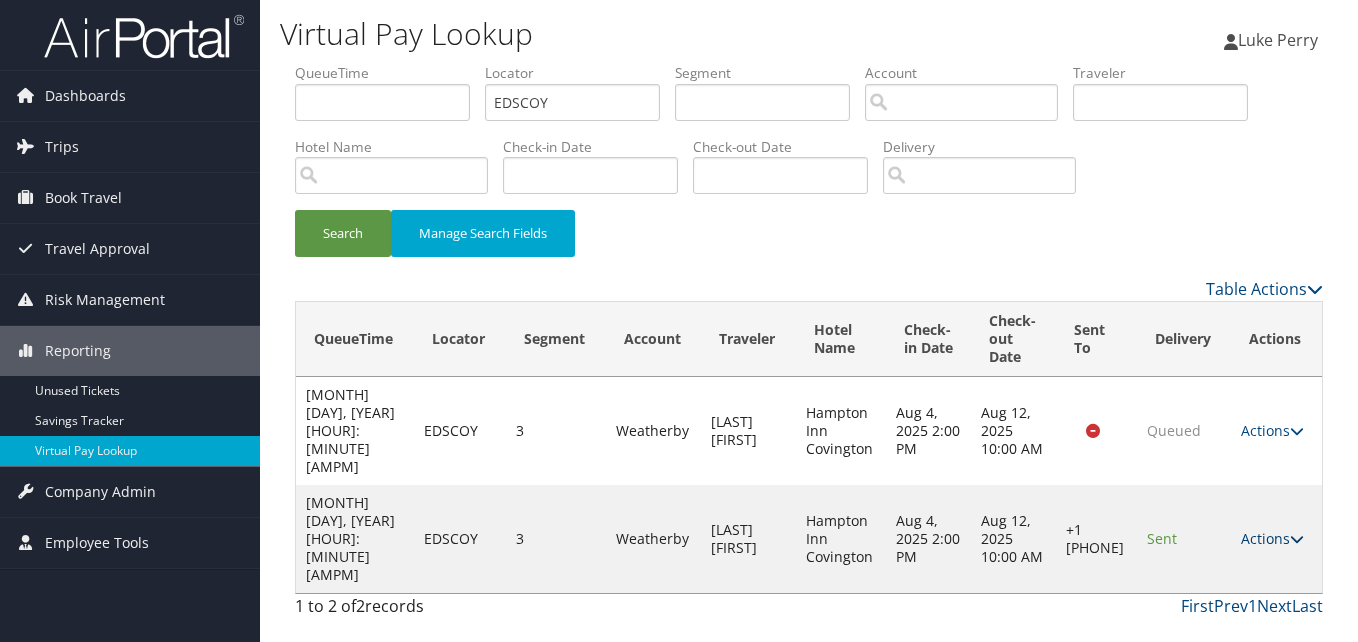 click on "Actions" at bounding box center (1272, 538) 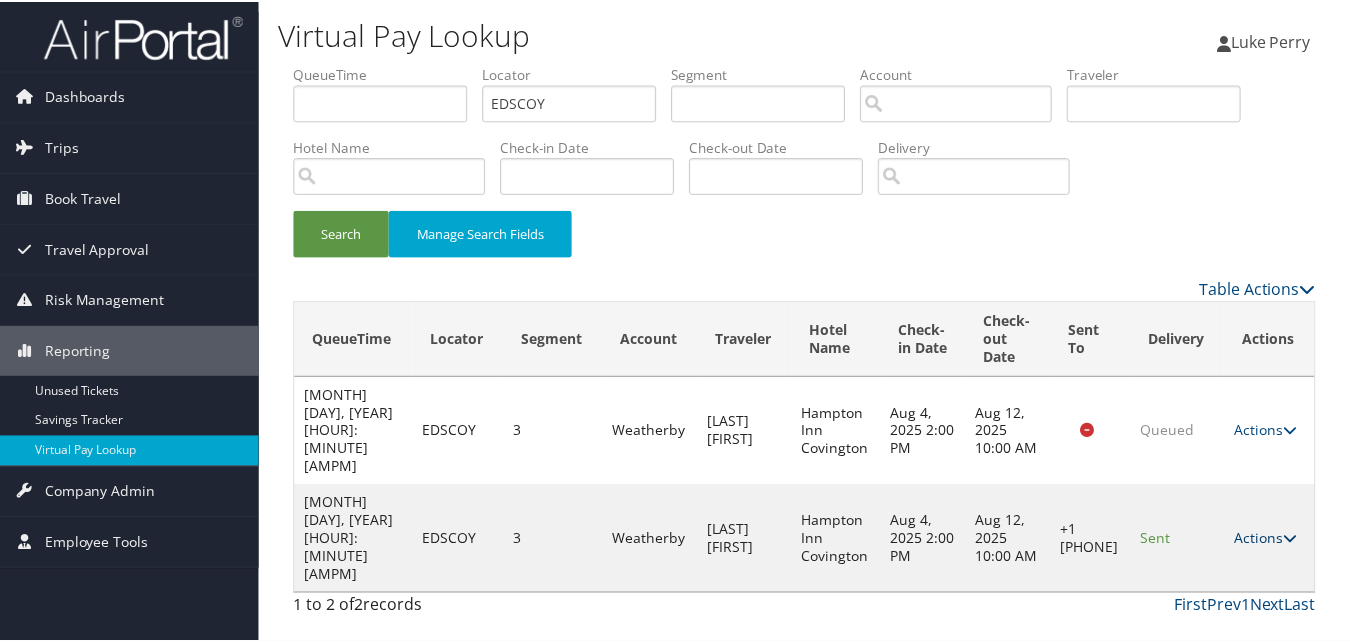 scroll, scrollTop: 1, scrollLeft: 0, axis: vertical 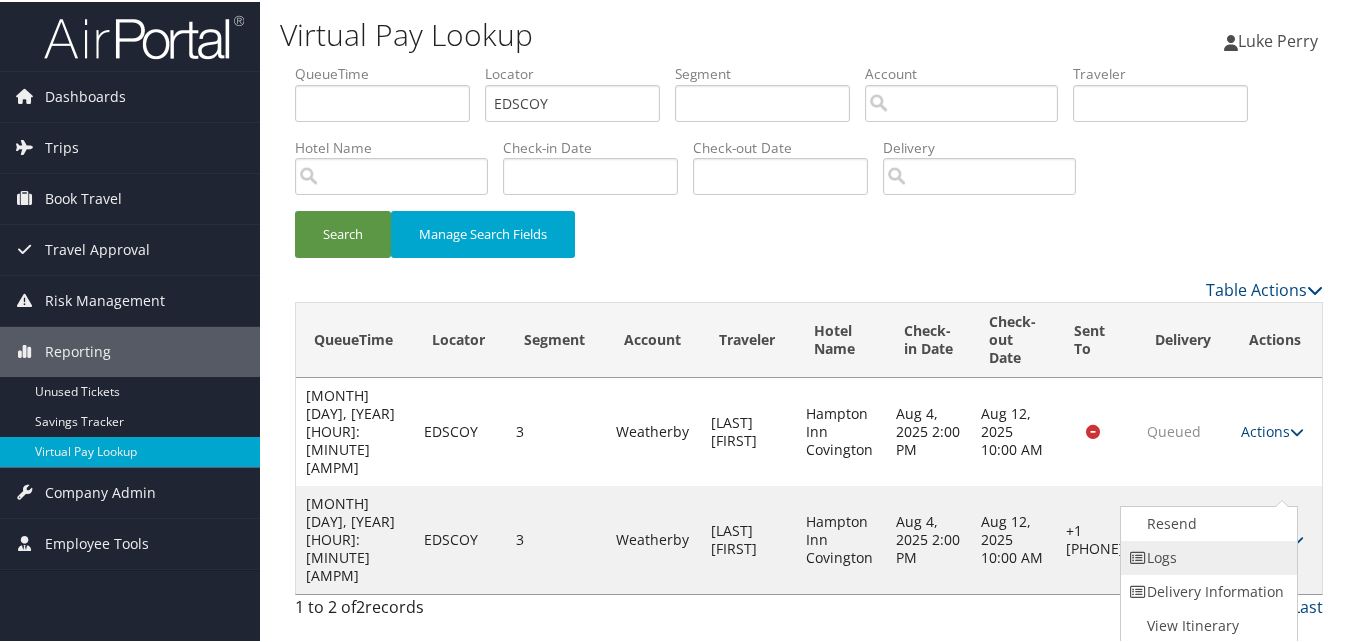 click on "Logs" at bounding box center [1206, 556] 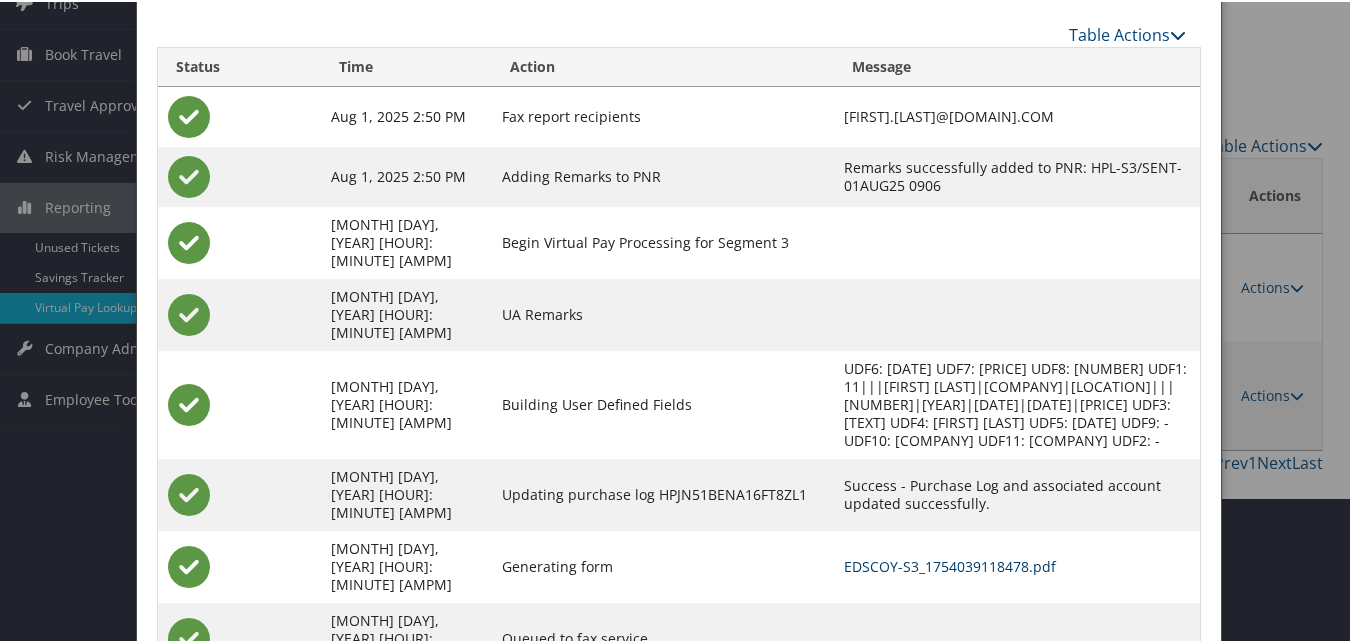 scroll, scrollTop: 154, scrollLeft: 0, axis: vertical 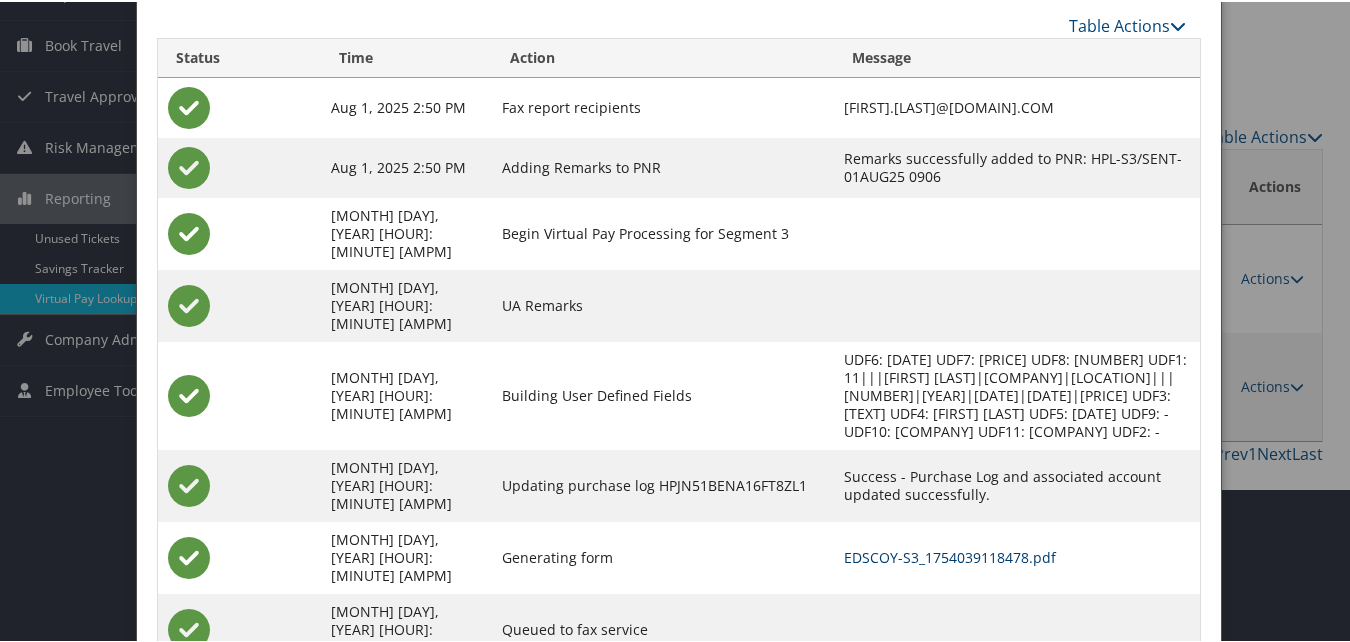 click on "EDSCOY-S3_1754039118478.pdf" at bounding box center [950, 555] 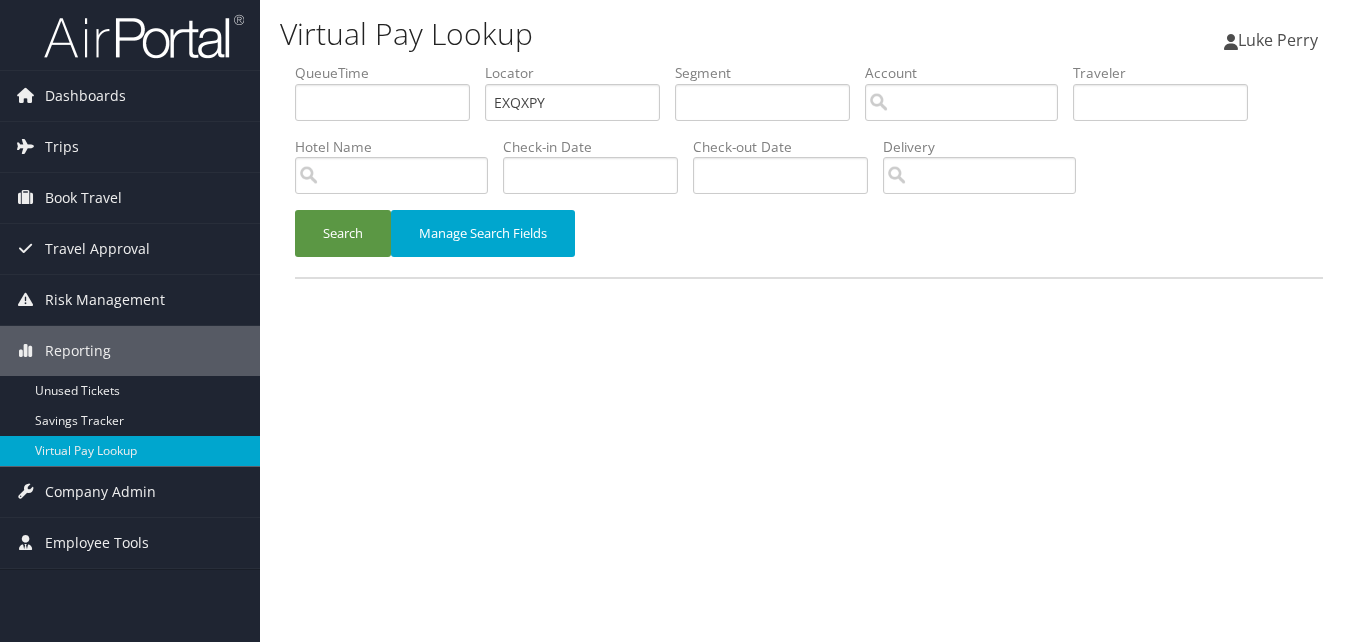 scroll, scrollTop: 0, scrollLeft: 0, axis: both 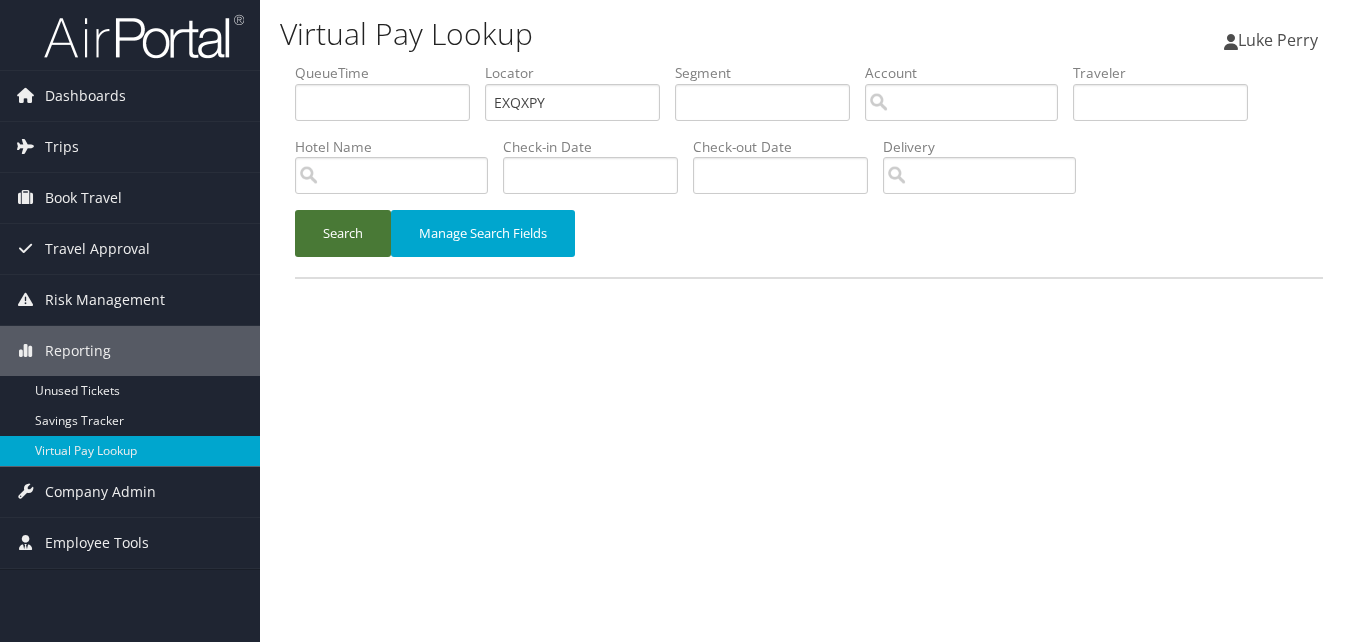 click on "Search" at bounding box center (343, 233) 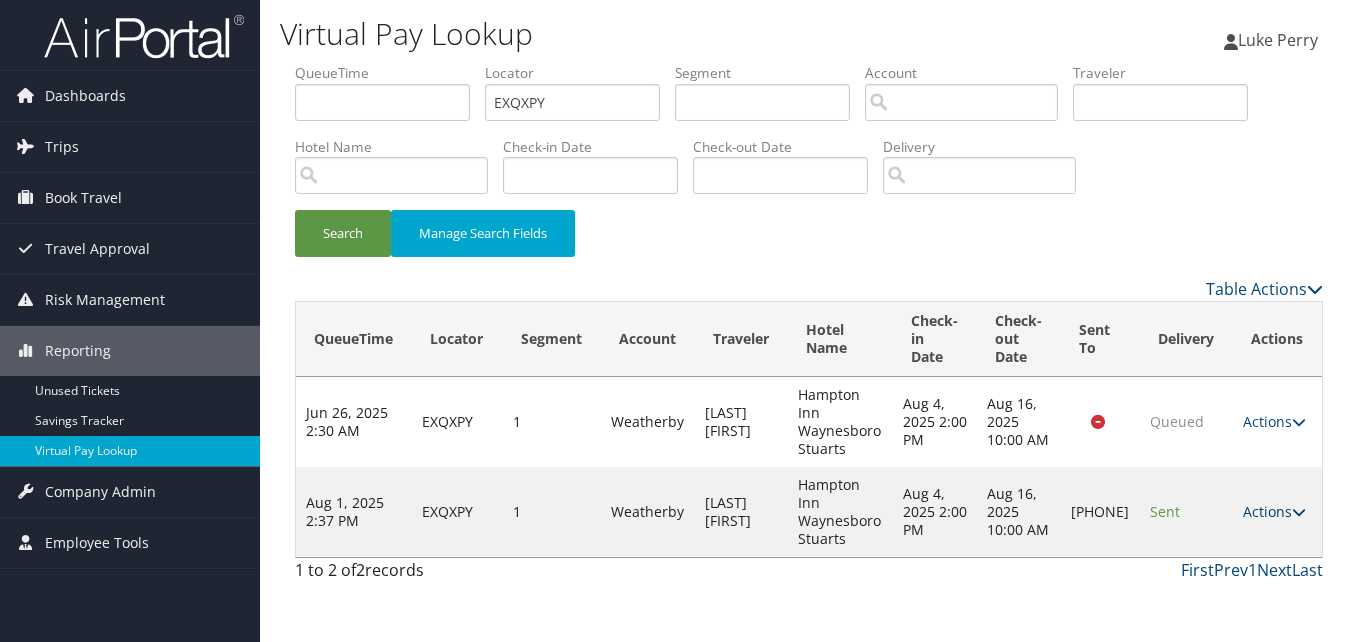 click on "Actions" at bounding box center [1274, 511] 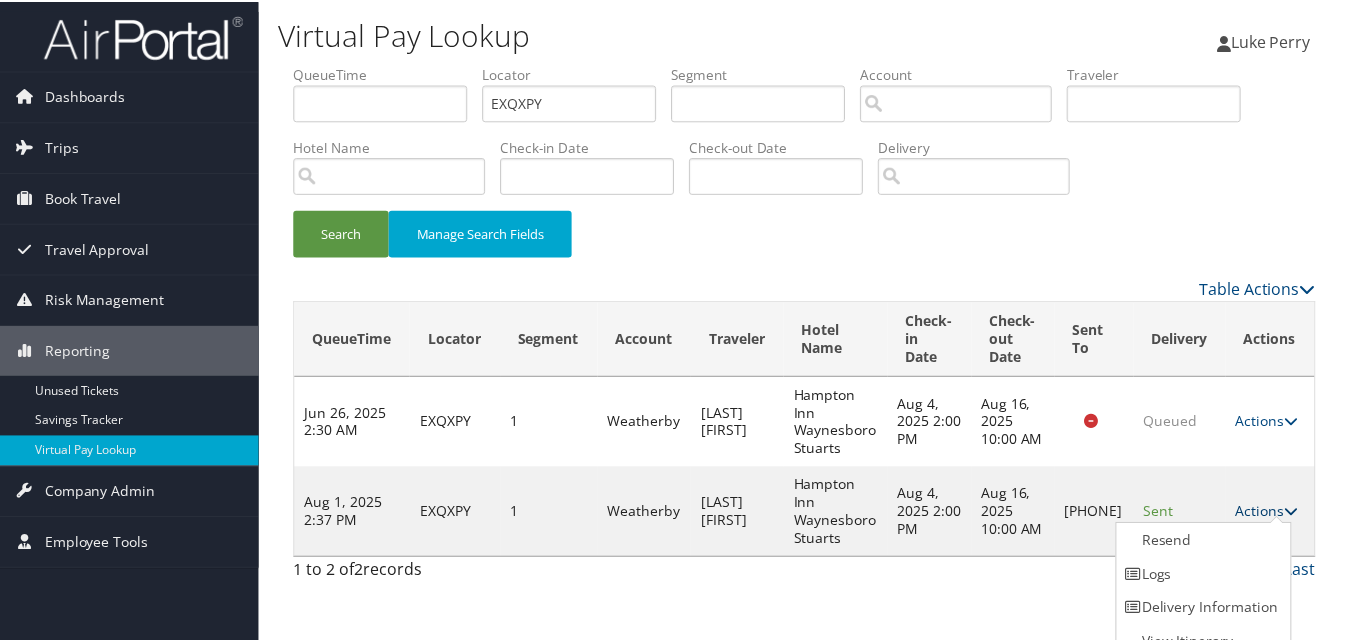 scroll, scrollTop: 19, scrollLeft: 0, axis: vertical 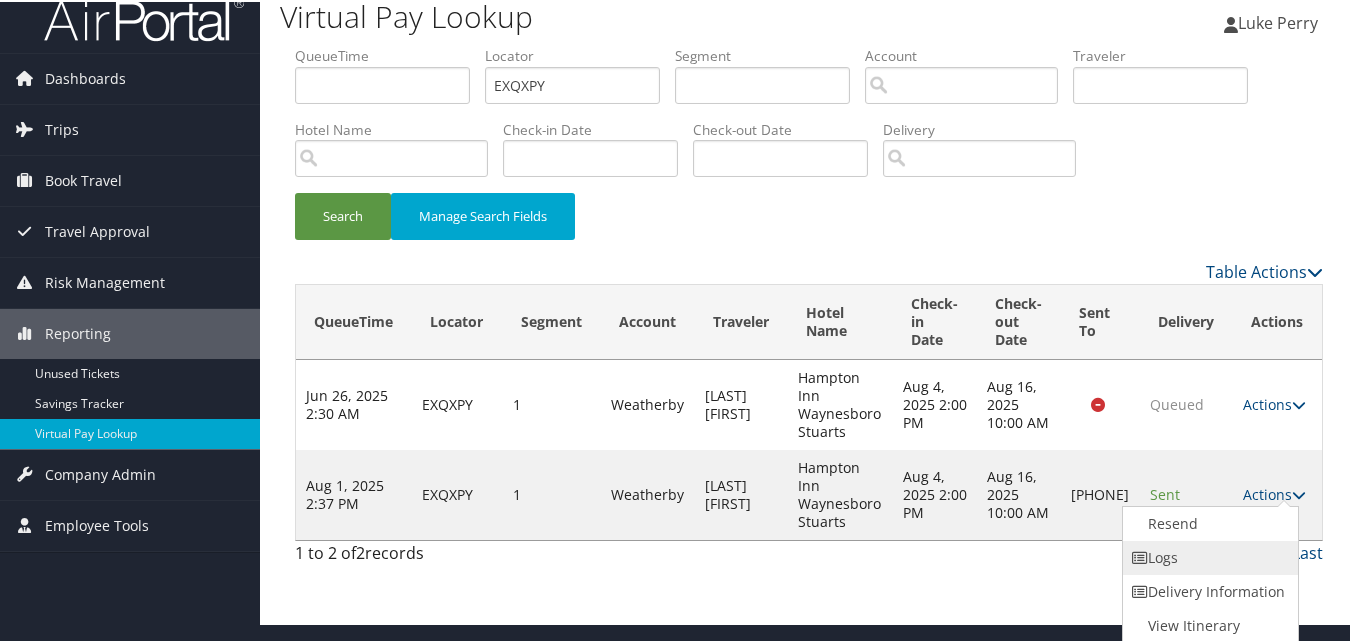 click on "Logs" at bounding box center [1208, 556] 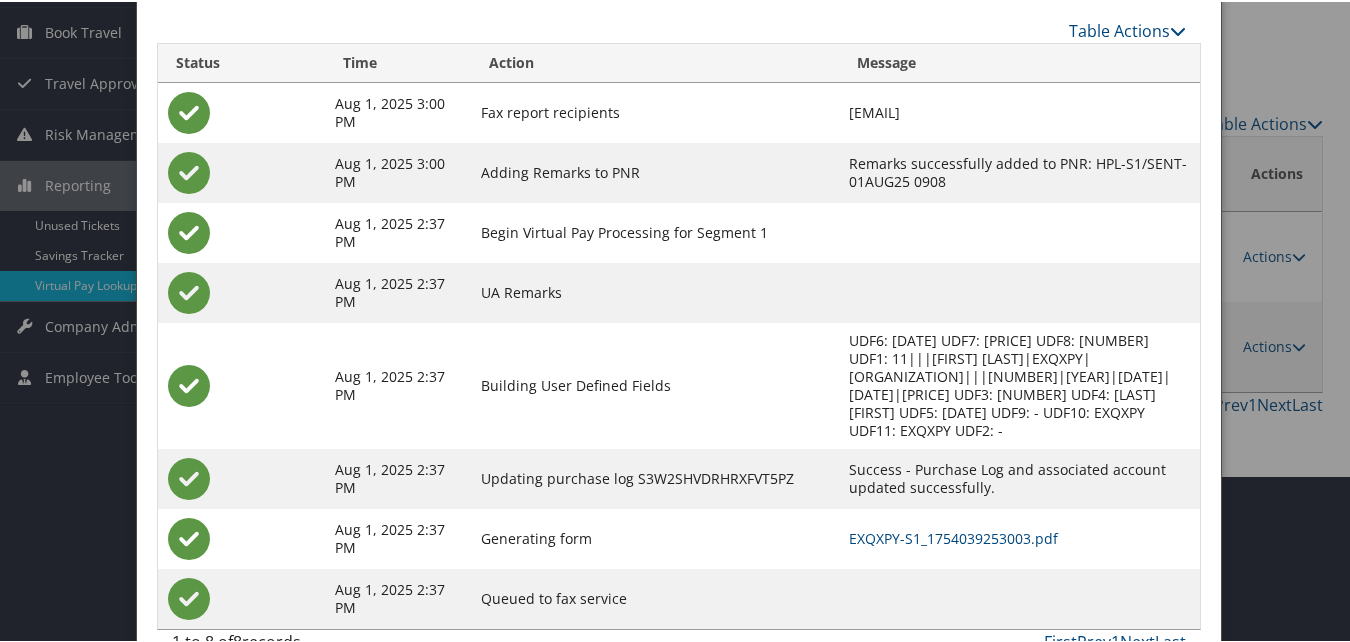 scroll, scrollTop: 172, scrollLeft: 0, axis: vertical 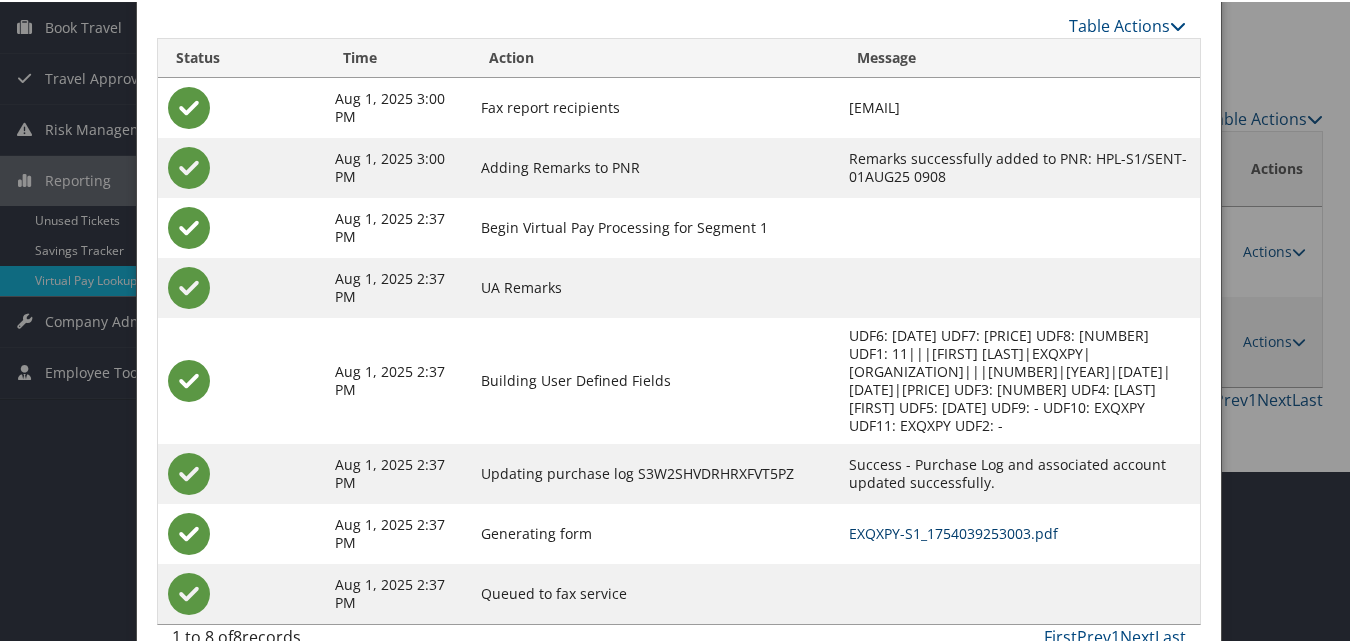 click on "EXQXPY-S1_1754039253003.pdf" at bounding box center (953, 531) 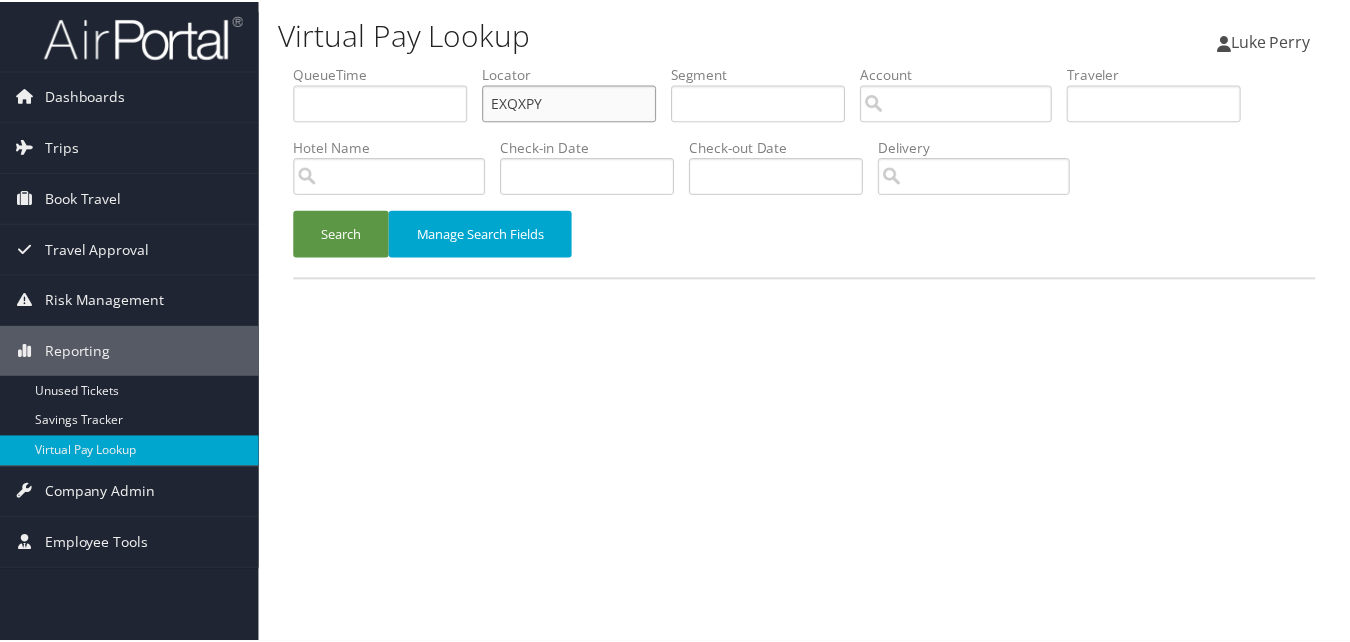 scroll, scrollTop: 0, scrollLeft: 0, axis: both 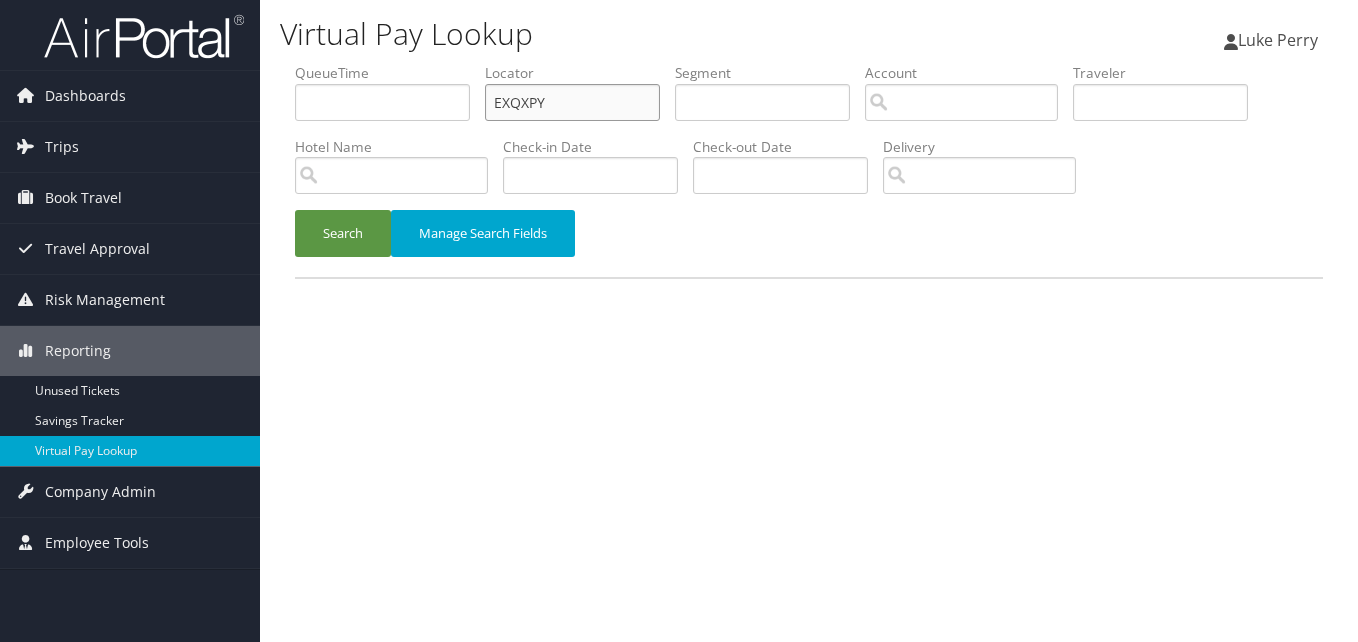 drag, startPoint x: 414, startPoint y: 124, endPoint x: 373, endPoint y: 132, distance: 41.773197 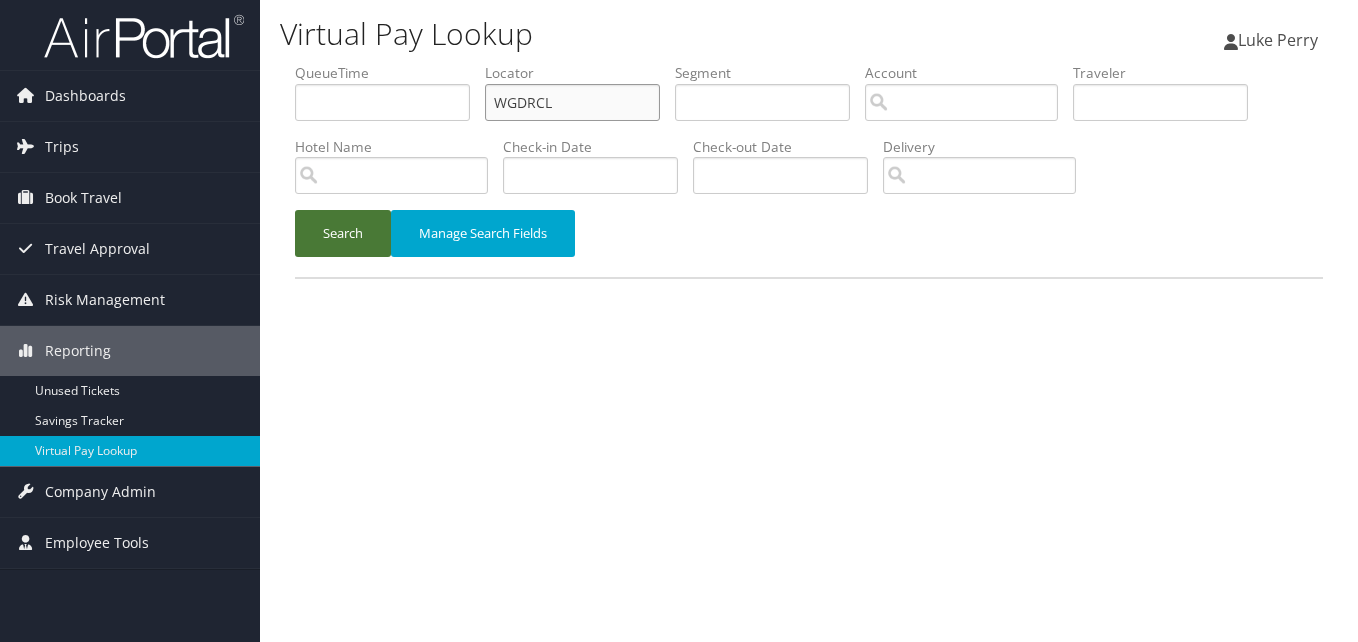 type on "WGDRCL" 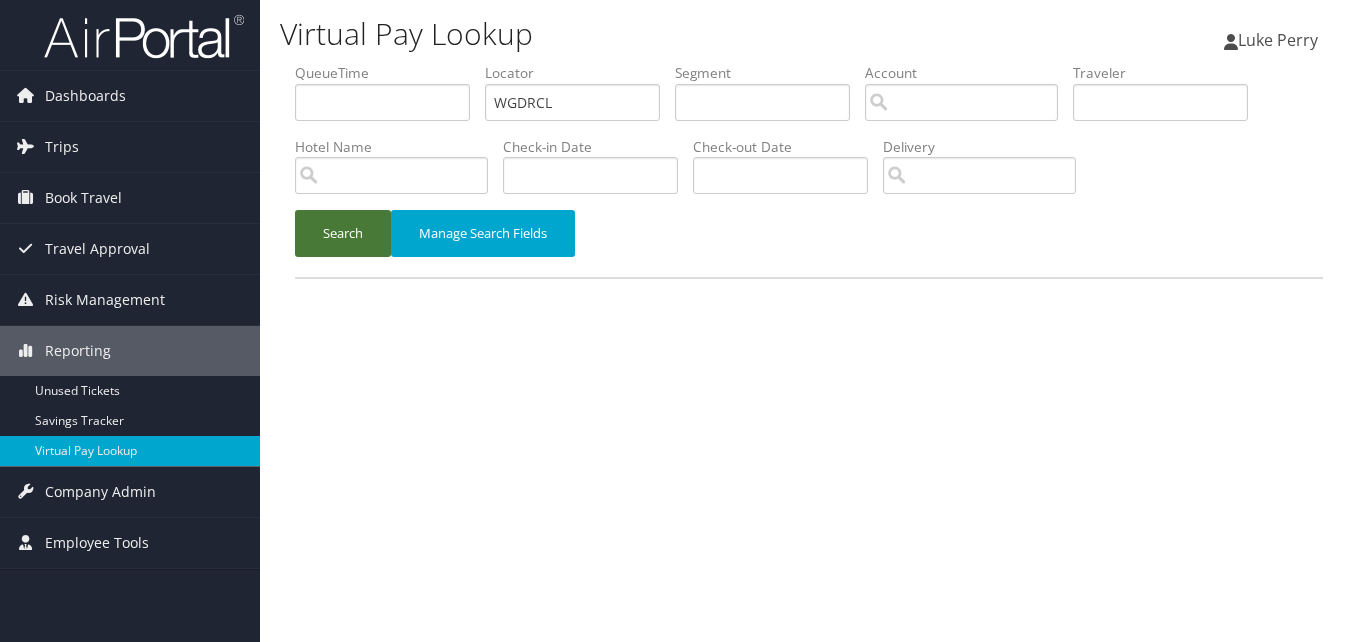 click on "Search" at bounding box center [343, 233] 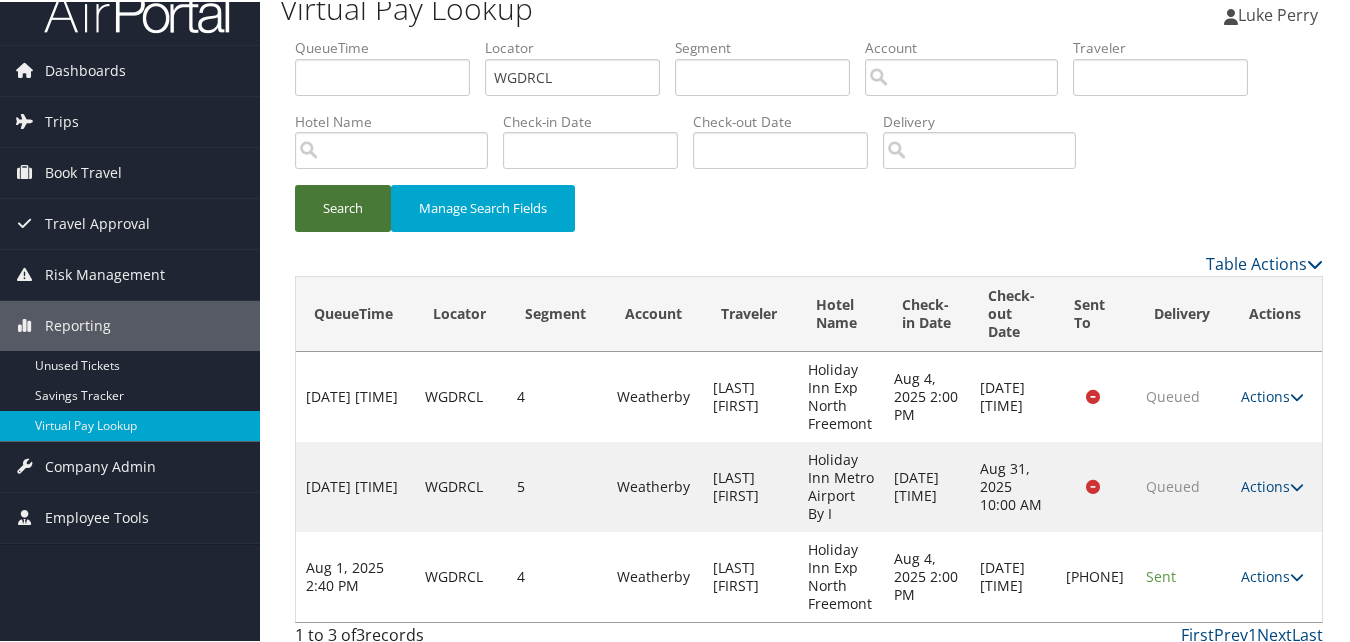 scroll, scrollTop: 40, scrollLeft: 0, axis: vertical 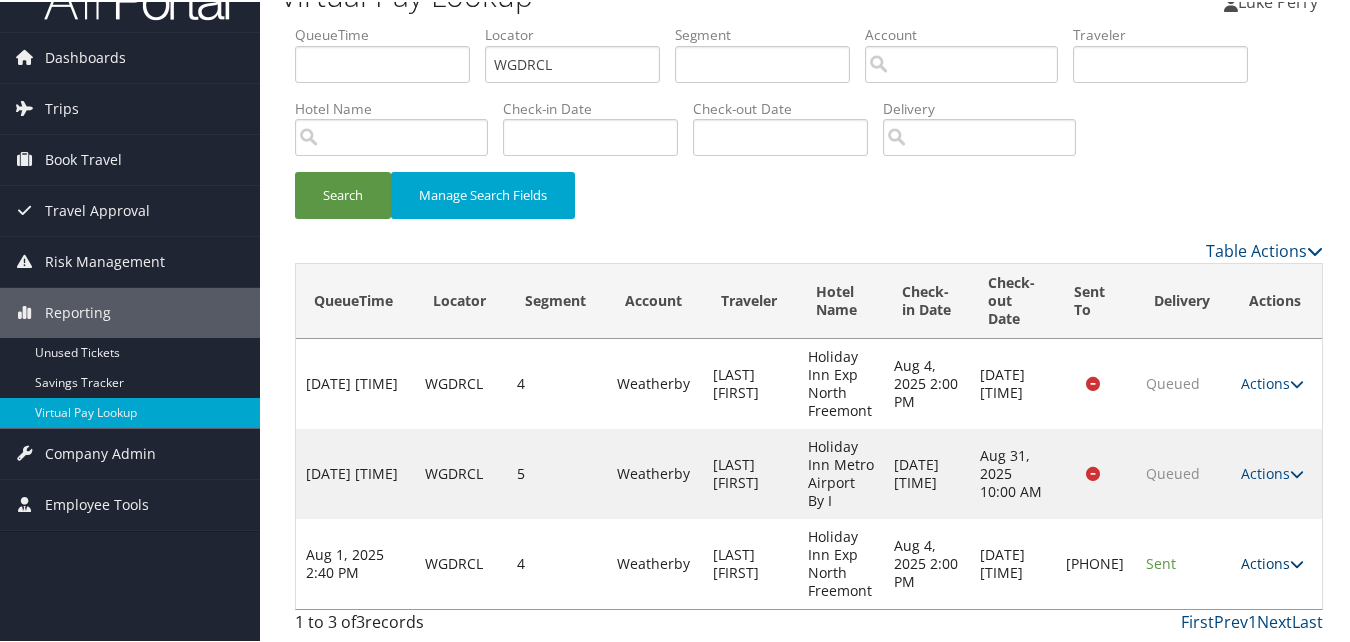 click on "Actions" at bounding box center [1272, 561] 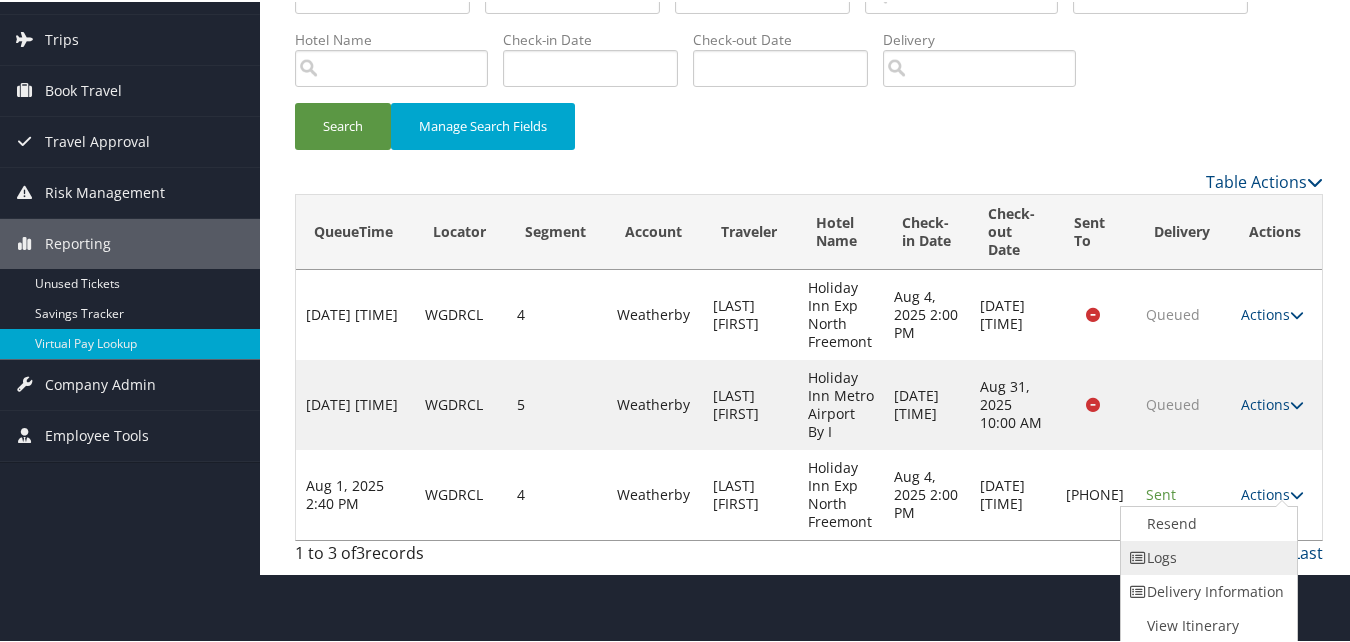 click on "Logs" at bounding box center (1206, 556) 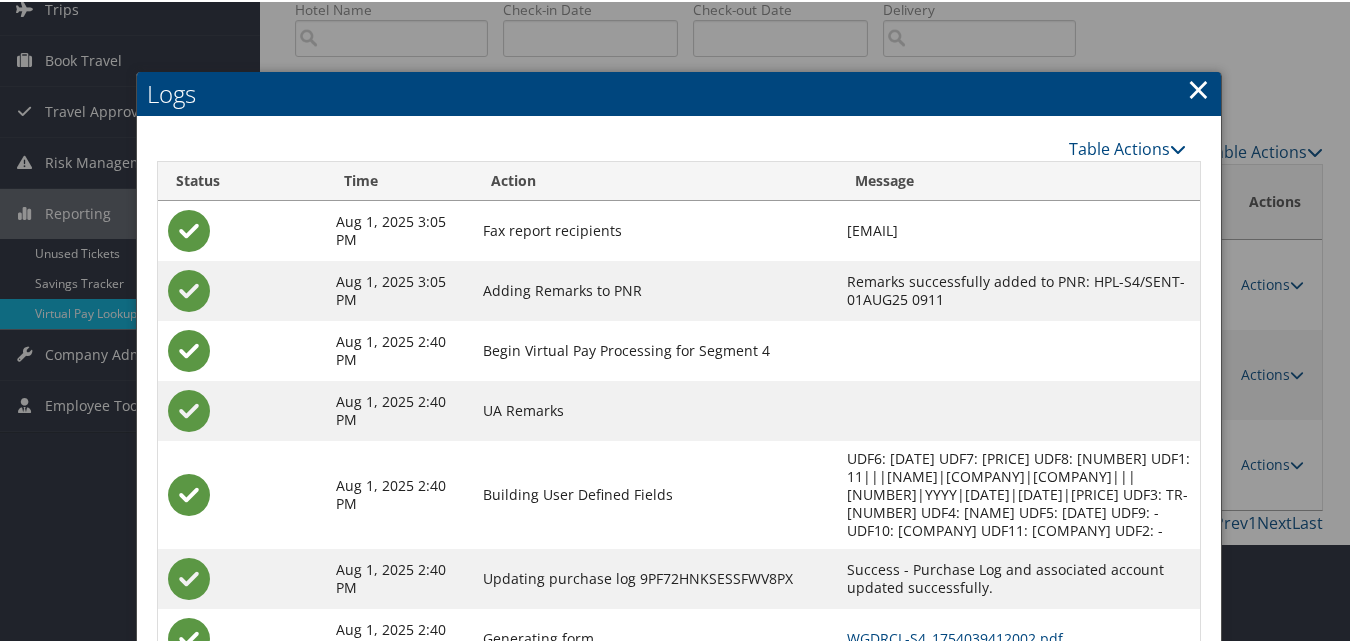 scroll, scrollTop: 280, scrollLeft: 0, axis: vertical 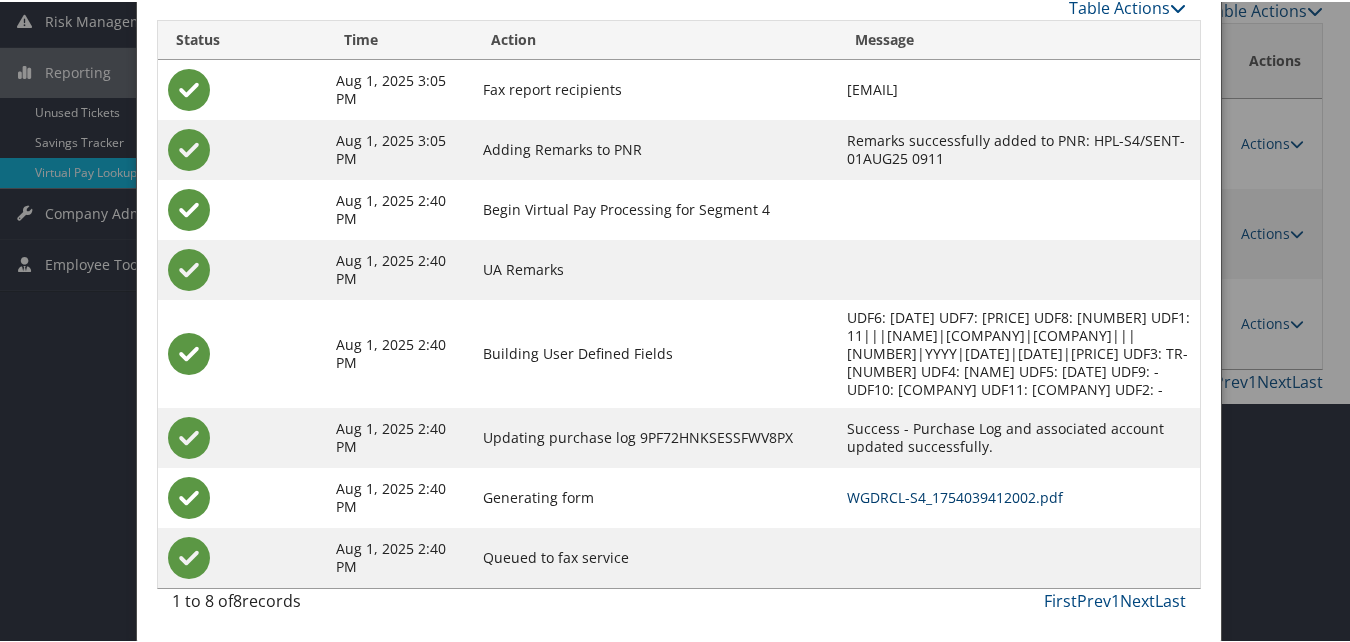 click on "WGDRCL-S4_1754039412002.pdf" at bounding box center (955, 495) 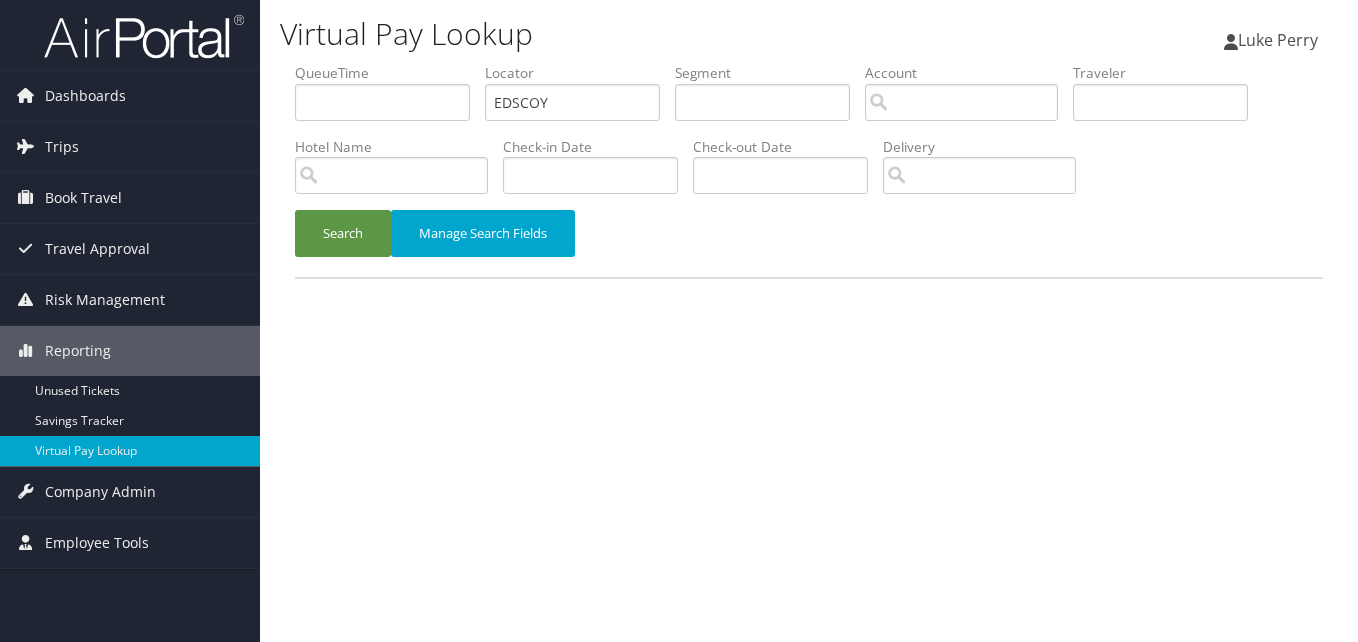 scroll, scrollTop: 0, scrollLeft: 0, axis: both 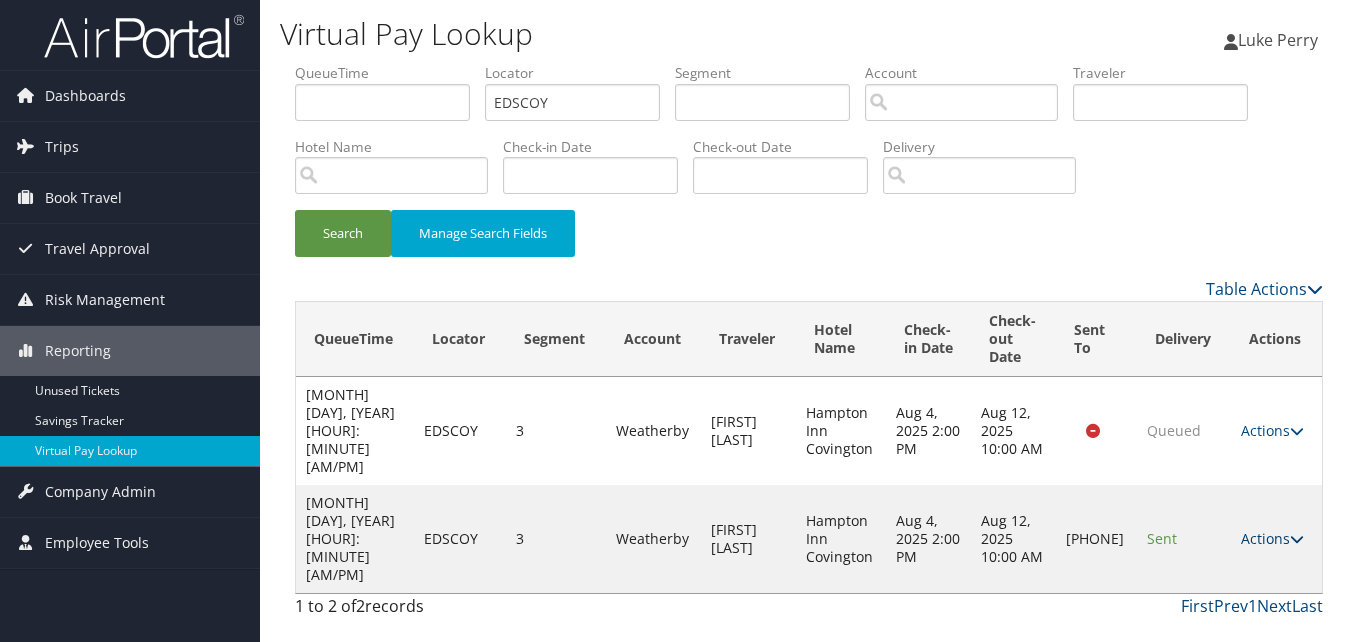 click at bounding box center [1297, 539] 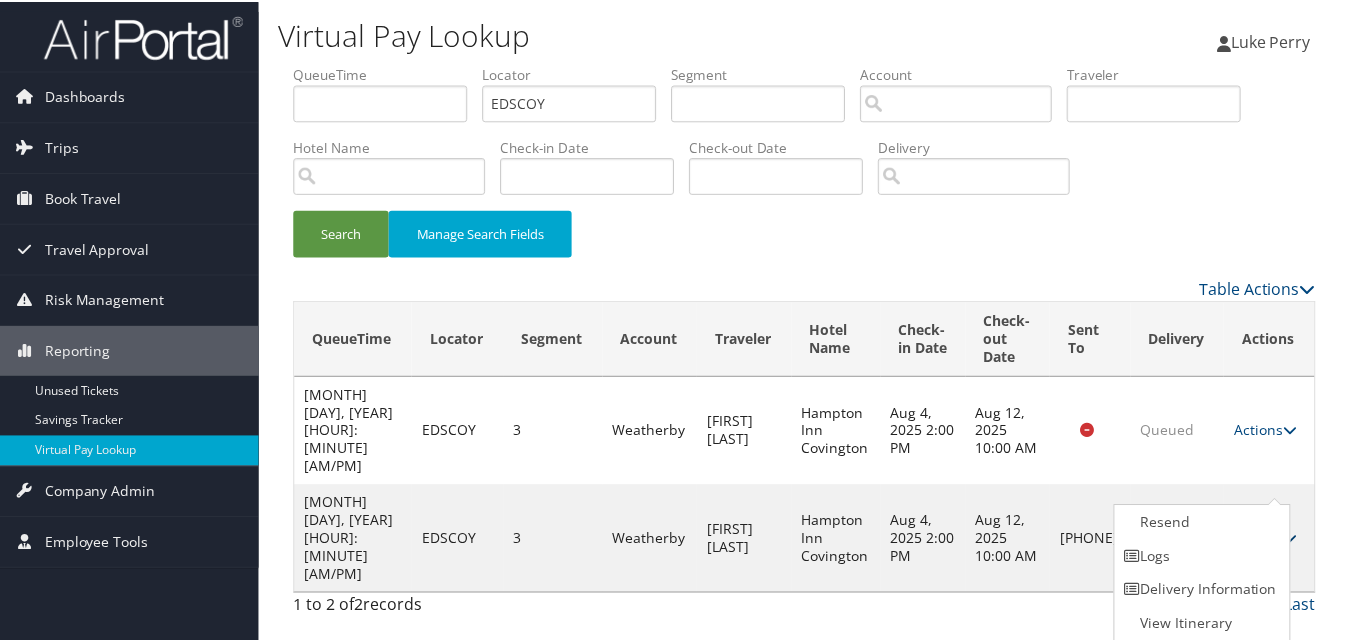 scroll, scrollTop: 1, scrollLeft: 0, axis: vertical 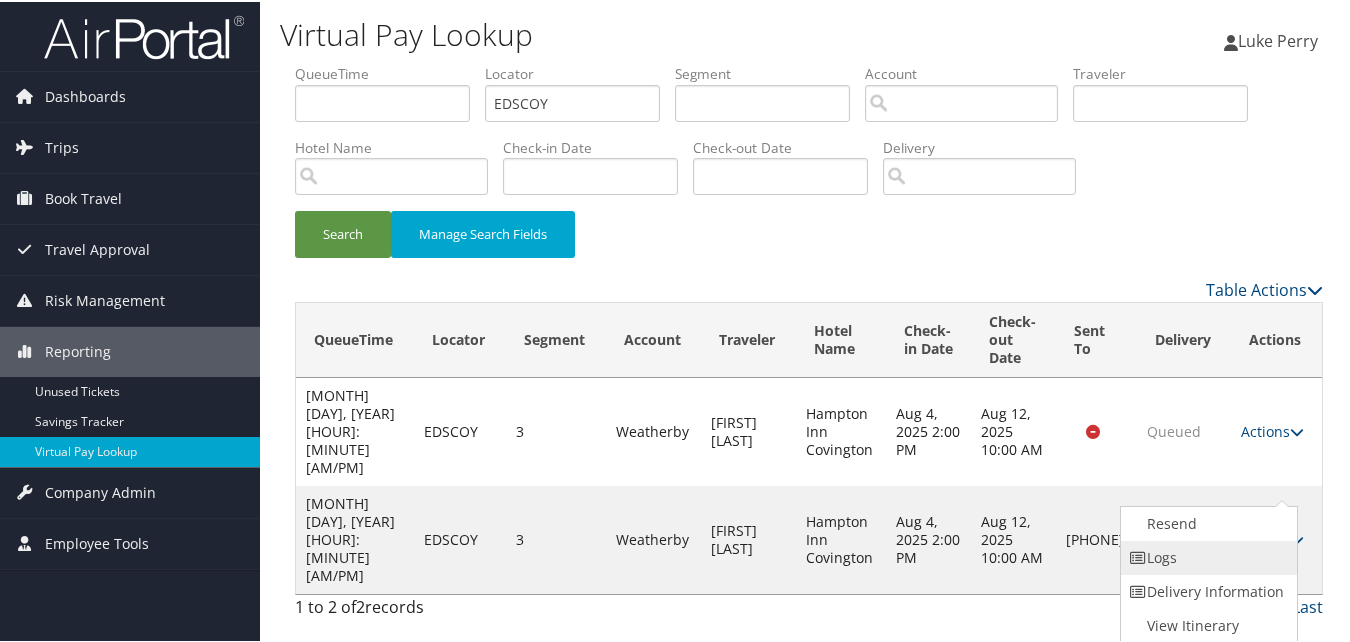 click on "Logs" at bounding box center [1206, 556] 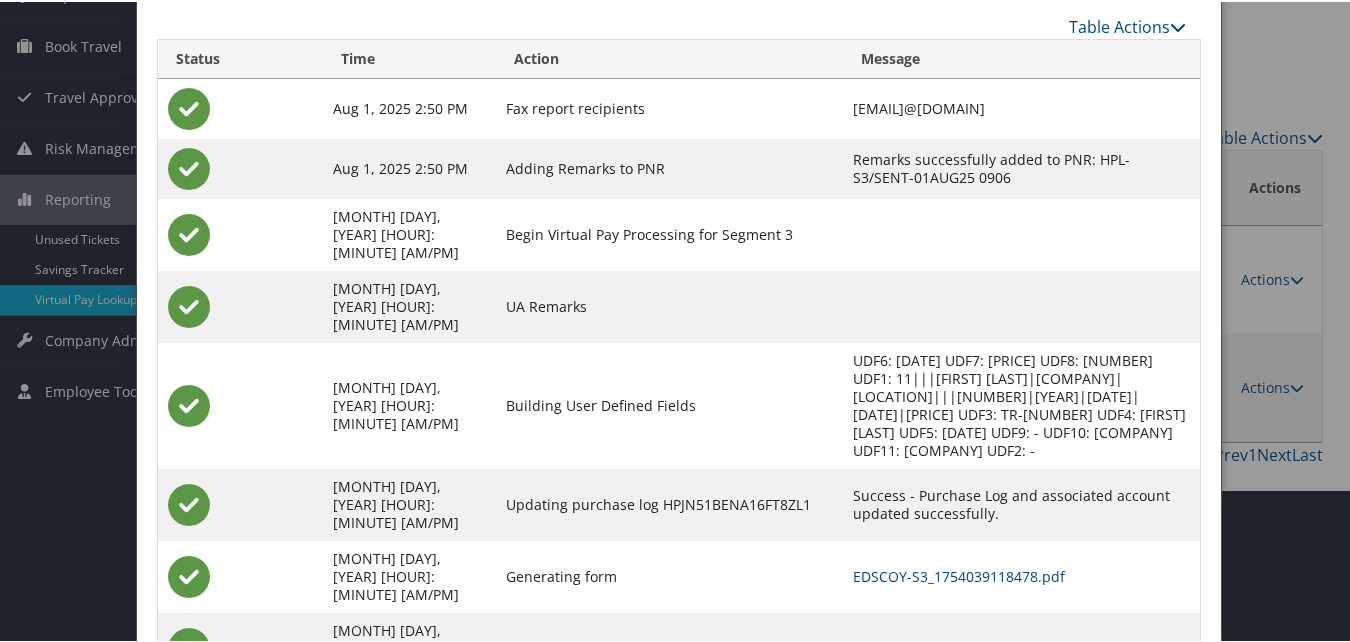 scroll, scrollTop: 154, scrollLeft: 0, axis: vertical 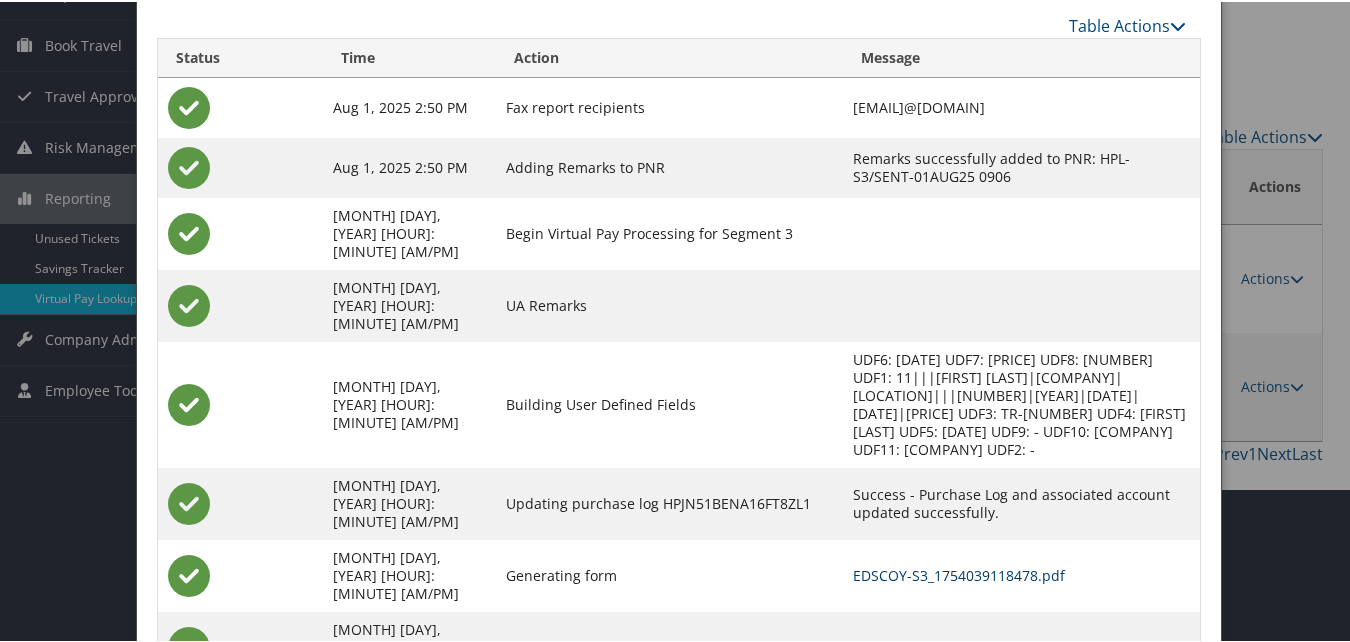 click on "EDSCOY-S3_1754039118478.pdf" at bounding box center (959, 573) 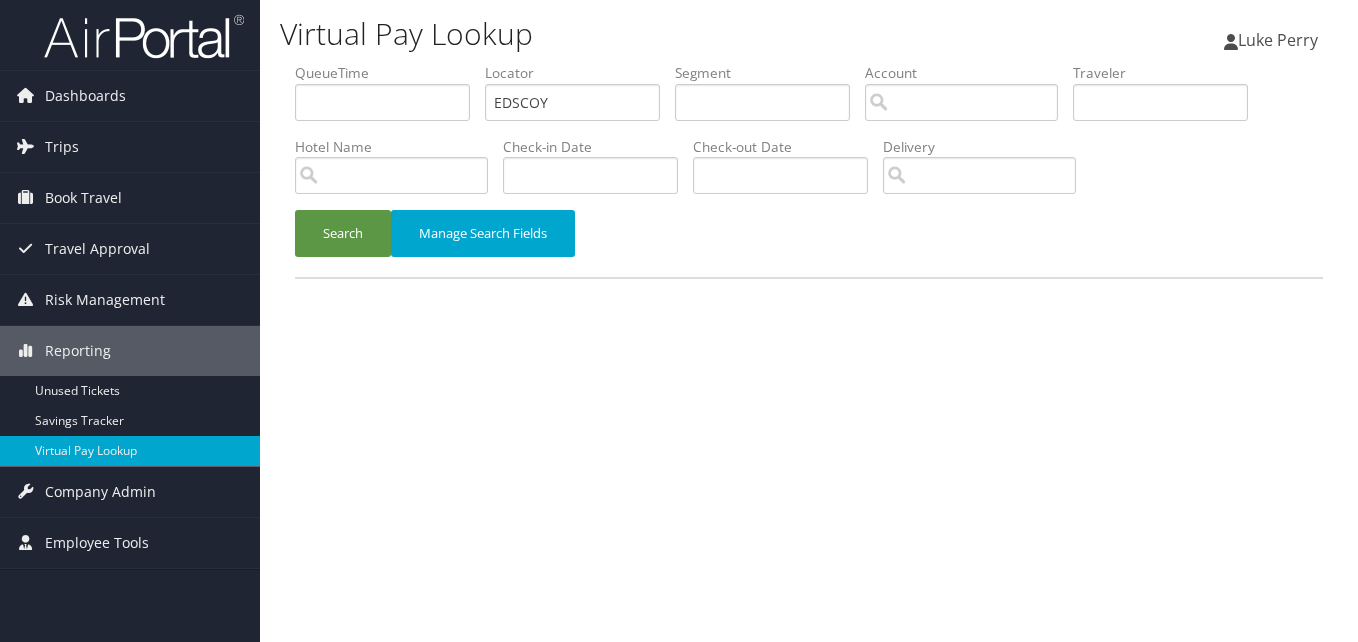scroll, scrollTop: 0, scrollLeft: 0, axis: both 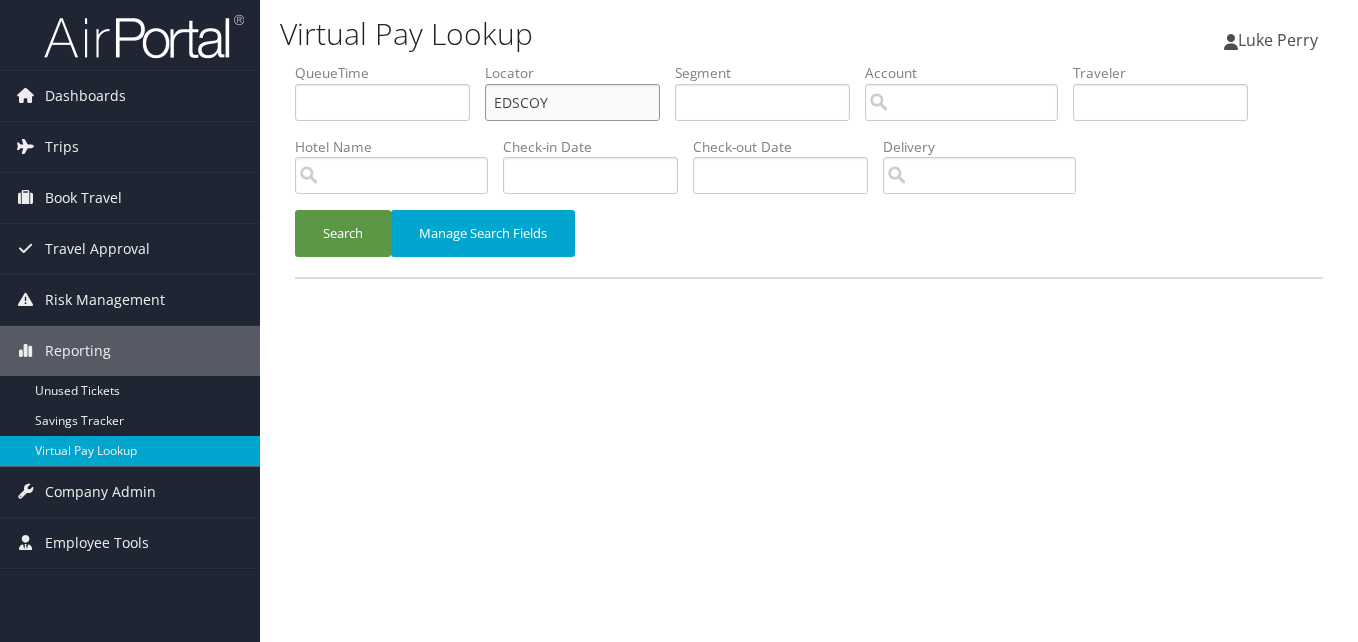 drag, startPoint x: 592, startPoint y: 112, endPoint x: 339, endPoint y: 140, distance: 254.5447 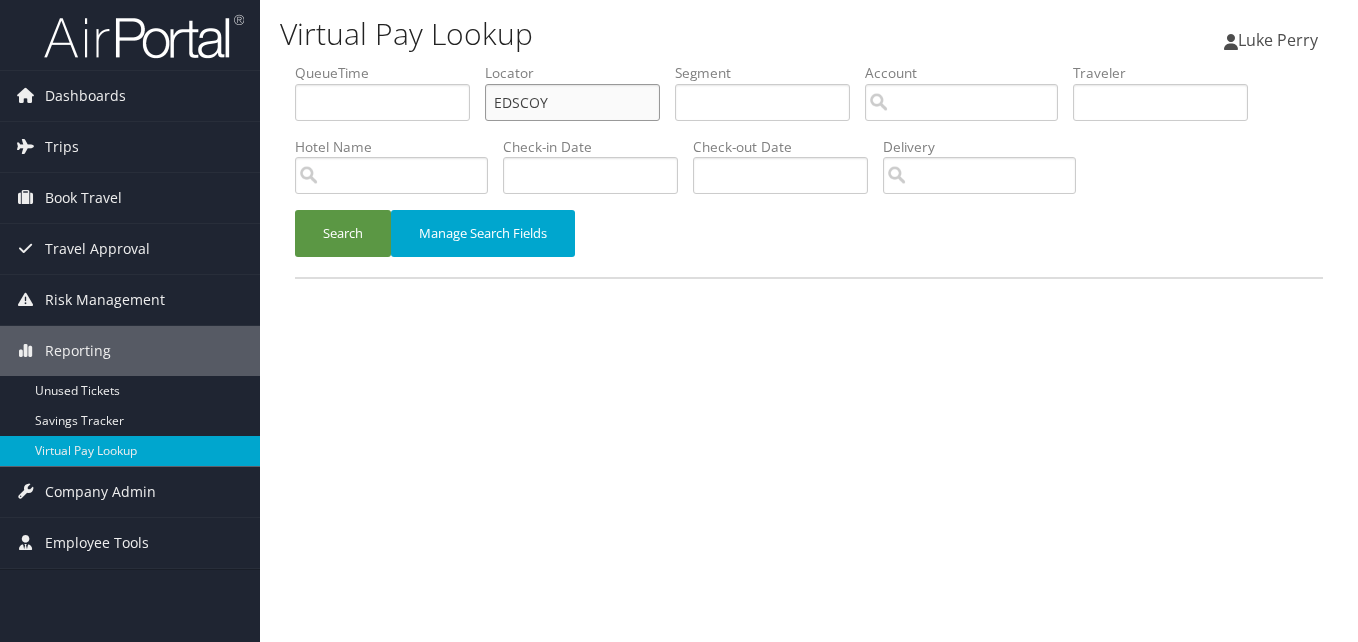 click on "QueueTime Locator EDSCOY Segment Account Traveler Hotel Name Check-in Date Check-out Date Delivery" at bounding box center (809, 63) 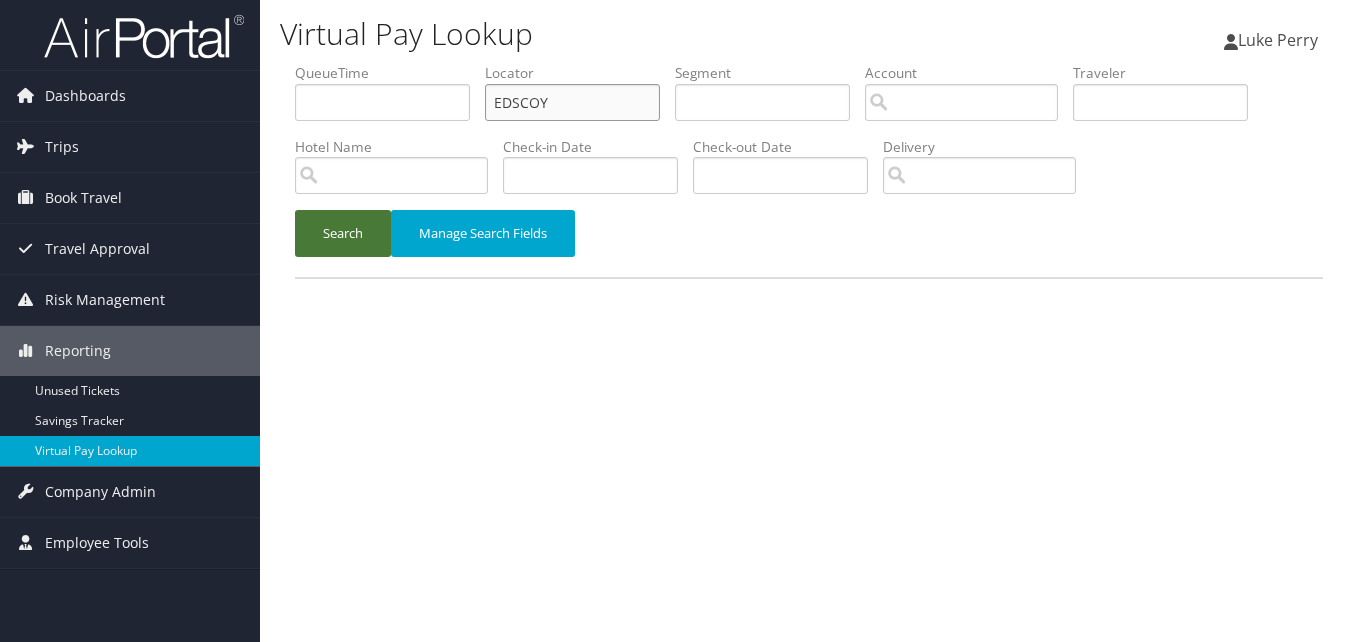 paste on "FFGKRX" 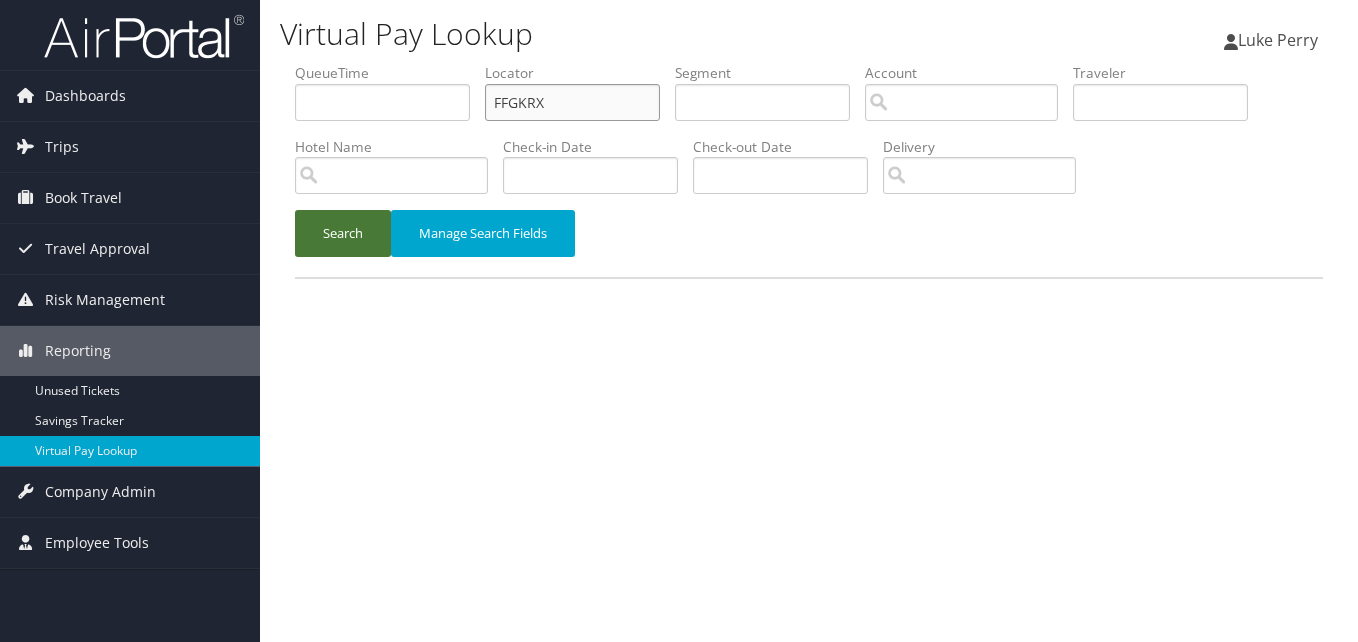 type on "FFGKRX" 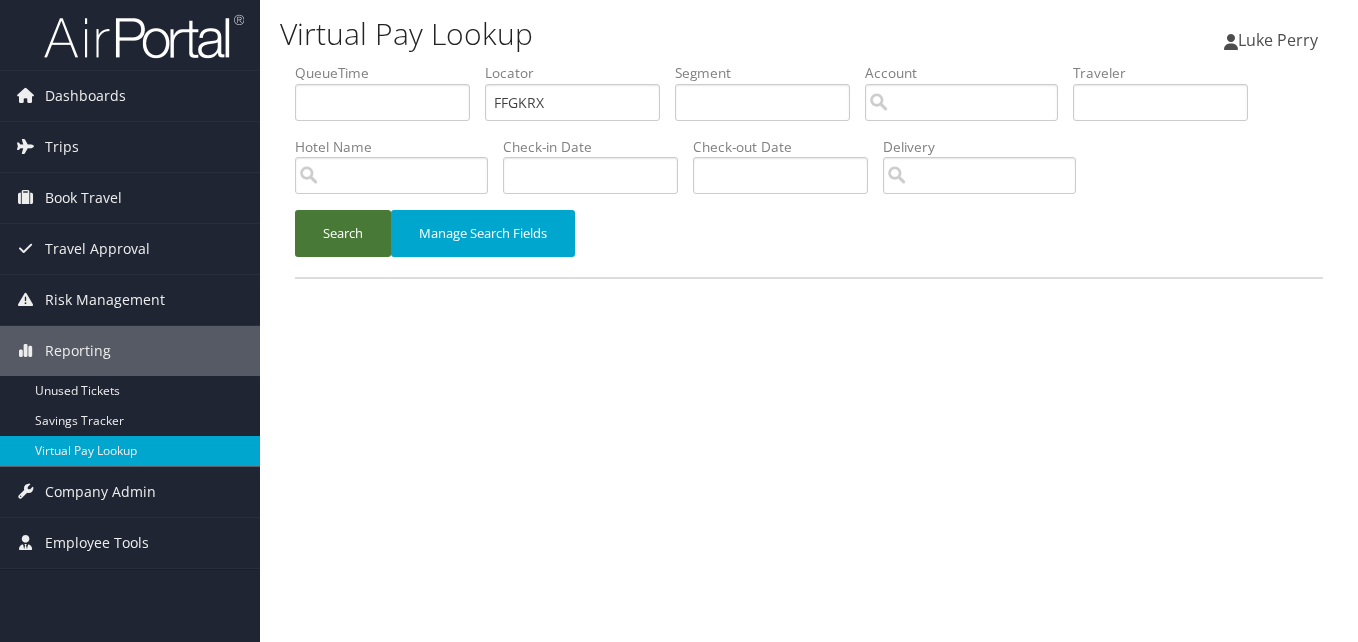 click on "Search" at bounding box center [343, 233] 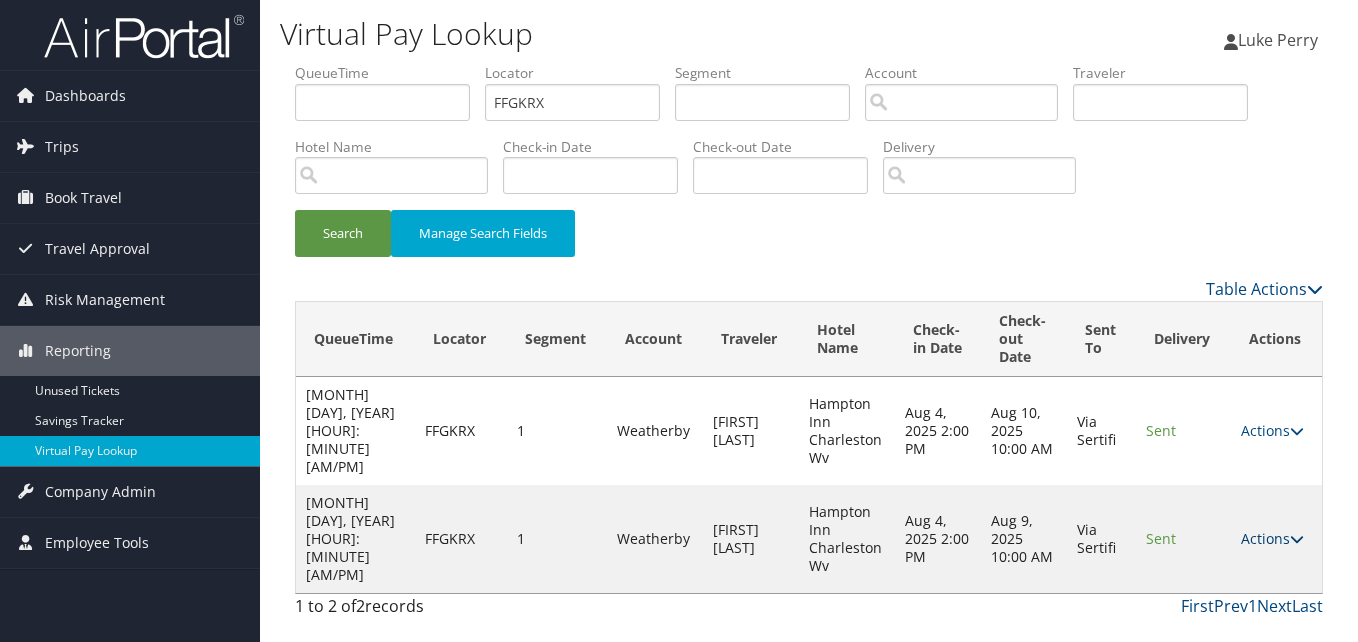 click on "Actions" at bounding box center (1272, 538) 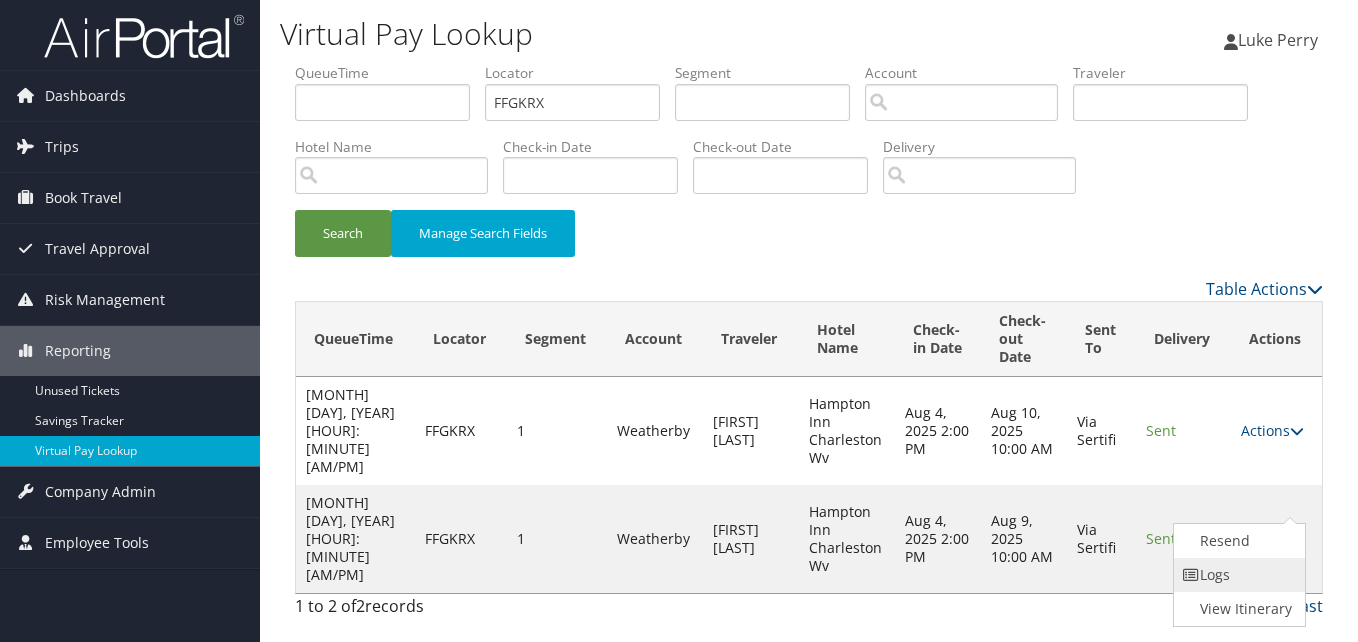 click on "Logs" at bounding box center (1237, 575) 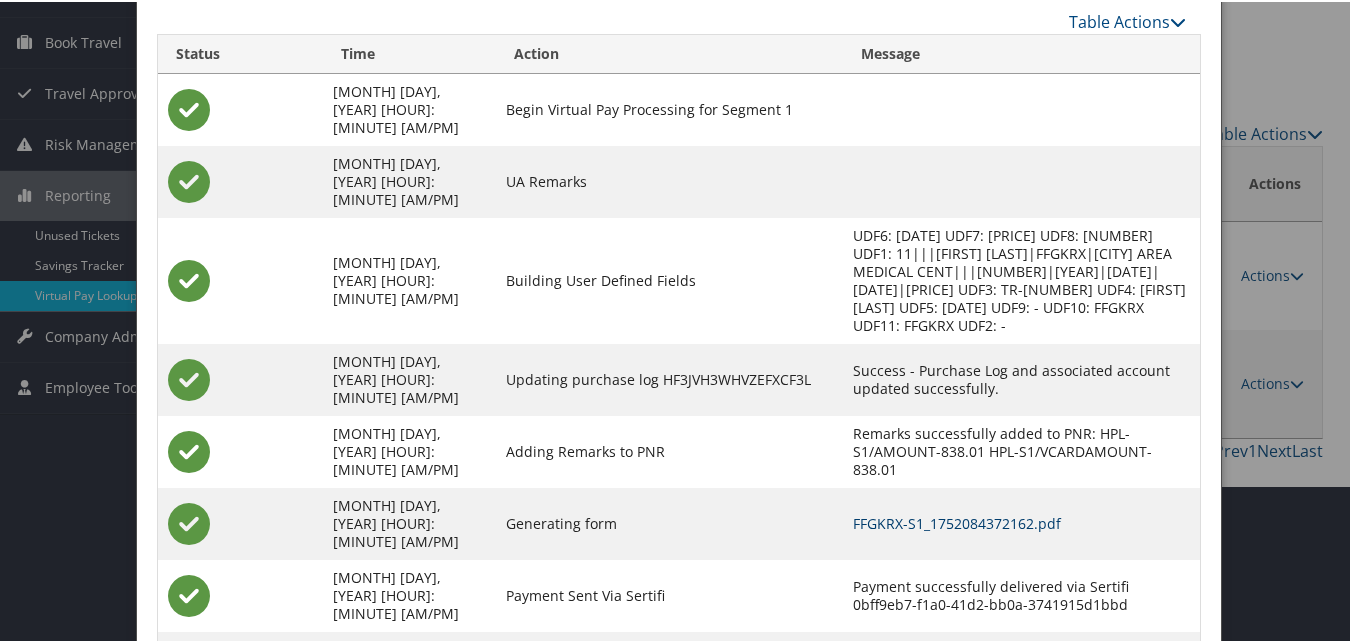 scroll, scrollTop: 171, scrollLeft: 0, axis: vertical 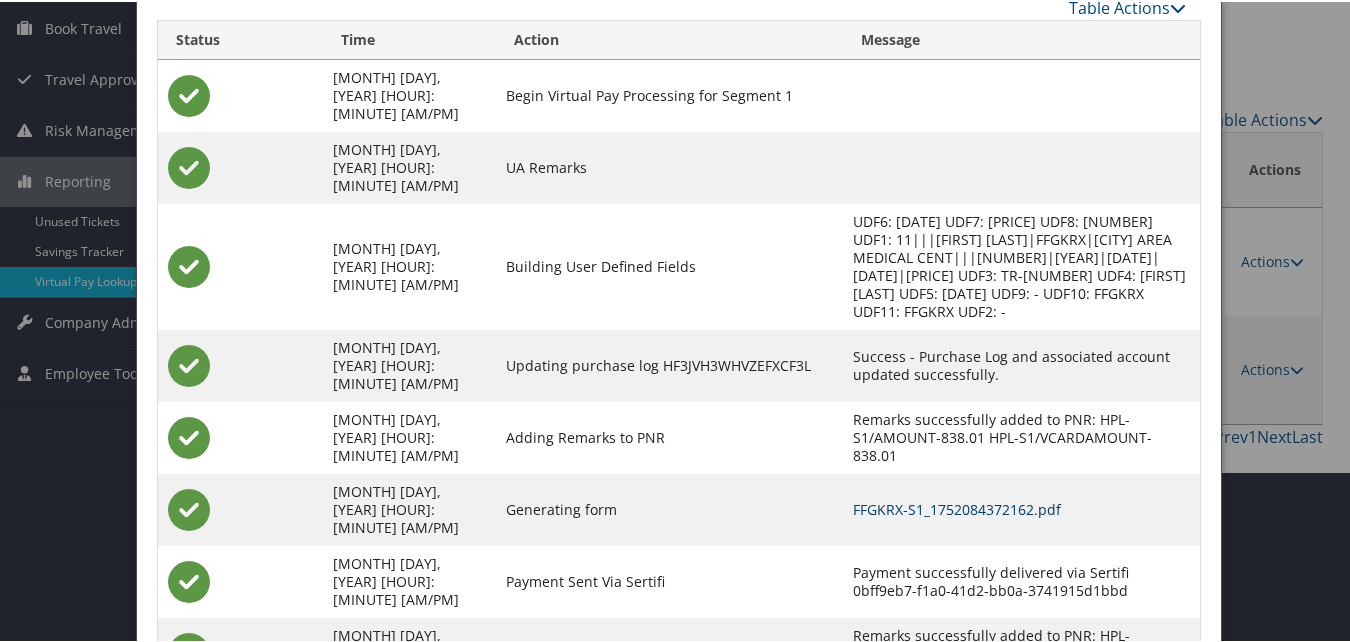 click on "FFGKRX-S1_1752084372162.pdf" at bounding box center [957, 507] 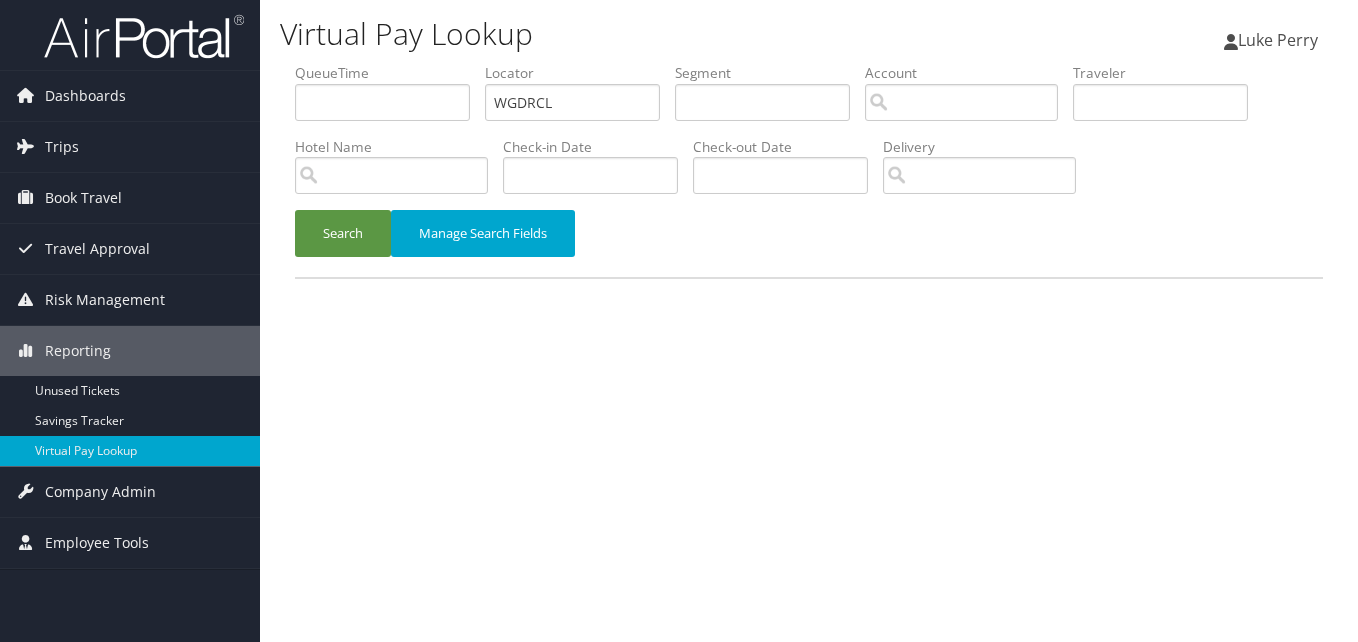 scroll, scrollTop: 0, scrollLeft: 0, axis: both 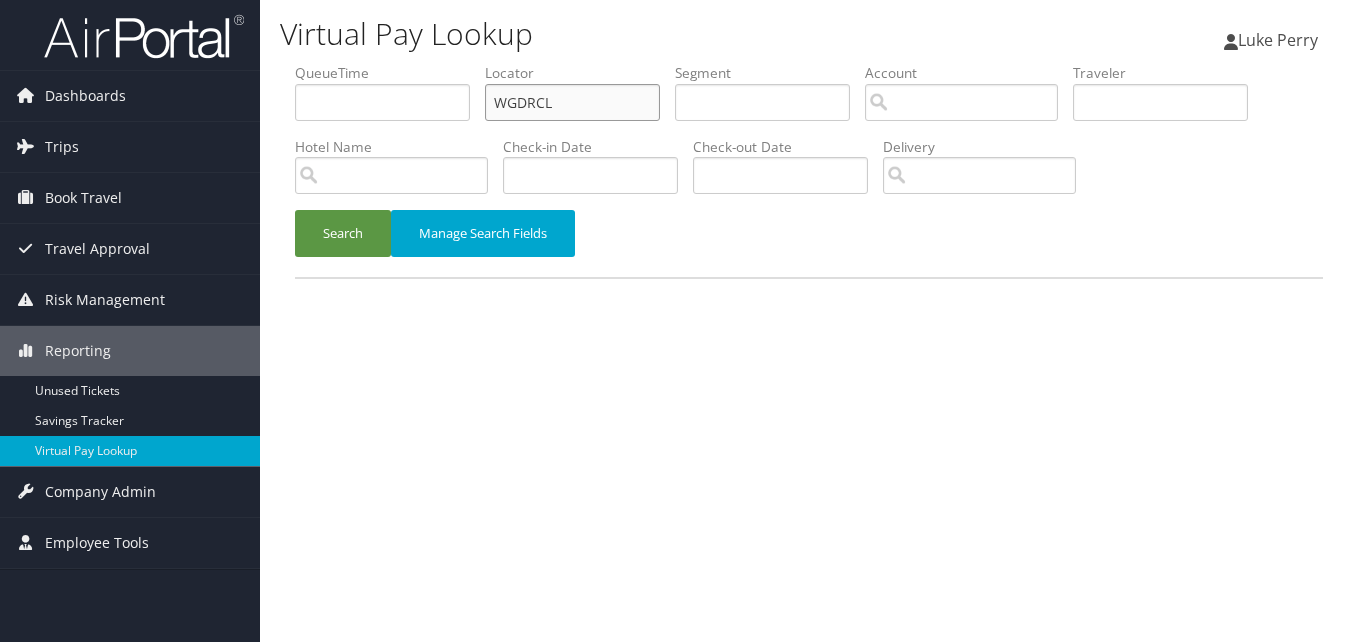 drag, startPoint x: 560, startPoint y: 95, endPoint x: 469, endPoint y: 133, distance: 98.61542 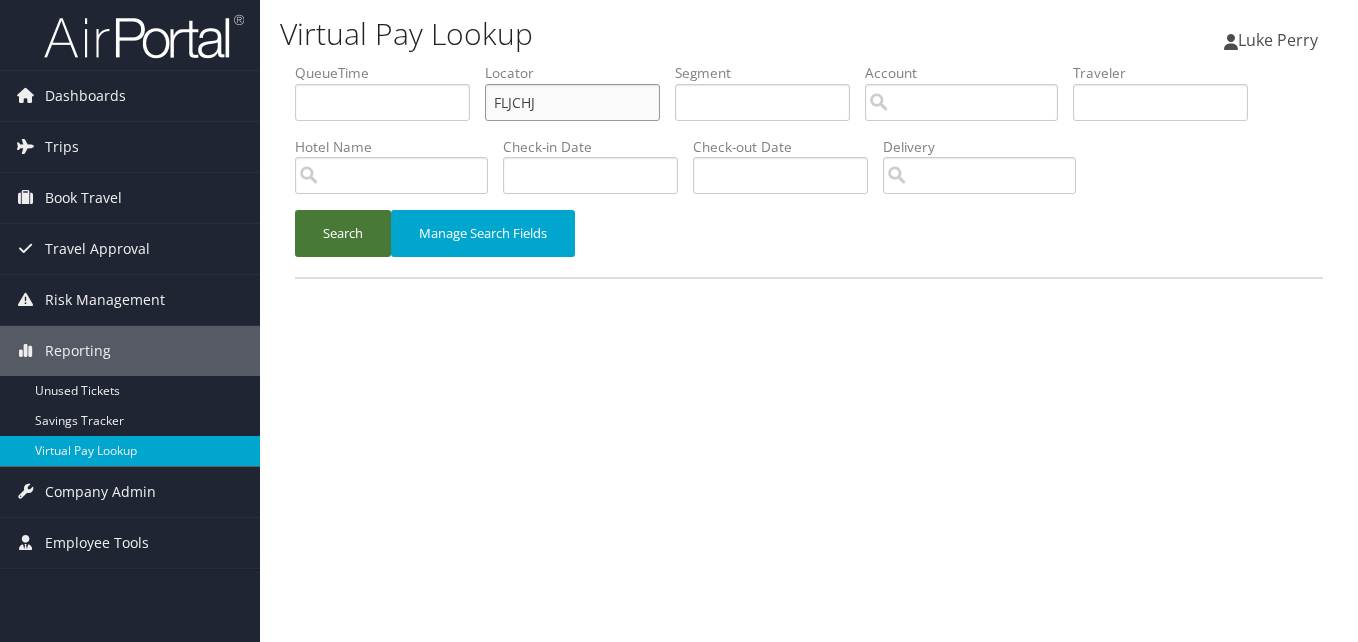 type on "FLJCHJ" 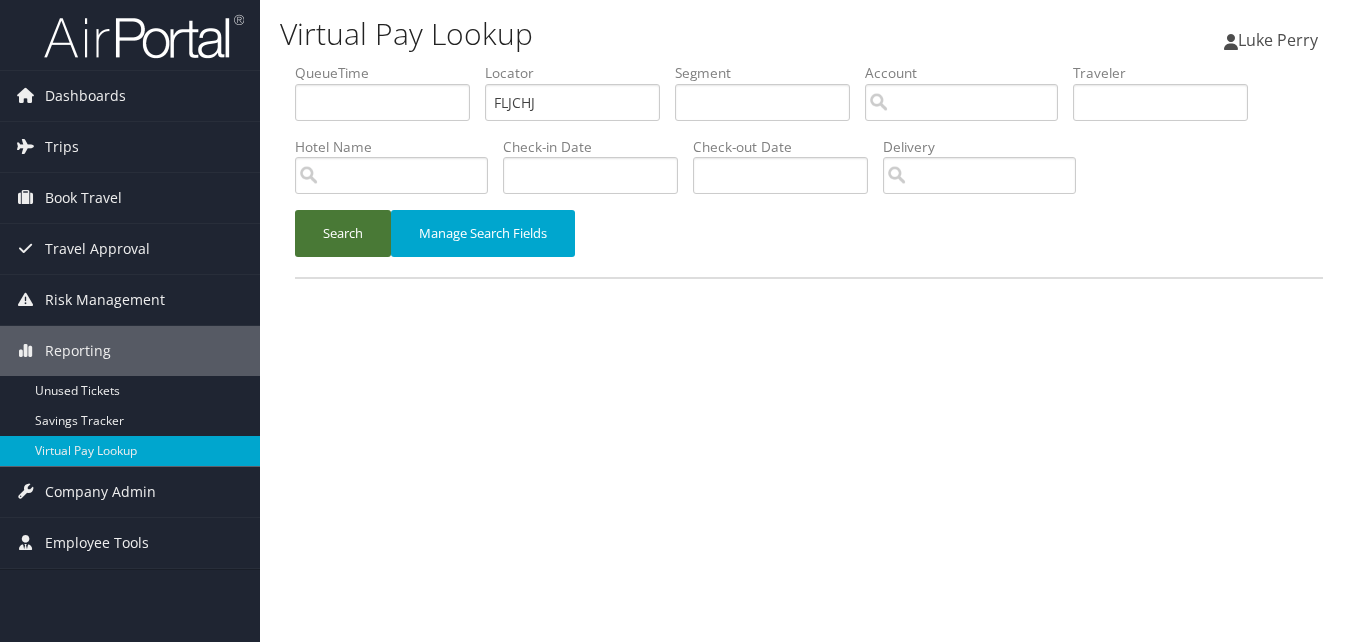 click on "Search" at bounding box center (343, 233) 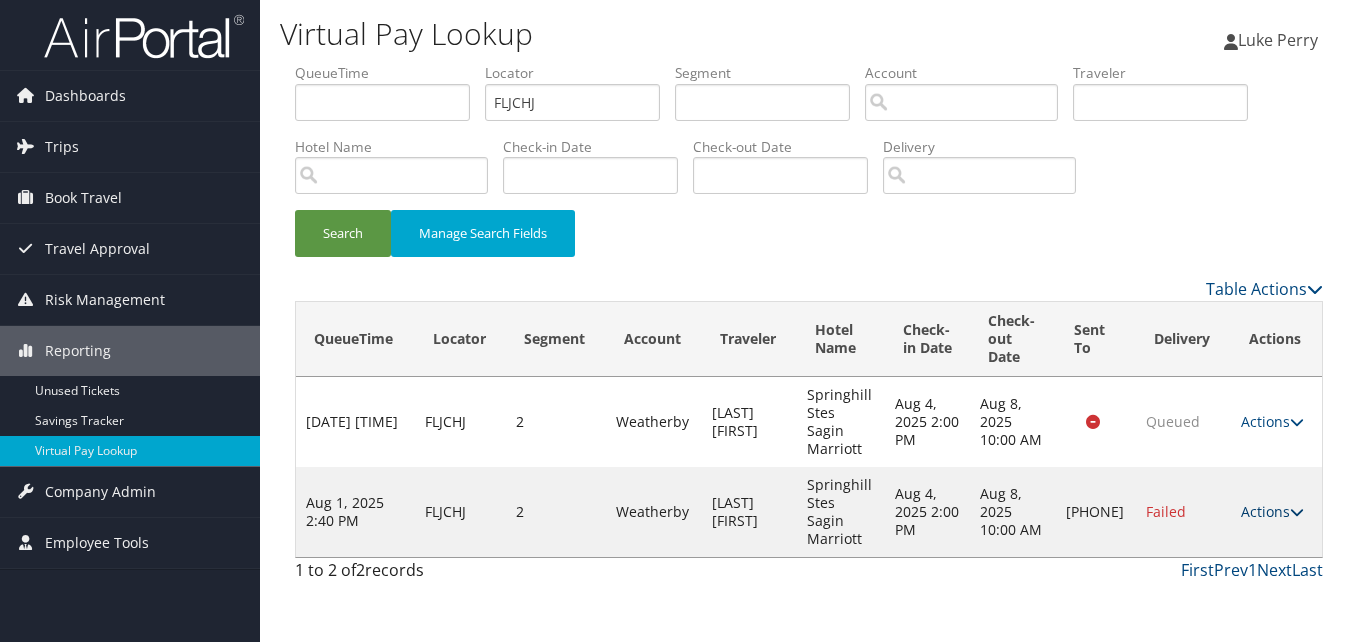 click on "Actions" at bounding box center (1272, 511) 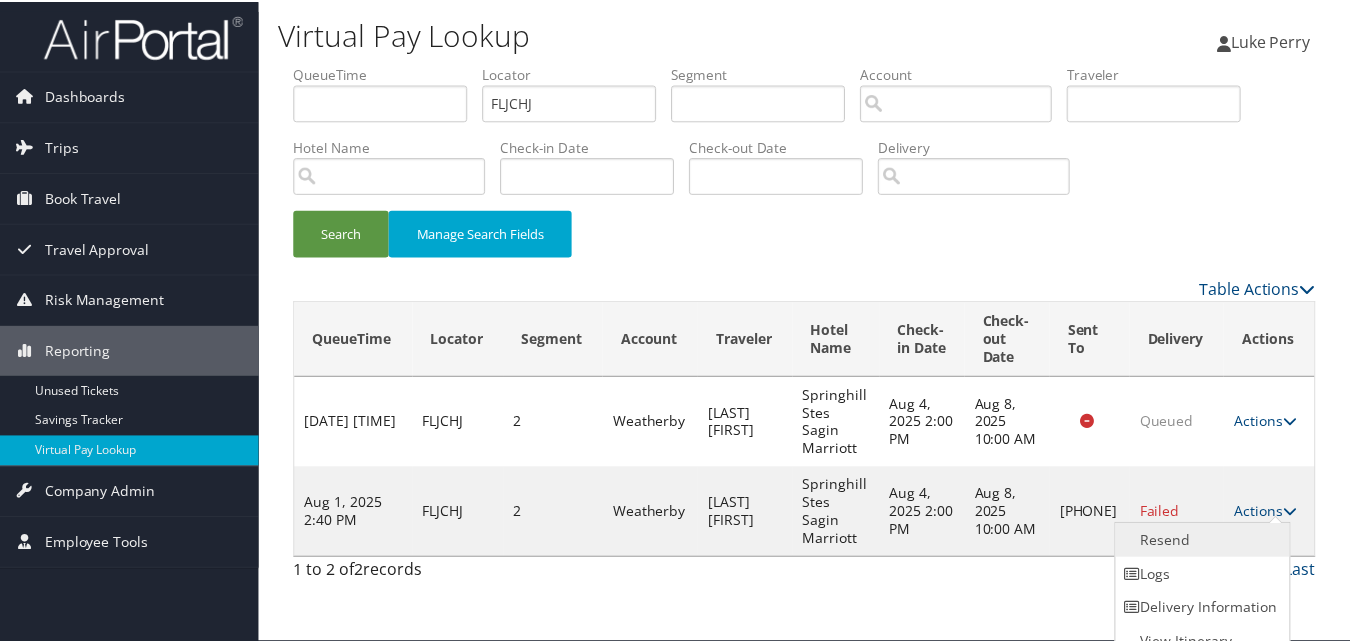 scroll, scrollTop: 19, scrollLeft: 0, axis: vertical 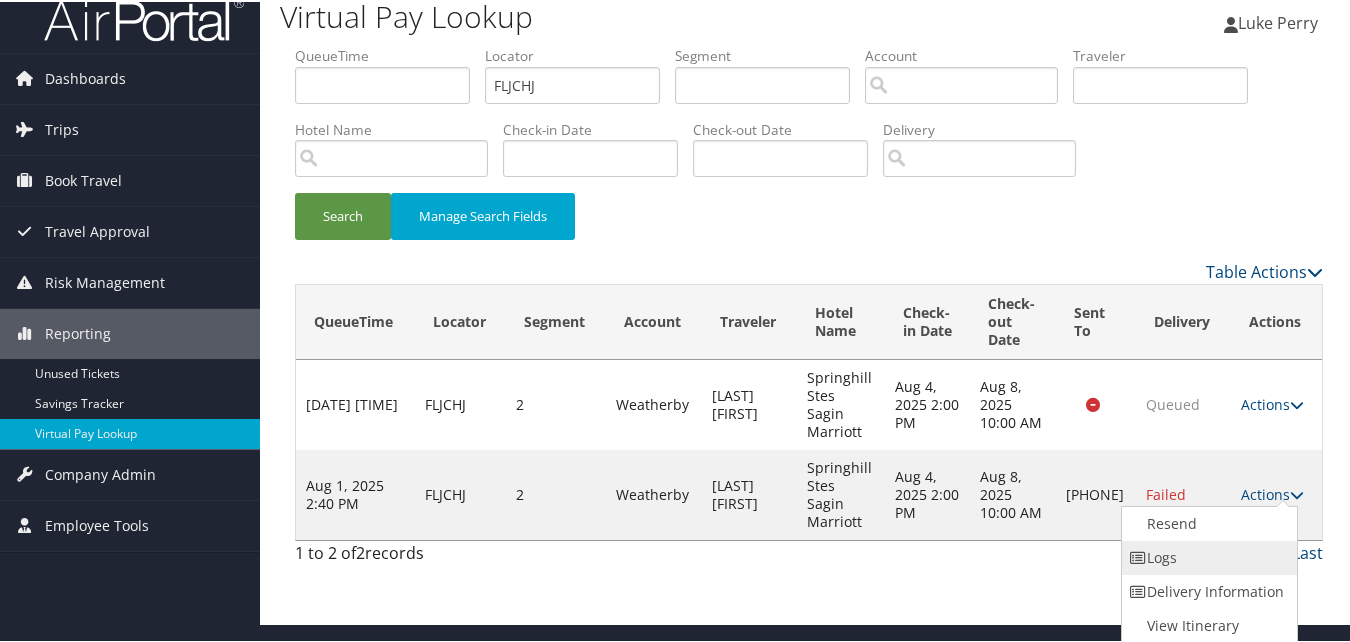 click on "Logs" at bounding box center (1207, 556) 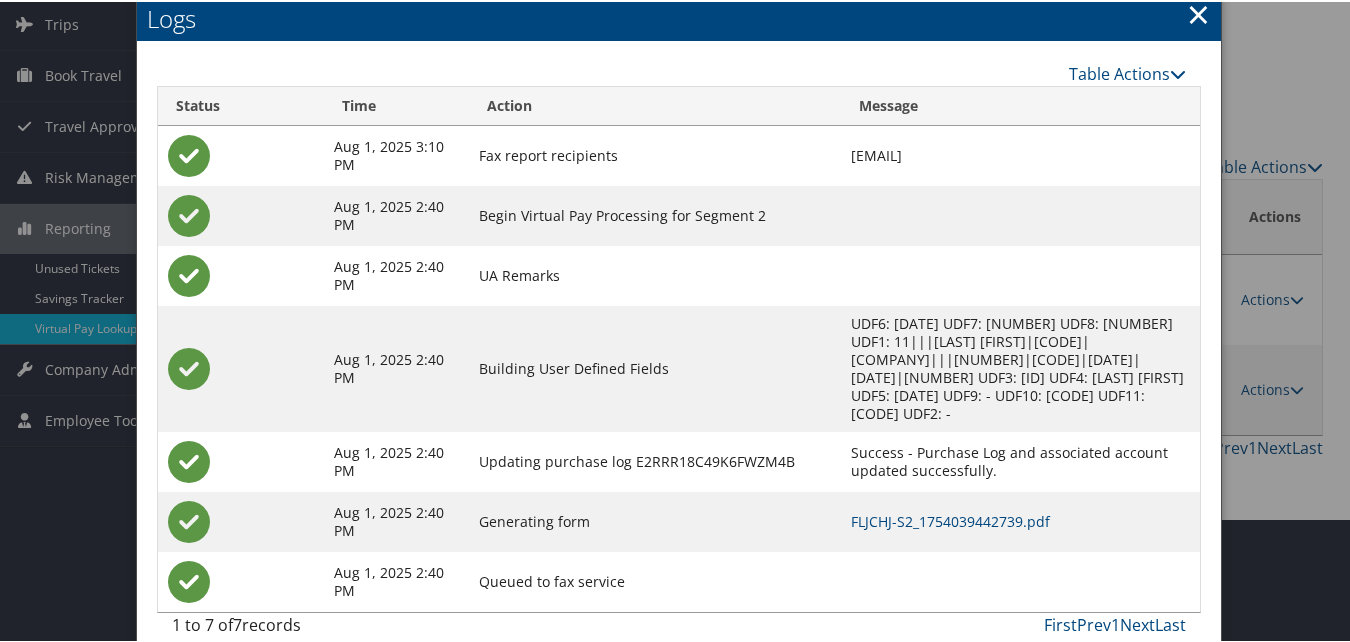scroll, scrollTop: 130, scrollLeft: 0, axis: vertical 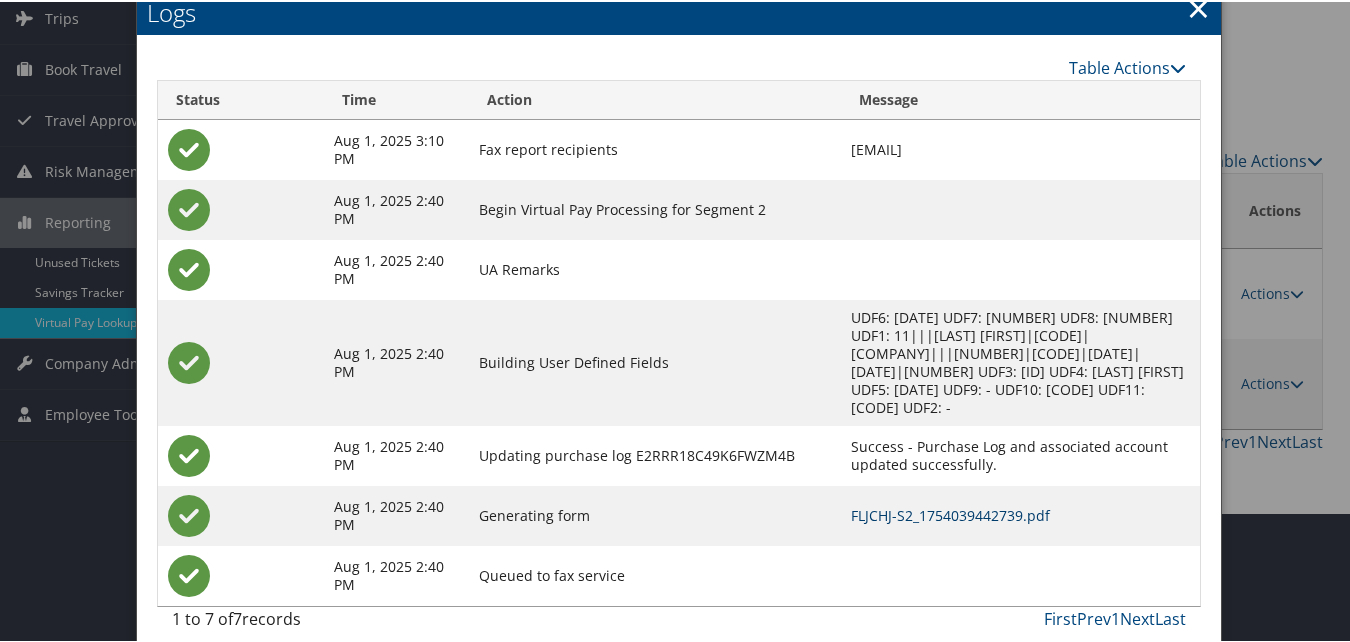 click on "FLJCHJ-S2_1754039442739.pdf" at bounding box center [950, 513] 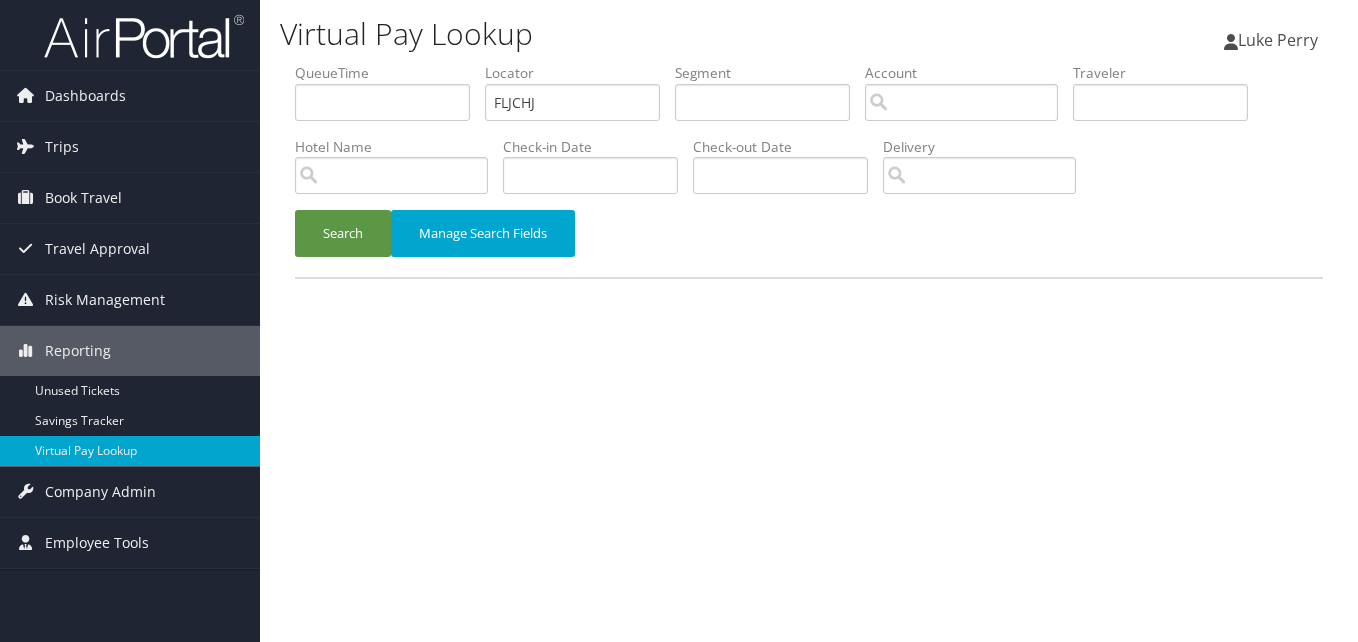 scroll, scrollTop: 0, scrollLeft: 0, axis: both 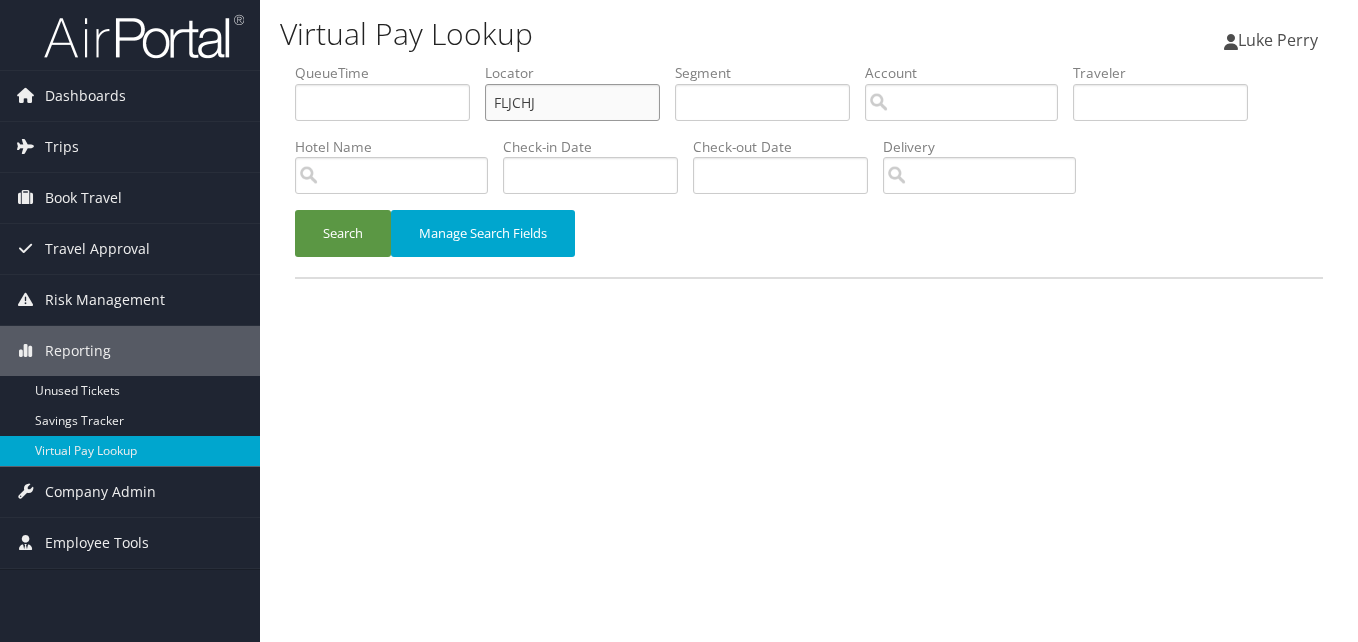 drag, startPoint x: 552, startPoint y: 110, endPoint x: 290, endPoint y: 110, distance: 262 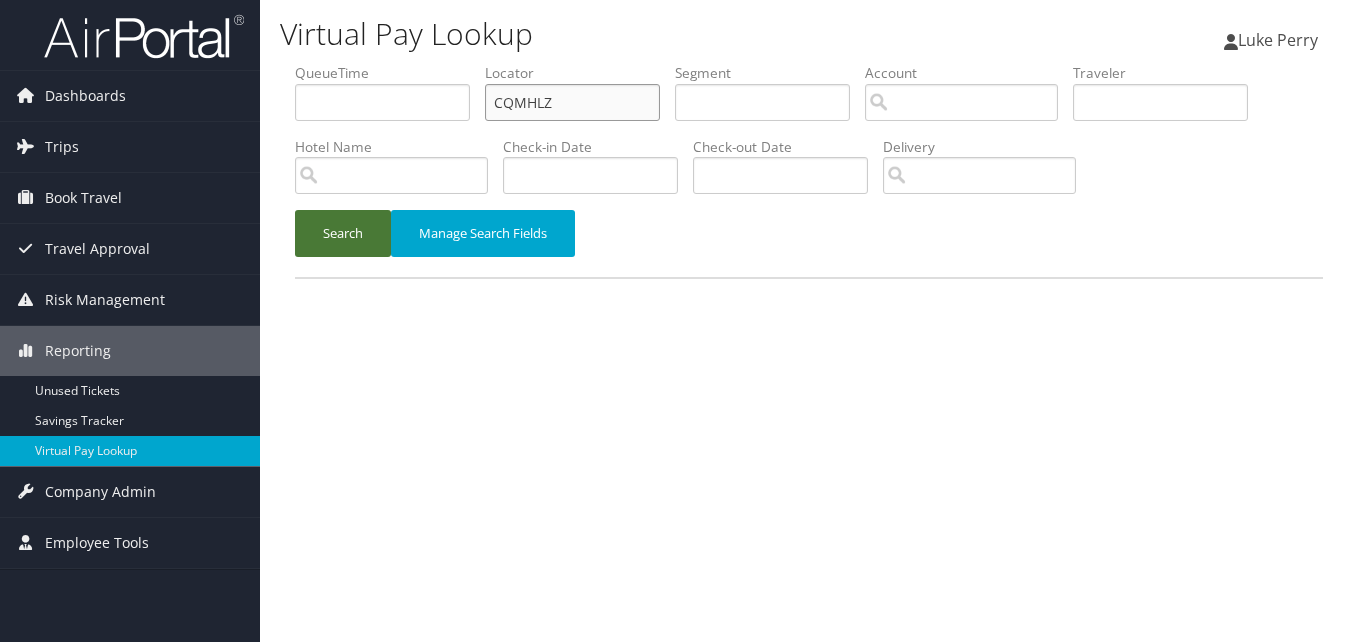 type on "CQMHLZ" 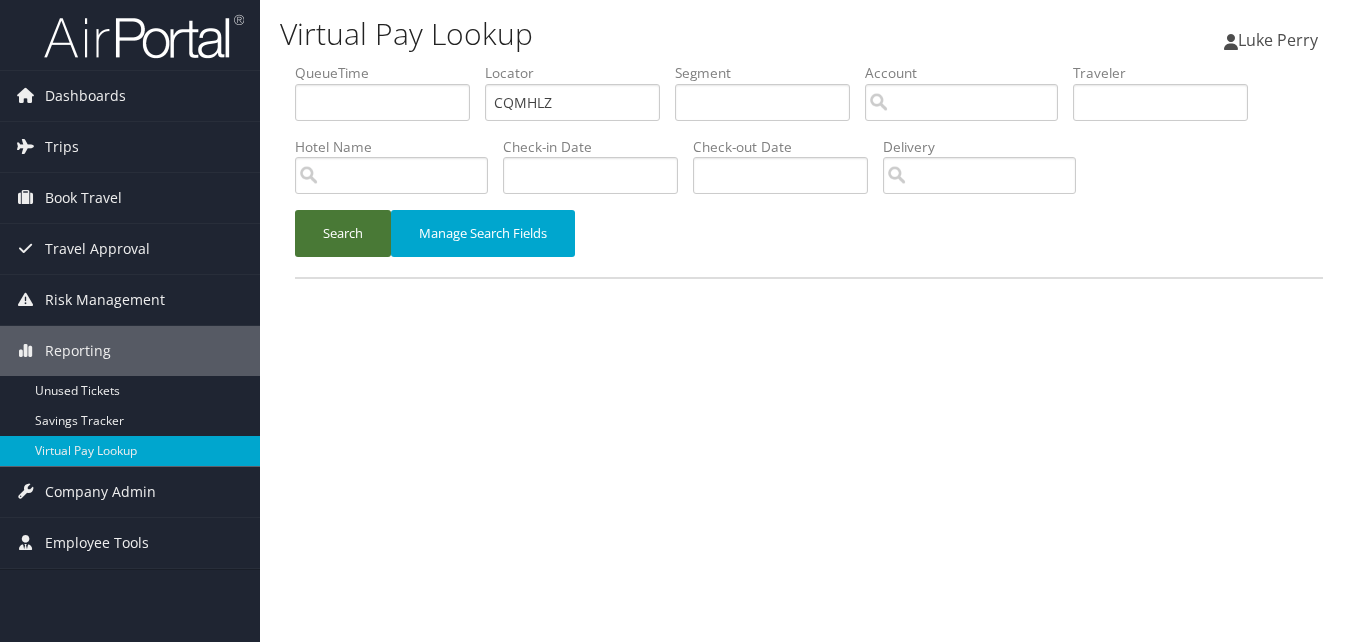 click on "Search" at bounding box center (343, 233) 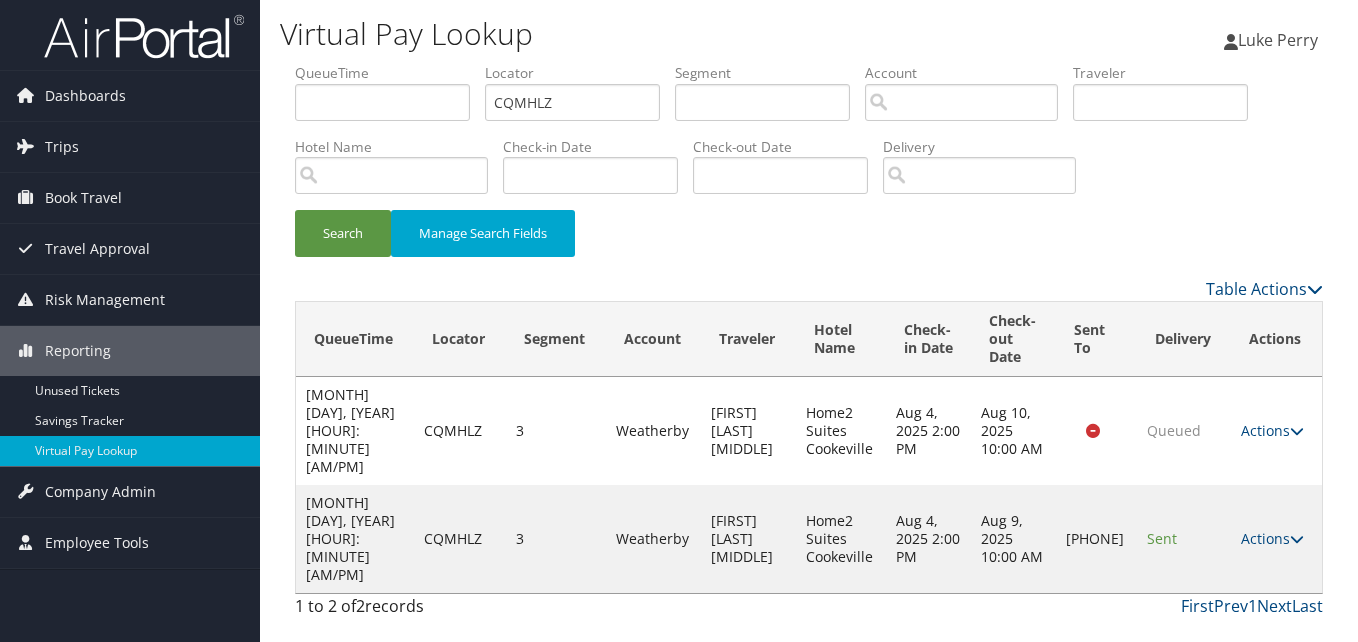 click on "Actions   Resend  Logs  Delivery Information  View Itinerary" at bounding box center (1276, 539) 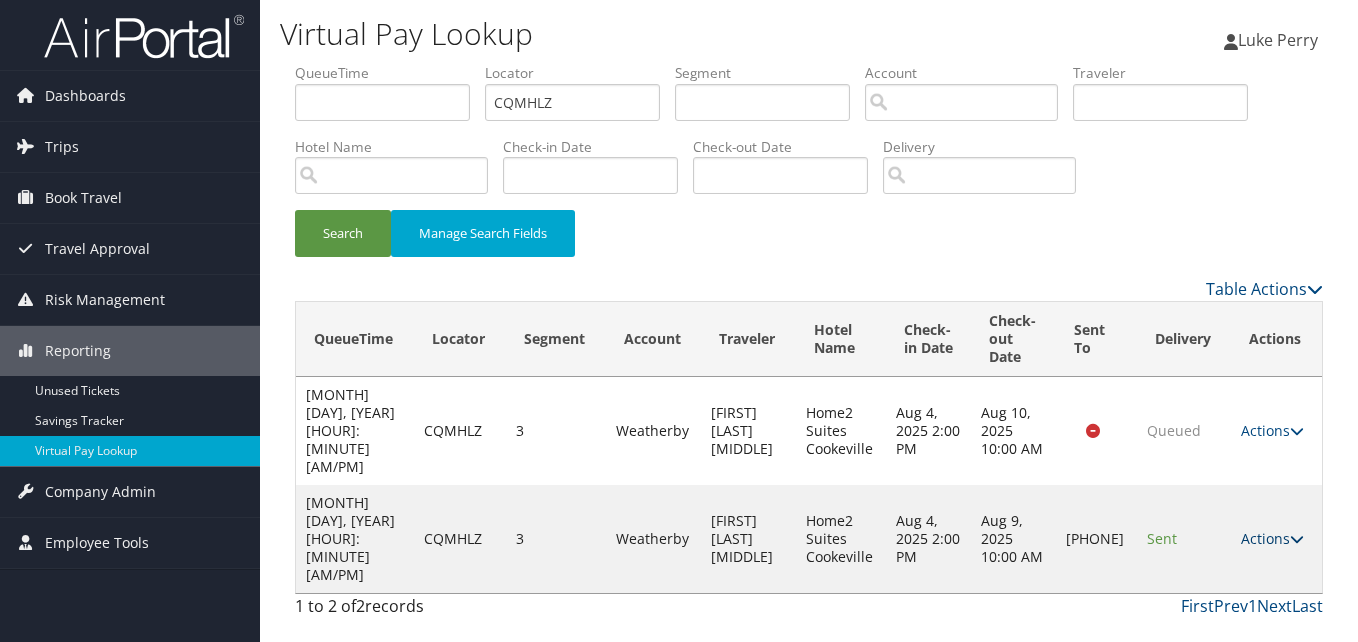 click on "Actions" at bounding box center (1272, 538) 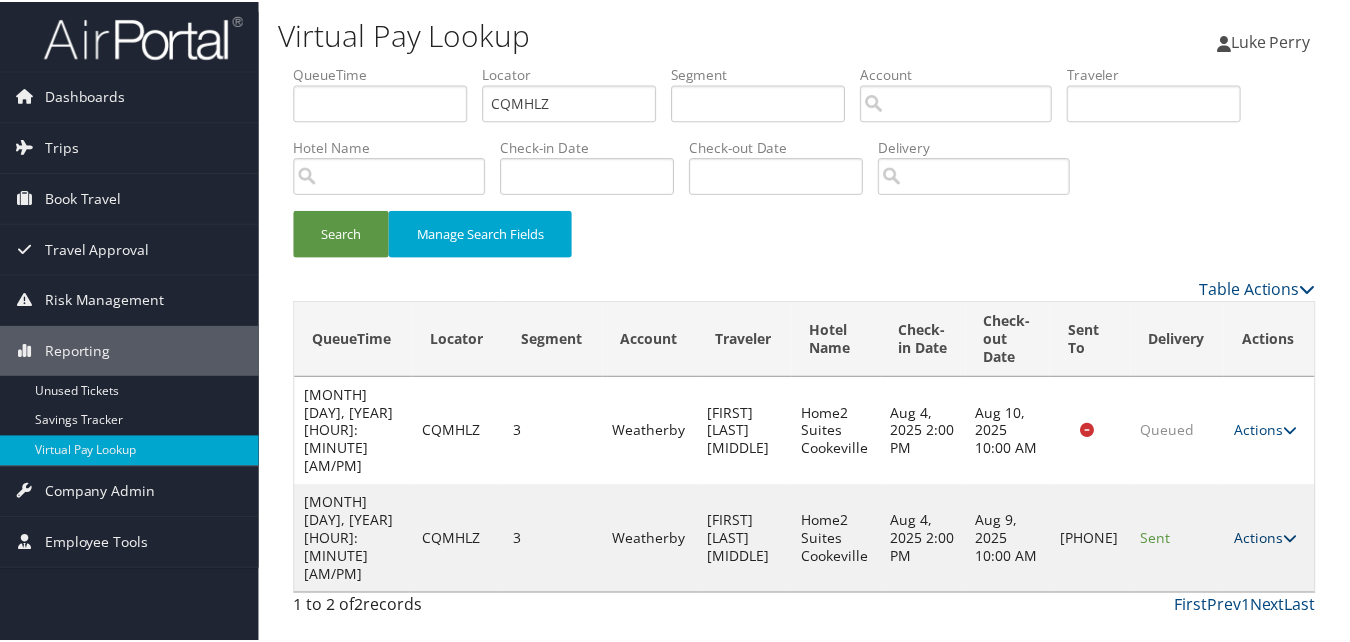 scroll, scrollTop: 1, scrollLeft: 0, axis: vertical 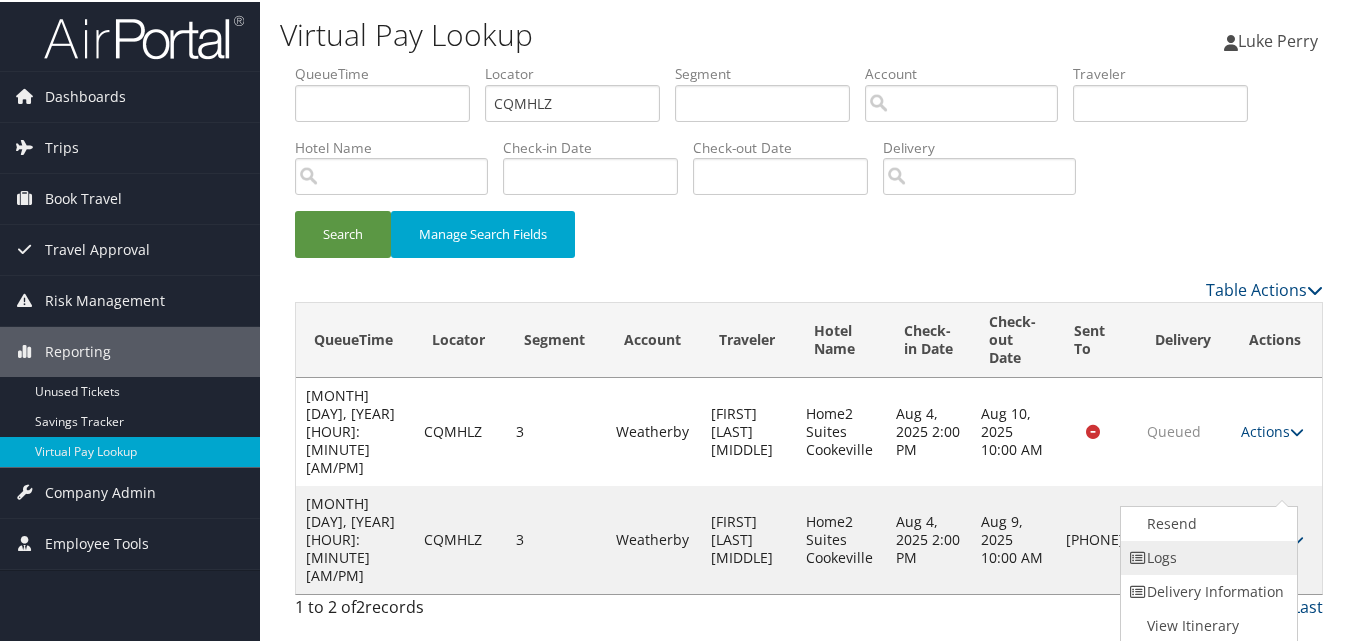 click on "Logs" at bounding box center [1206, 556] 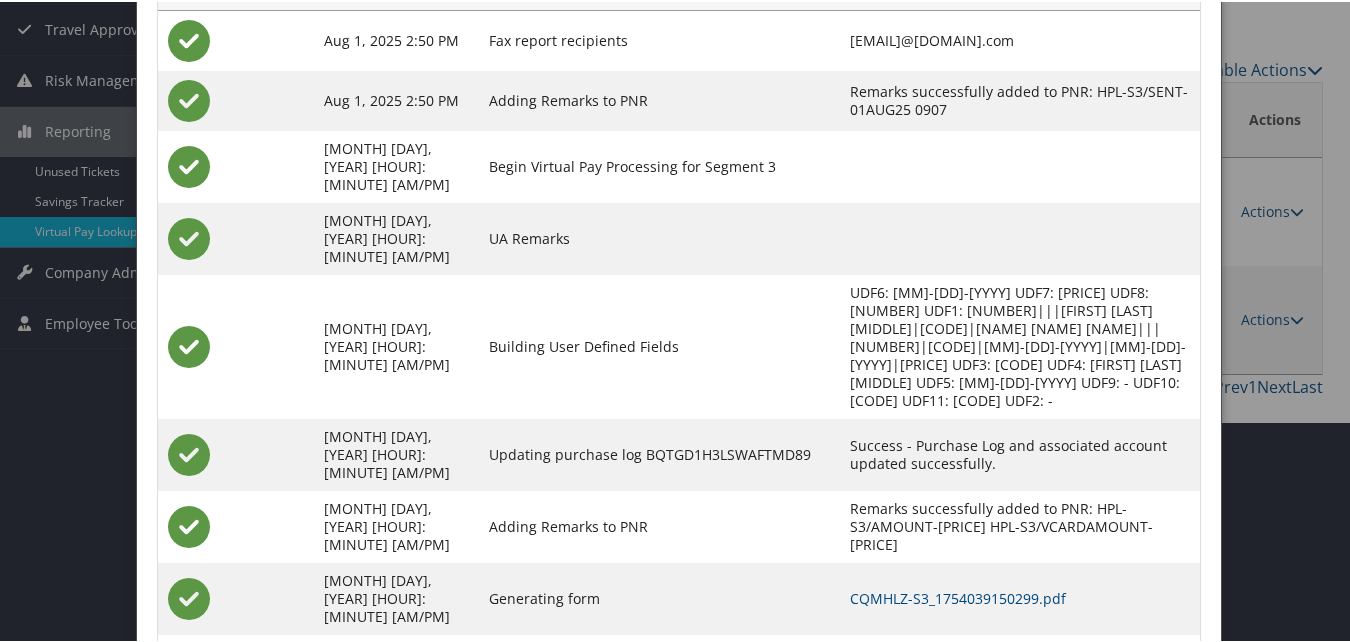 scroll, scrollTop: 232, scrollLeft: 0, axis: vertical 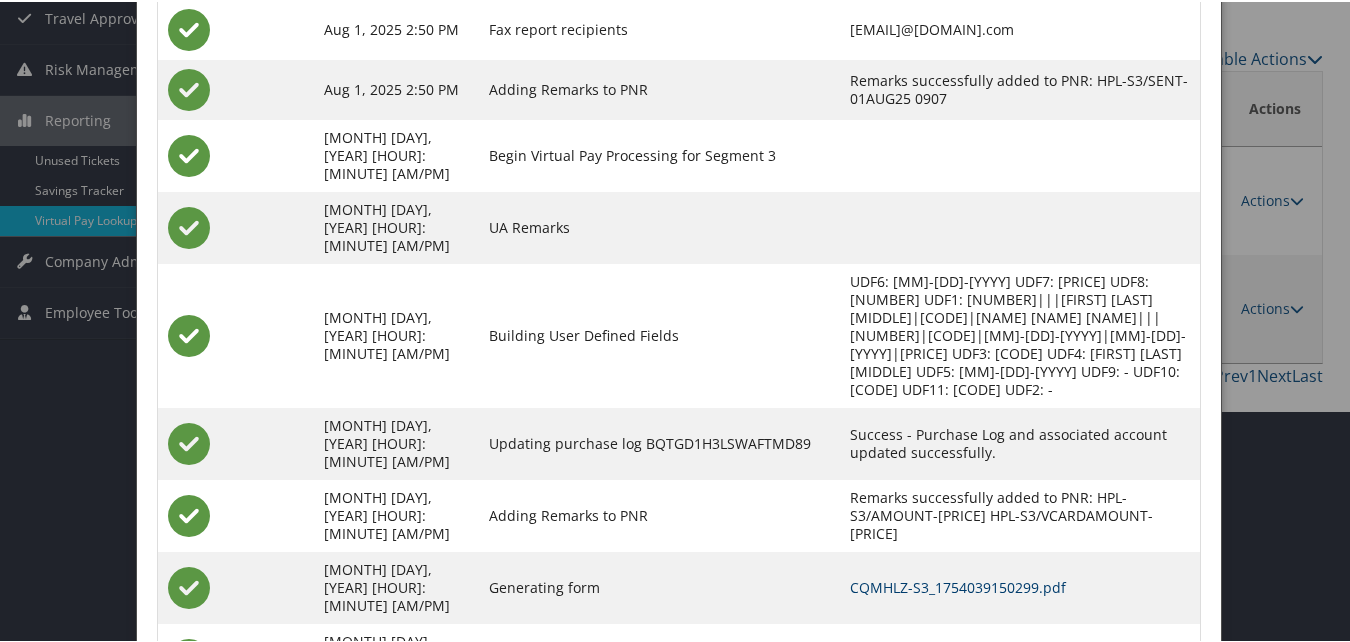 click on "CQMHLZ-S3_1754039150299.pdf" at bounding box center [958, 585] 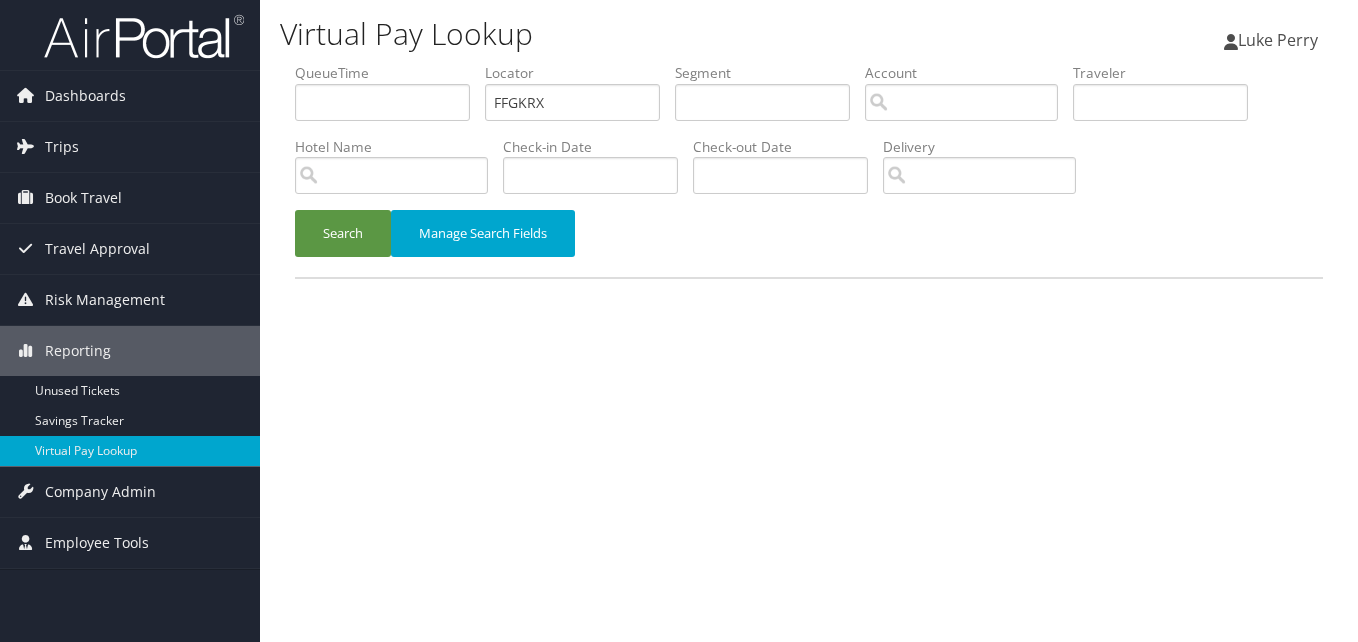 scroll, scrollTop: 0, scrollLeft: 0, axis: both 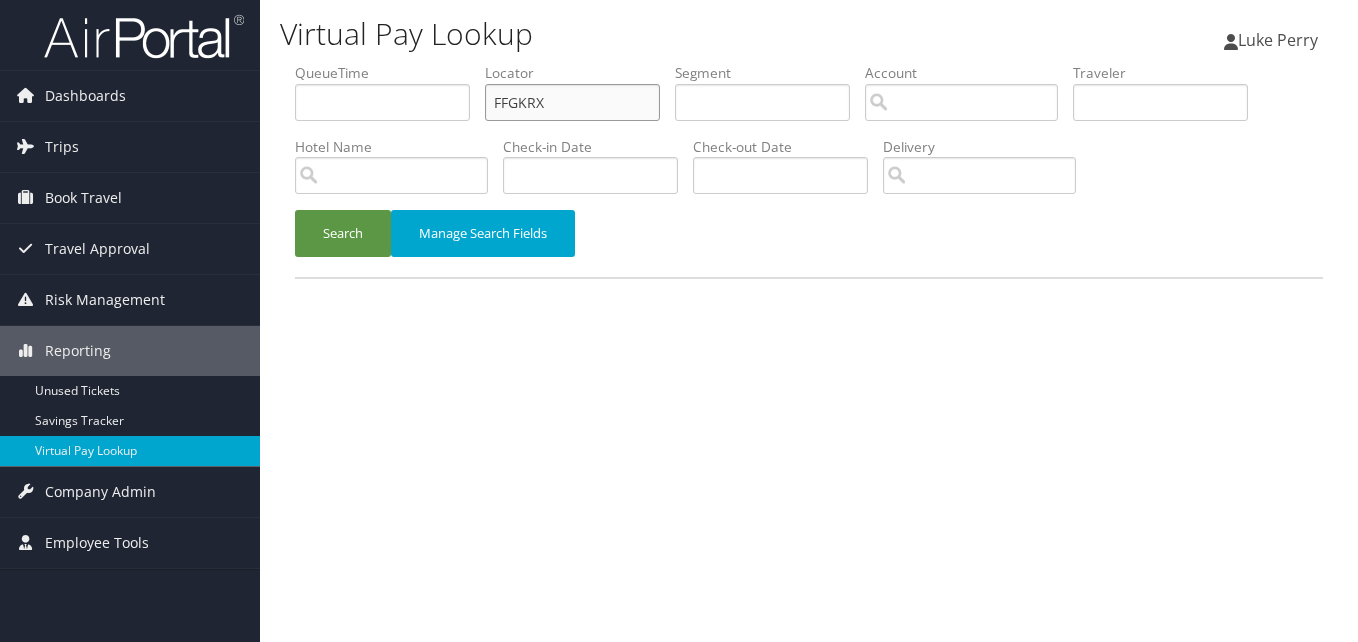 drag, startPoint x: 560, startPoint y: 103, endPoint x: 342, endPoint y: 117, distance: 218.44908 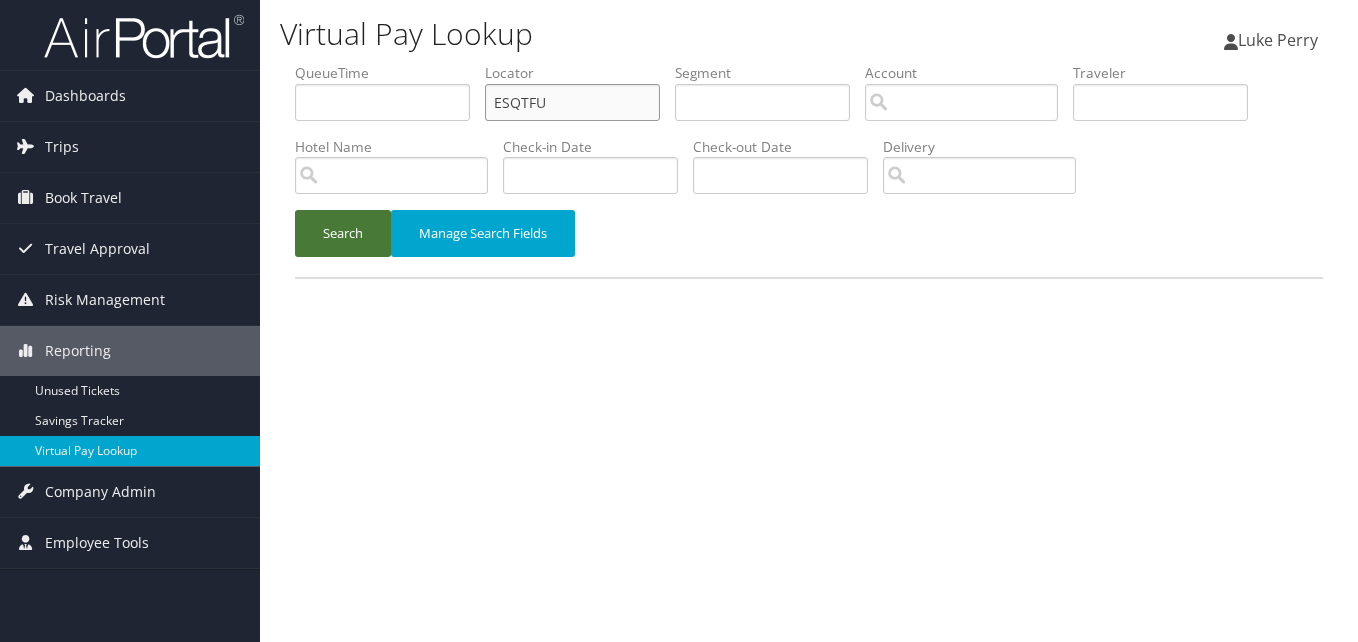 type on "ESQTFU" 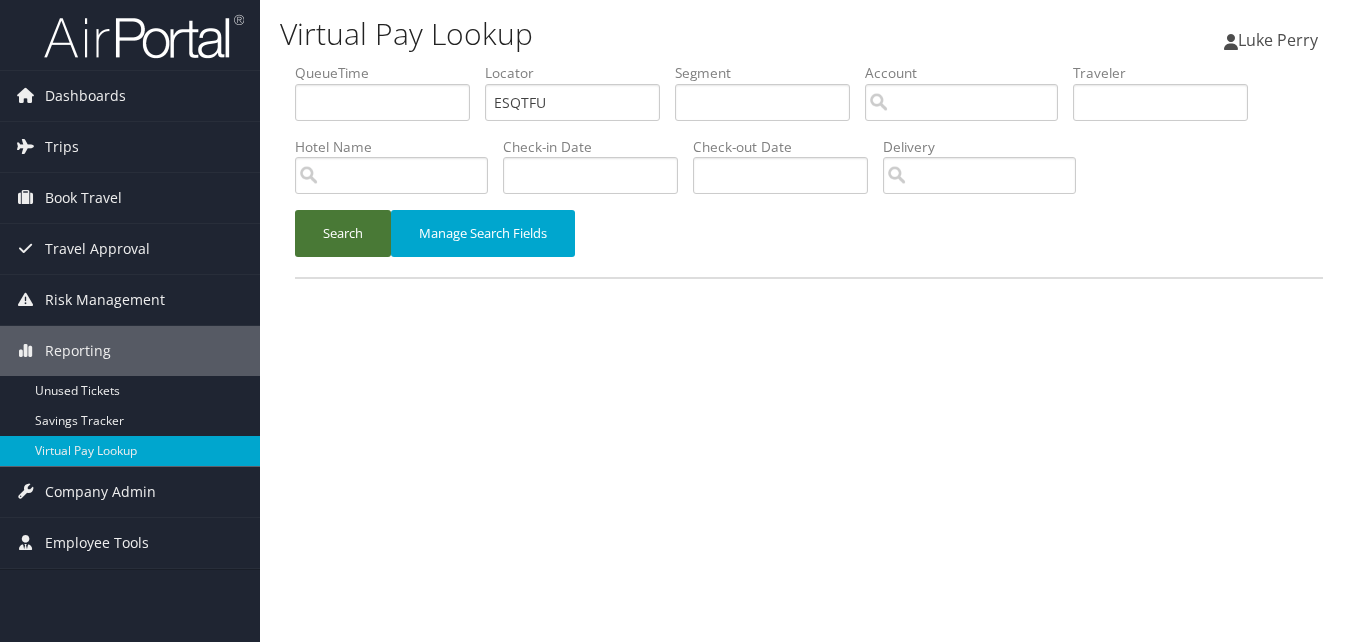 click on "Search" at bounding box center (343, 233) 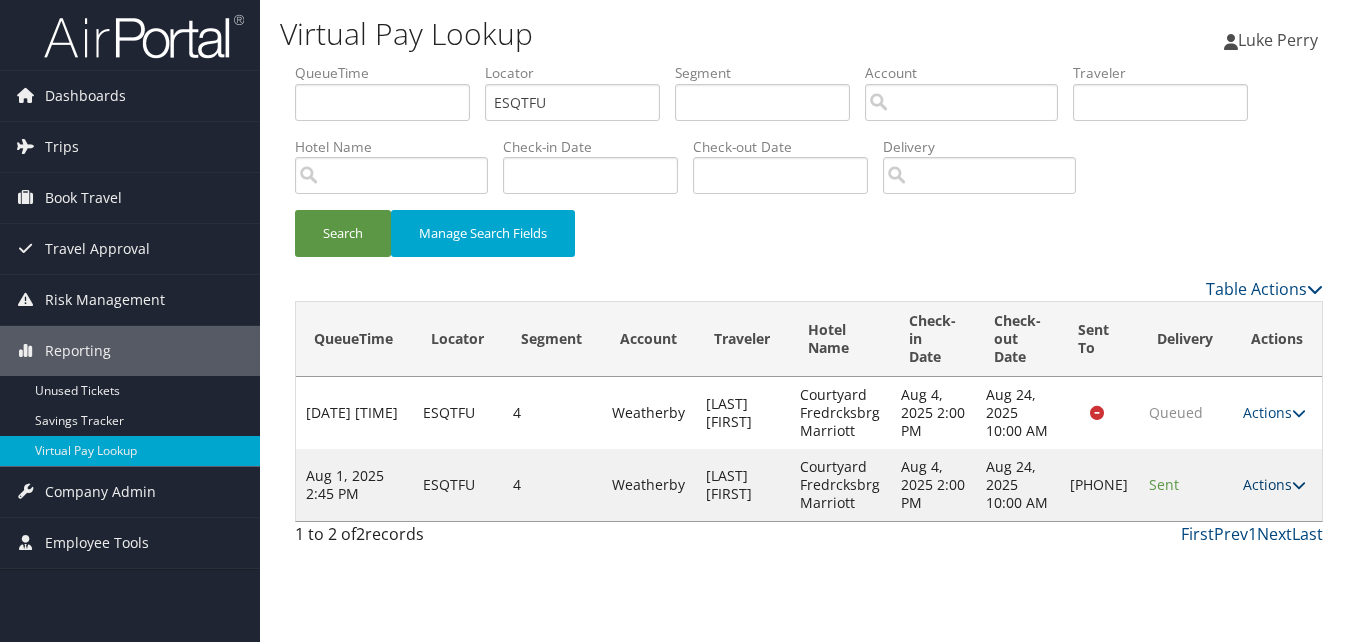 click on "Actions" at bounding box center [1274, 484] 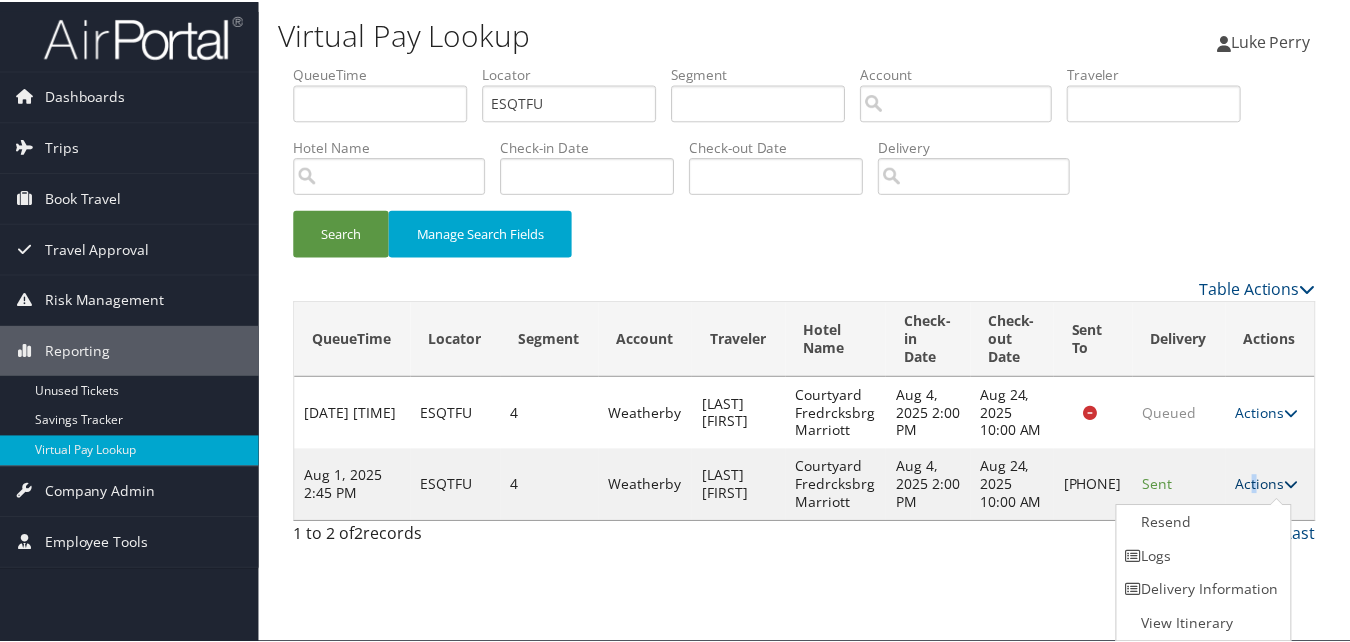 scroll, scrollTop: 1, scrollLeft: 0, axis: vertical 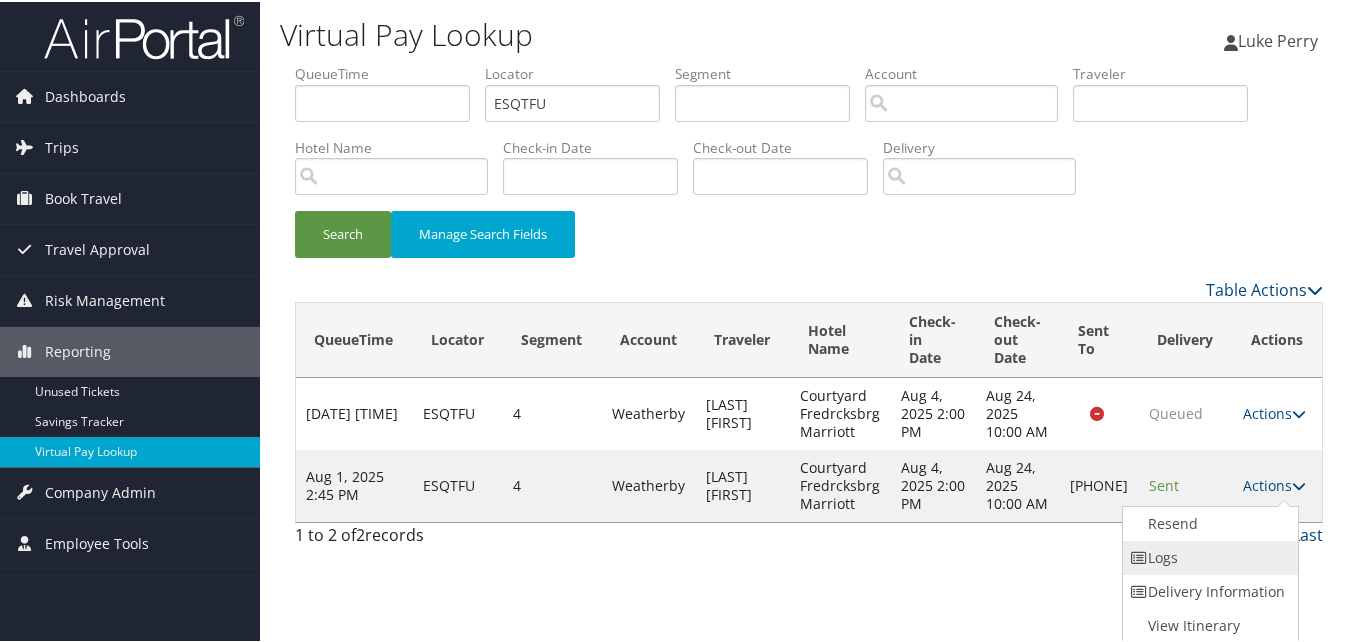 drag, startPoint x: 1264, startPoint y: 490, endPoint x: 1206, endPoint y: 553, distance: 85.632935 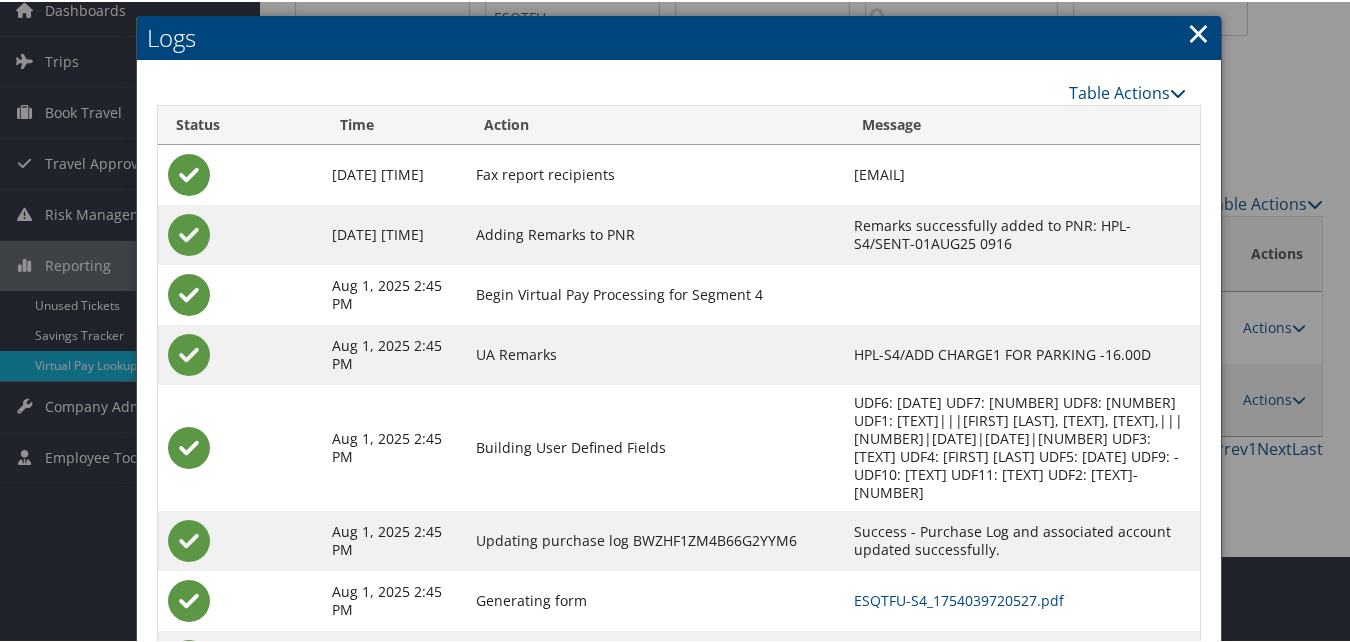scroll, scrollTop: 172, scrollLeft: 0, axis: vertical 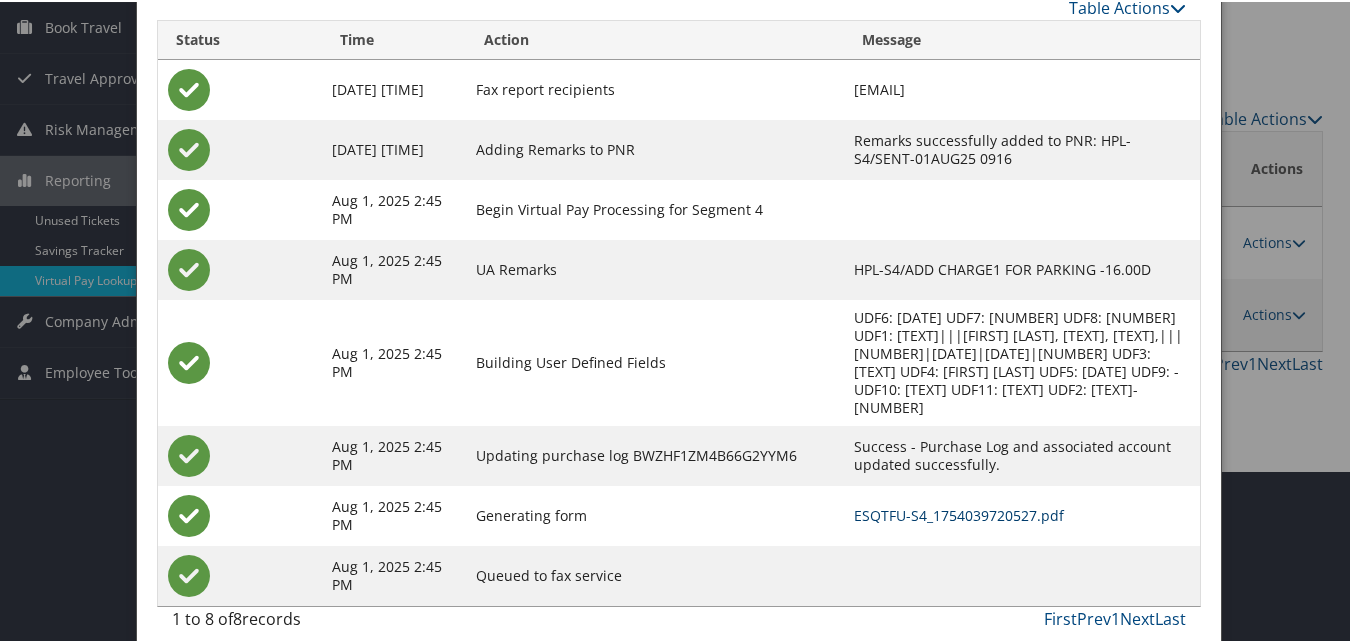 click on "ESQTFU-S4_1754039720527.pdf" at bounding box center (959, 513) 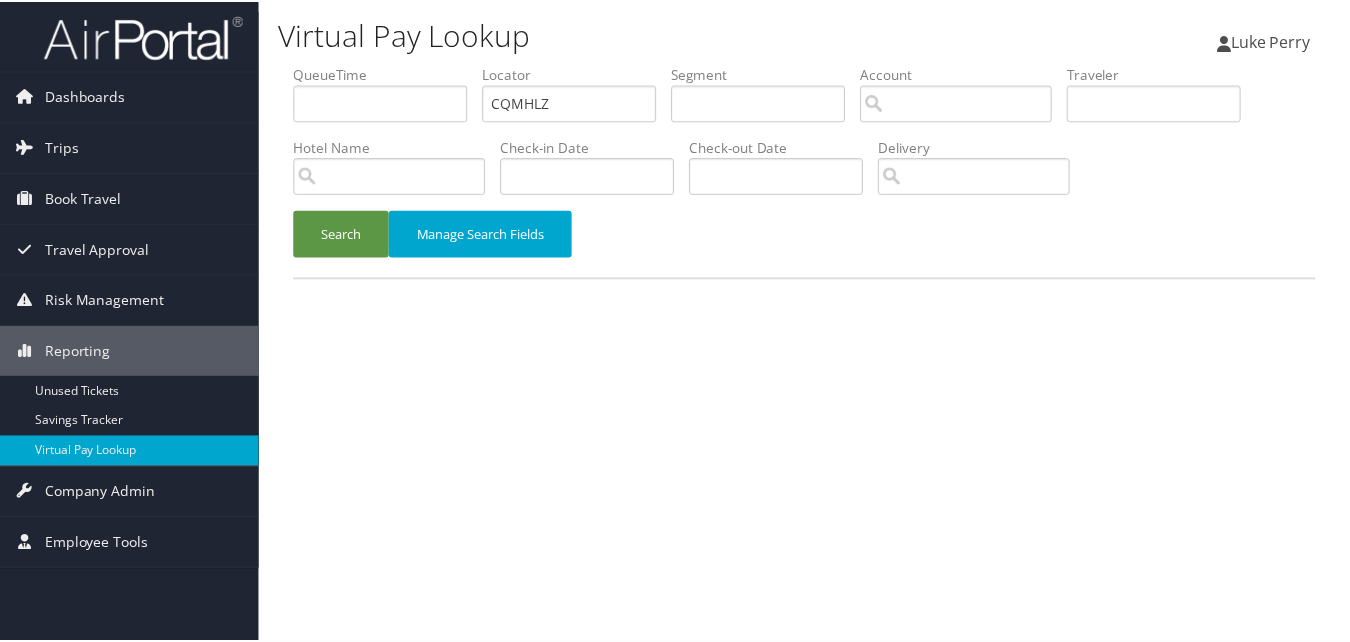 scroll, scrollTop: 0, scrollLeft: 0, axis: both 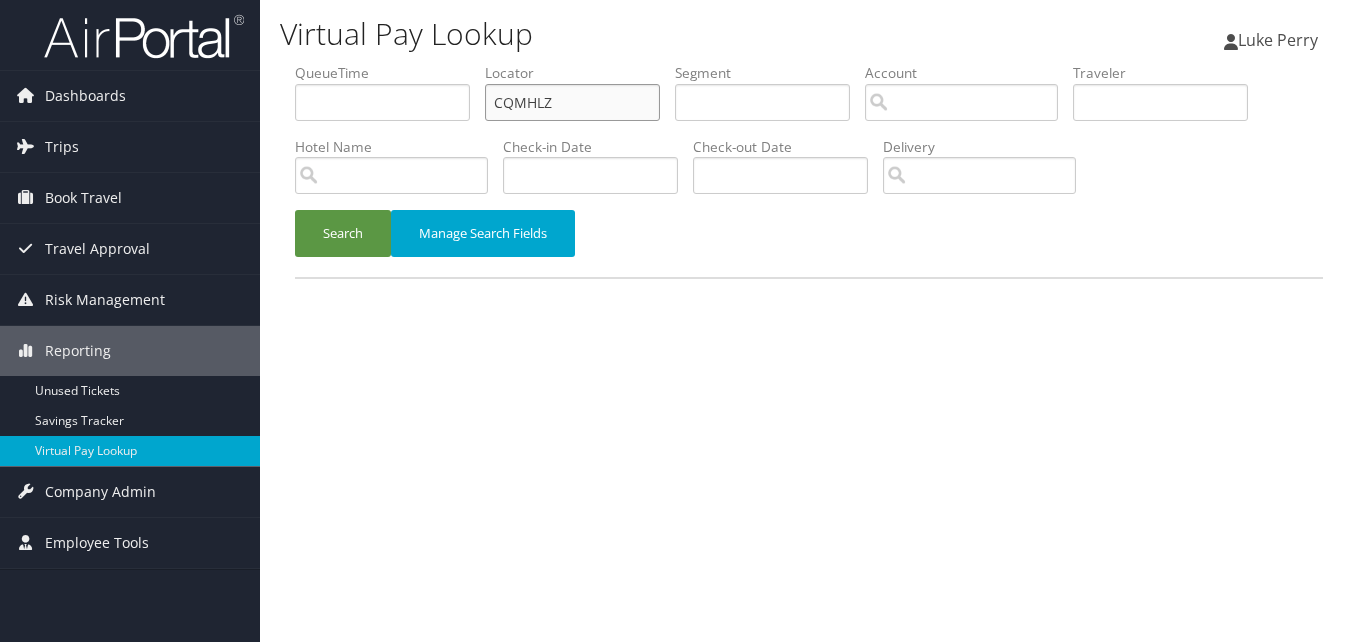 drag, startPoint x: 570, startPoint y: 104, endPoint x: 352, endPoint y: 121, distance: 218.66183 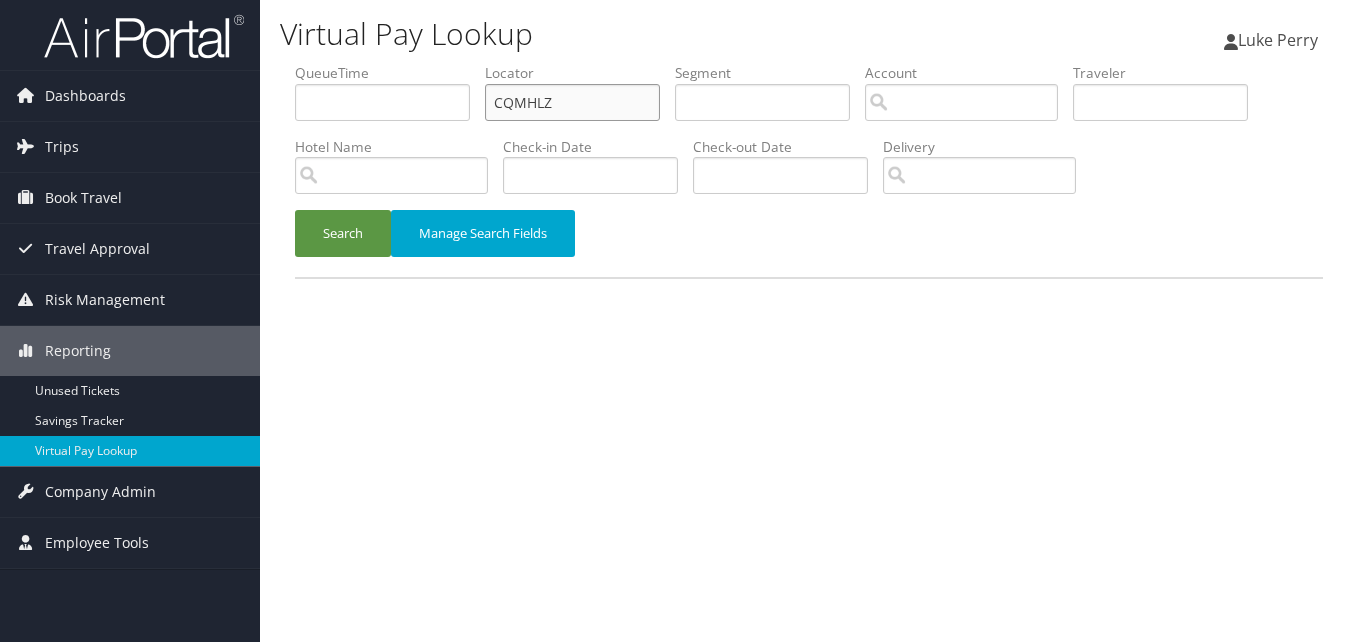 click on "QueueTime Locator CQMHLZ Segment Account Traveler Hotel Name Check-in Date Check-out Date Delivery" at bounding box center [809, 63] 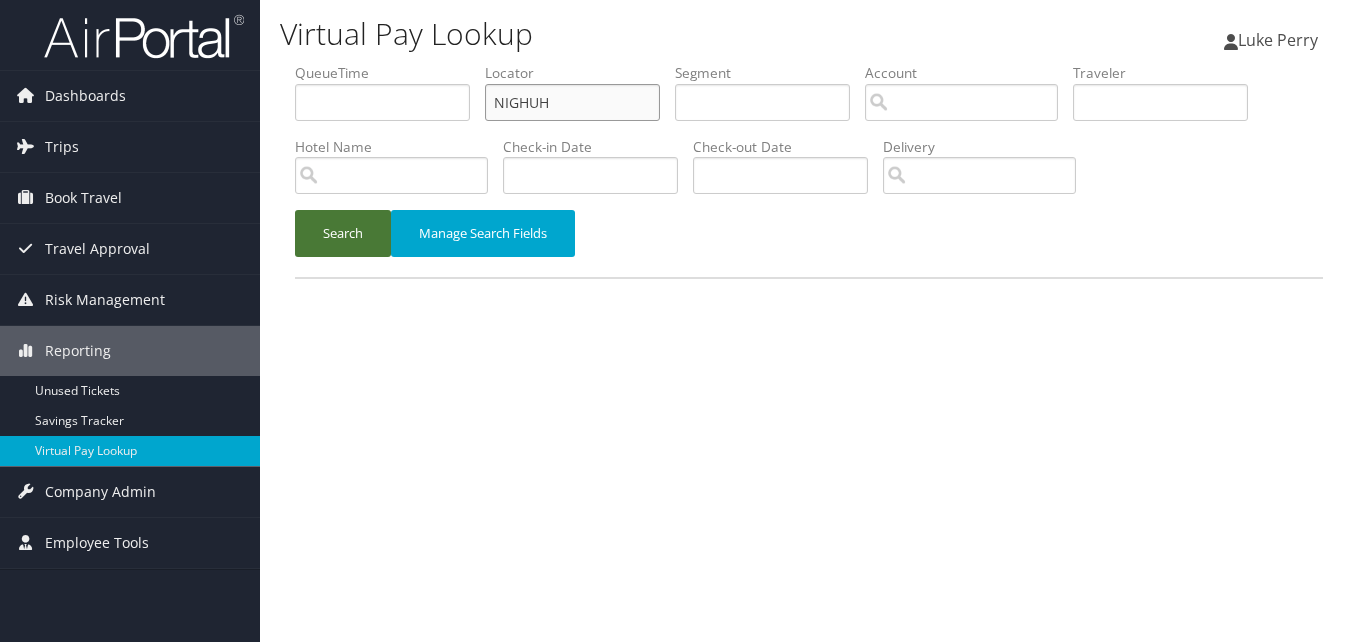 type on "NIGHUH" 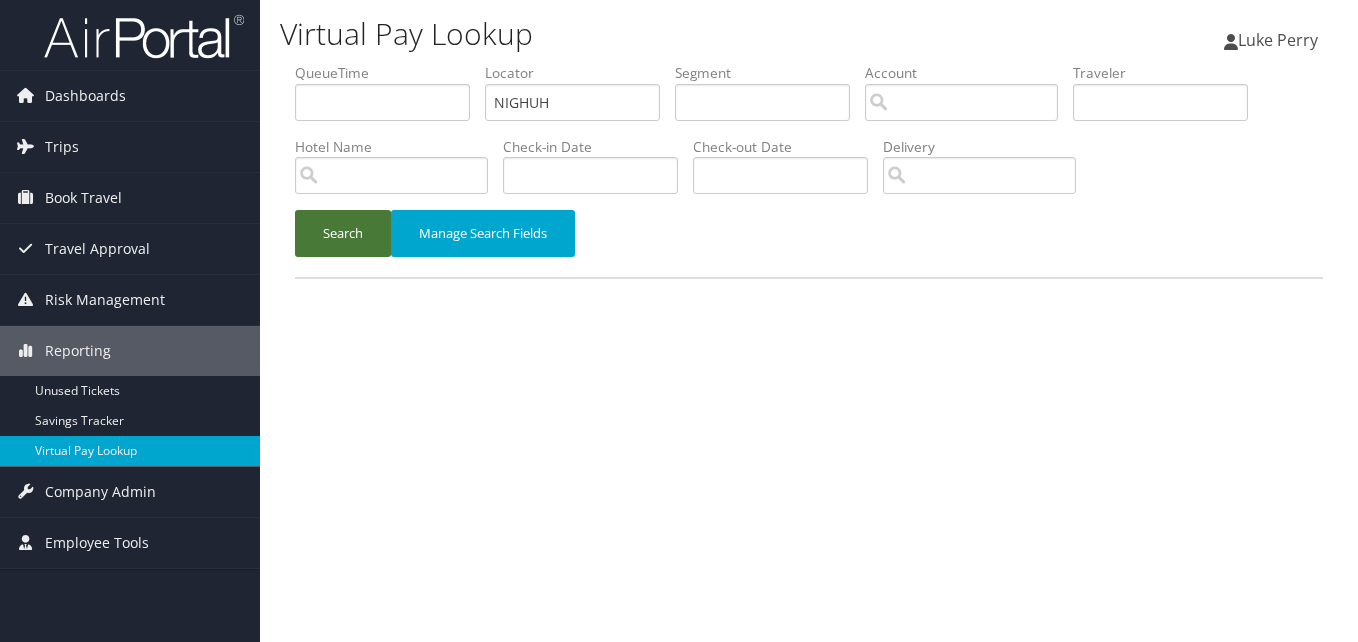 click on "Search" at bounding box center (343, 233) 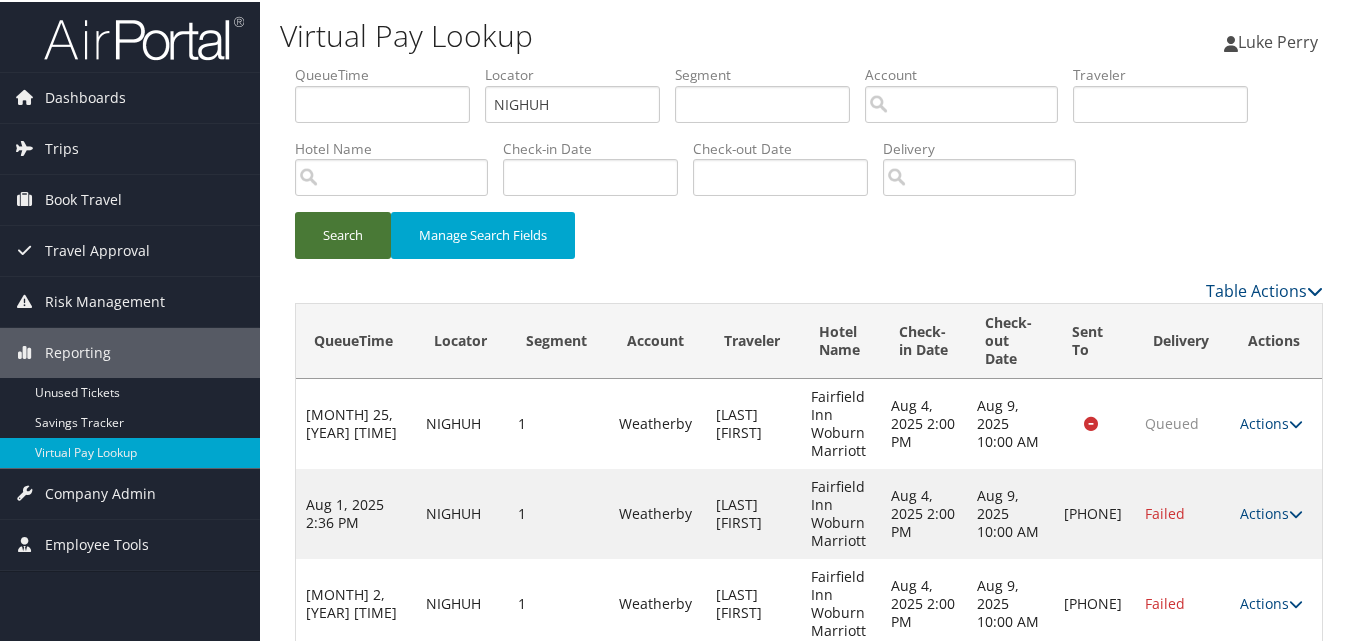 click on "Search" at bounding box center [343, 233] 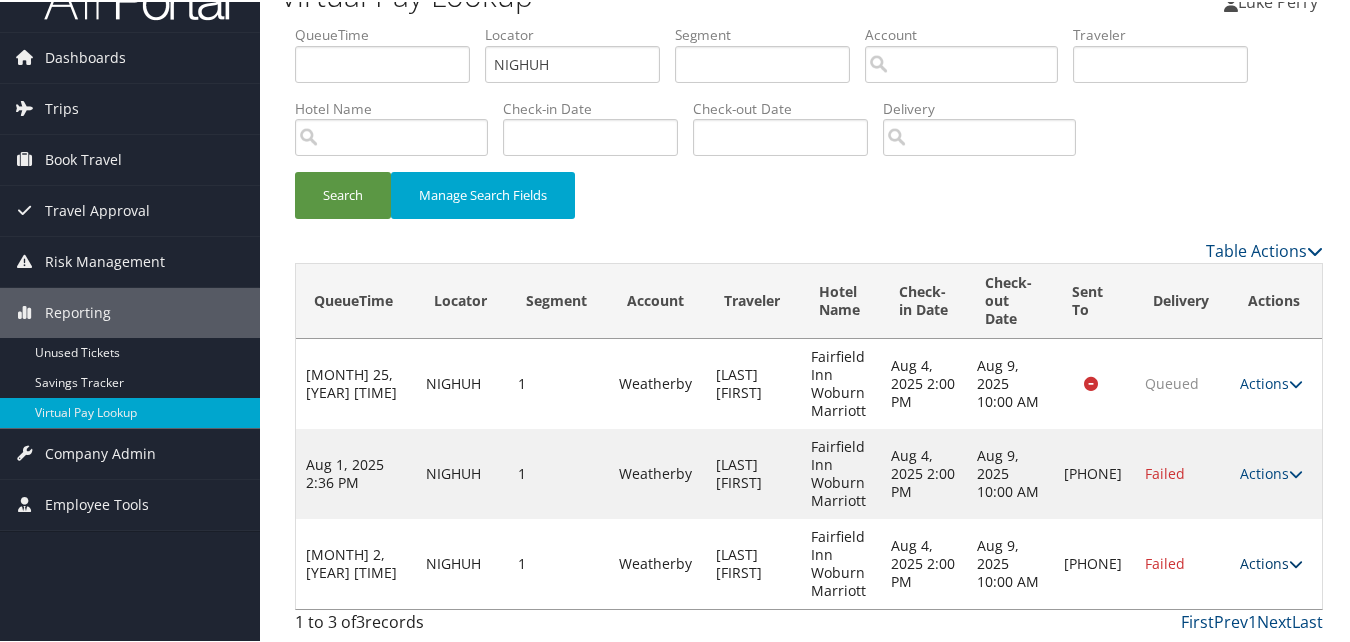 click on "Actions" at bounding box center [1271, 561] 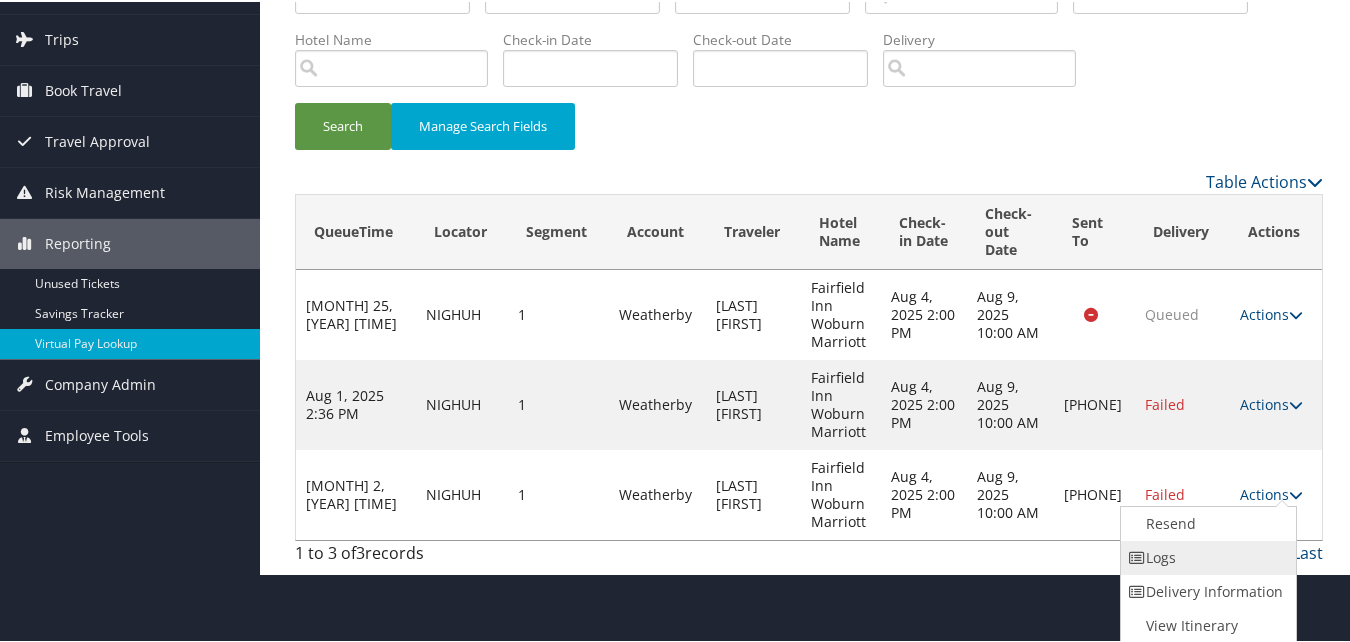click on "Logs" at bounding box center [1206, 556] 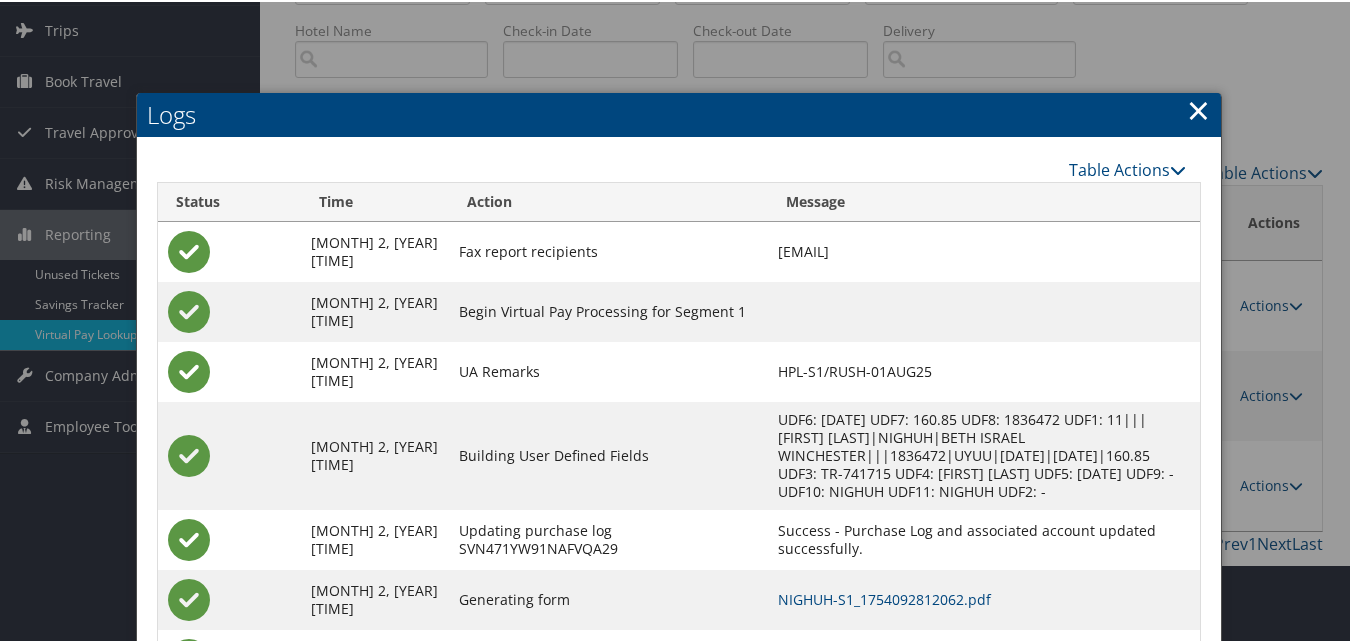 scroll, scrollTop: 220, scrollLeft: 0, axis: vertical 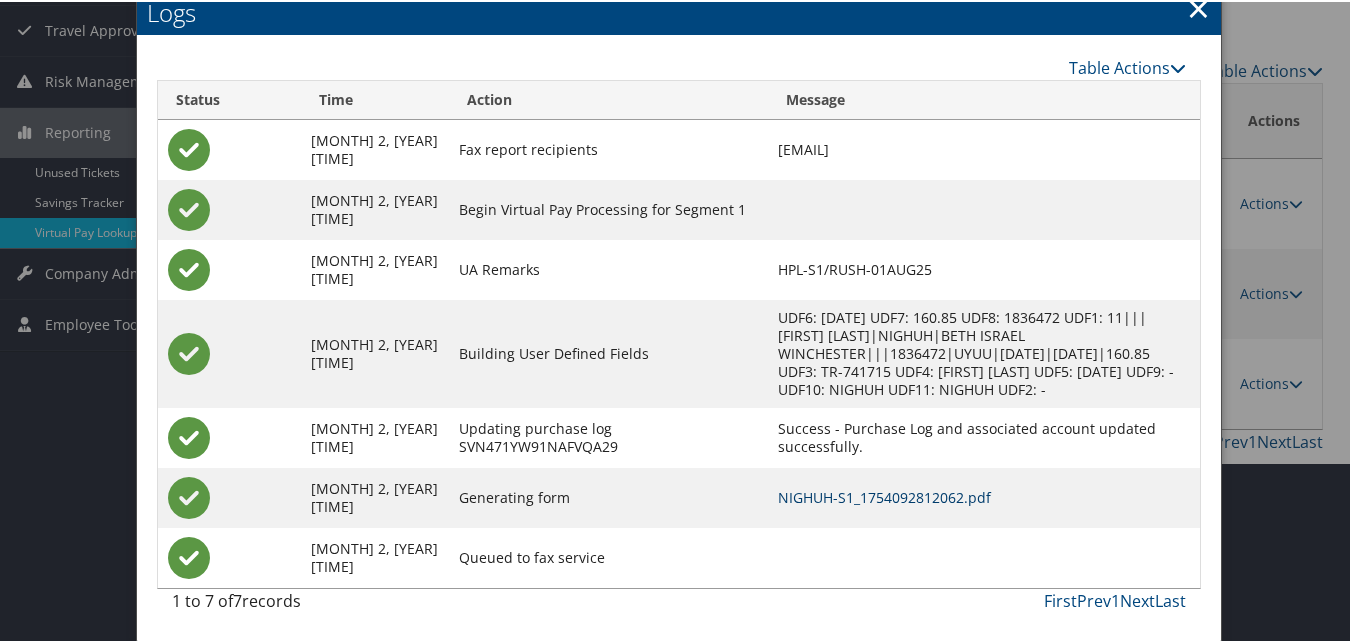 click on "NIGHUH-S1_1754092812062.pdf" at bounding box center (884, 495) 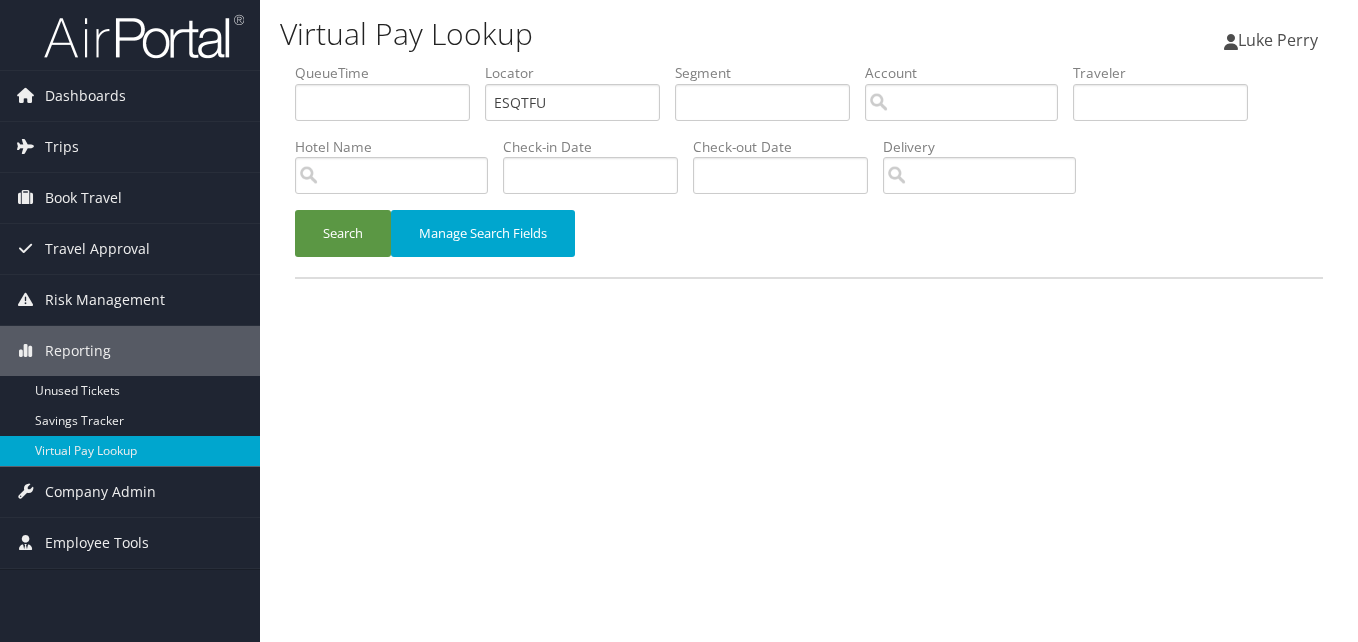 scroll, scrollTop: 0, scrollLeft: 0, axis: both 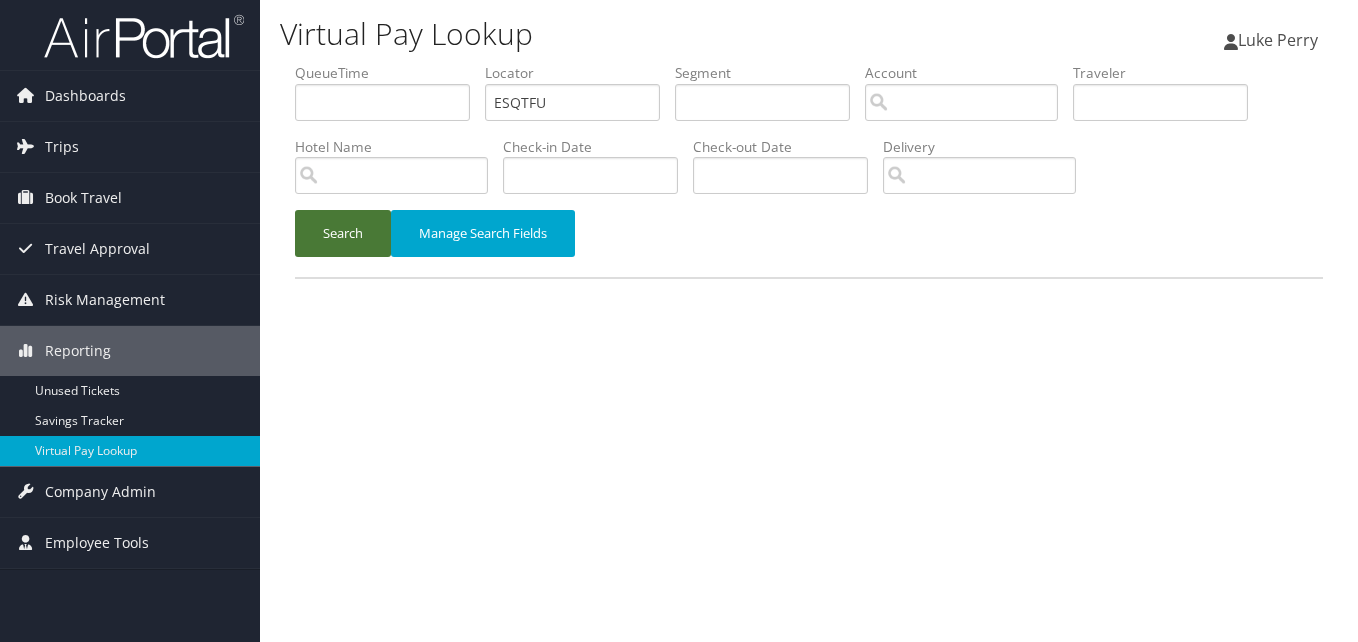 click on "Search" at bounding box center [343, 233] 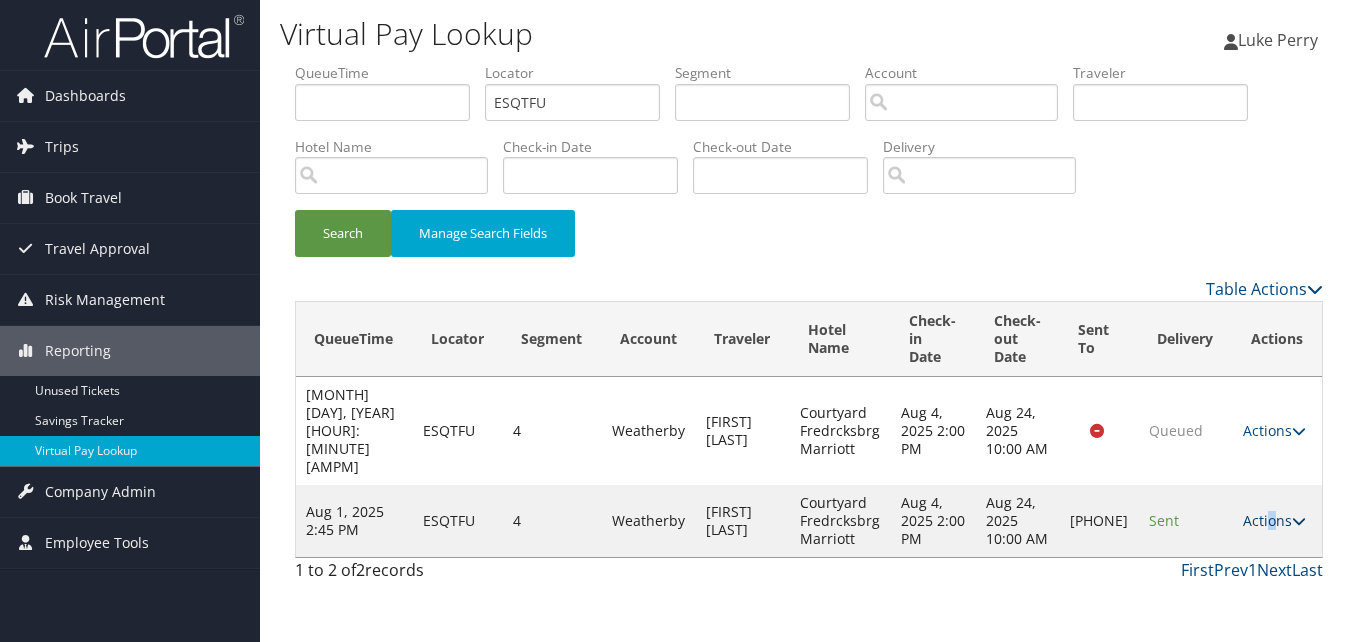 click on "Actions" at bounding box center [1274, 520] 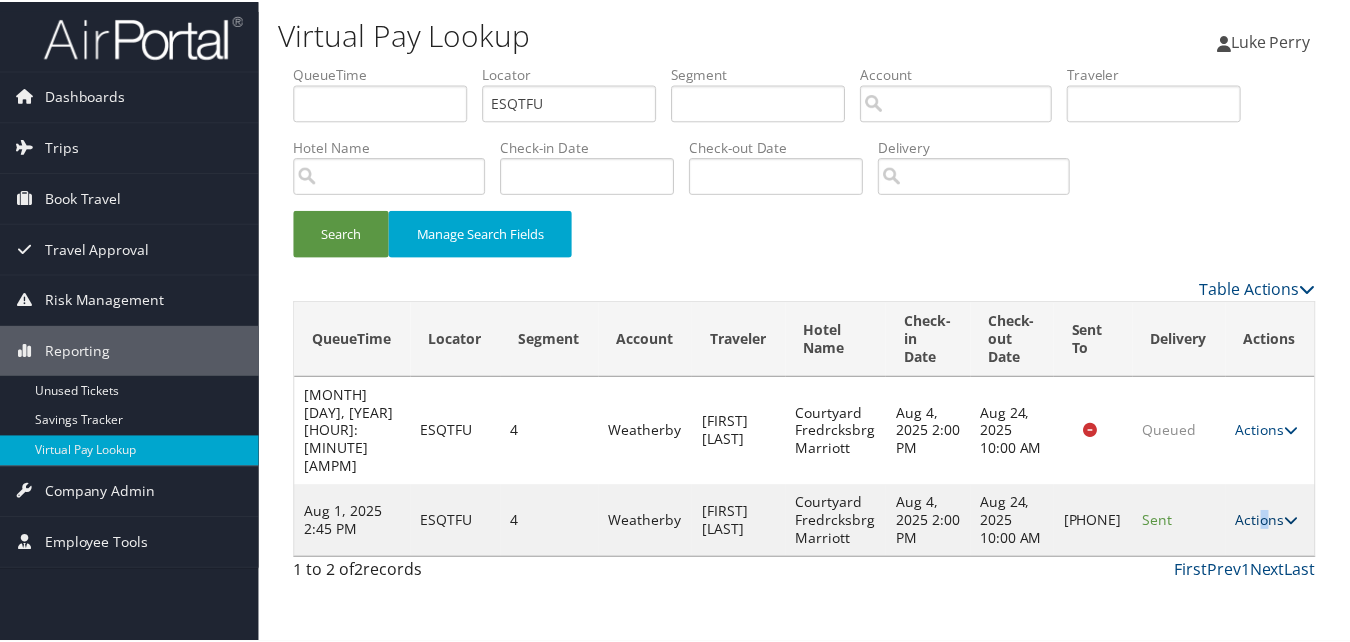 scroll, scrollTop: 1, scrollLeft: 0, axis: vertical 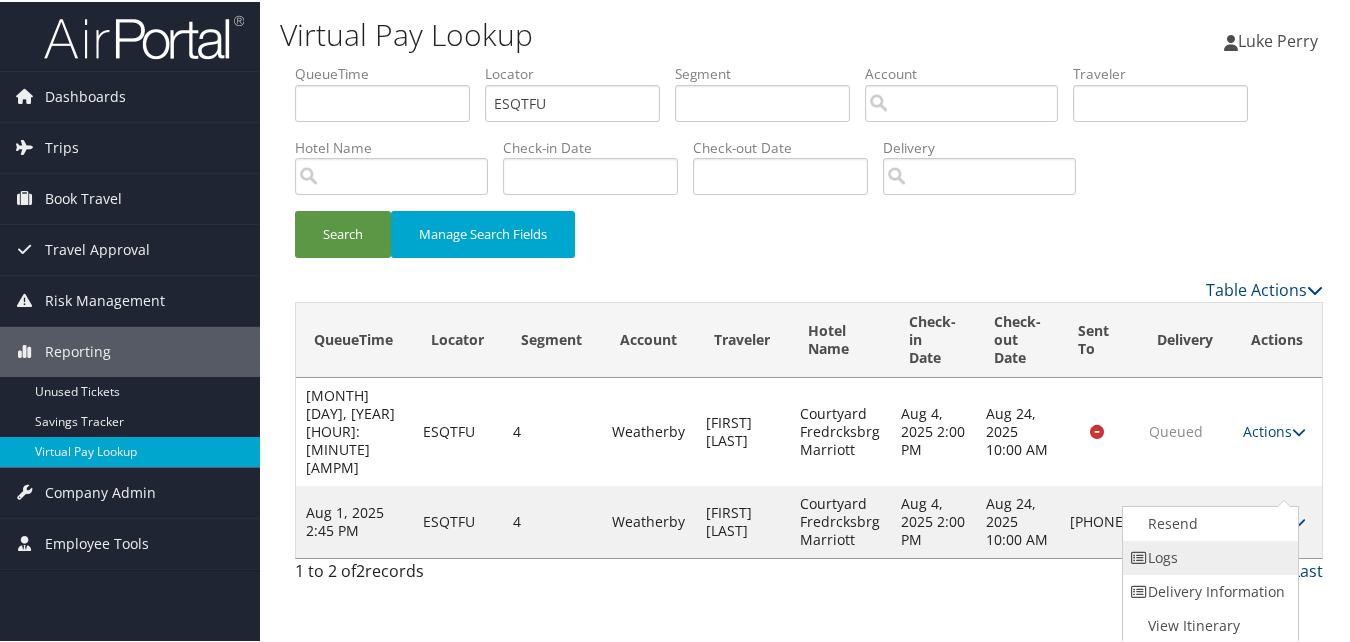 drag, startPoint x: 1272, startPoint y: 496, endPoint x: 1192, endPoint y: 559, distance: 101.828285 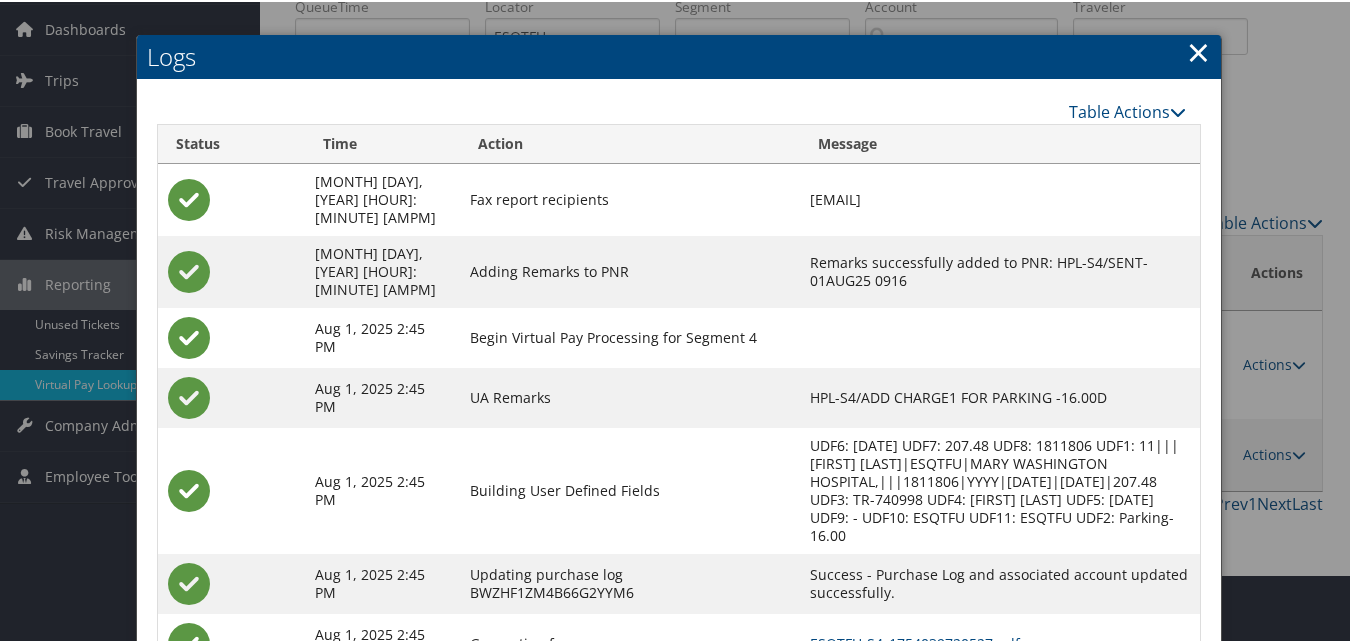 scroll, scrollTop: 172, scrollLeft: 0, axis: vertical 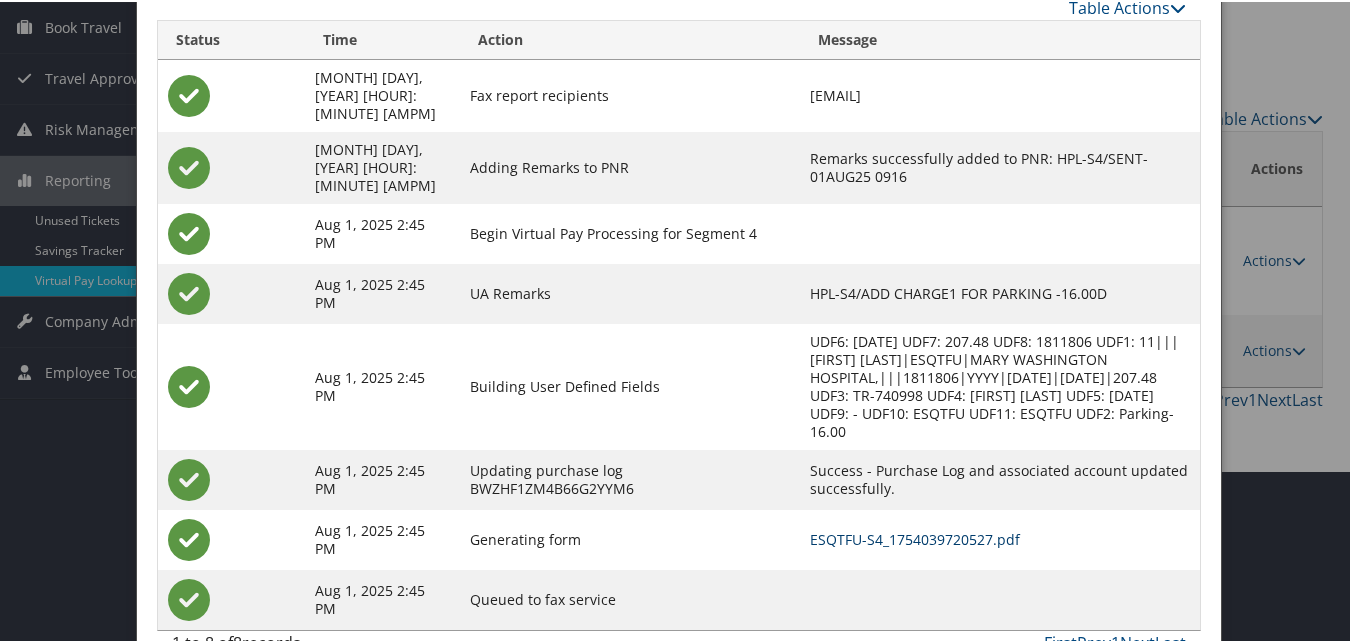 click on "ESQTFU-S4_1754039720527.pdf" at bounding box center (915, 537) 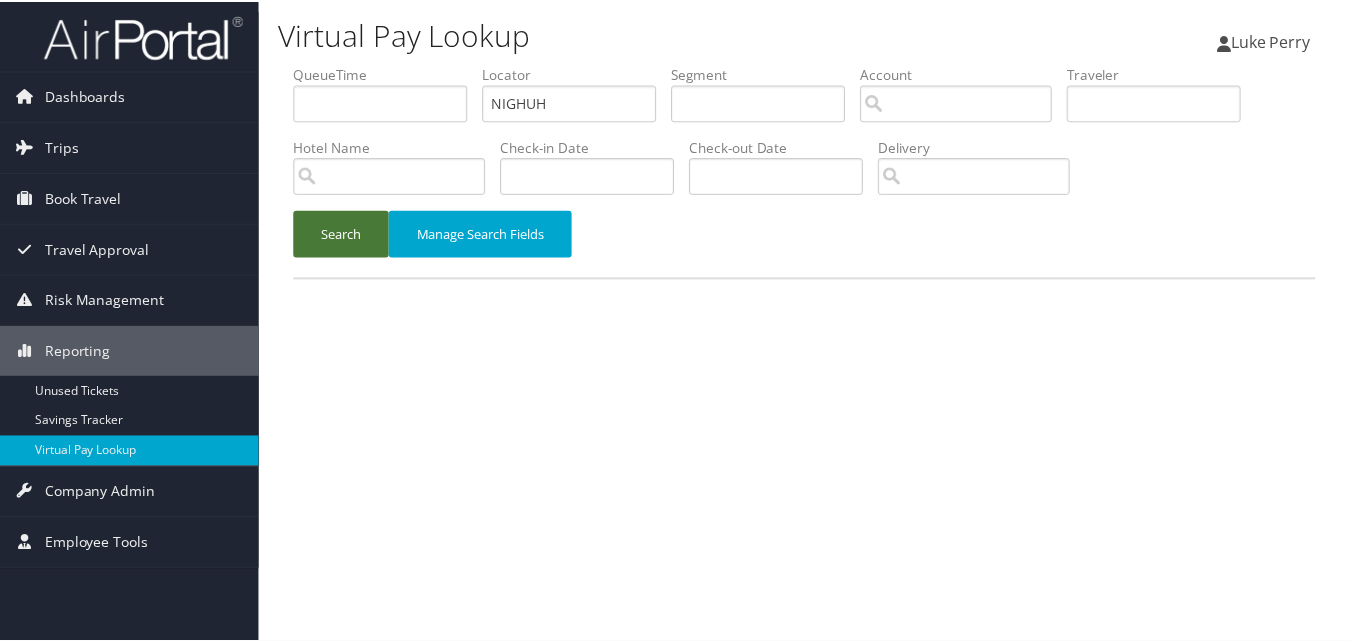 scroll, scrollTop: 0, scrollLeft: 0, axis: both 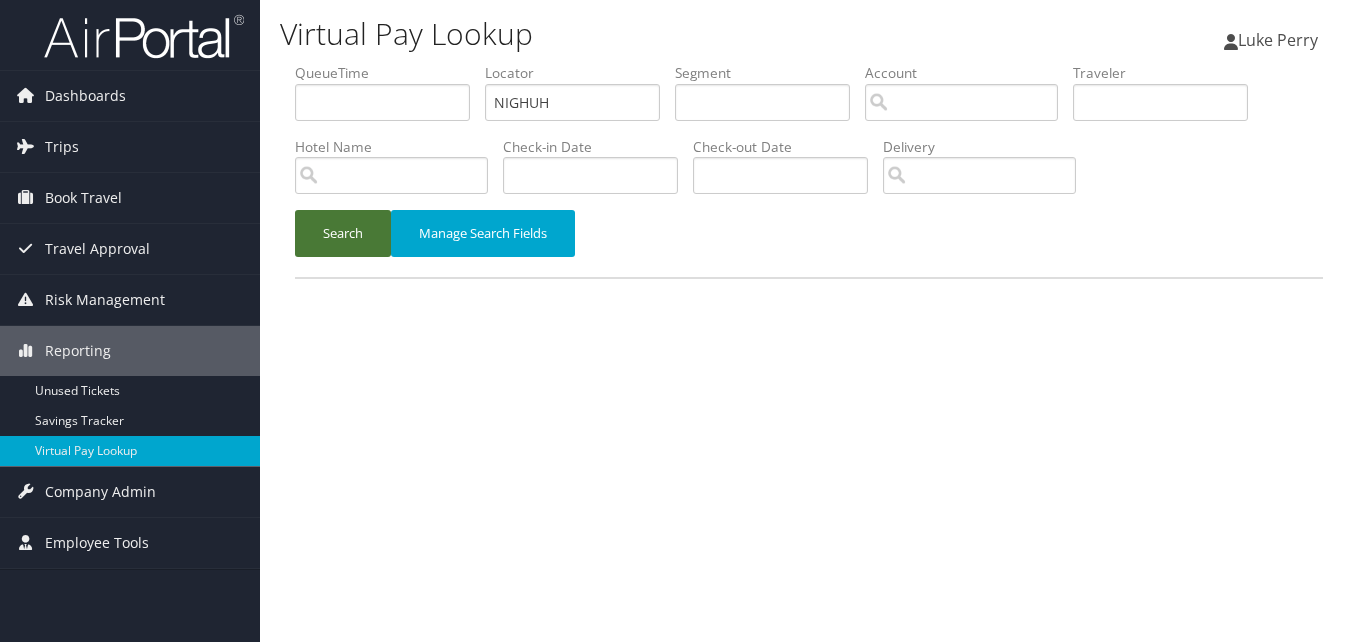 click on "Search" at bounding box center [343, 233] 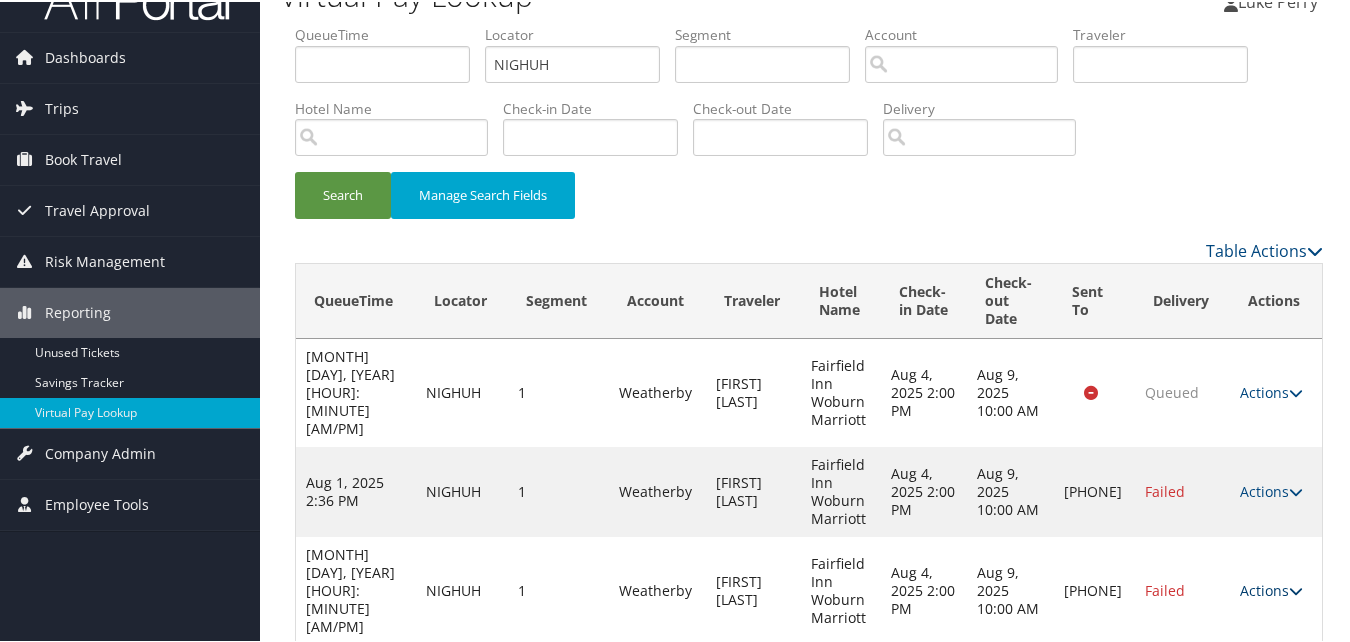 click at bounding box center (1296, 589) 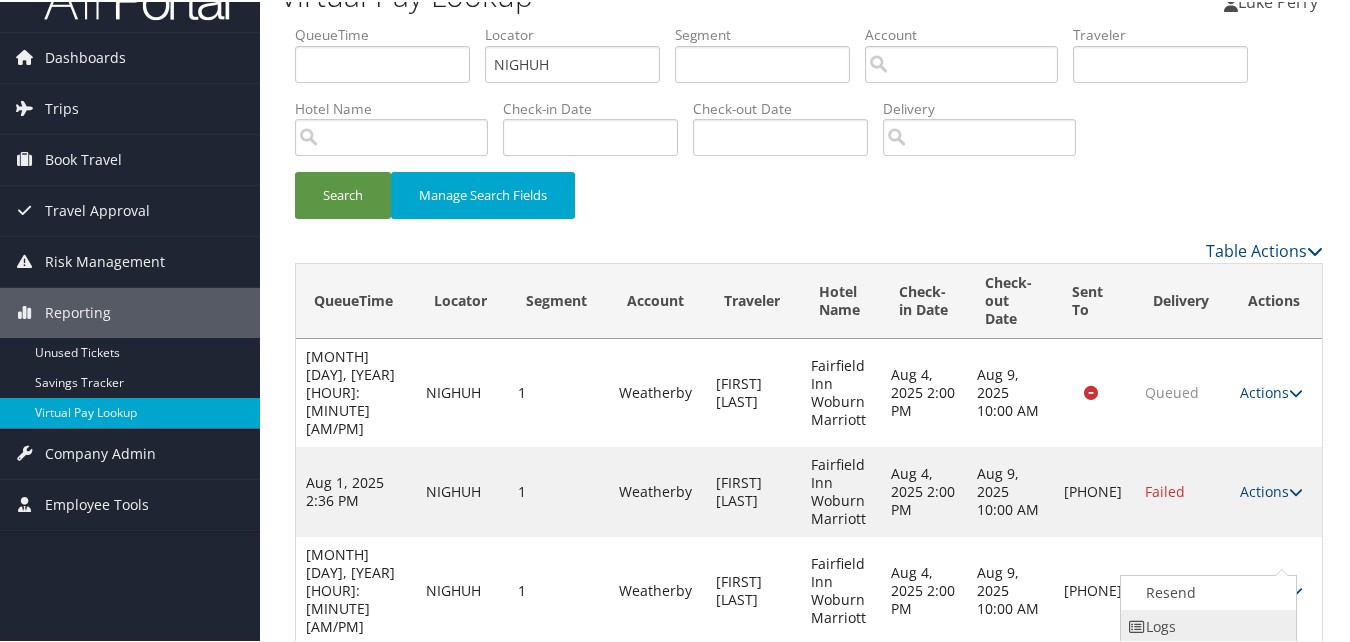 scroll, scrollTop: 109, scrollLeft: 0, axis: vertical 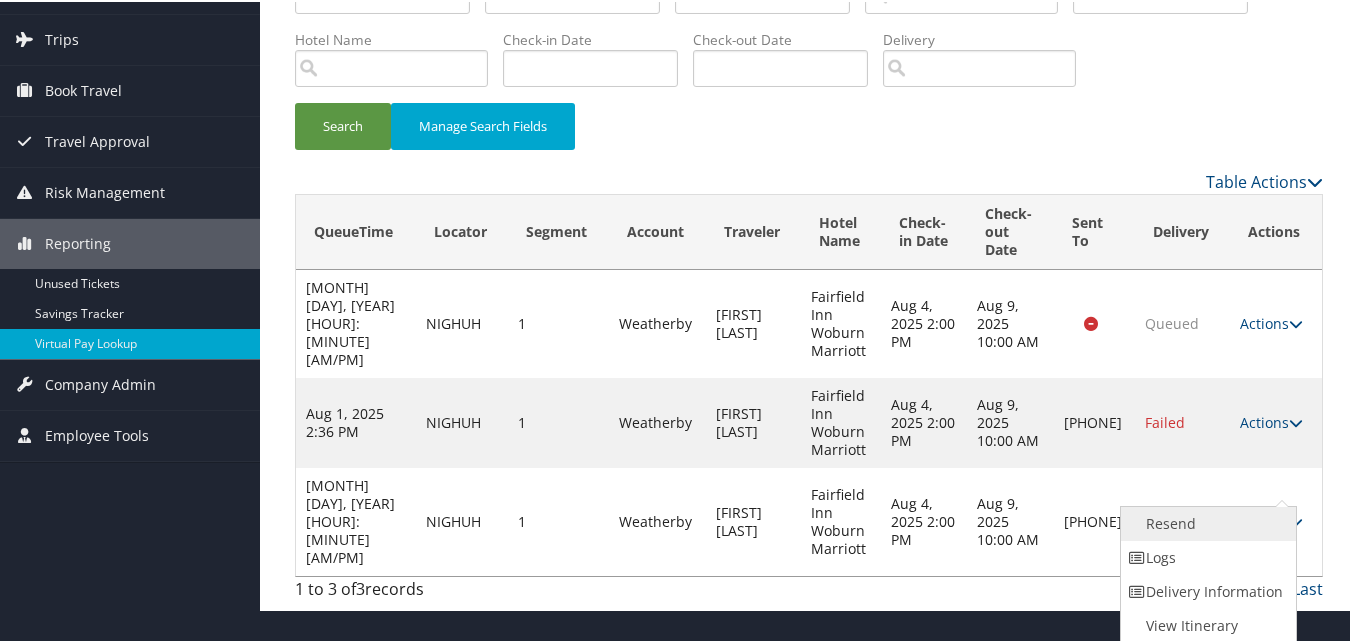click on "Resend" at bounding box center (1206, 522) 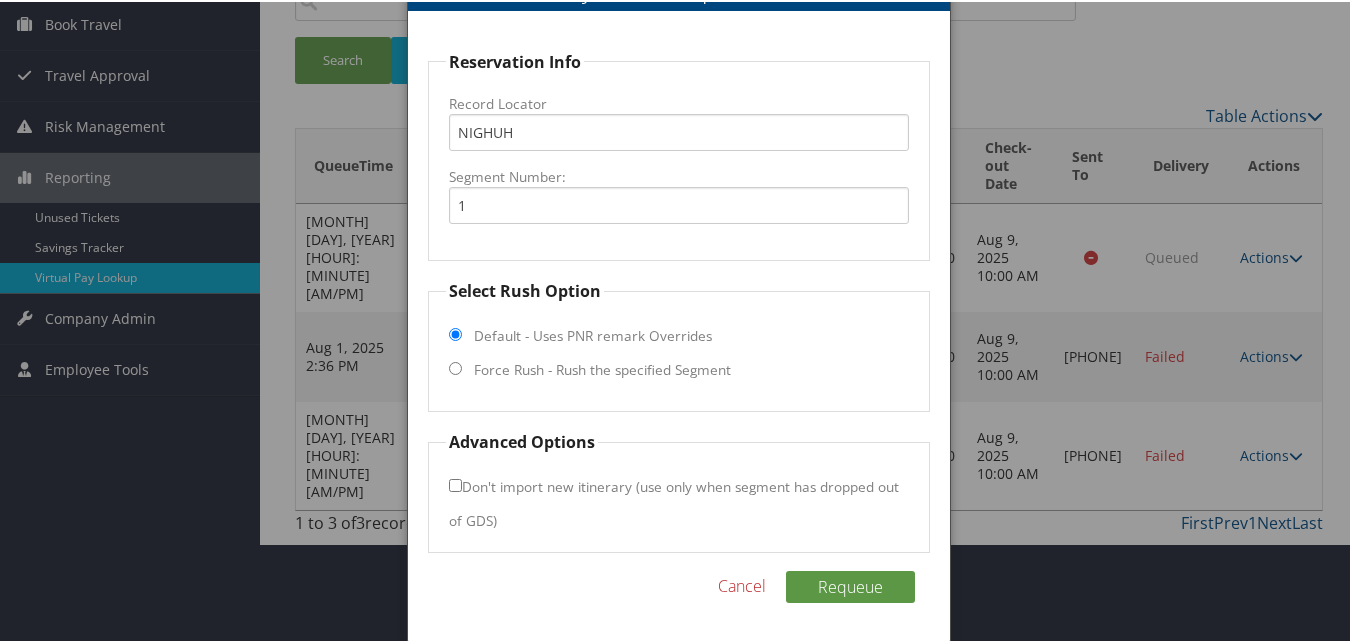 click on "Force Rush - Rush the specified Segment" at bounding box center (602, 368) 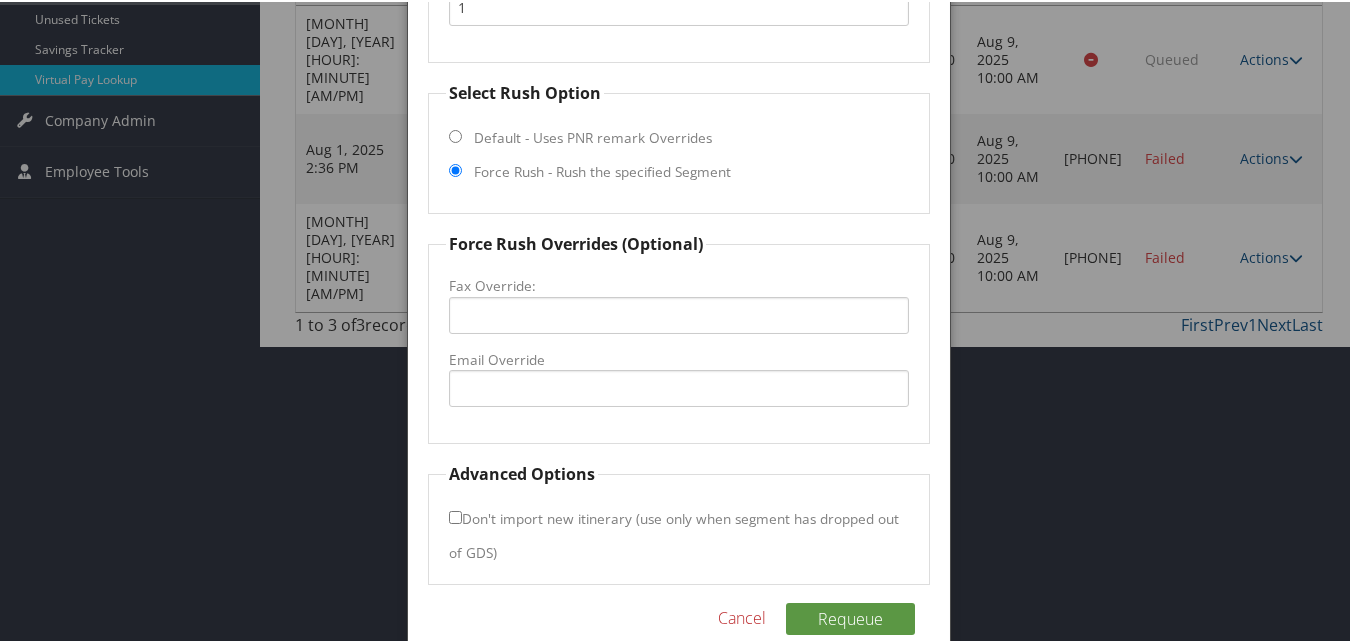 scroll, scrollTop: 375, scrollLeft: 0, axis: vertical 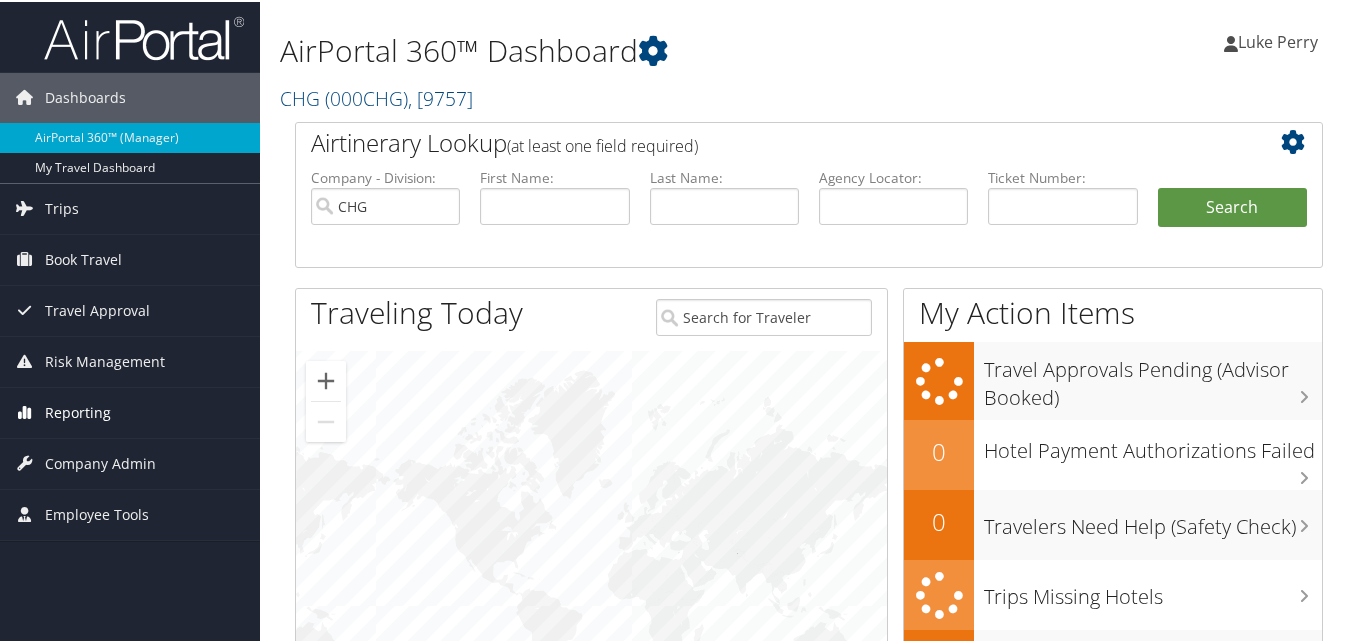 click at bounding box center (25, 410) 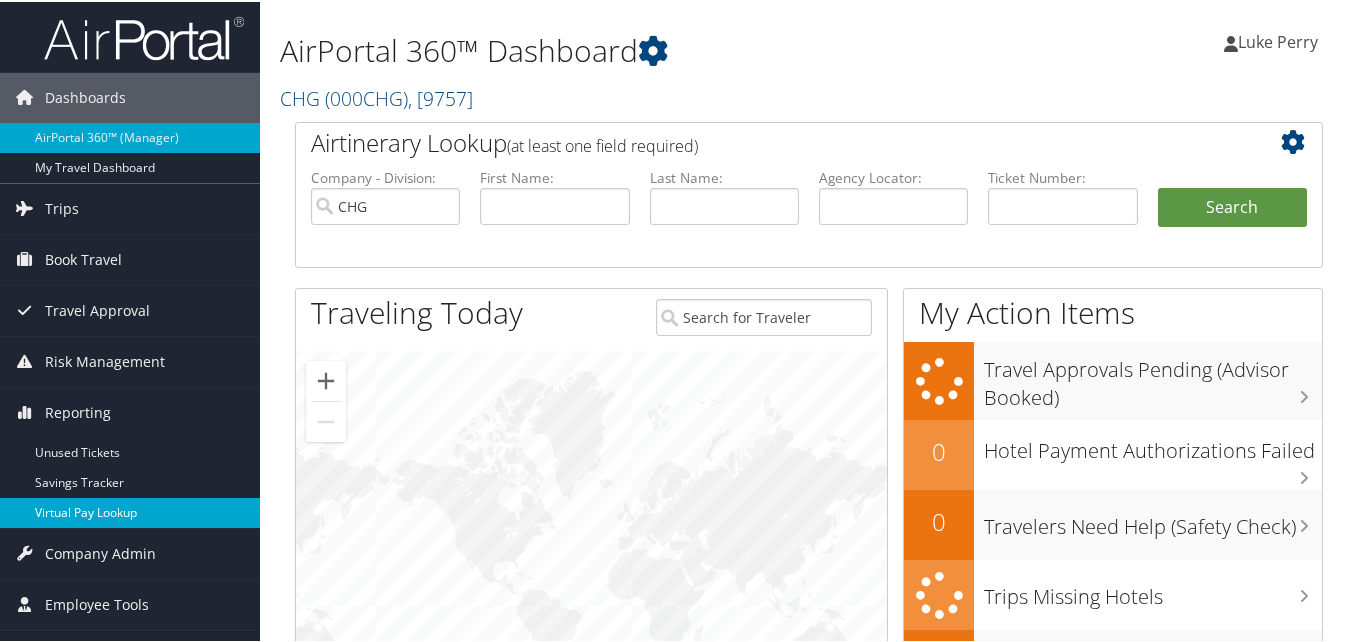 click on "Virtual Pay Lookup" at bounding box center [130, 511] 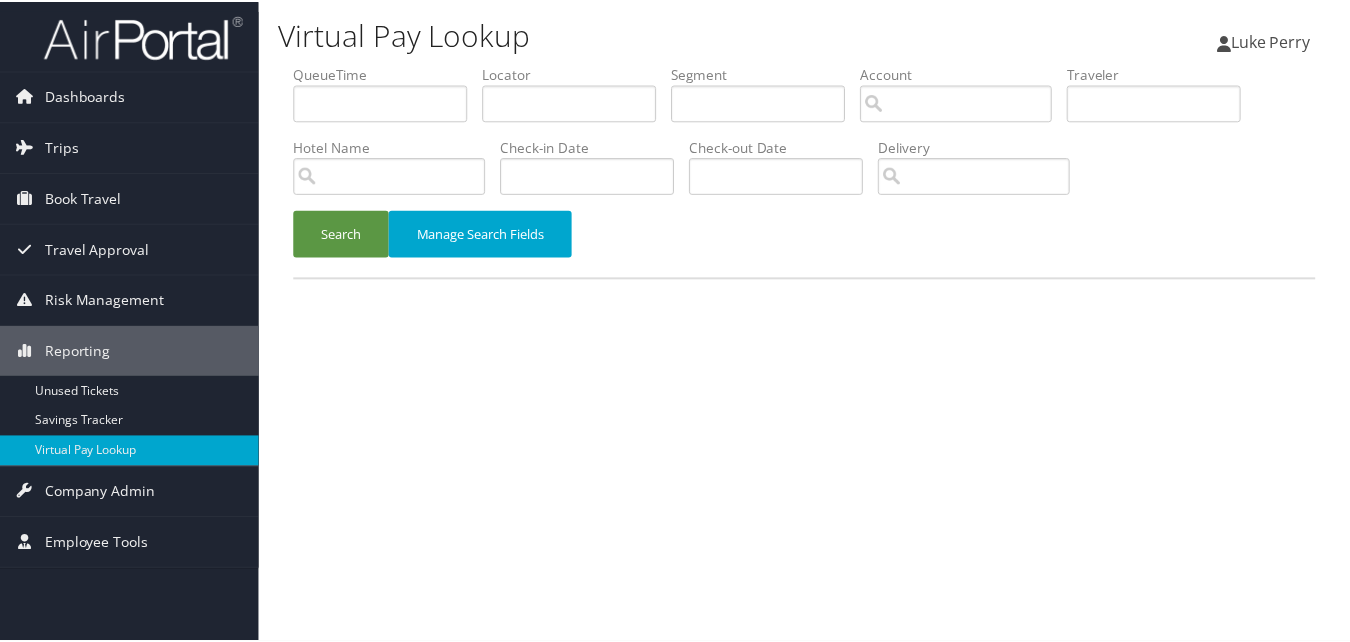 scroll, scrollTop: 0, scrollLeft: 0, axis: both 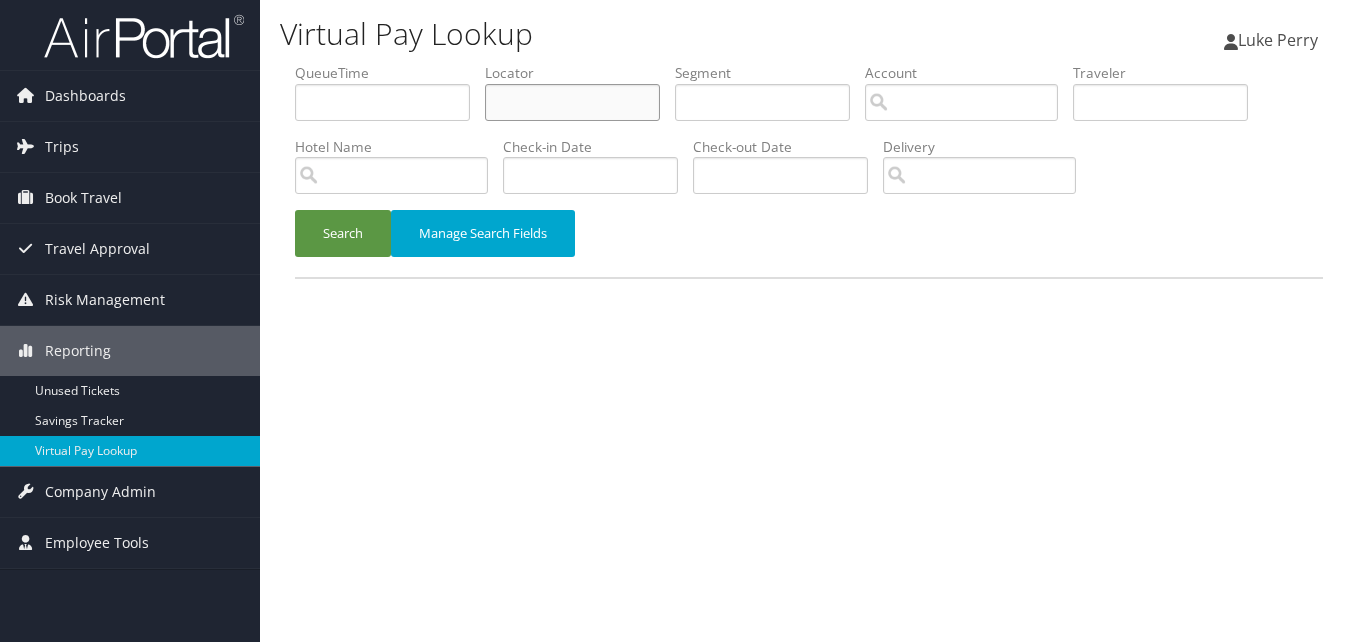 click at bounding box center (572, 102) 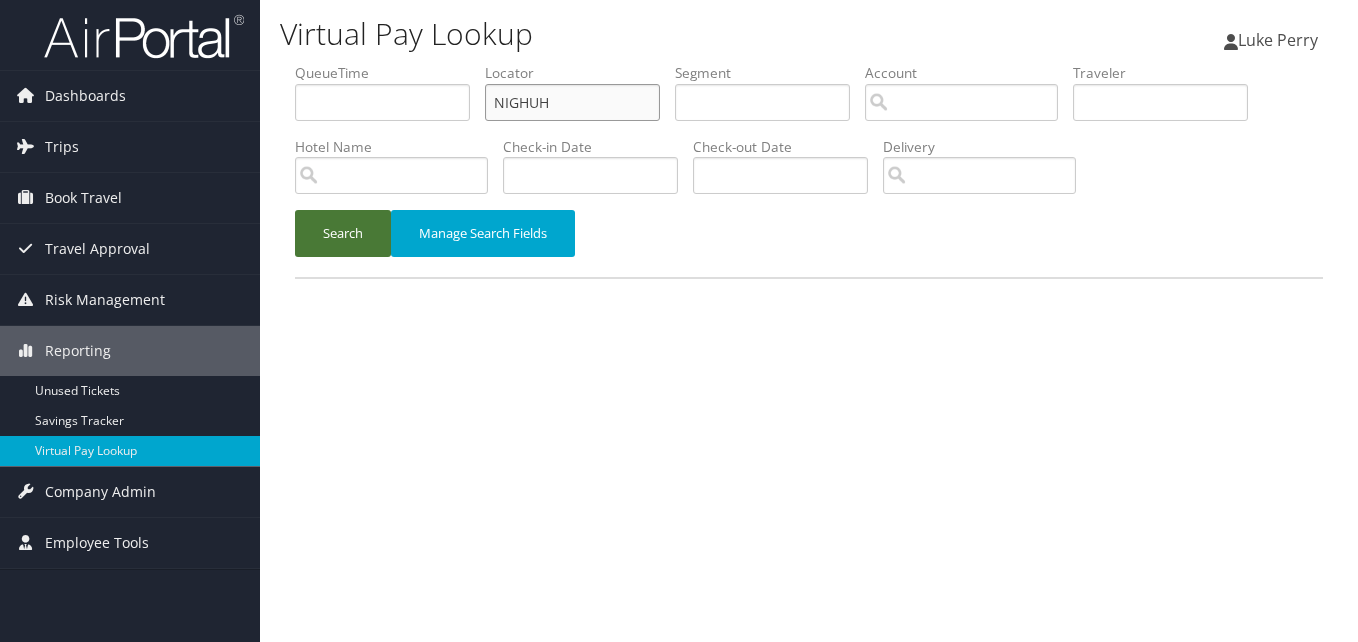 type on "NIGHUH" 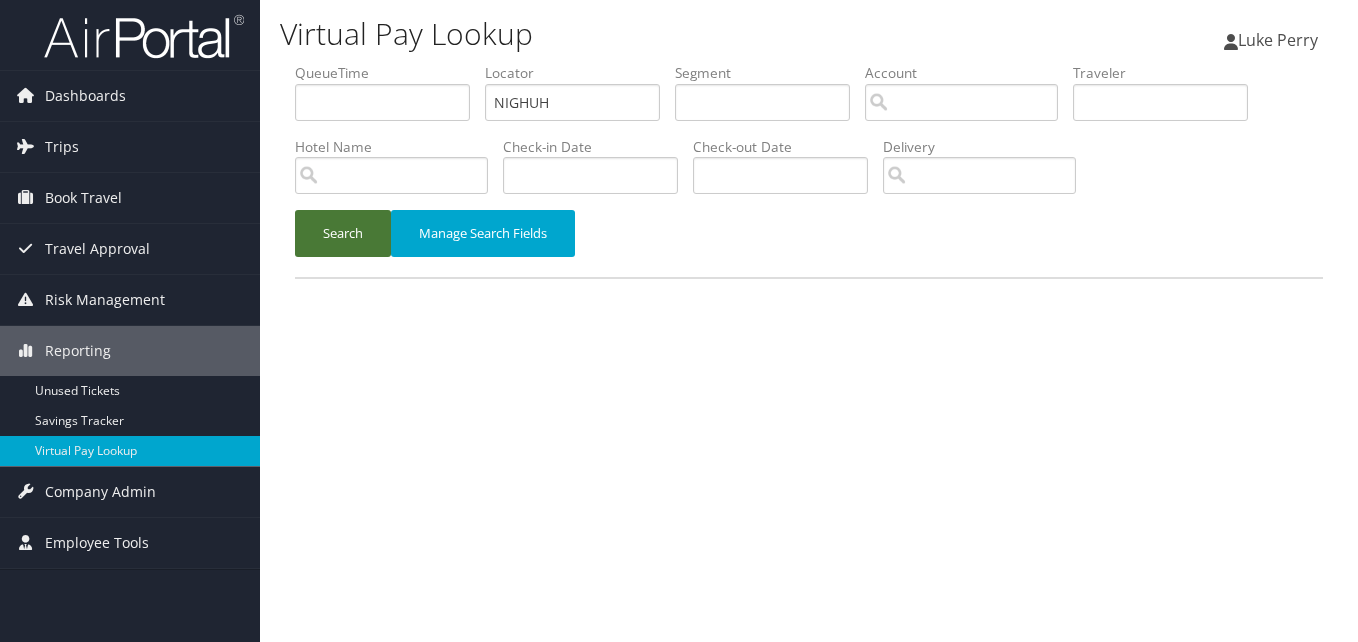 click on "Search" at bounding box center (343, 233) 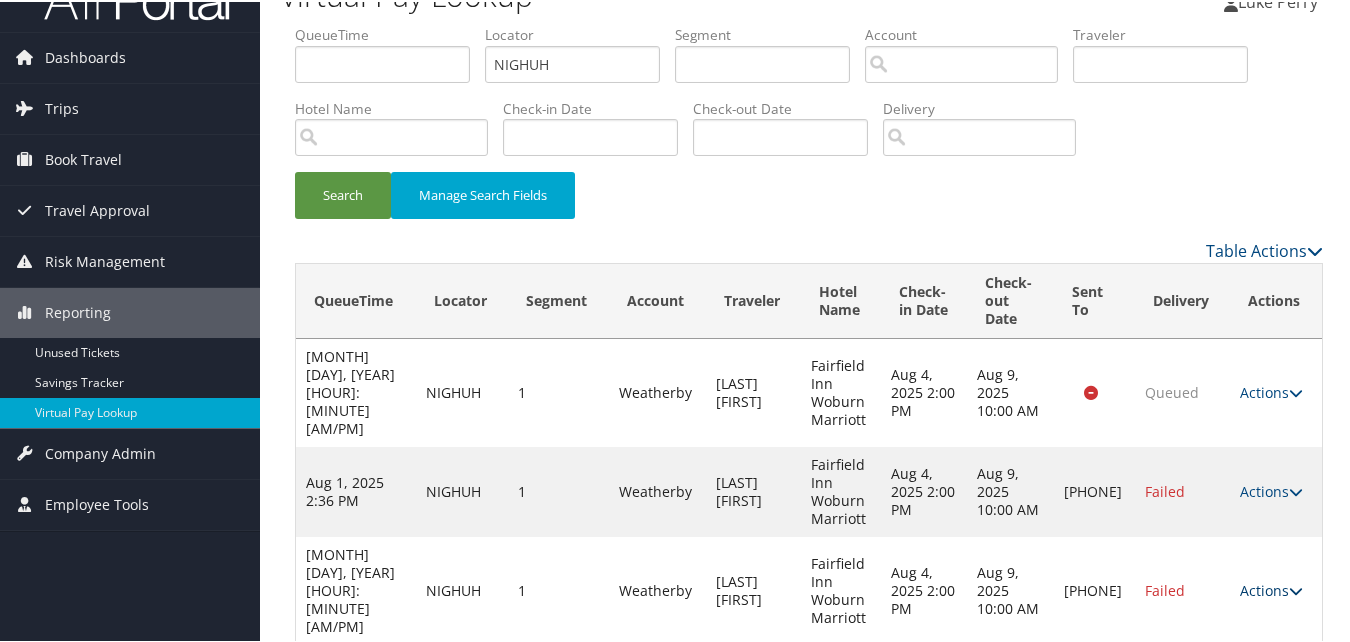 click at bounding box center (1296, 589) 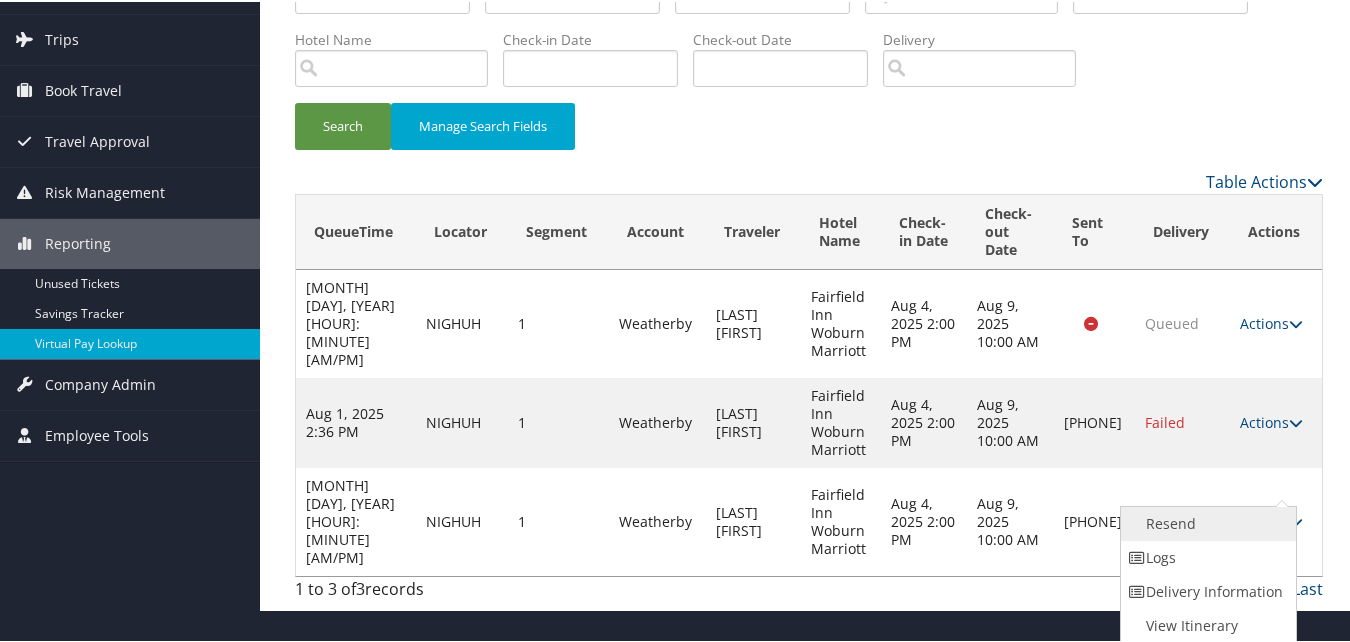 click on "Resend" at bounding box center [1206, 522] 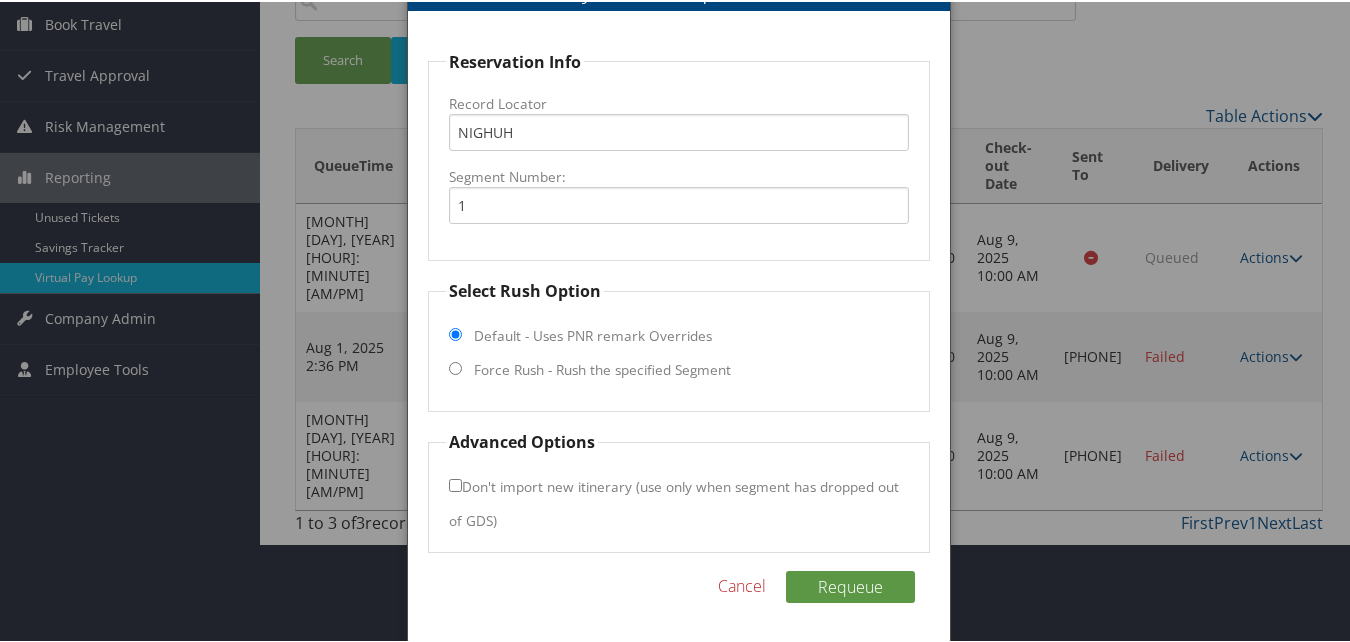 click on "Force Rush - Rush the specified Segment" at bounding box center (602, 368) 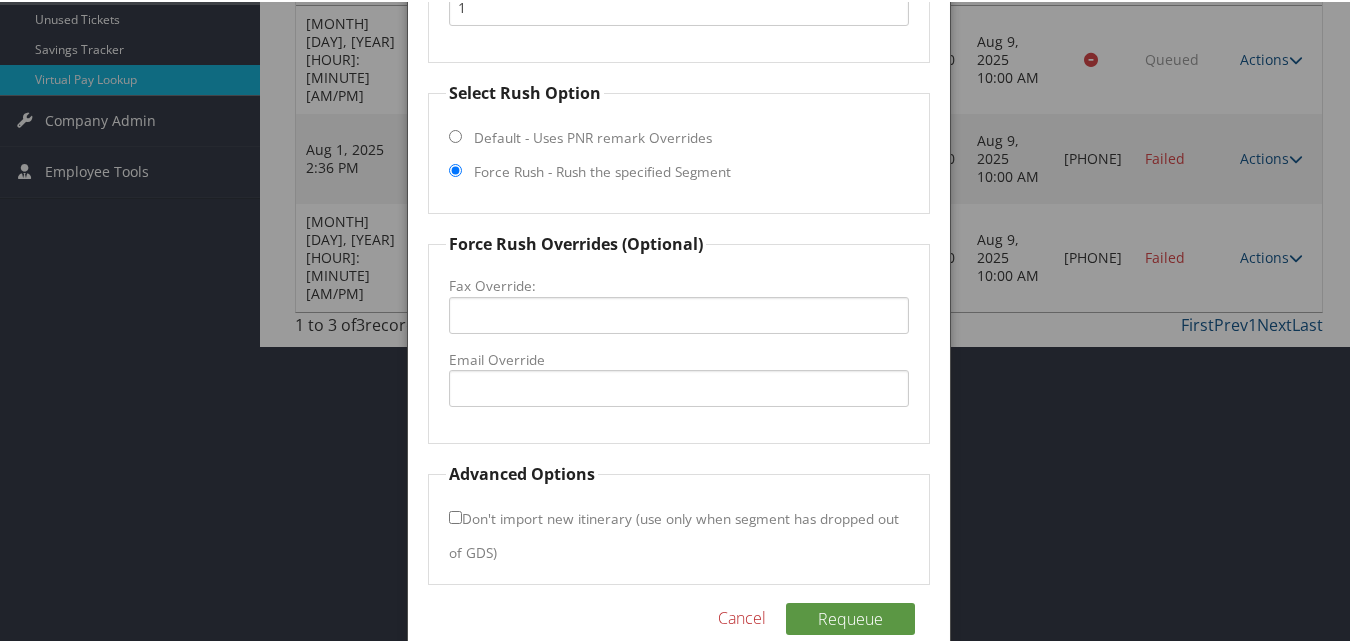 scroll, scrollTop: 375, scrollLeft: 0, axis: vertical 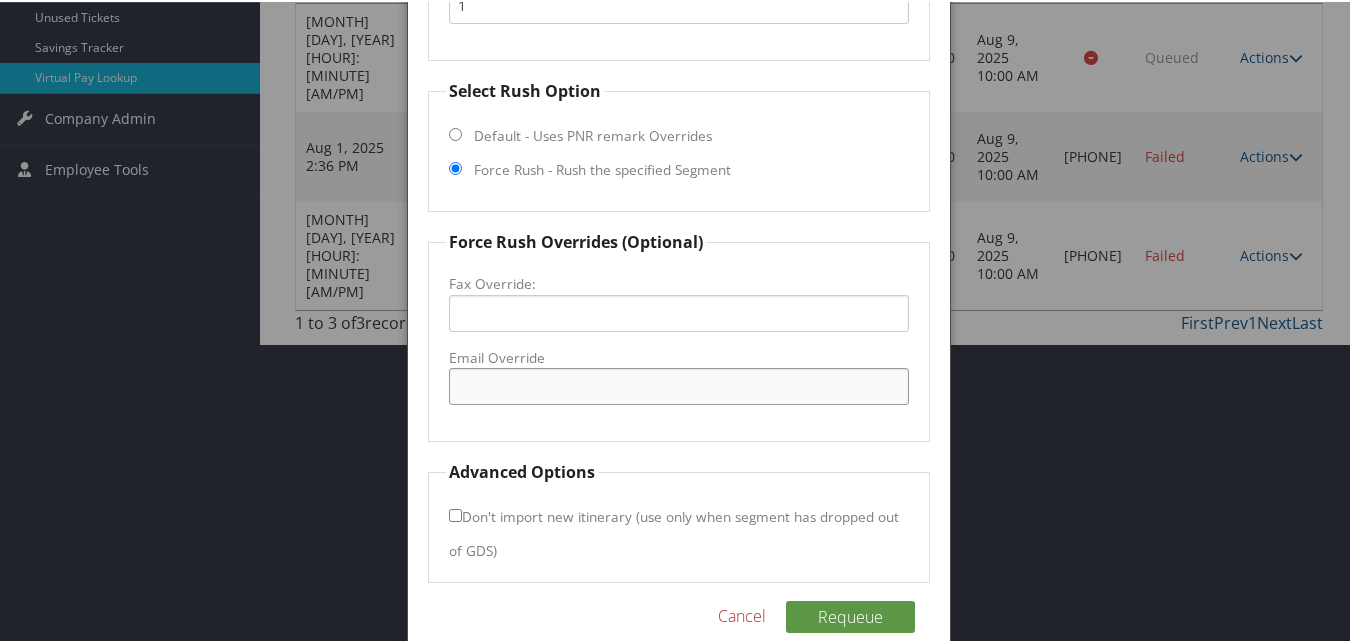 click on "Email Override" at bounding box center [678, 384] 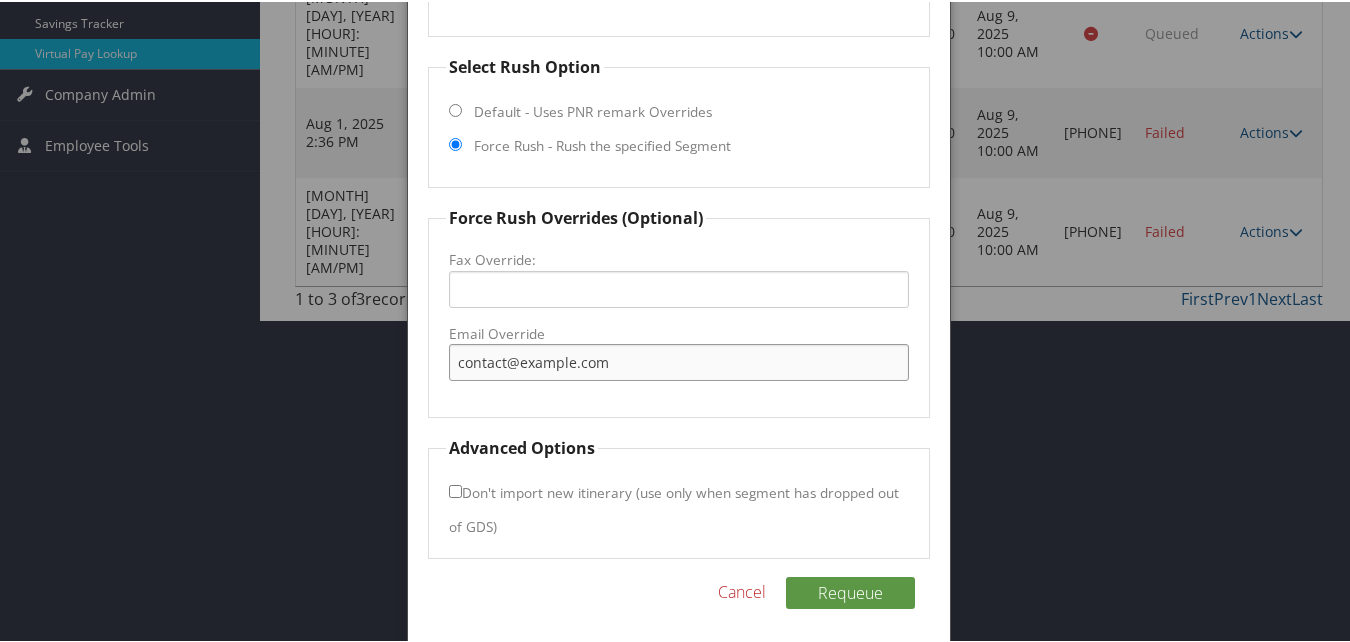 scroll, scrollTop: 405, scrollLeft: 0, axis: vertical 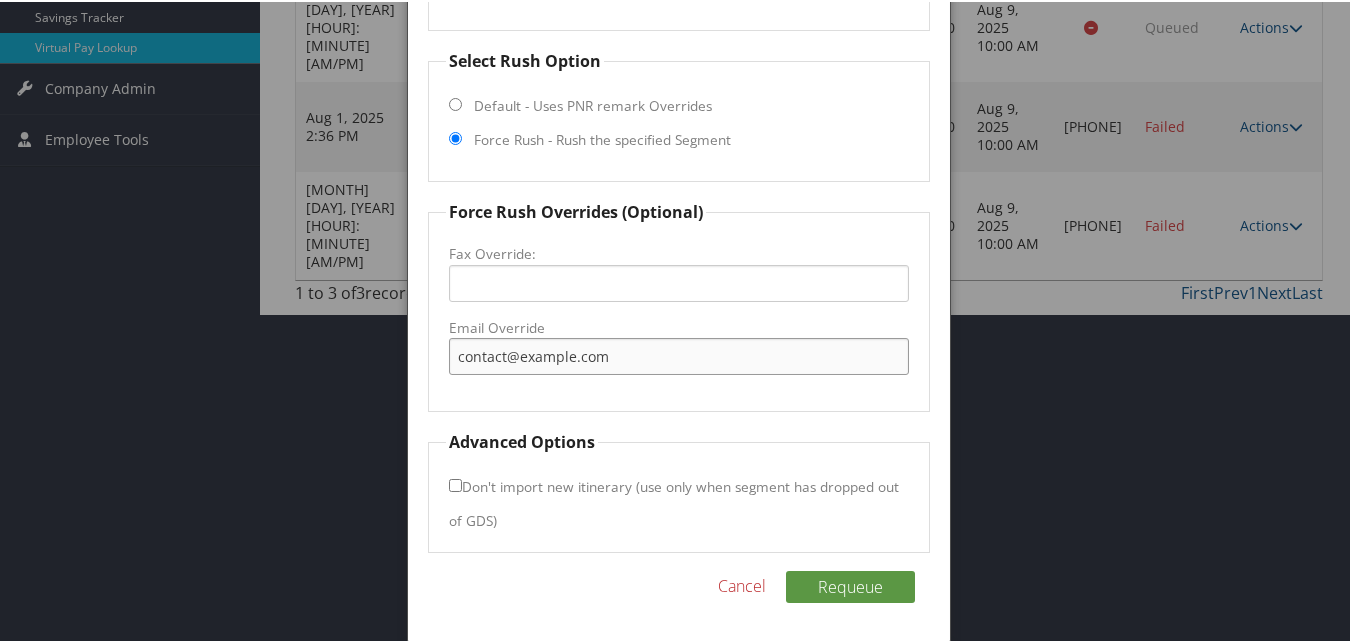 type on "ffiwoburn@gmail.com" 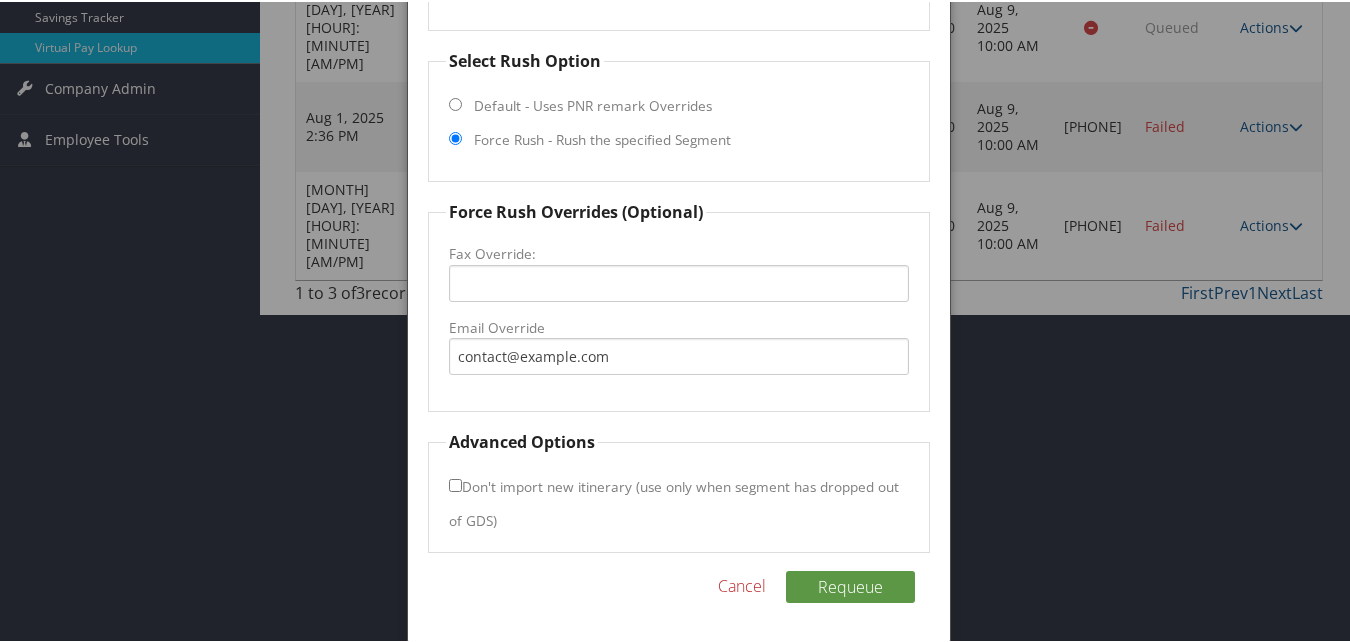 click on "Don't import new itinerary (use only when segment has dropped out of GDS)" at bounding box center [455, 483] 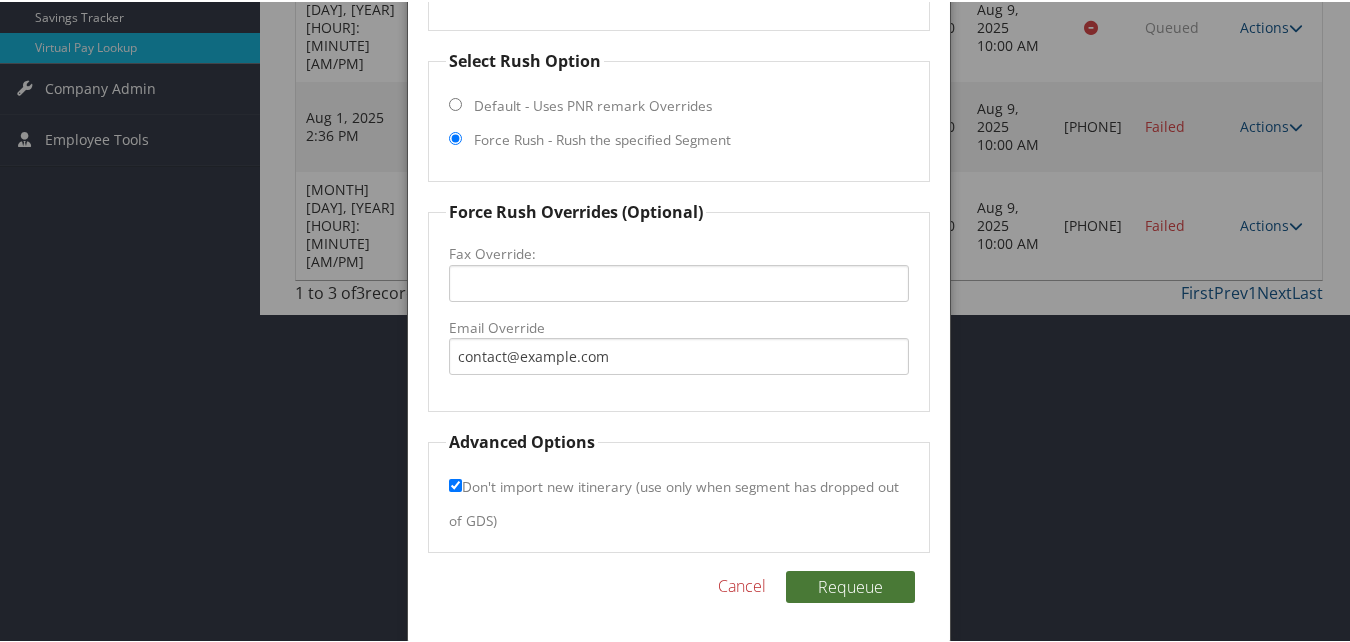 click on "Requeue" at bounding box center (850, 585) 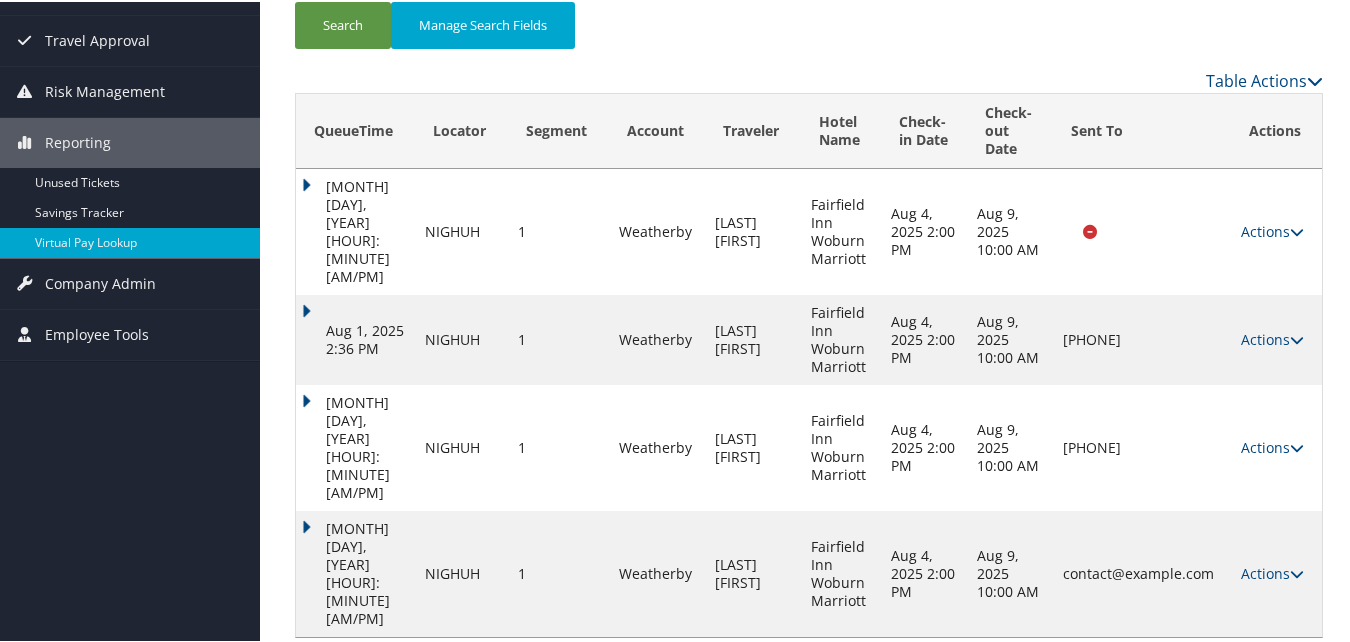 scroll, scrollTop: 130, scrollLeft: 0, axis: vertical 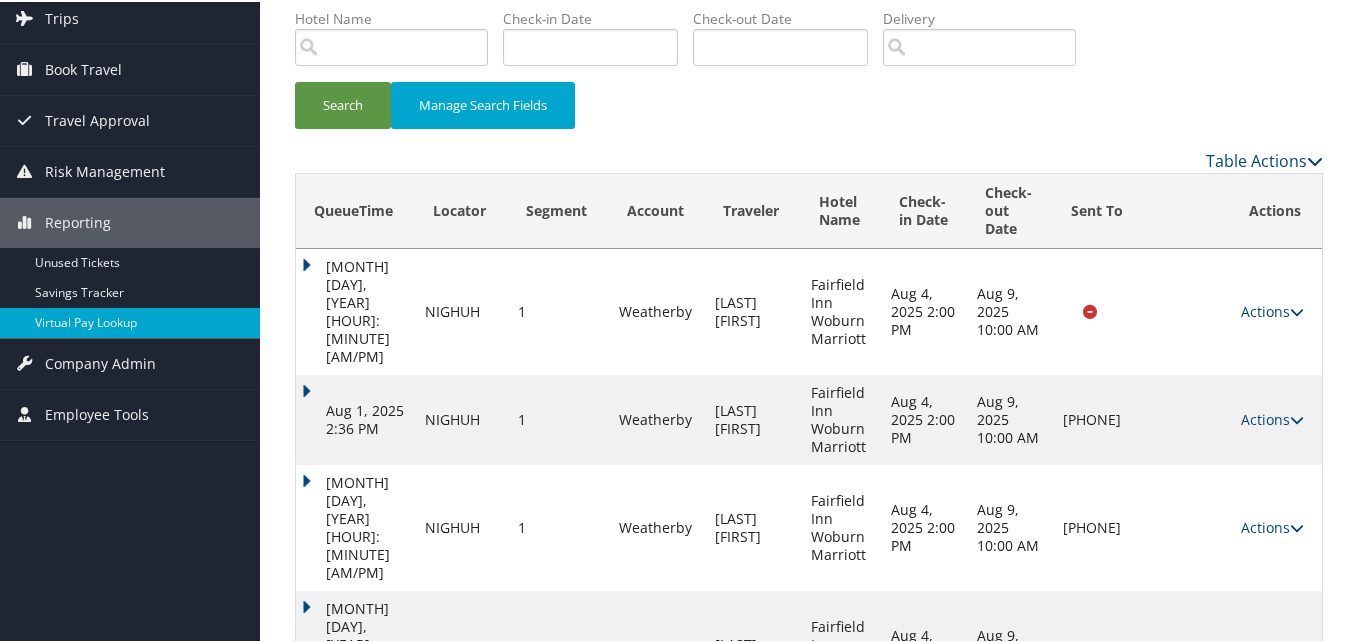 click on "Actions" at bounding box center (1272, 651) 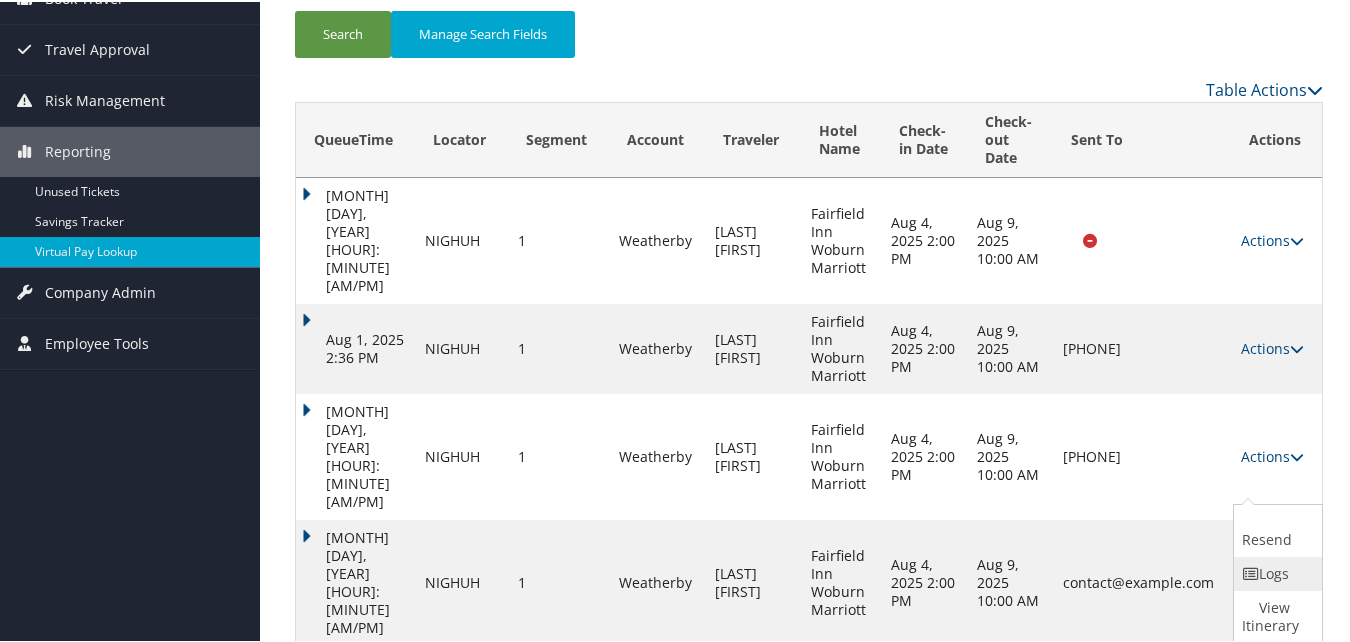 click on "Logs" at bounding box center [1275, 572] 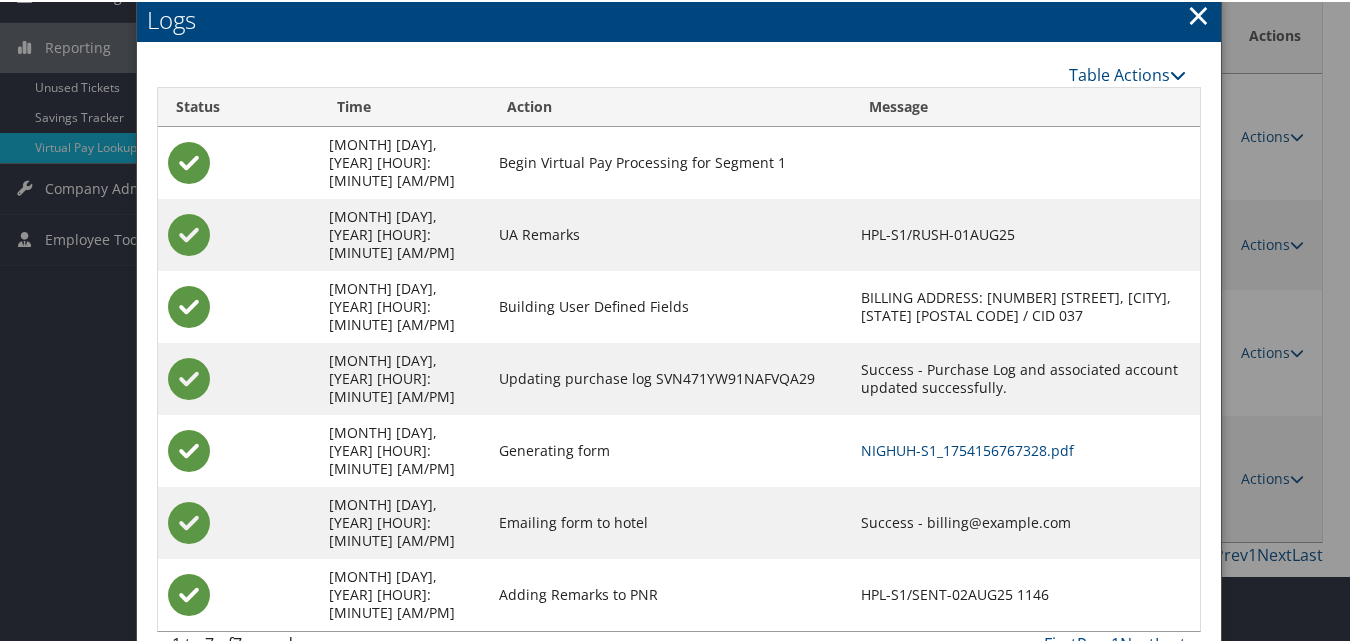 scroll, scrollTop: 312, scrollLeft: 0, axis: vertical 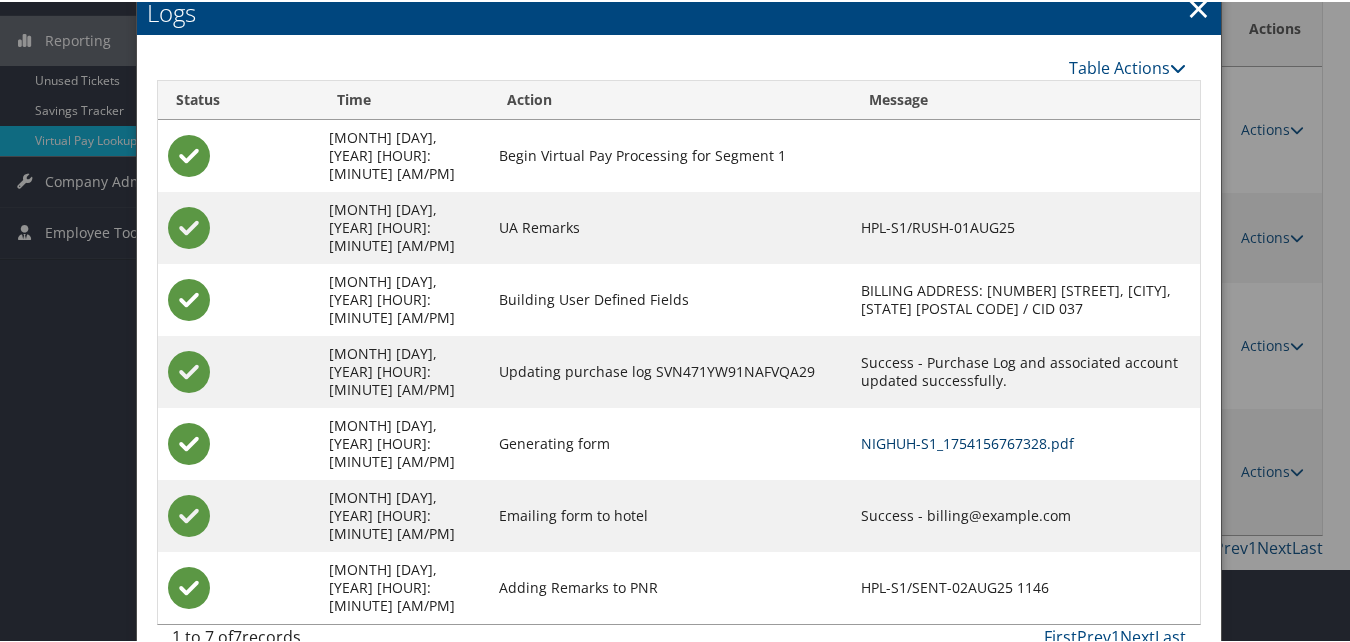 click on "NIGHUH-S1_1754156767328.pdf" at bounding box center (967, 441) 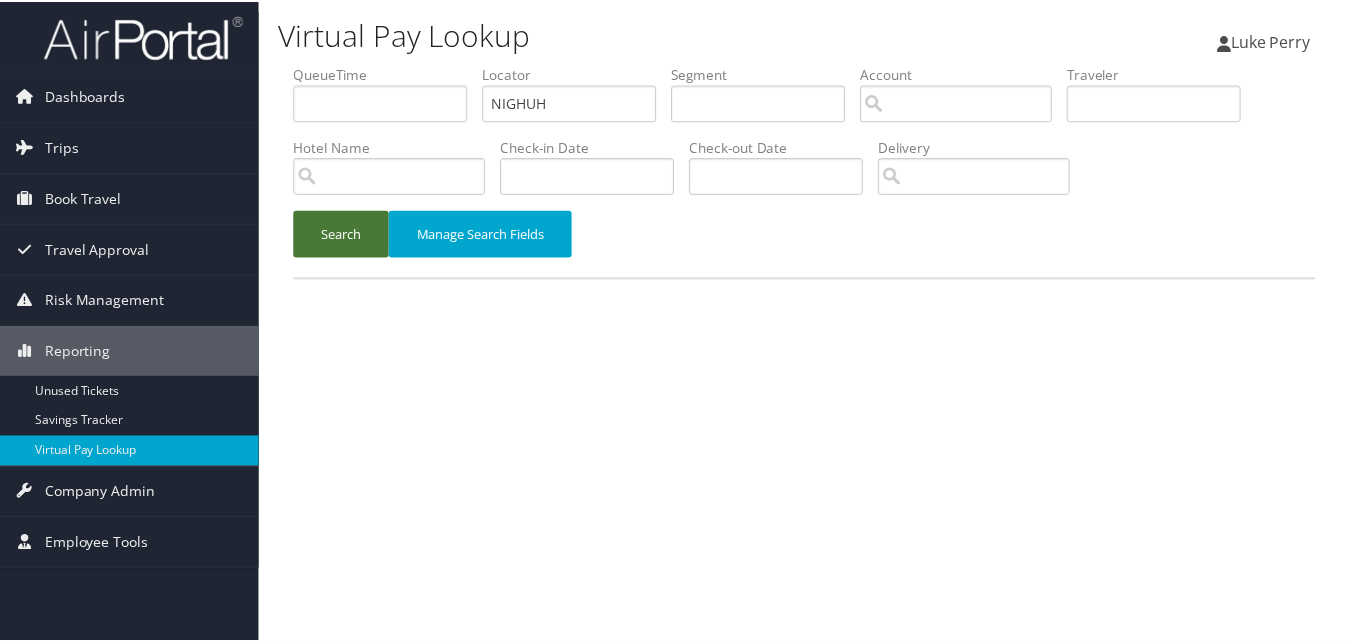 scroll, scrollTop: 0, scrollLeft: 0, axis: both 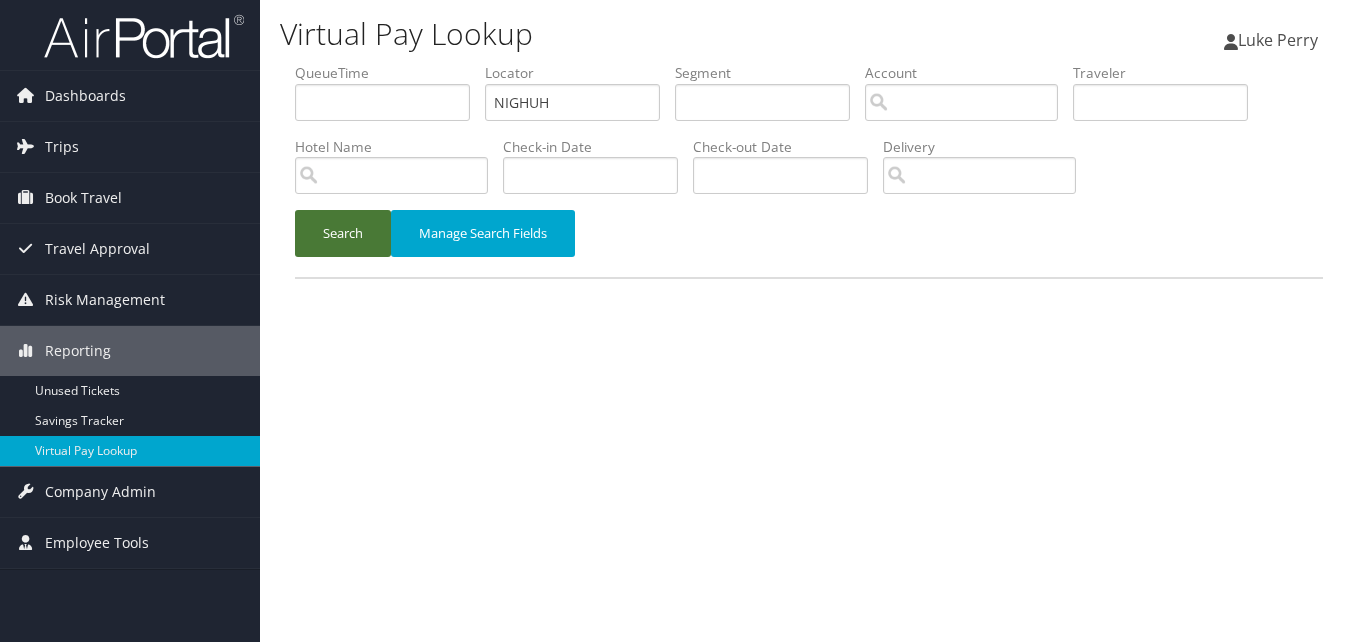 click on "Search" at bounding box center [343, 233] 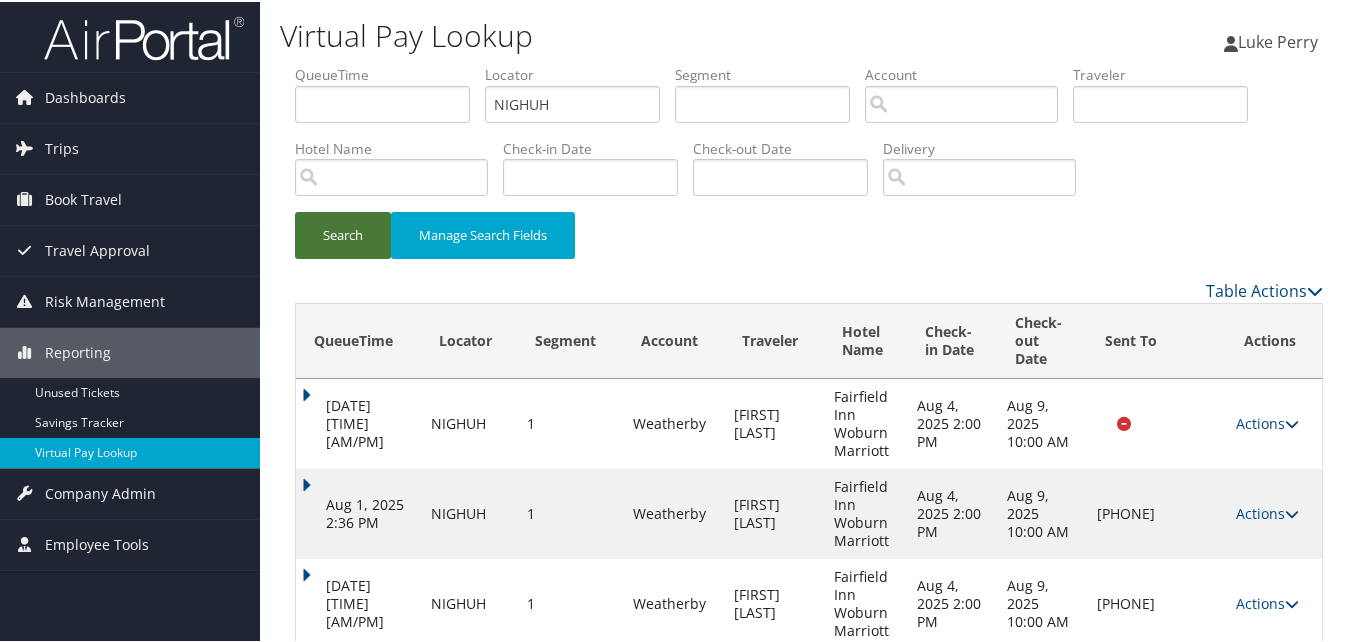 scroll, scrollTop: 130, scrollLeft: 0, axis: vertical 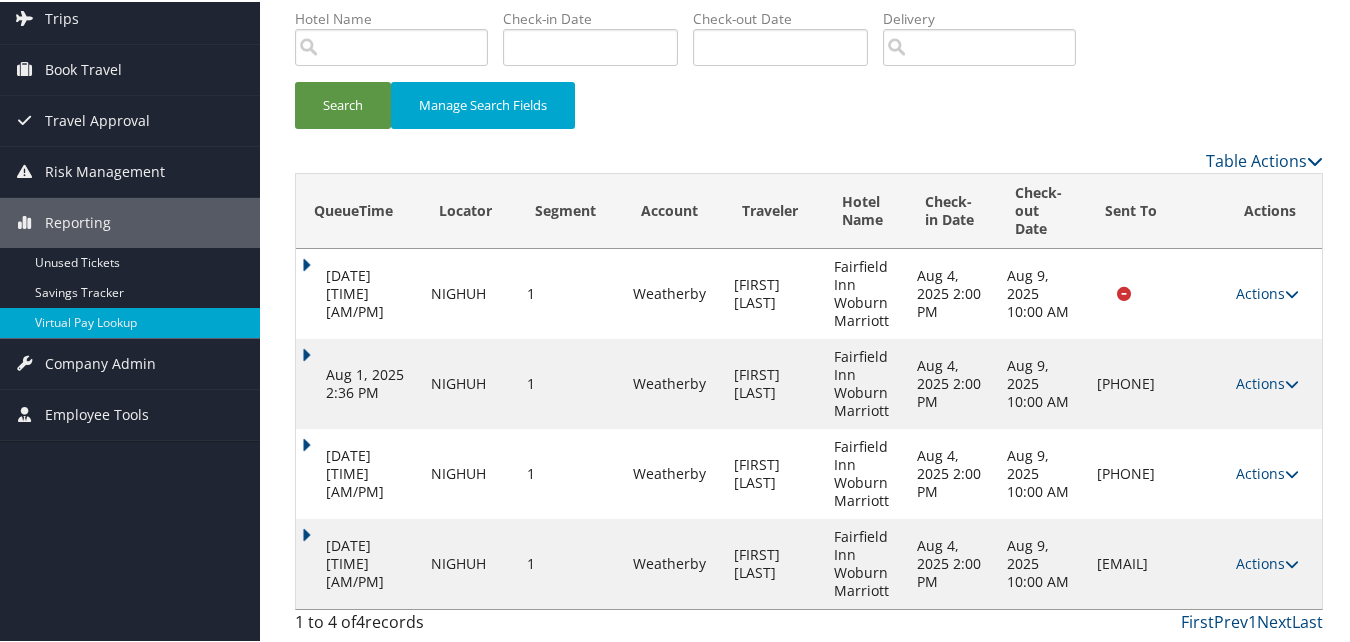 drag, startPoint x: 1067, startPoint y: 558, endPoint x: 1204, endPoint y: 560, distance: 137.0146 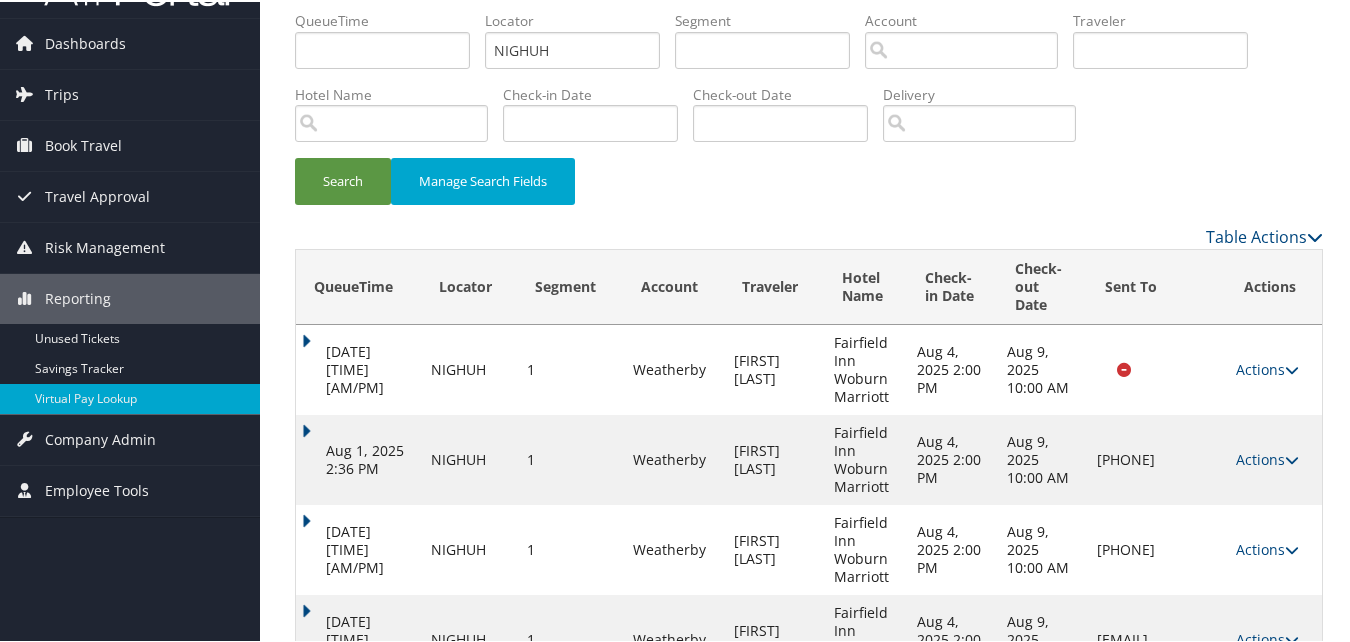 scroll, scrollTop: 0, scrollLeft: 0, axis: both 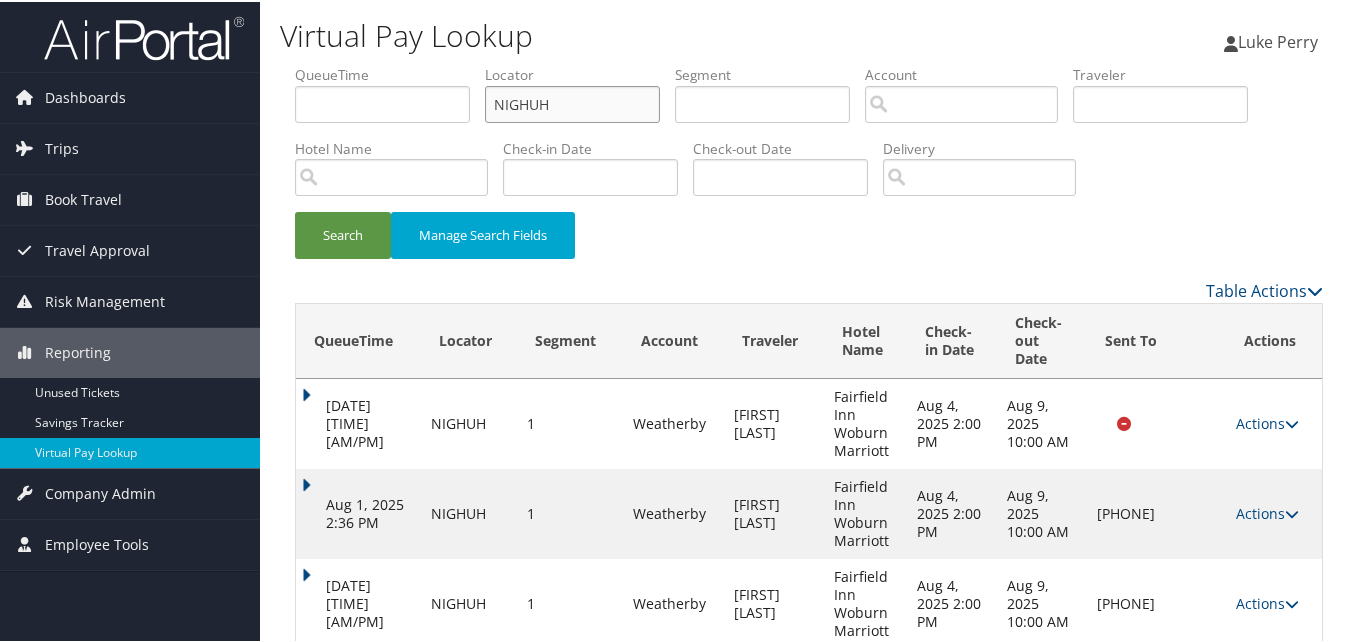 drag, startPoint x: 552, startPoint y: 98, endPoint x: 410, endPoint y: 131, distance: 145.78409 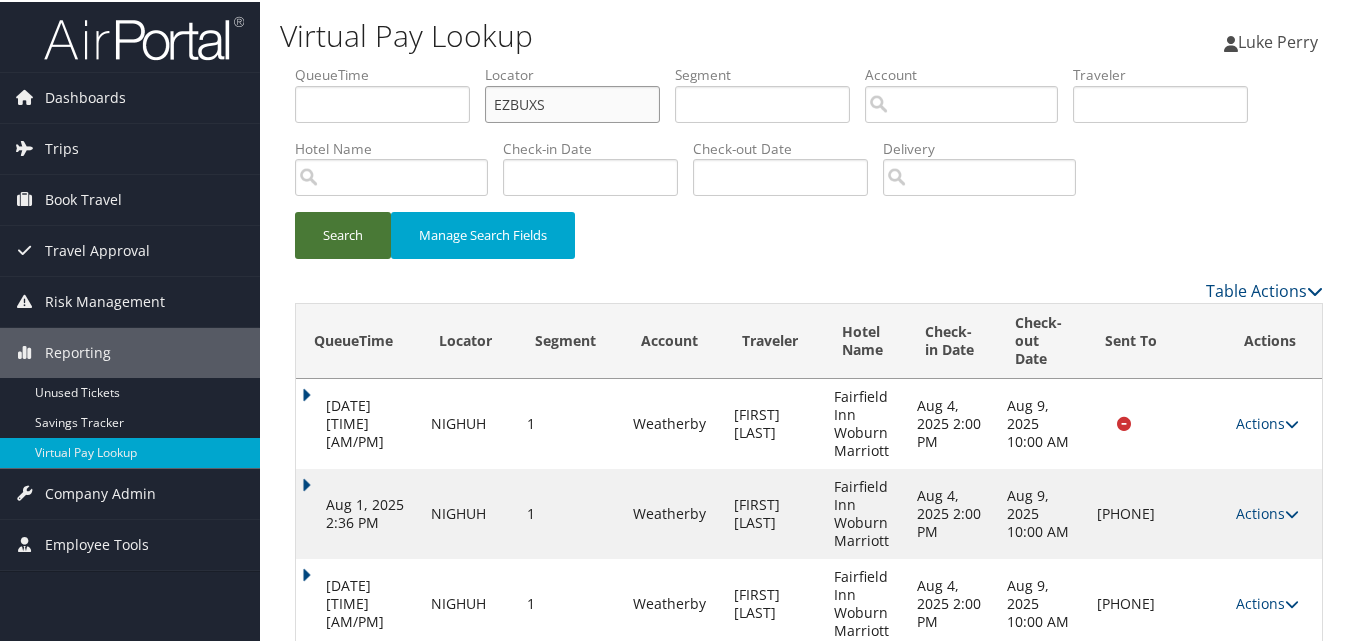 type on "EZBUXS" 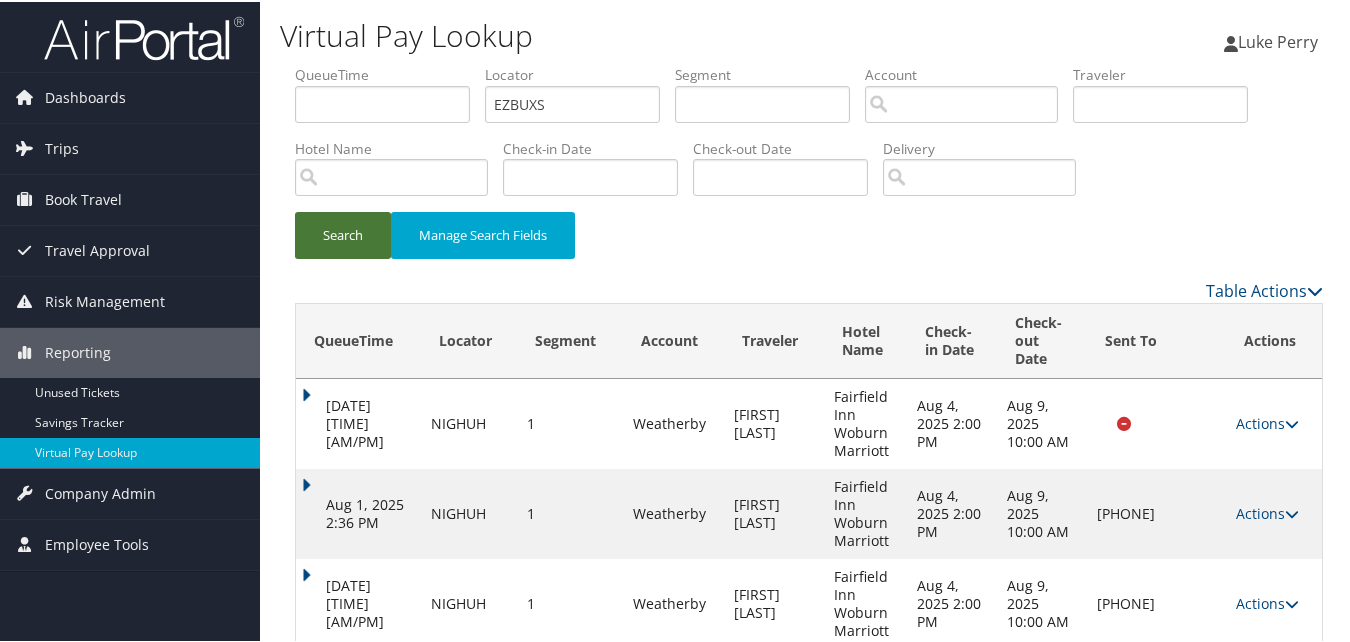 click on "Search" at bounding box center (343, 233) 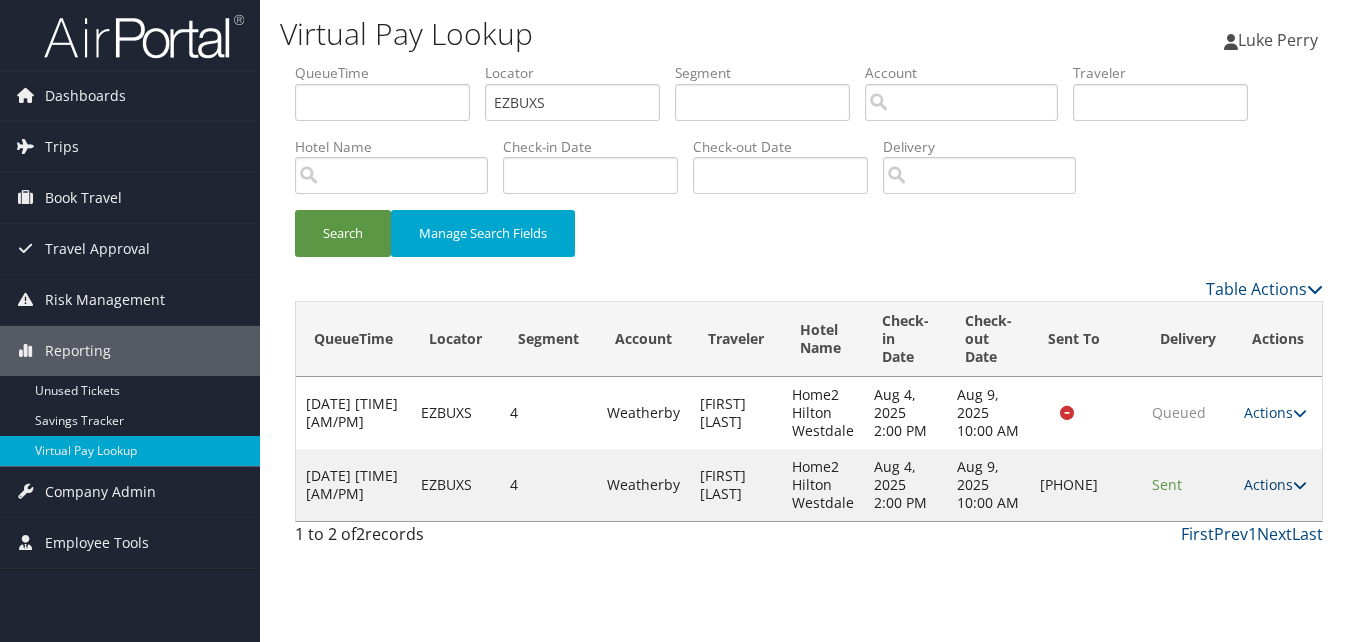 click on "Actions" at bounding box center (1275, 484) 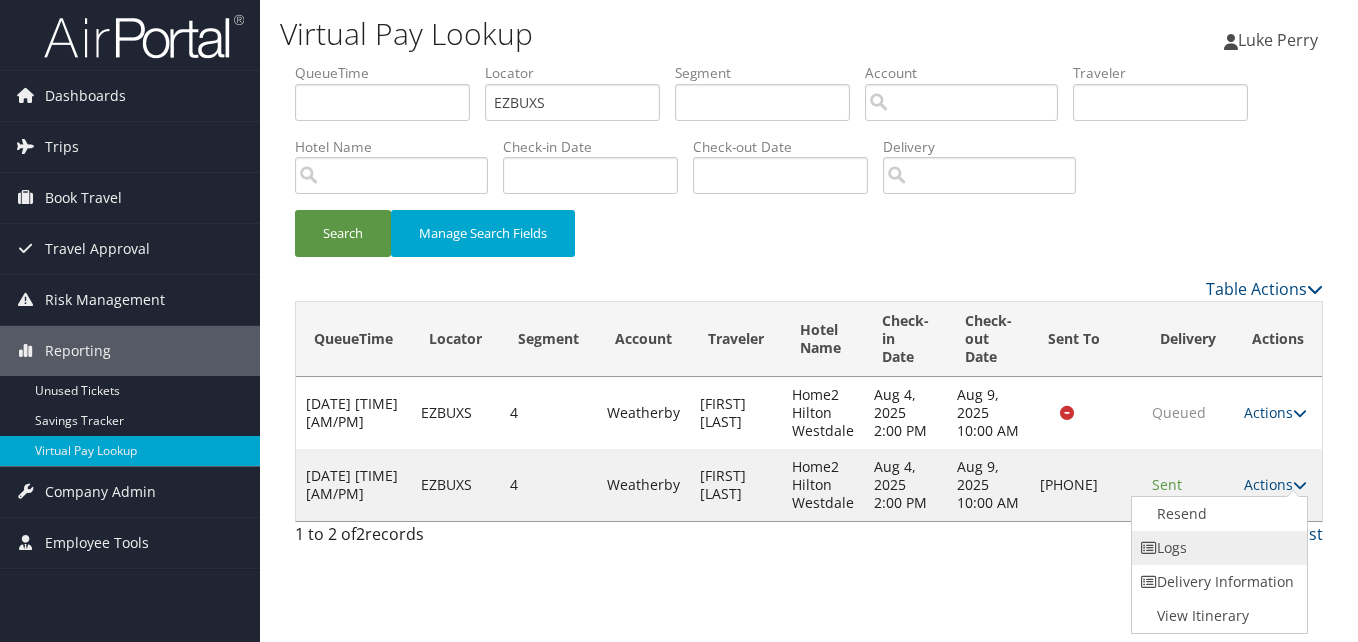 click on "Logs" at bounding box center [1217, 548] 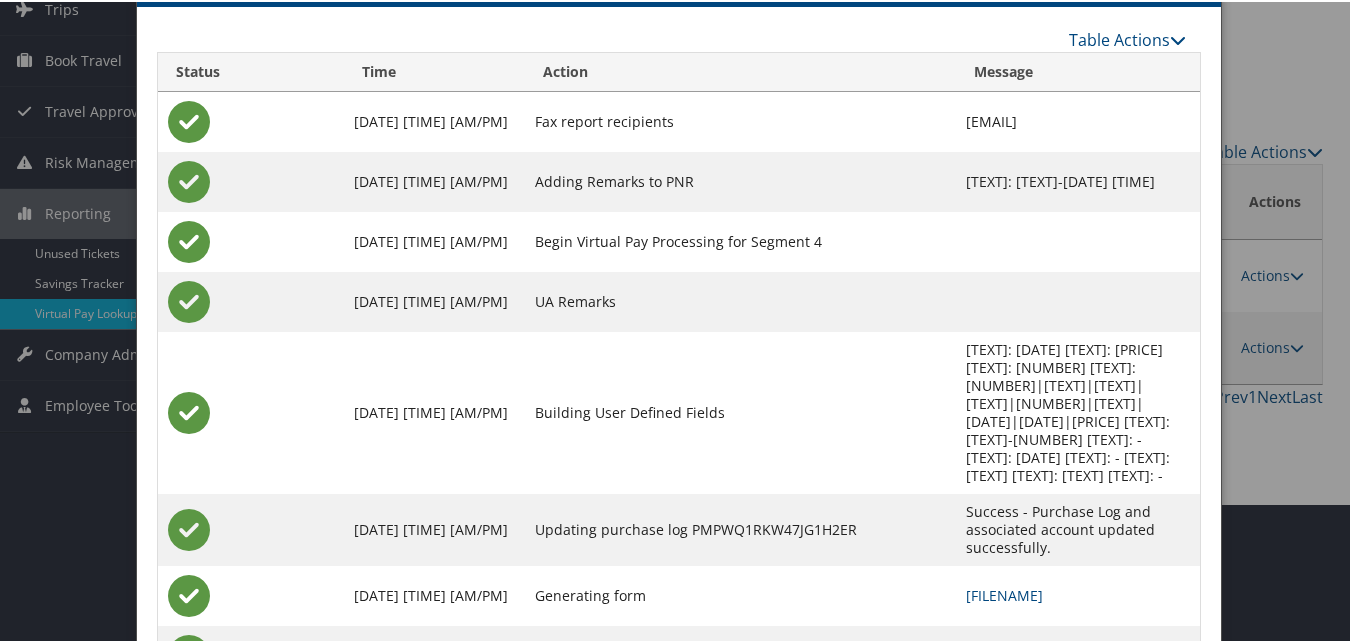 scroll, scrollTop: 153, scrollLeft: 0, axis: vertical 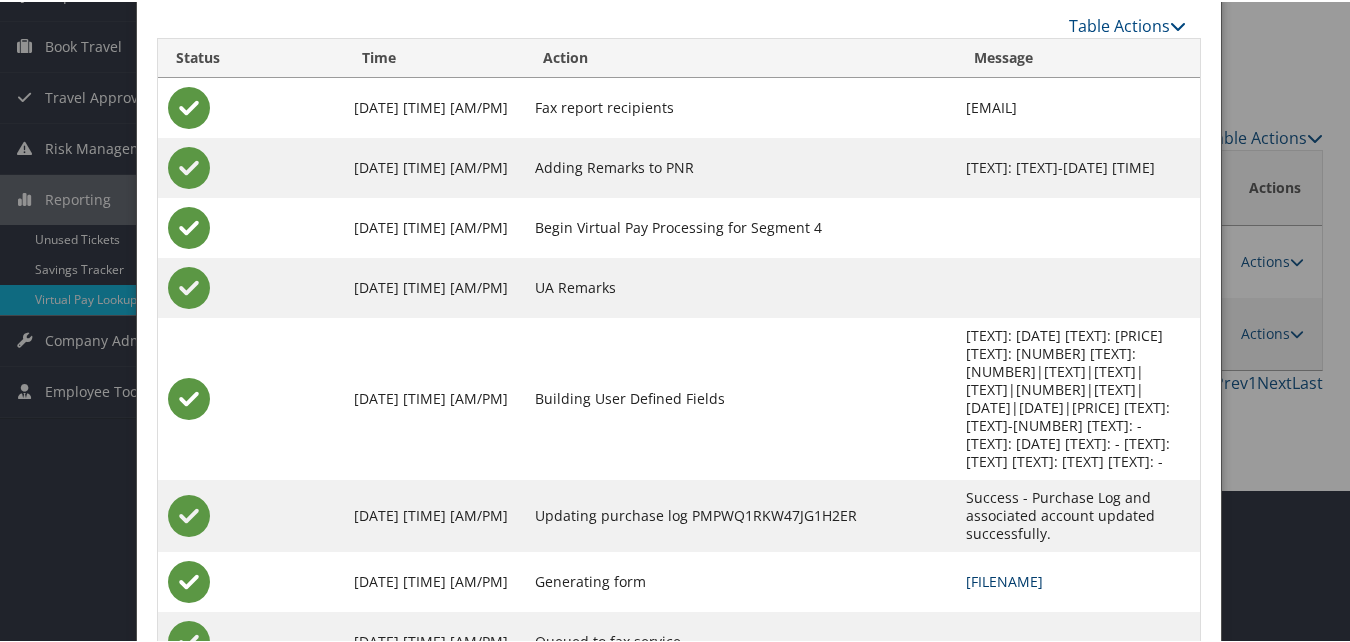 click on "EZBUXS-S4_1754039685290.pdf" at bounding box center (1004, 579) 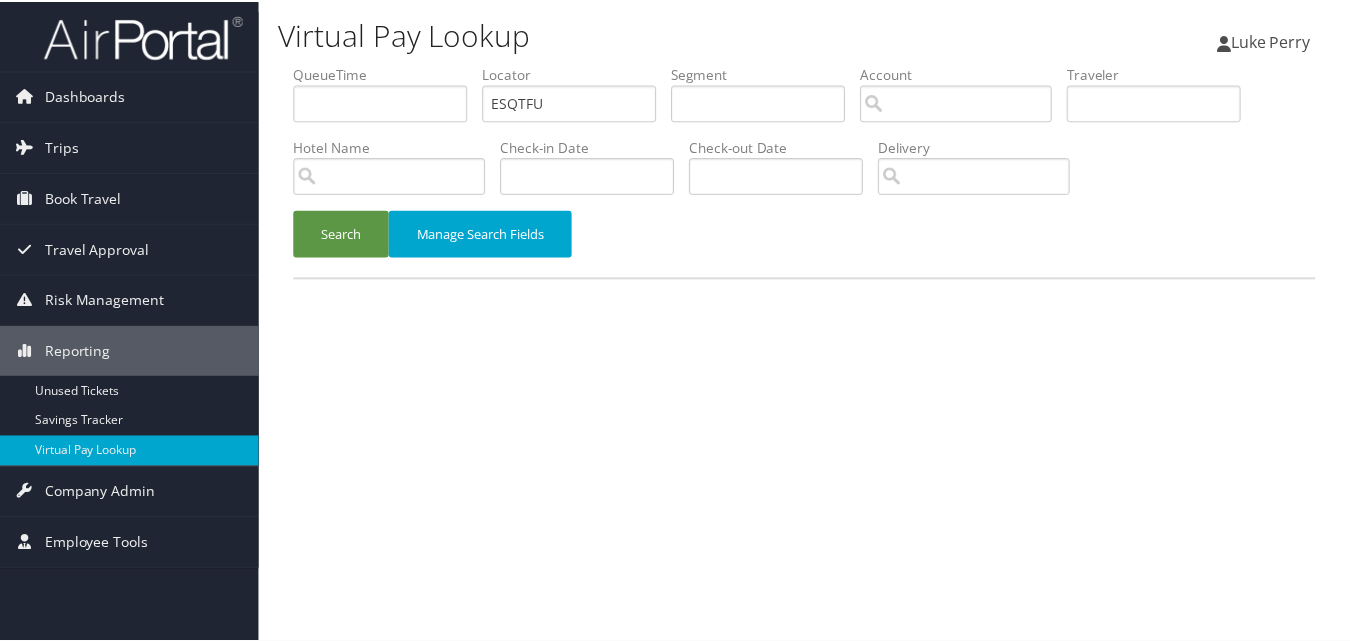 scroll, scrollTop: 0, scrollLeft: 0, axis: both 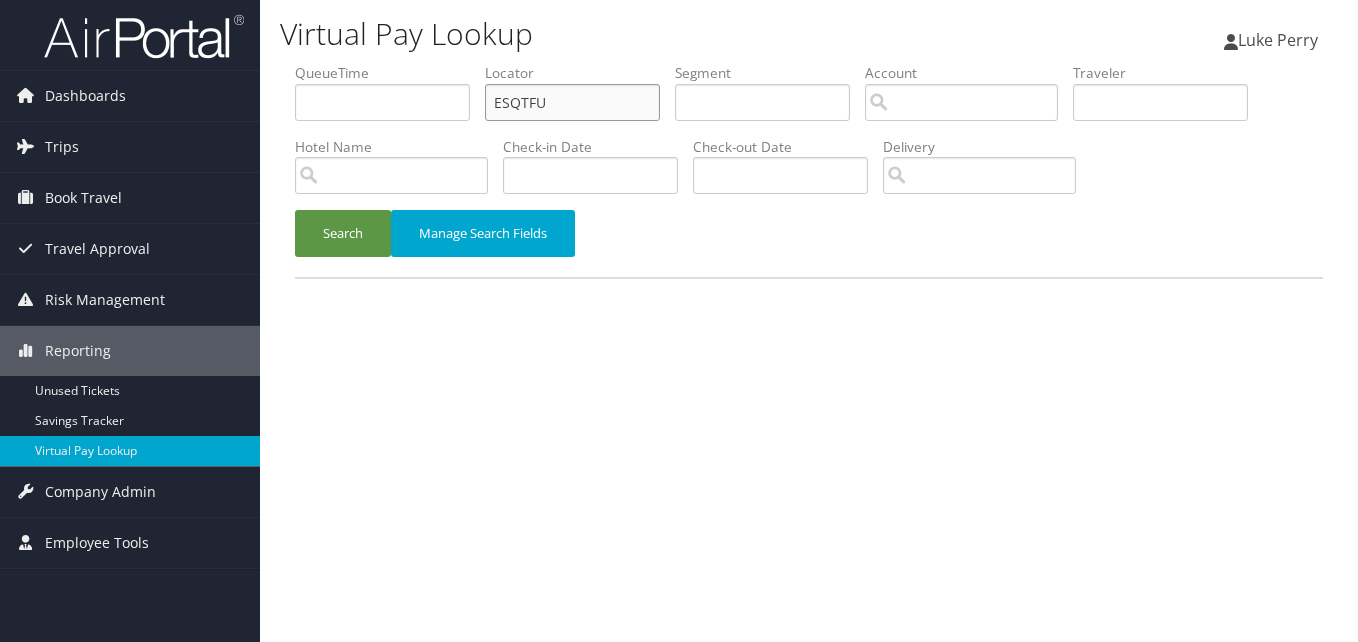 drag, startPoint x: 565, startPoint y: 105, endPoint x: 355, endPoint y: 170, distance: 219.82948 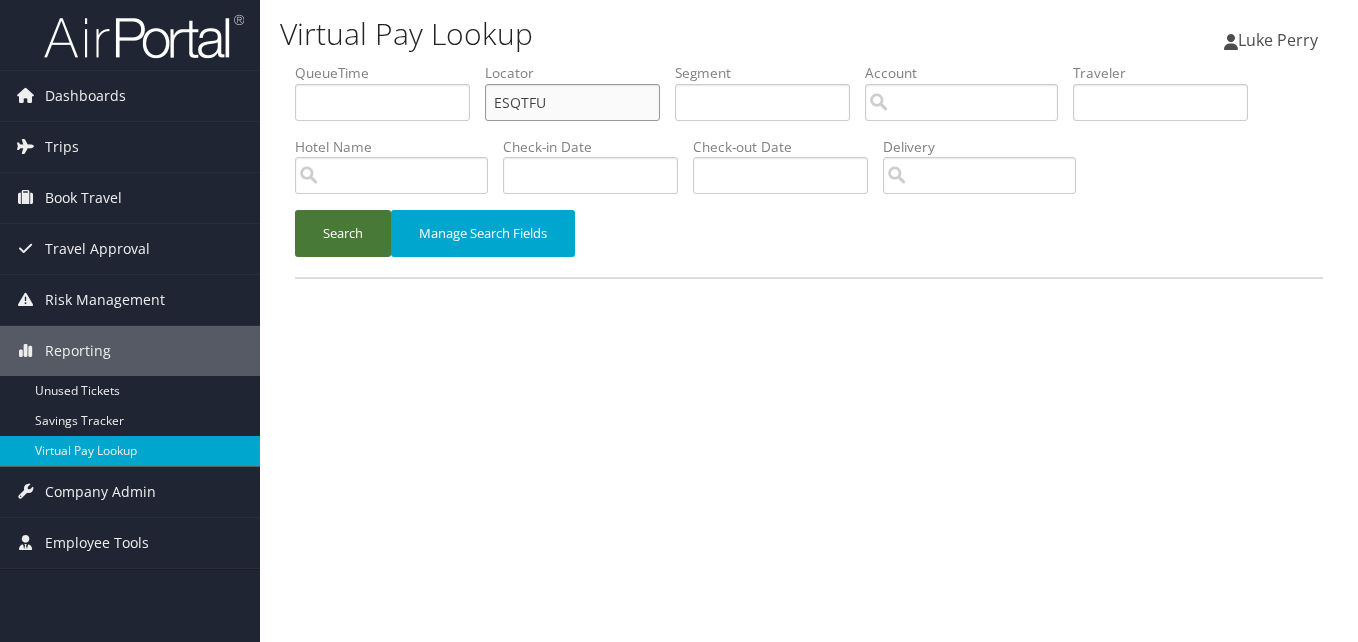 paste on "MBLQCF" 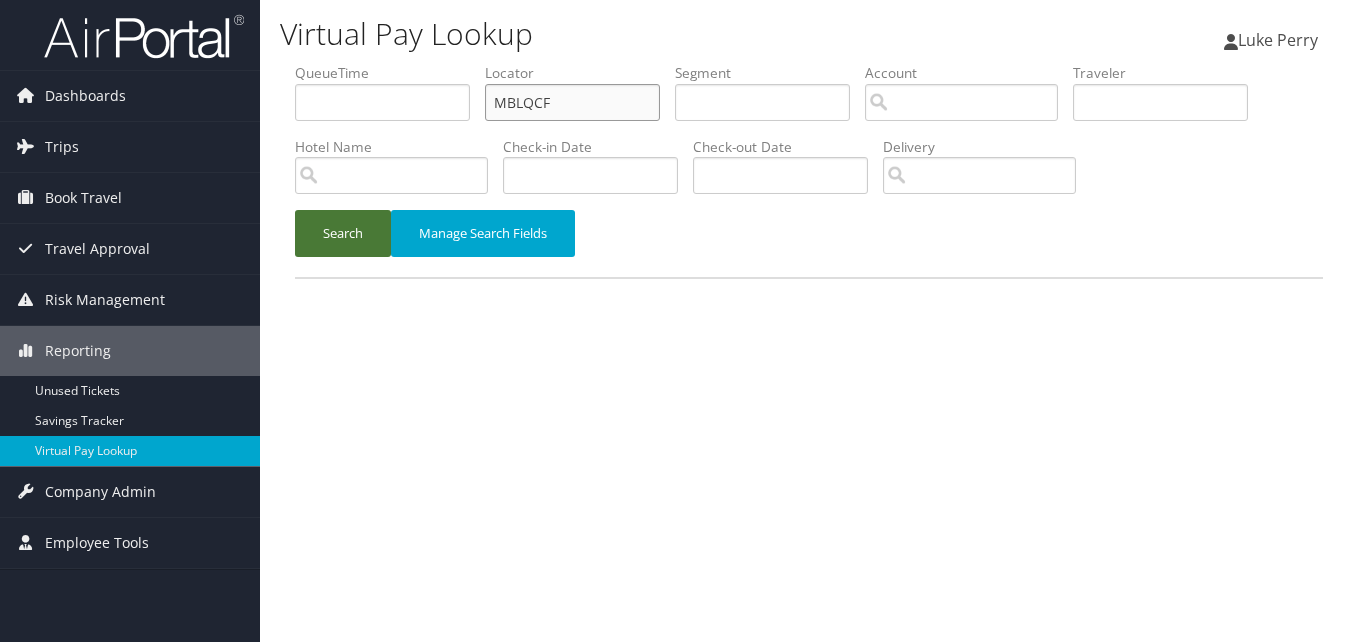 type on "MBLQCF" 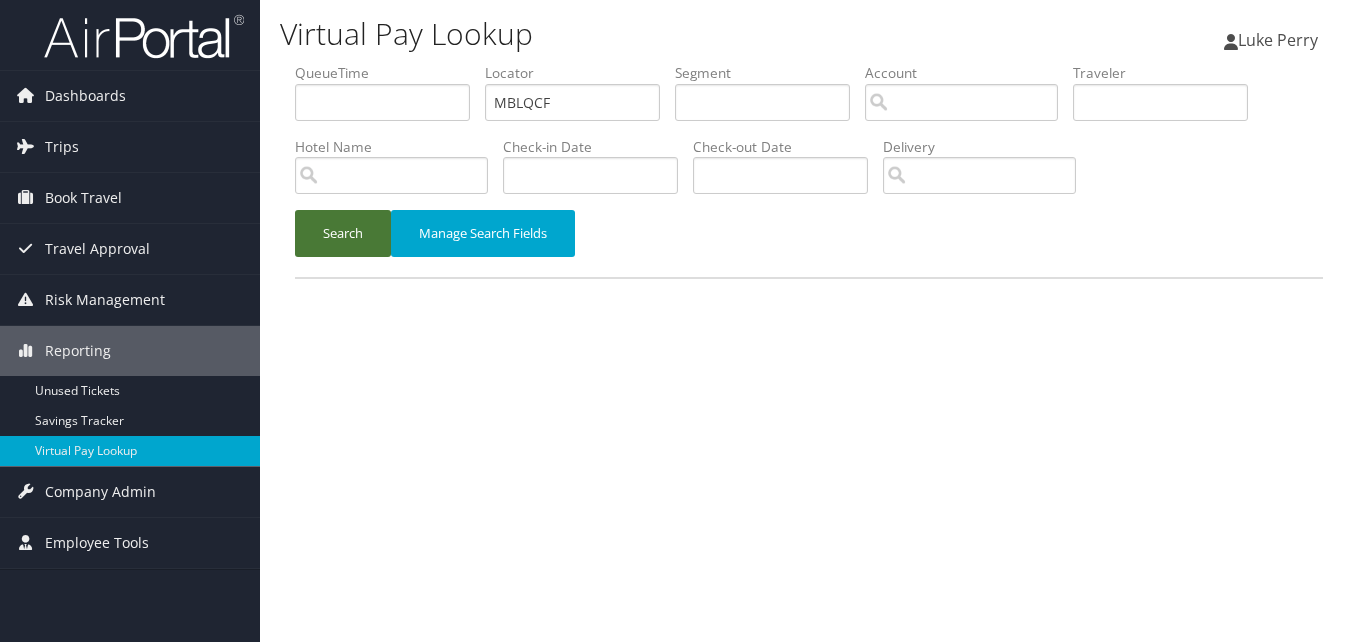 click on "Search" at bounding box center [343, 233] 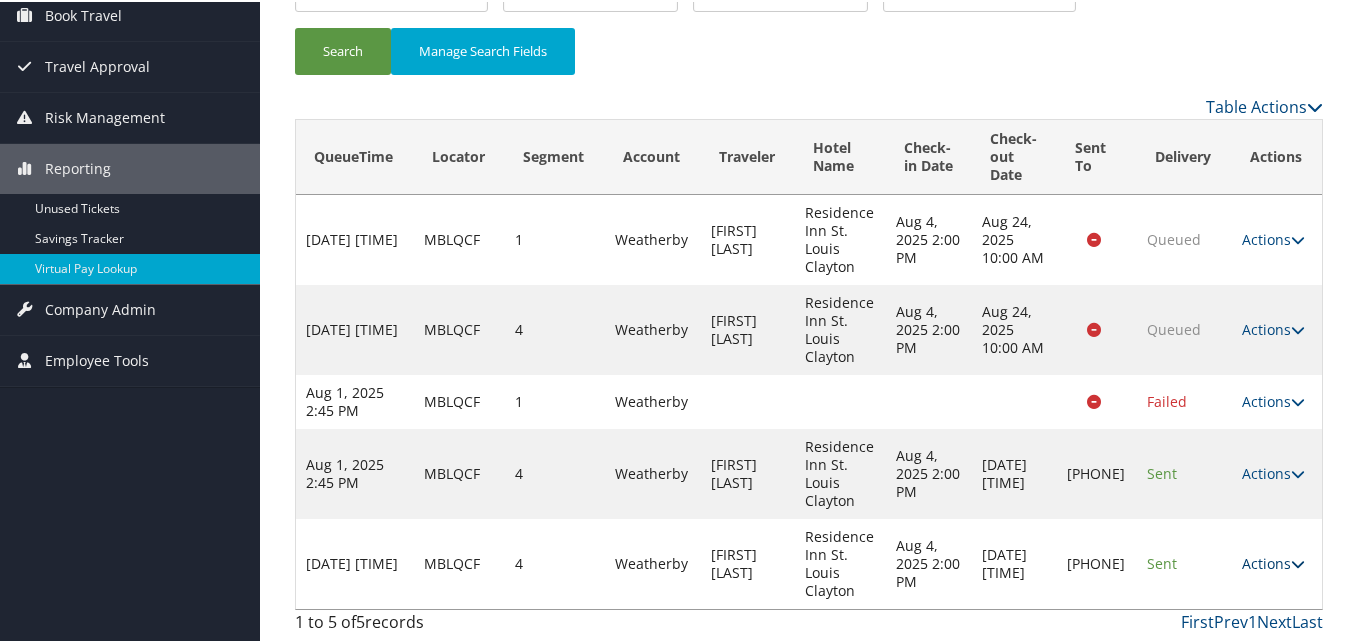 click on "Actions" at bounding box center (1273, 561) 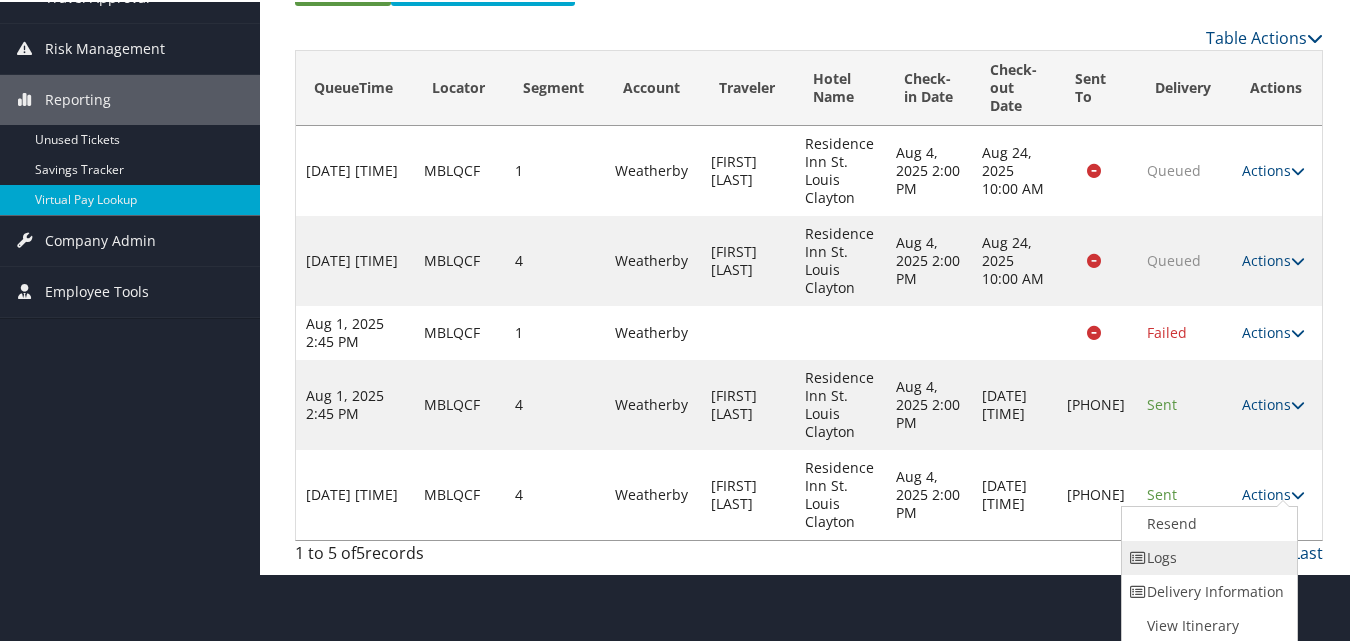 click on "Logs" at bounding box center (1207, 556) 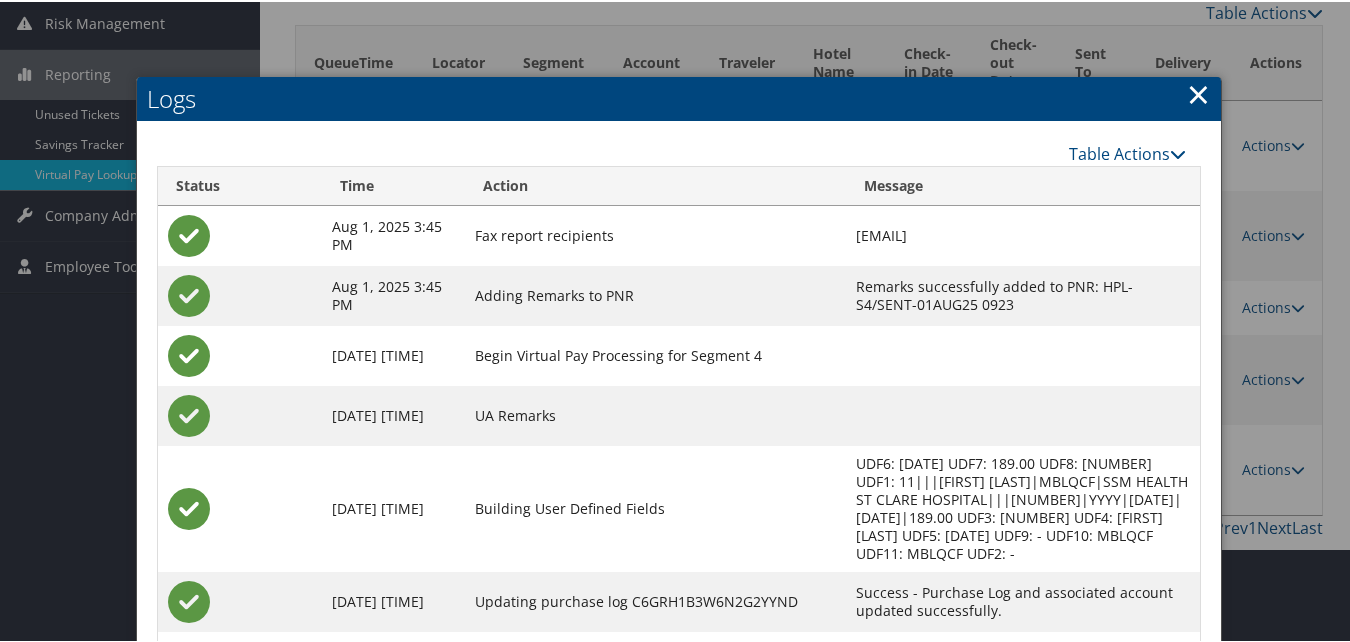 scroll, scrollTop: 424, scrollLeft: 0, axis: vertical 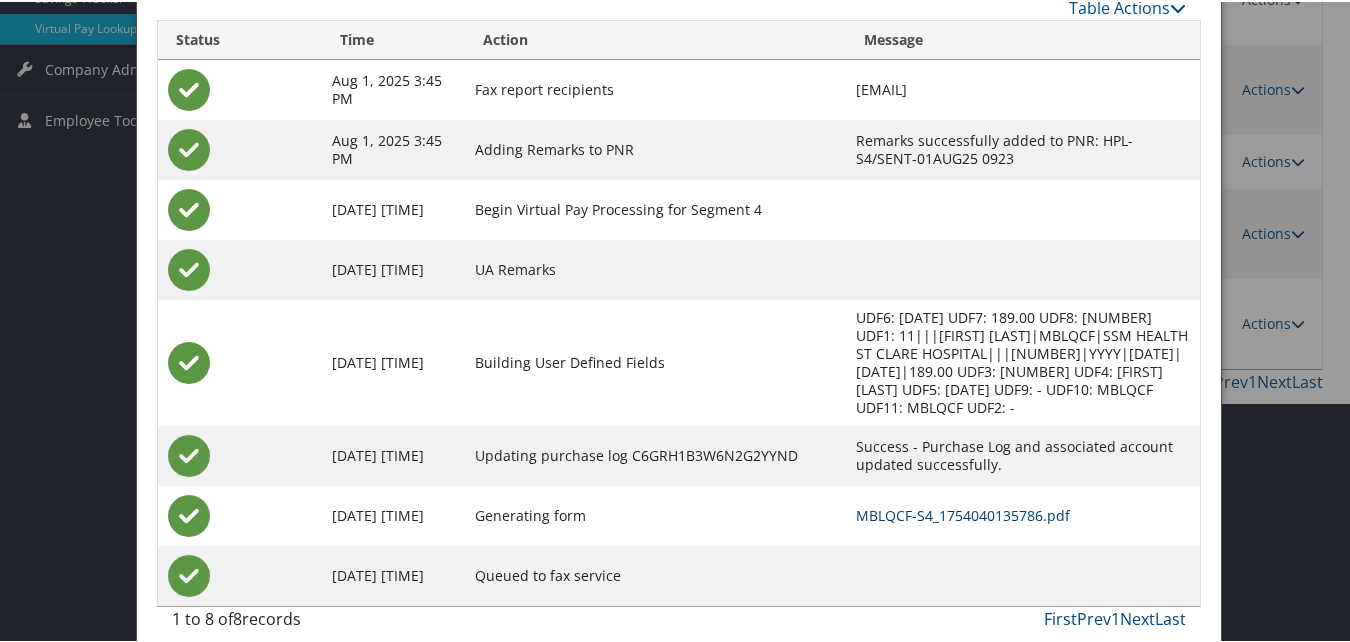 click on "MBLQCF-S4_1754040135786.pdf" at bounding box center [963, 513] 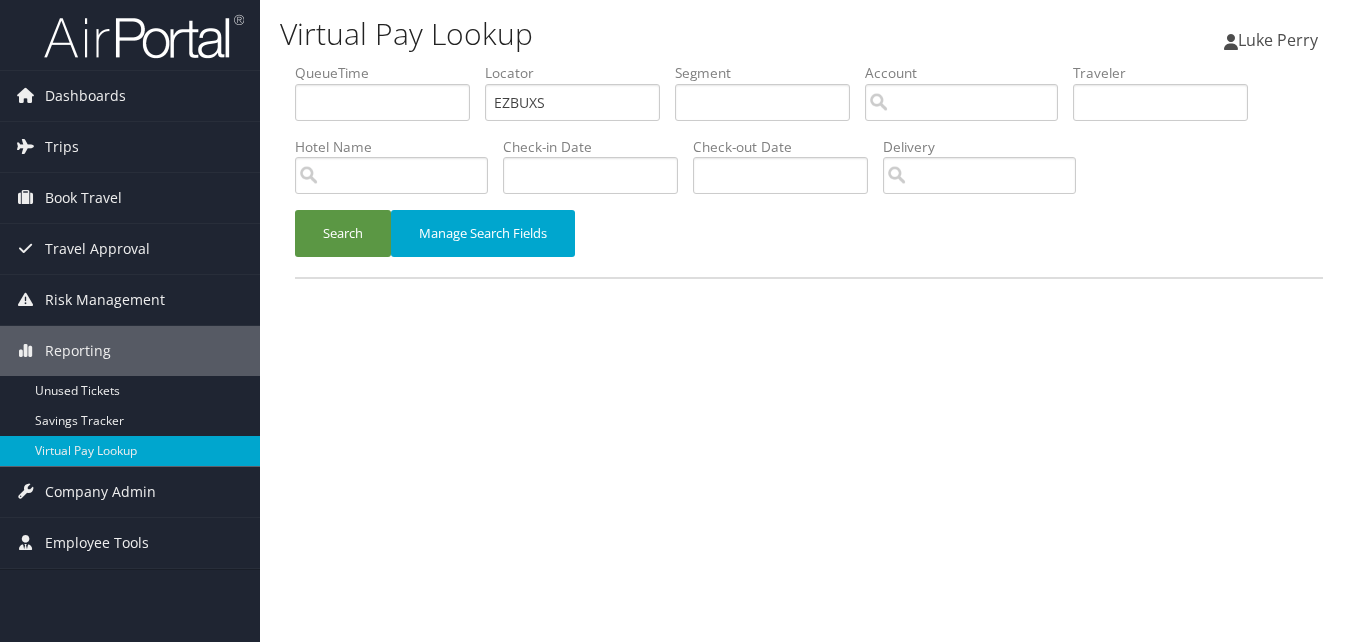 scroll, scrollTop: 0, scrollLeft: 0, axis: both 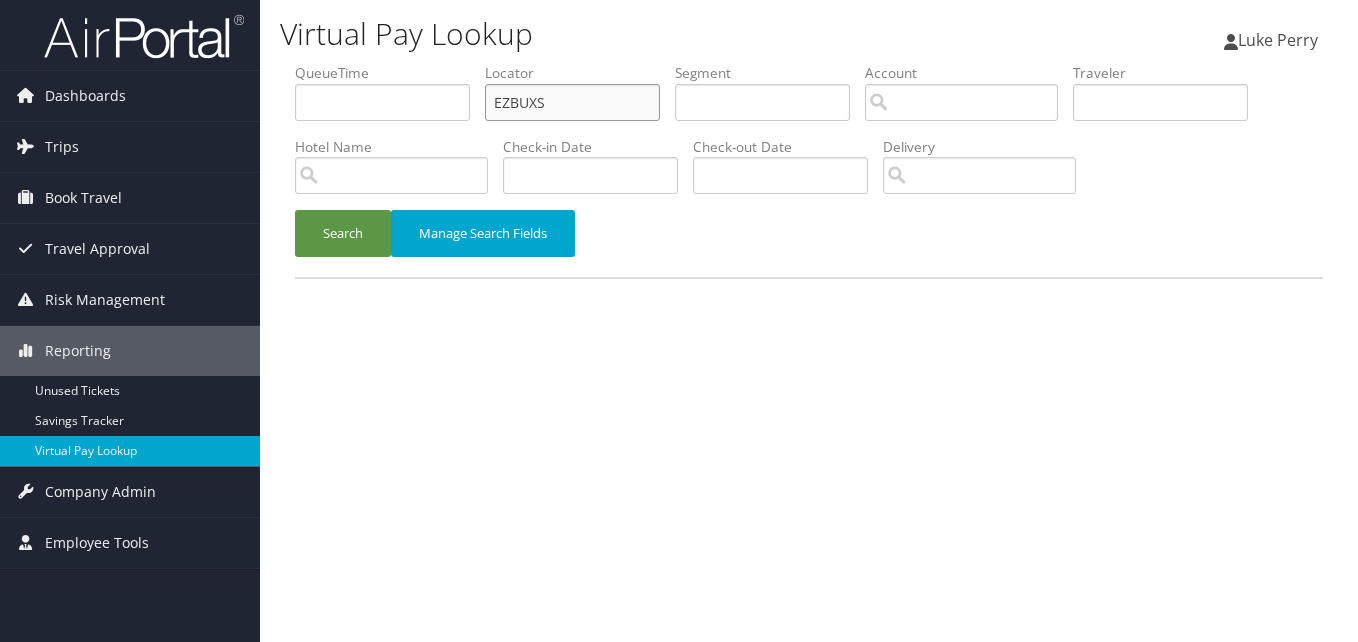 drag, startPoint x: 376, startPoint y: 126, endPoint x: 319, endPoint y: 140, distance: 58.694122 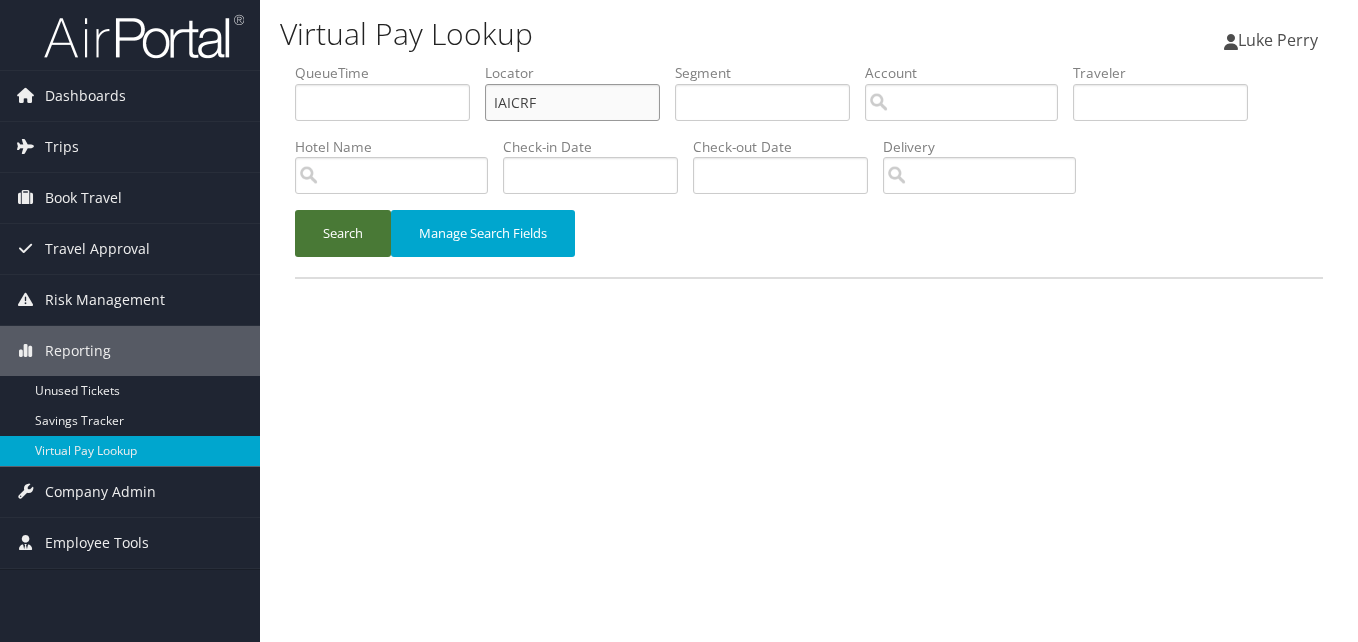 type on "IAICRF" 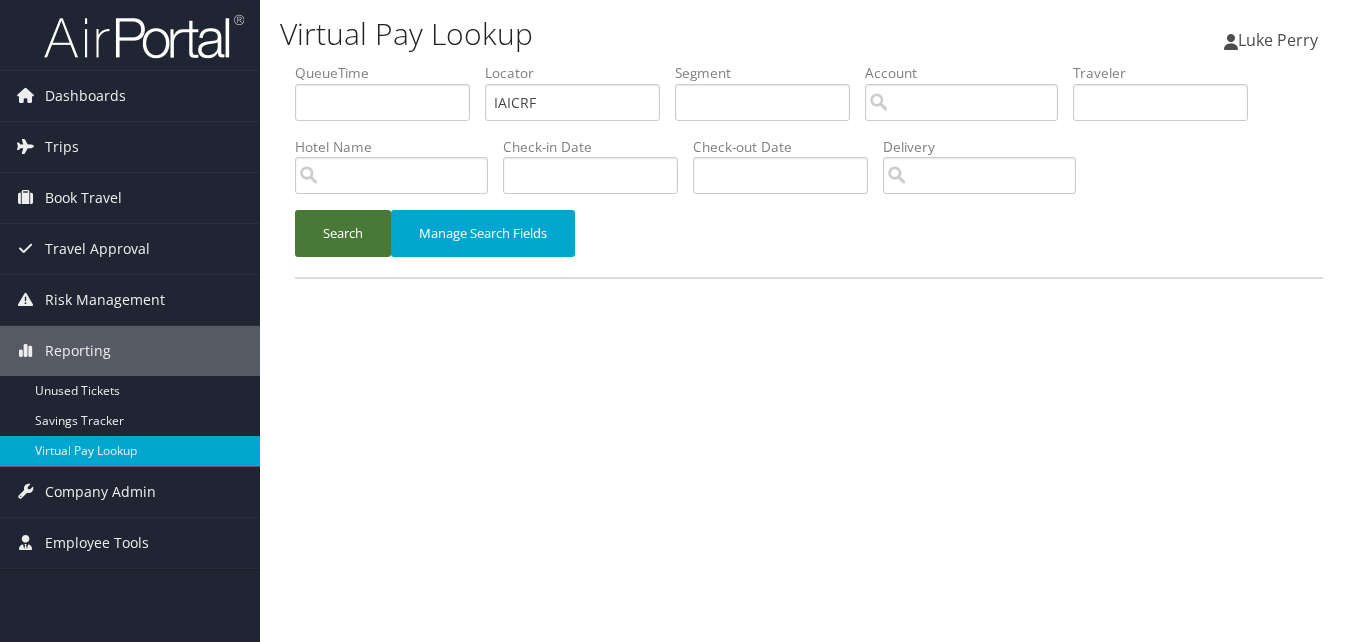 click on "Search" at bounding box center [343, 233] 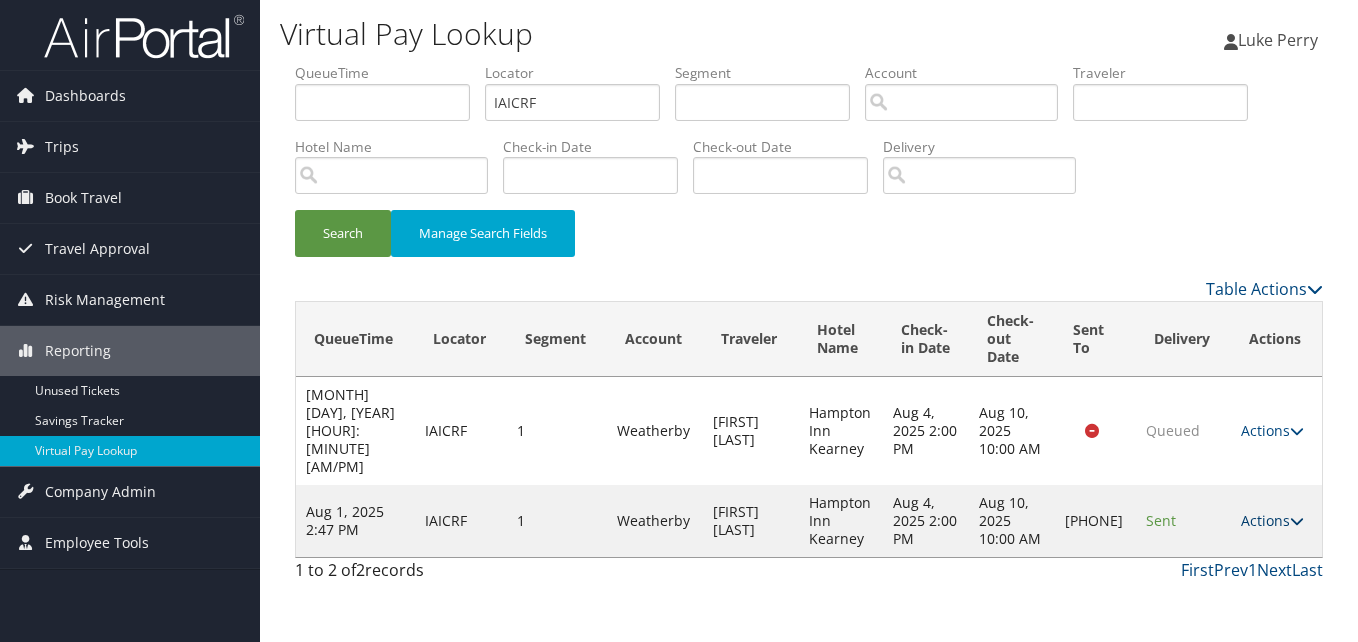 click on "Actions" at bounding box center (1272, 520) 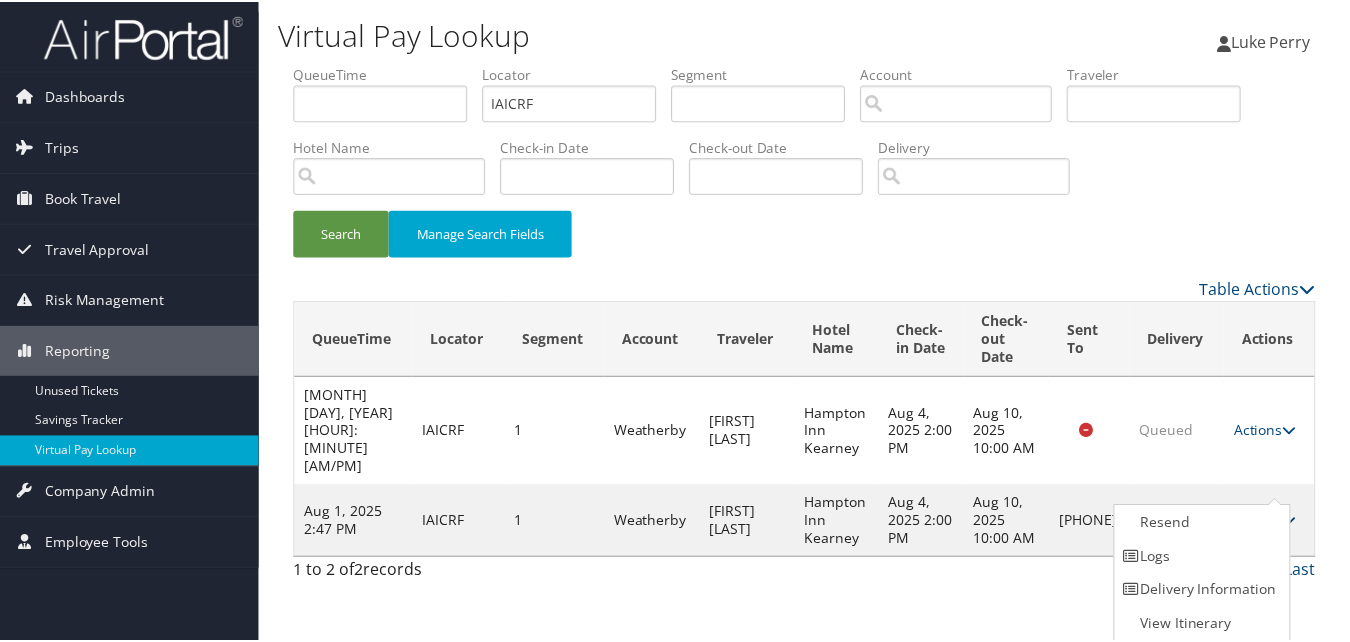 scroll, scrollTop: 1, scrollLeft: 0, axis: vertical 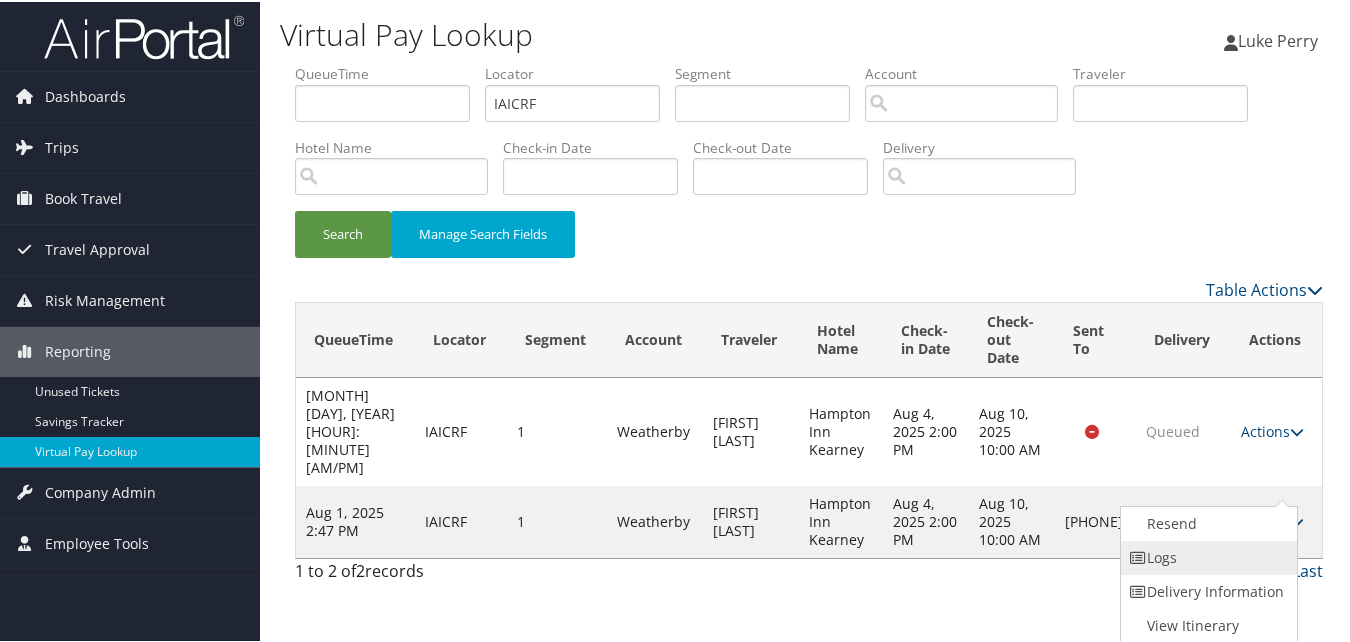 click on "Logs" at bounding box center [1206, 556] 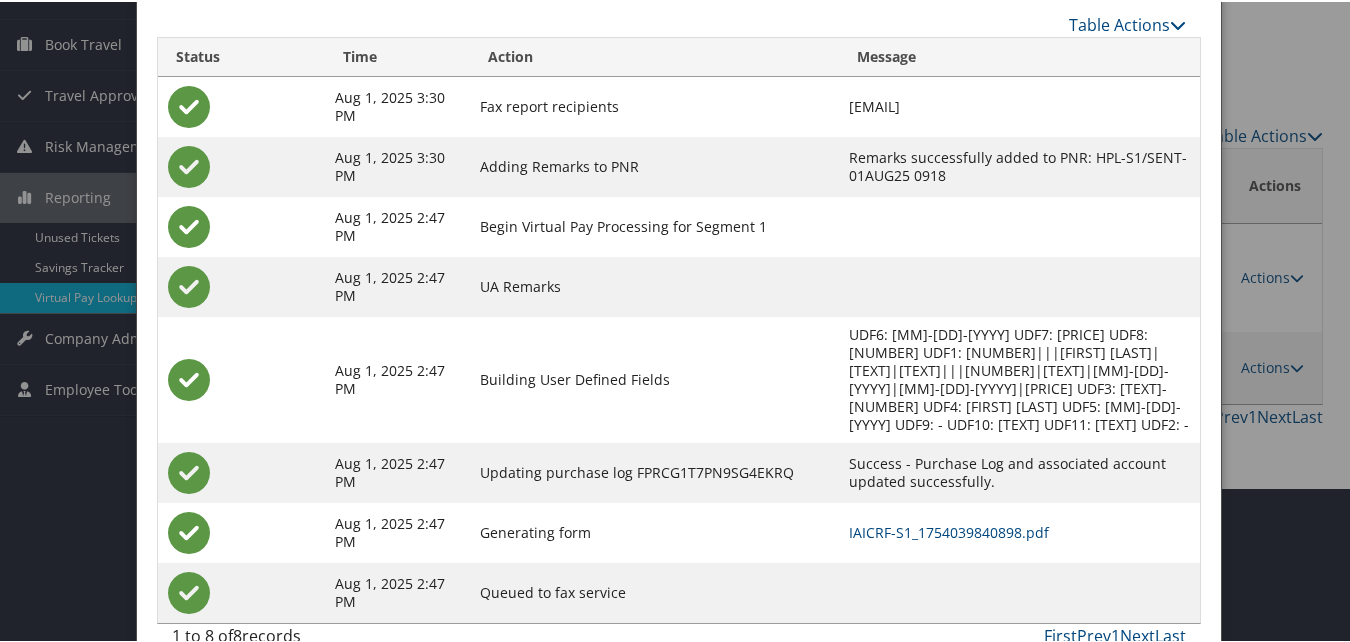 scroll, scrollTop: 172, scrollLeft: 0, axis: vertical 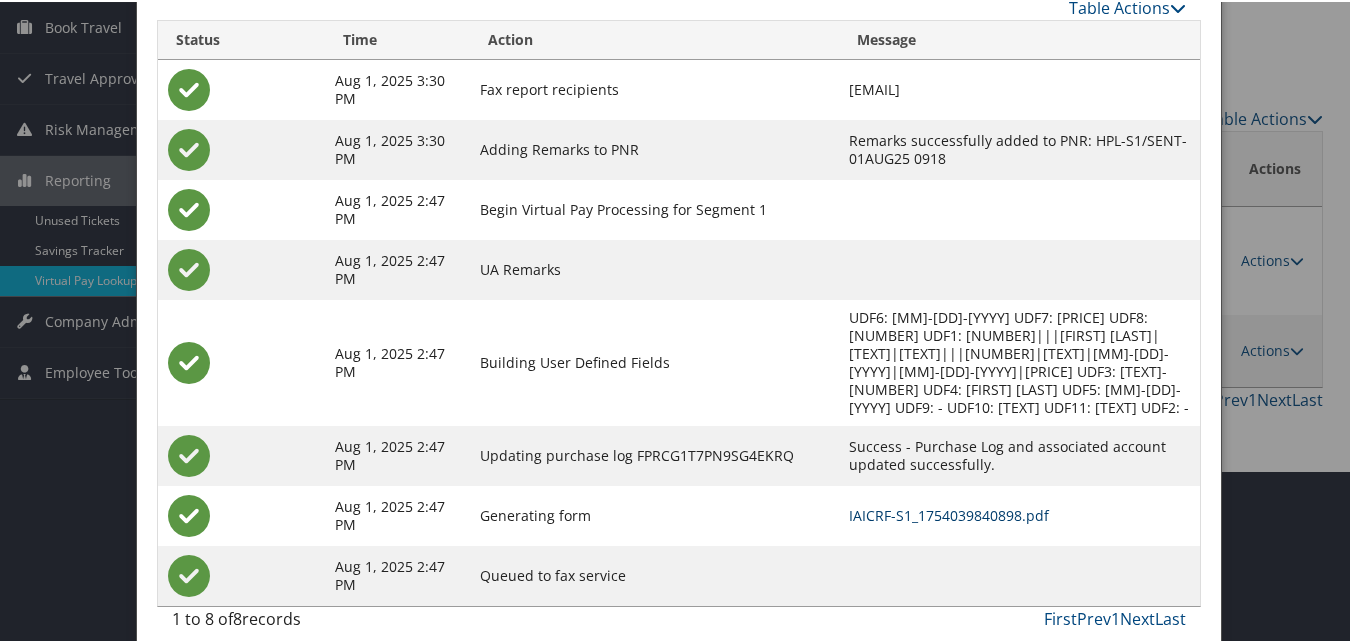 click on "IAICRF-S1_1754039840898.pdf" at bounding box center (950, 513) 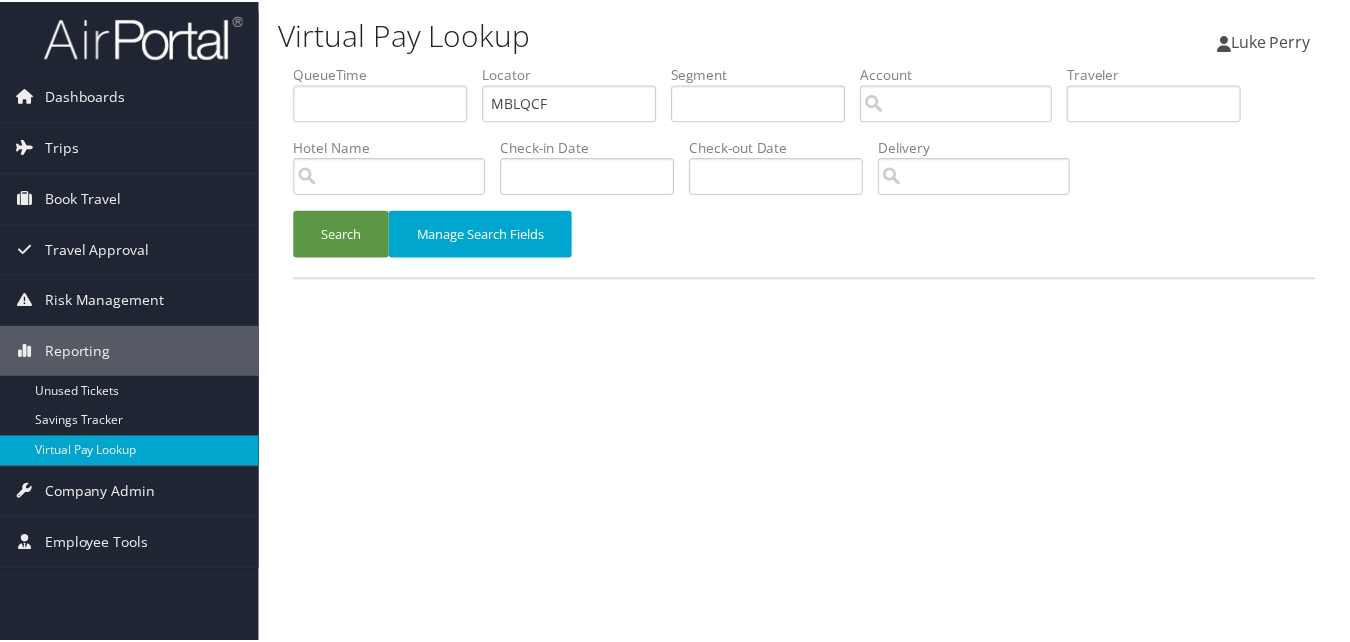 scroll, scrollTop: 0, scrollLeft: 0, axis: both 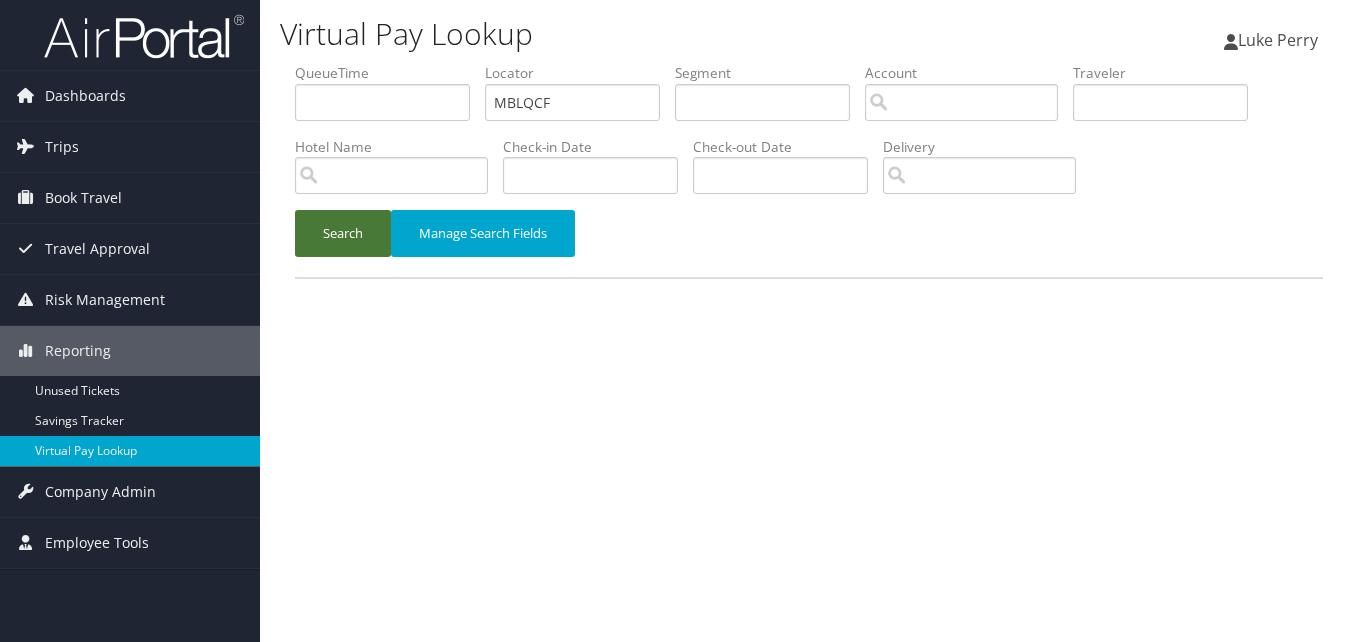click on "Search" at bounding box center (343, 233) 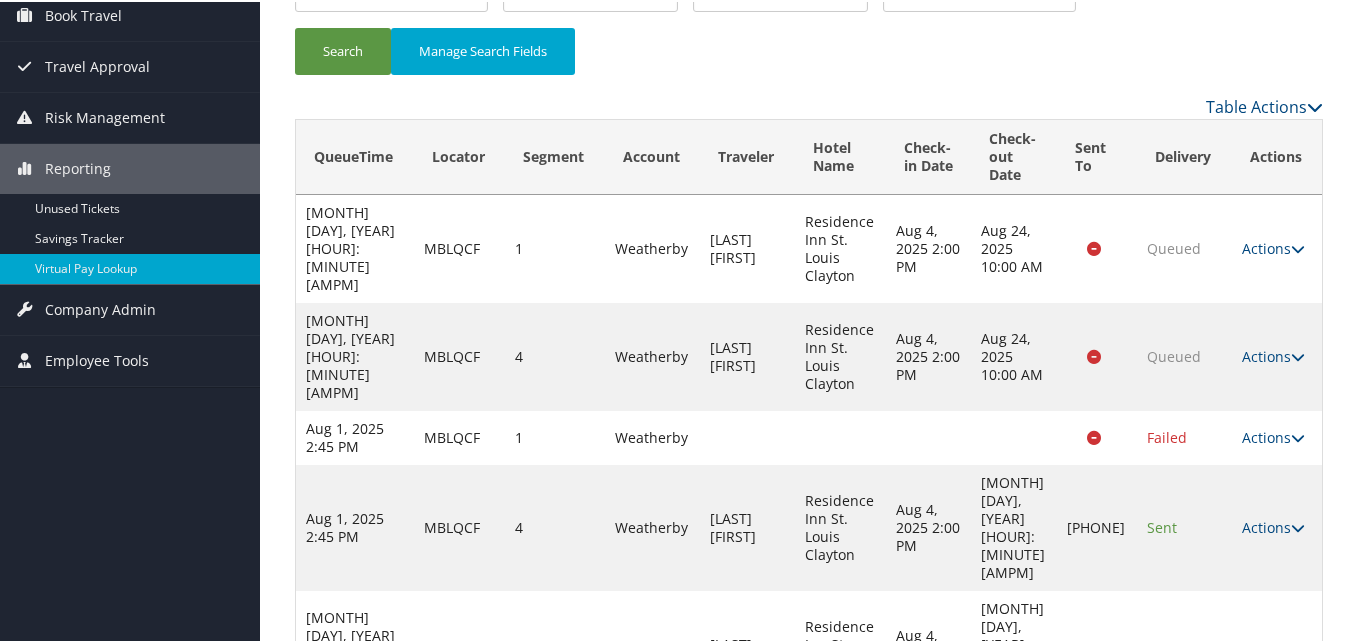 click on "Actions" at bounding box center [1273, 651] 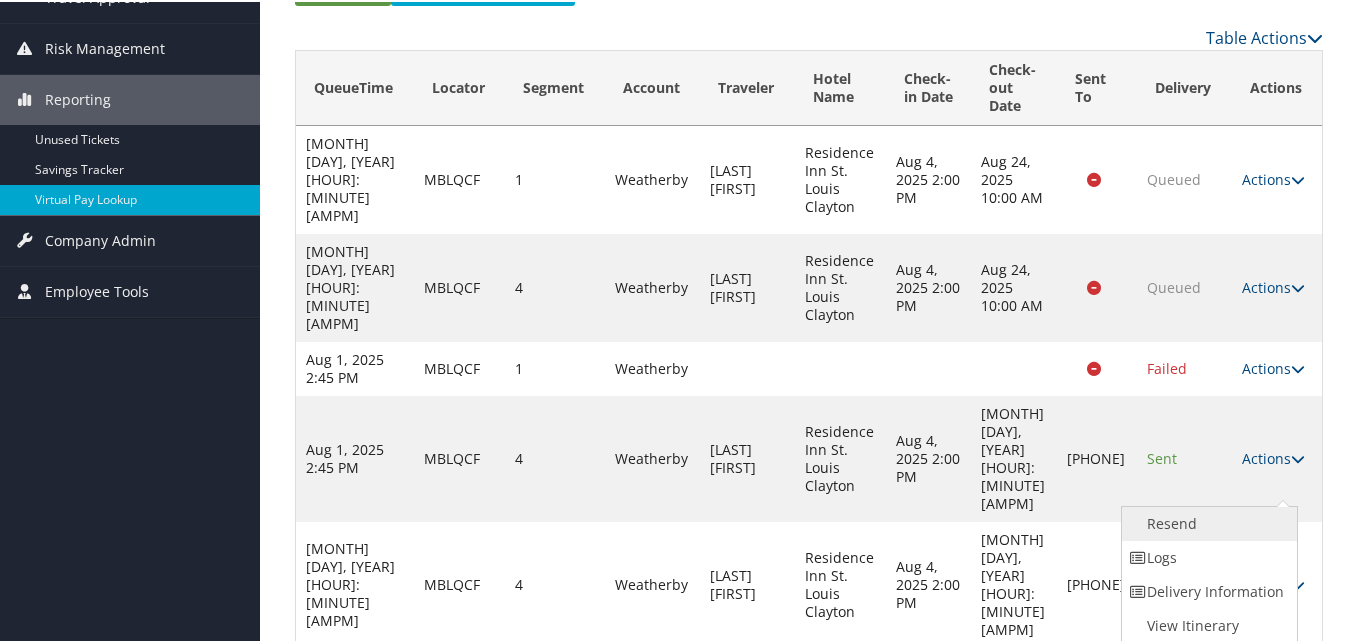click on "Resend" at bounding box center [1207, 522] 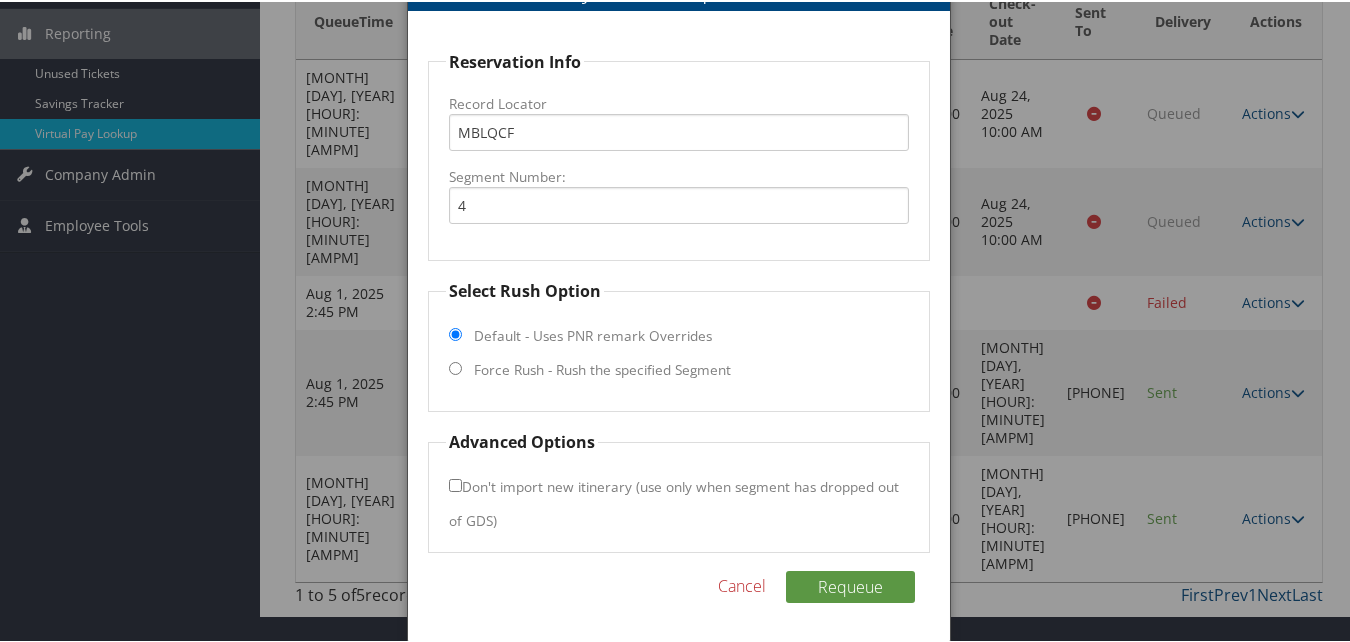 click on "Force Rush - Rush the specified Segment" at bounding box center [602, 368] 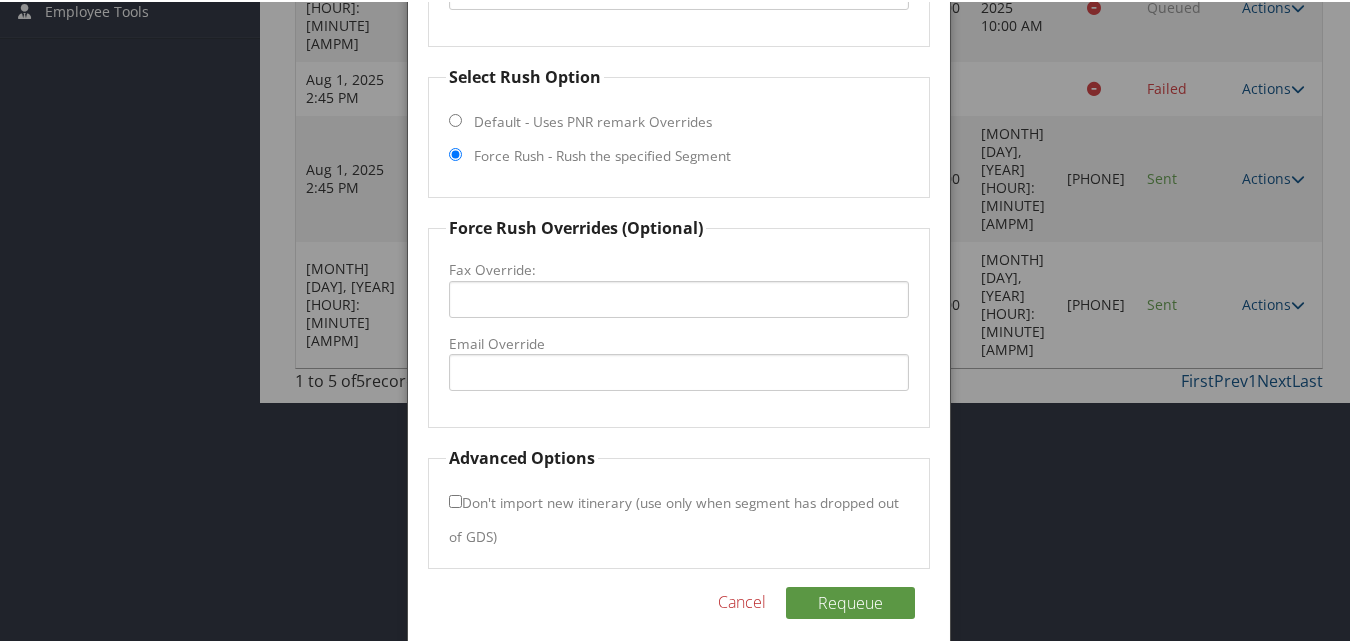 scroll, scrollTop: 549, scrollLeft: 0, axis: vertical 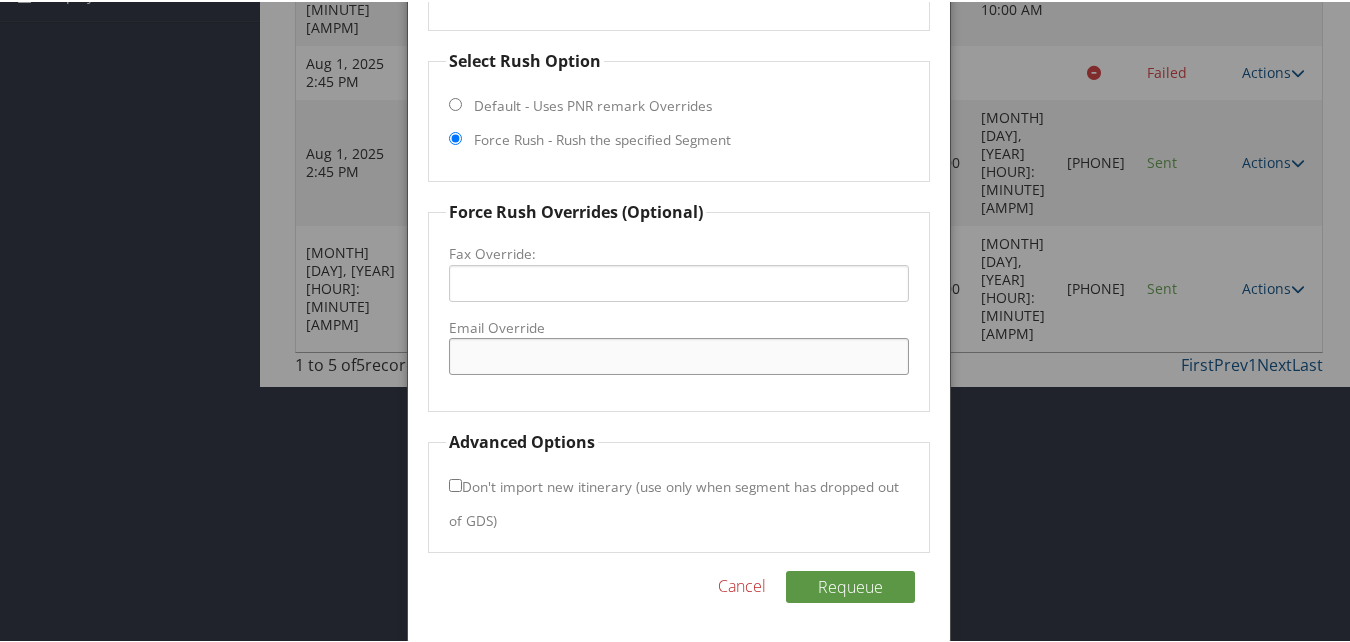 click on "Email Override" at bounding box center [678, 354] 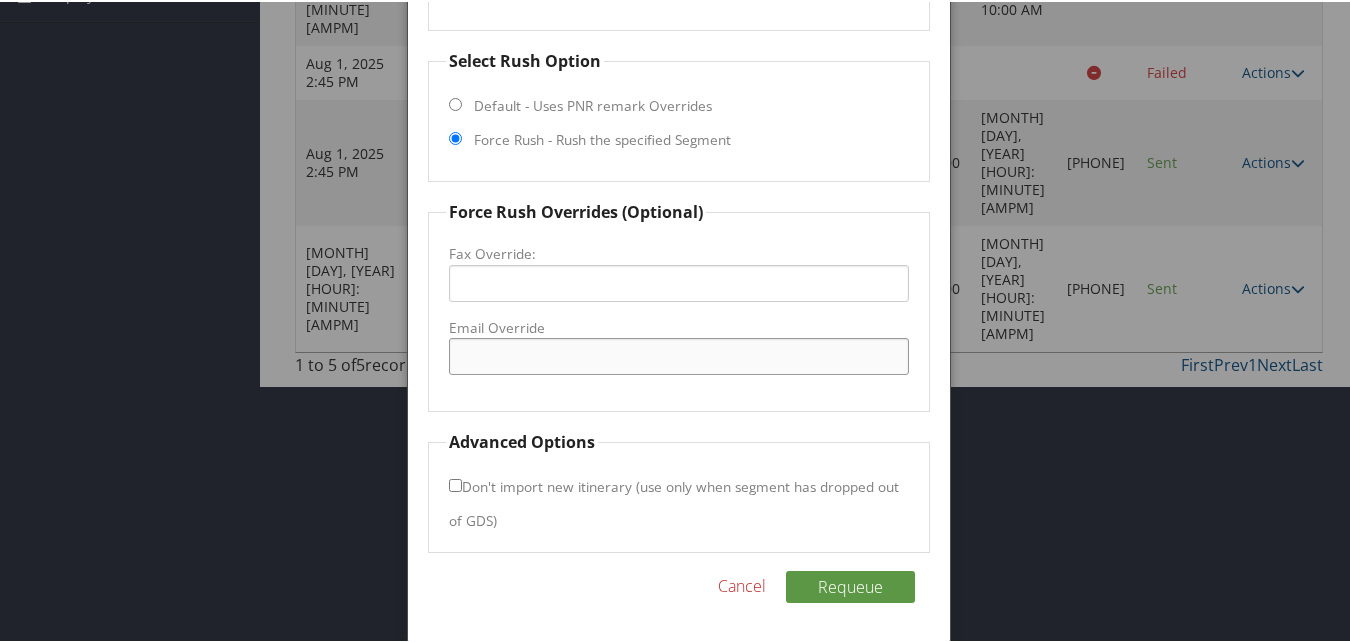 click on "Email Override" at bounding box center (678, 354) 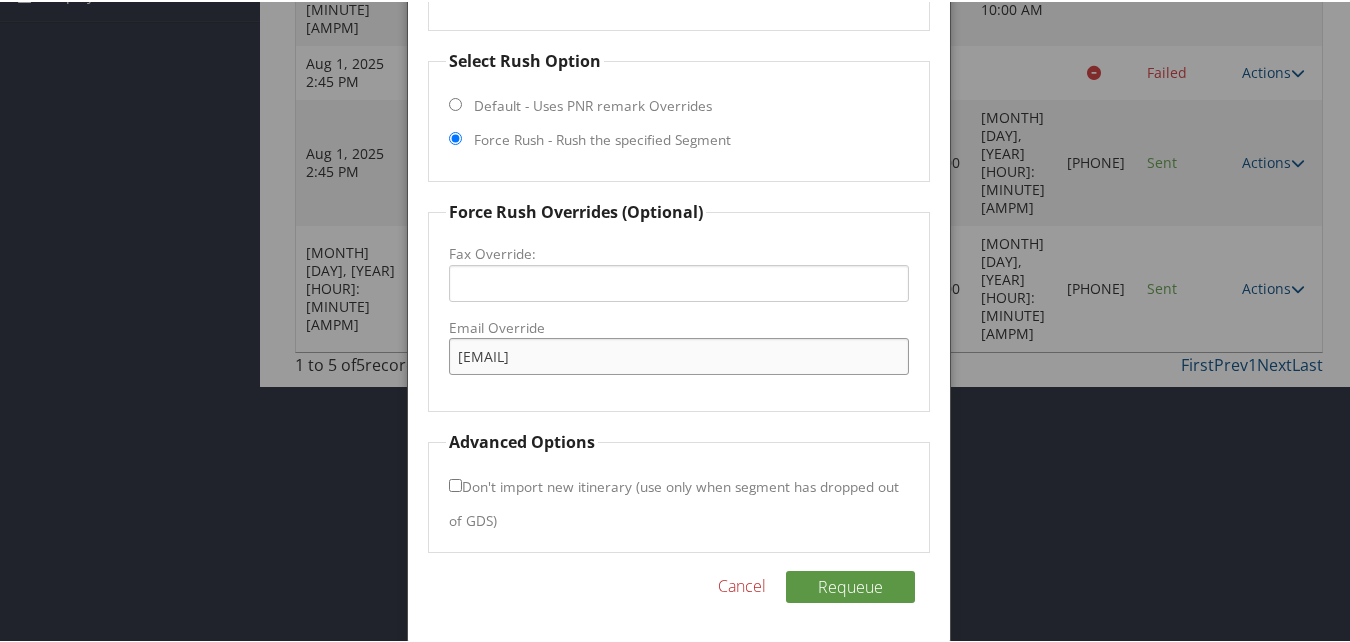 type on "lpotts@midashospitality.com" 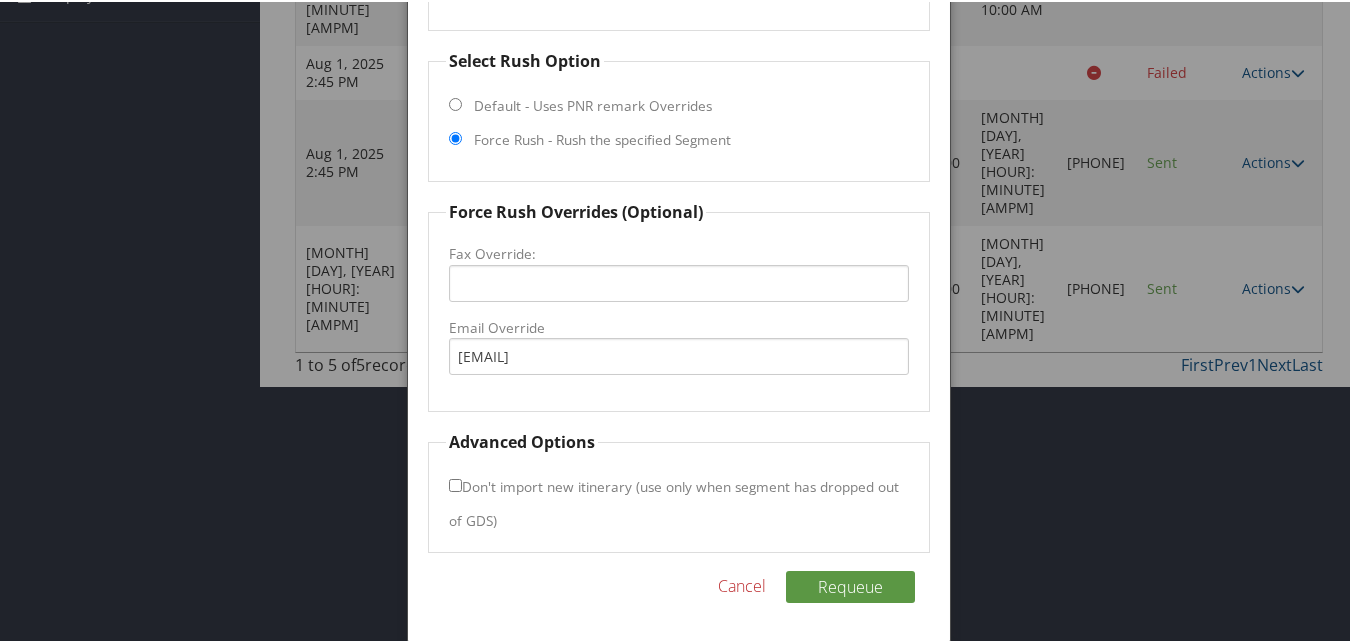 click on "Don't import new itinerary (use only when segment has dropped out of GDS)" at bounding box center [455, 483] 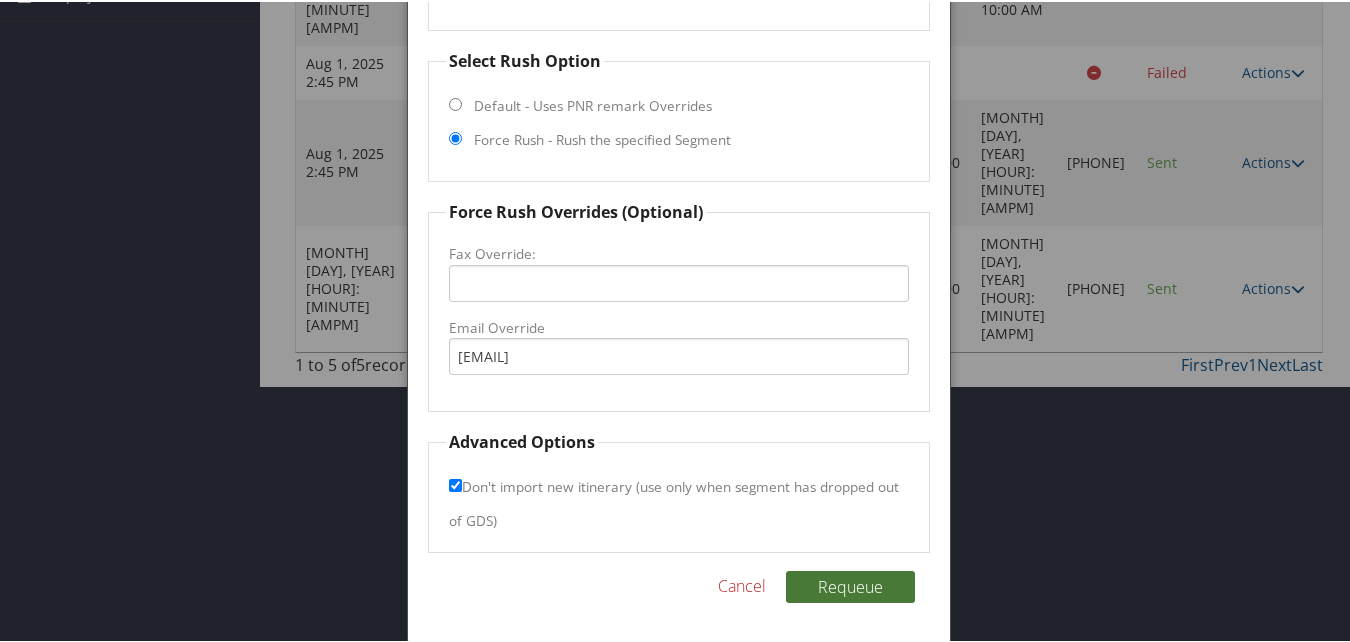 click on "Requeue" at bounding box center [850, 585] 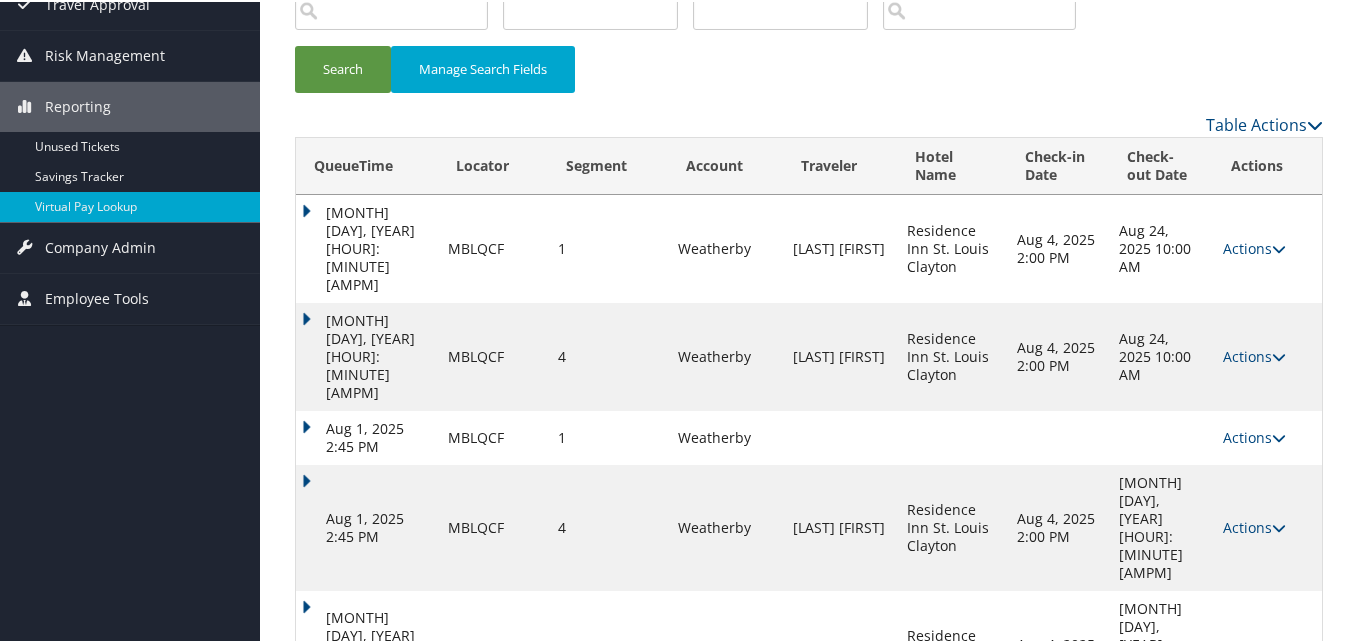 scroll, scrollTop: 166, scrollLeft: 0, axis: vertical 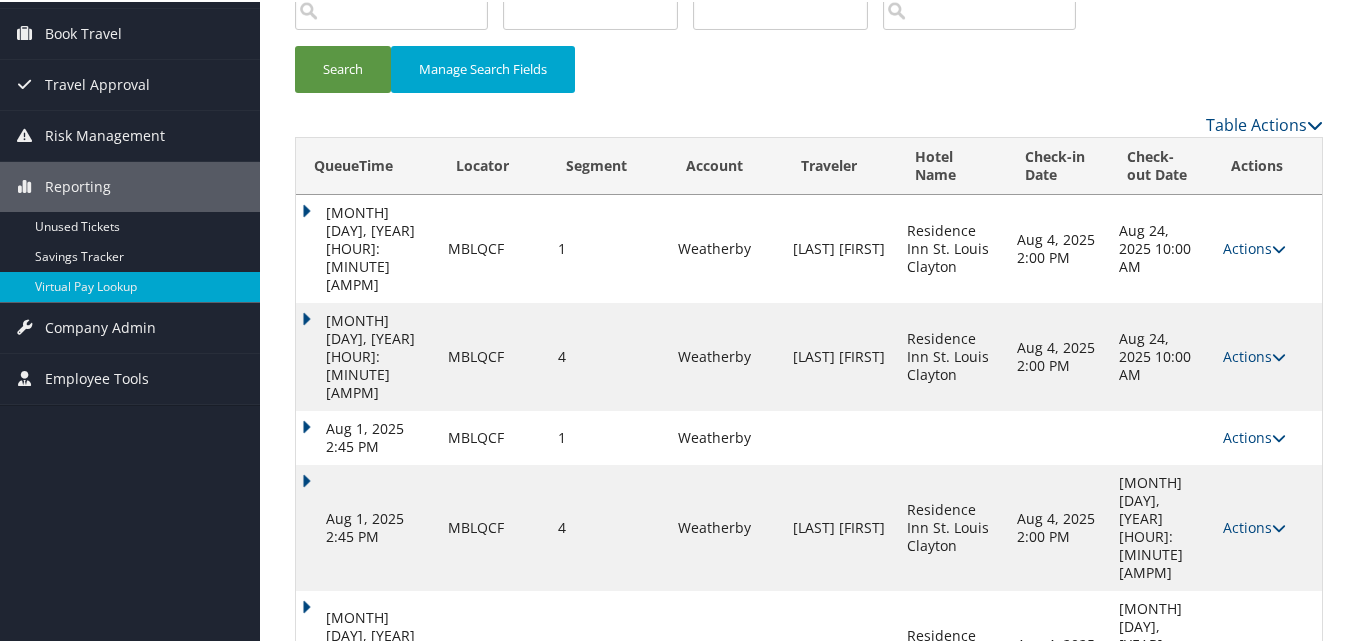 click on "Actions" at bounding box center [1254, 777] 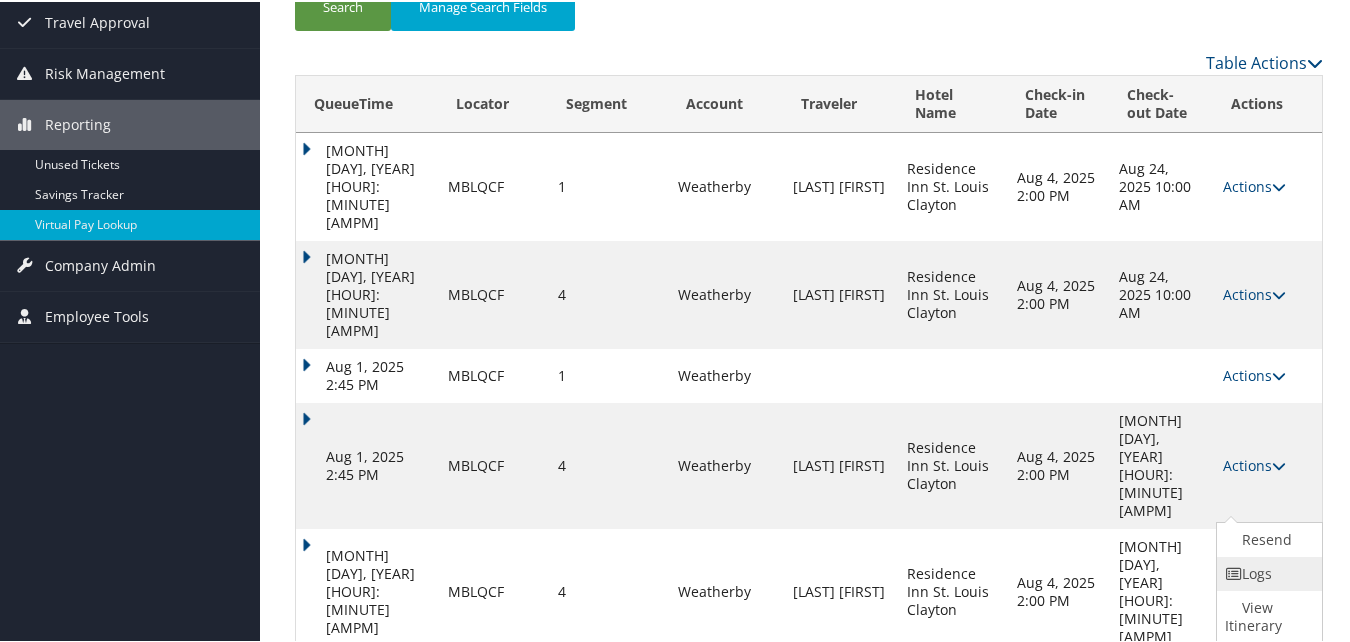 click at bounding box center [1234, 572] 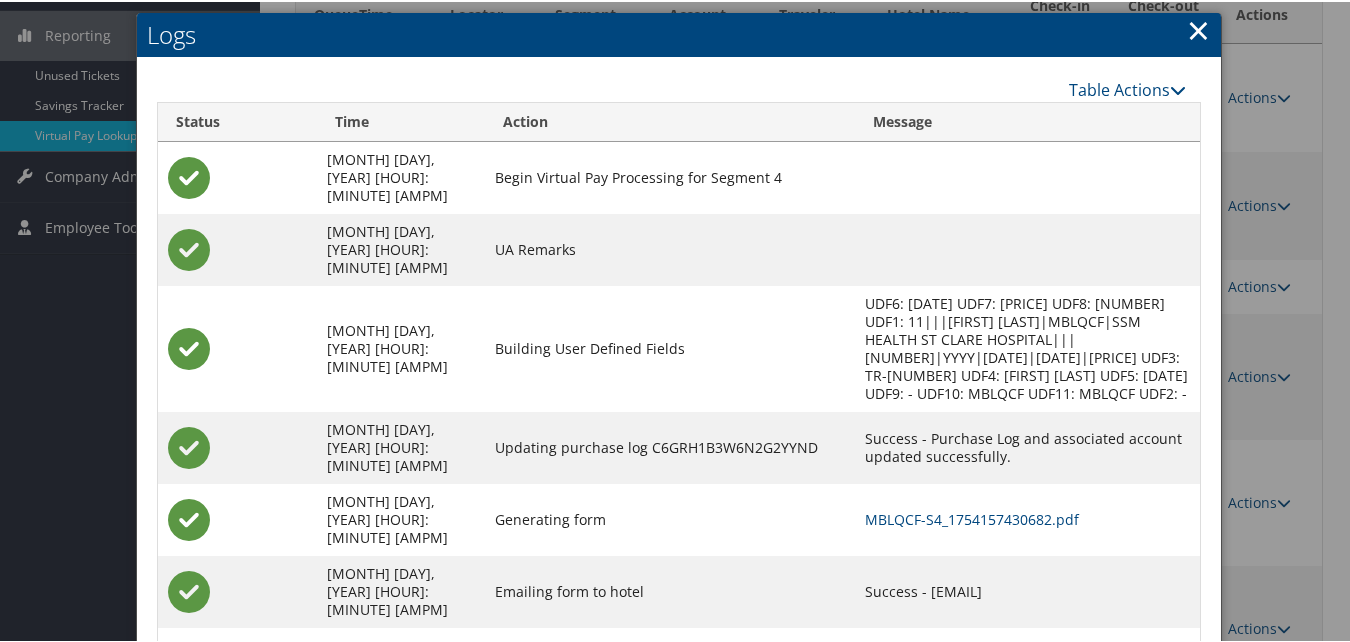 scroll, scrollTop: 339, scrollLeft: 0, axis: vertical 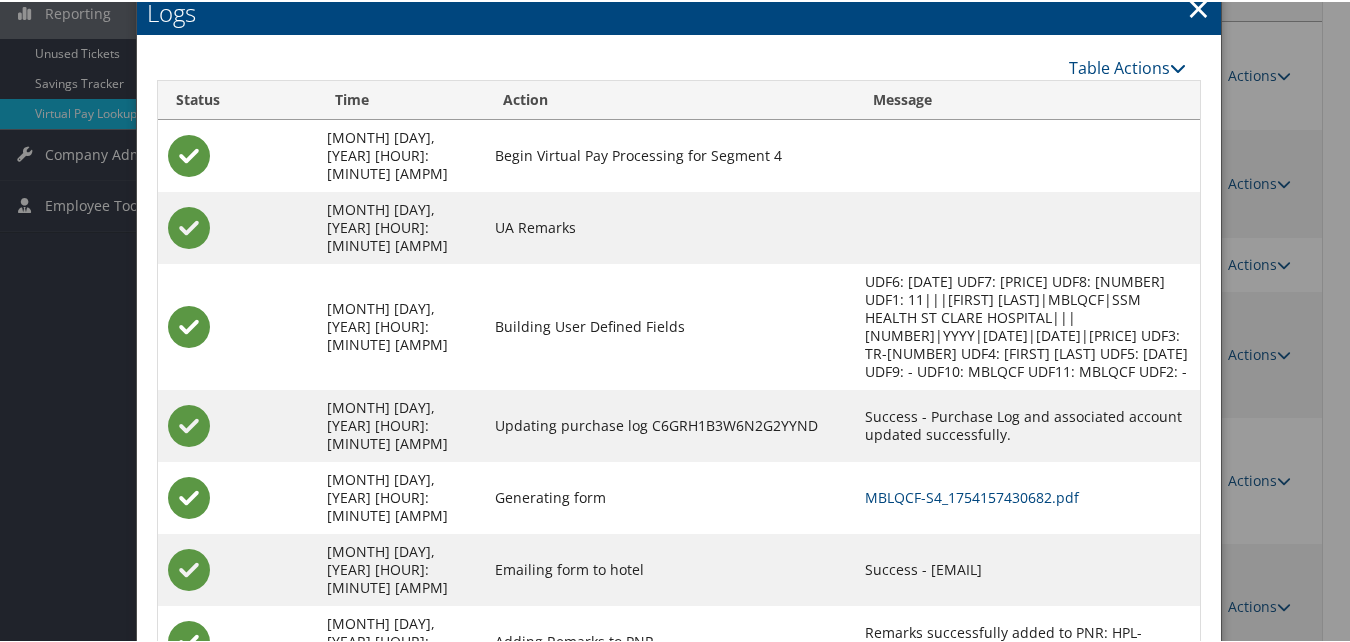 drag, startPoint x: 842, startPoint y: 498, endPoint x: 1049, endPoint y: 494, distance: 207.03865 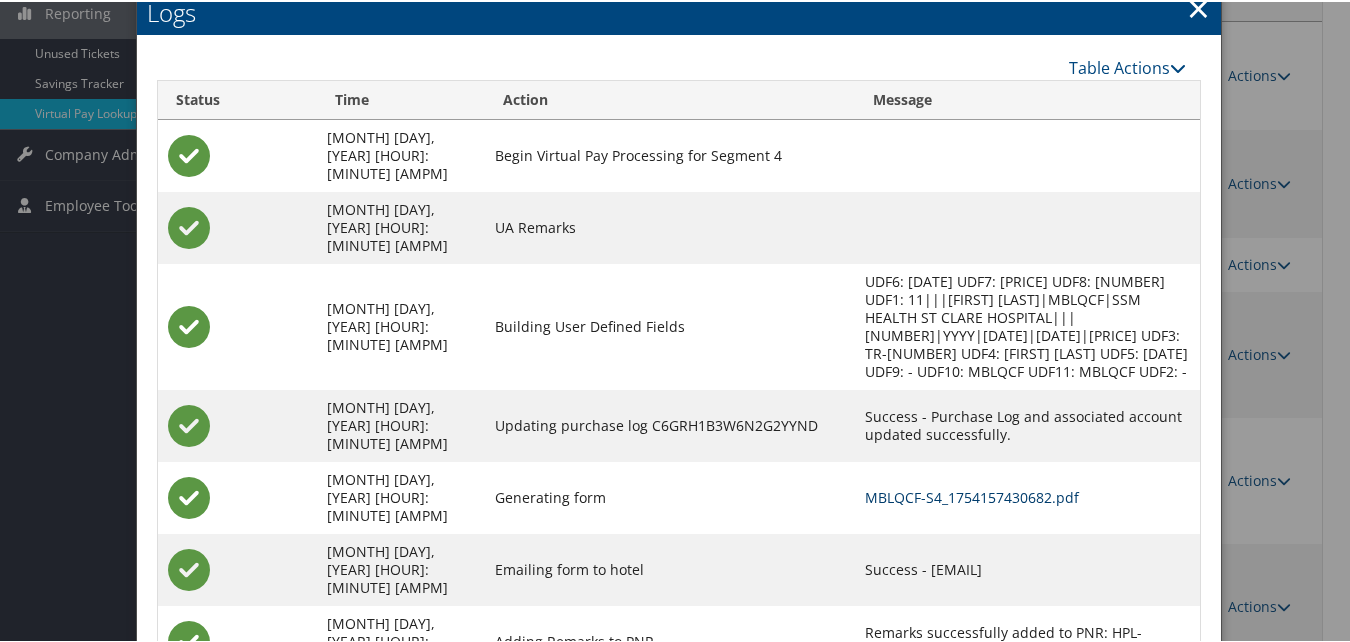 click on "MBLQCF-S4_1754157430682.pdf" at bounding box center (972, 495) 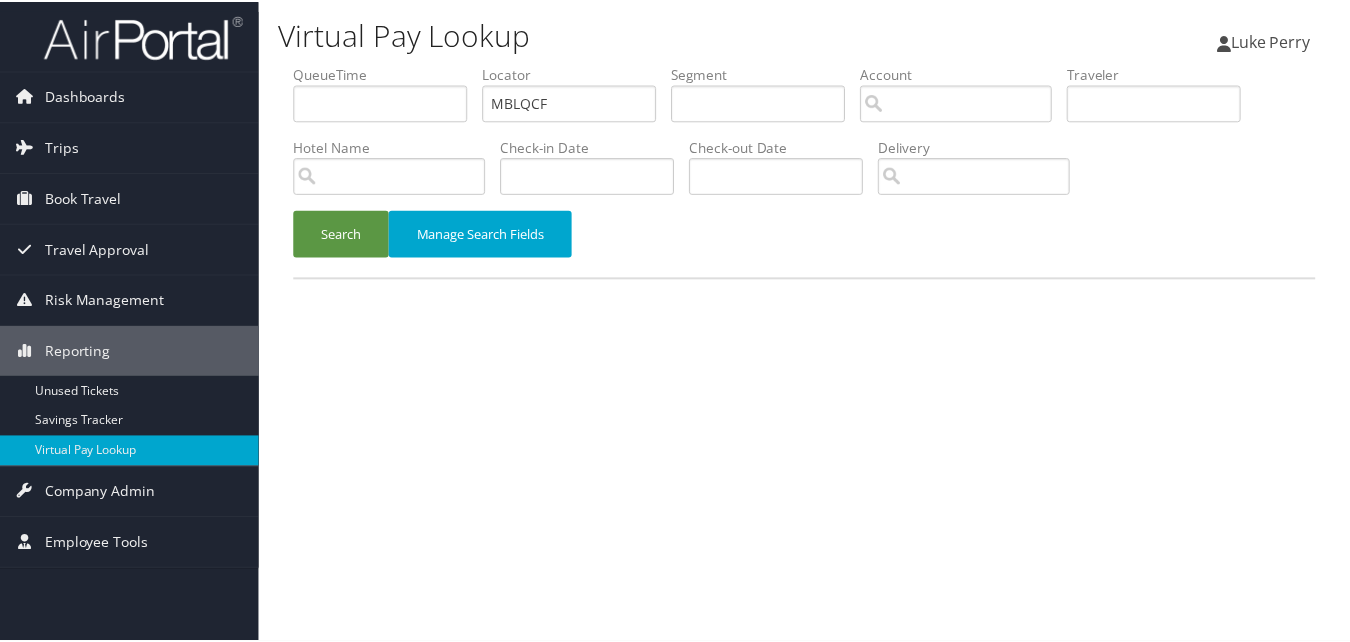 scroll, scrollTop: 0, scrollLeft: 0, axis: both 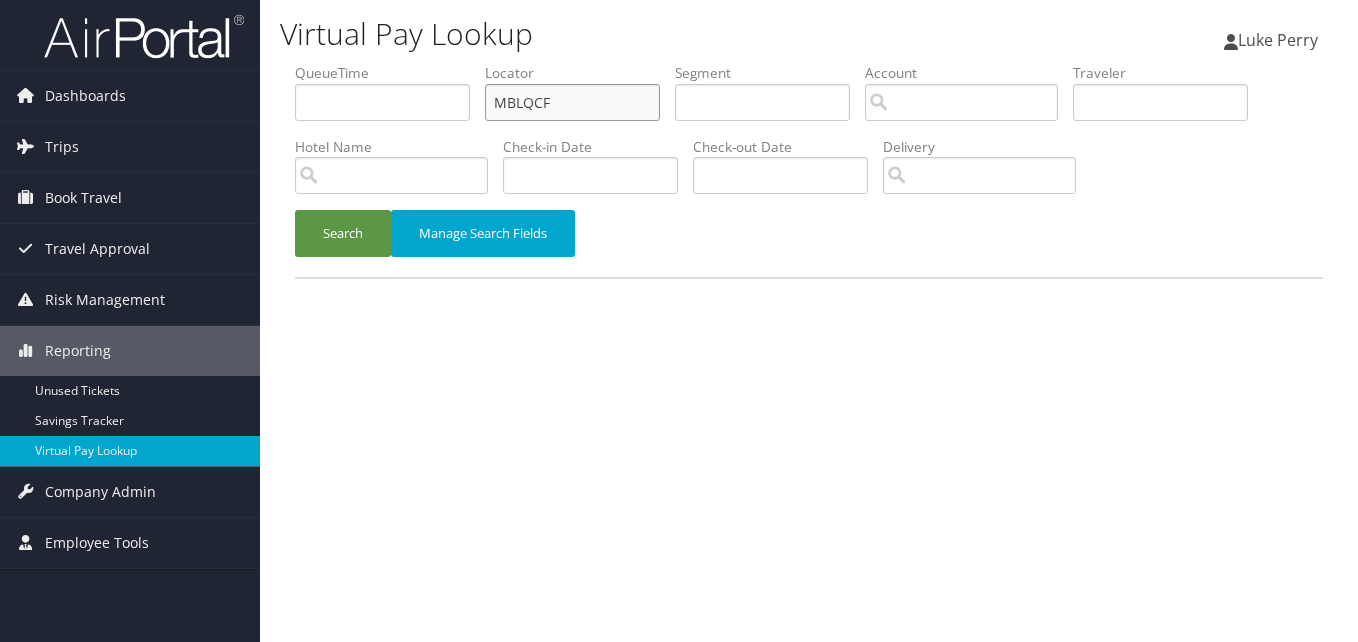 drag, startPoint x: 553, startPoint y: 104, endPoint x: 434, endPoint y: 116, distance: 119.60351 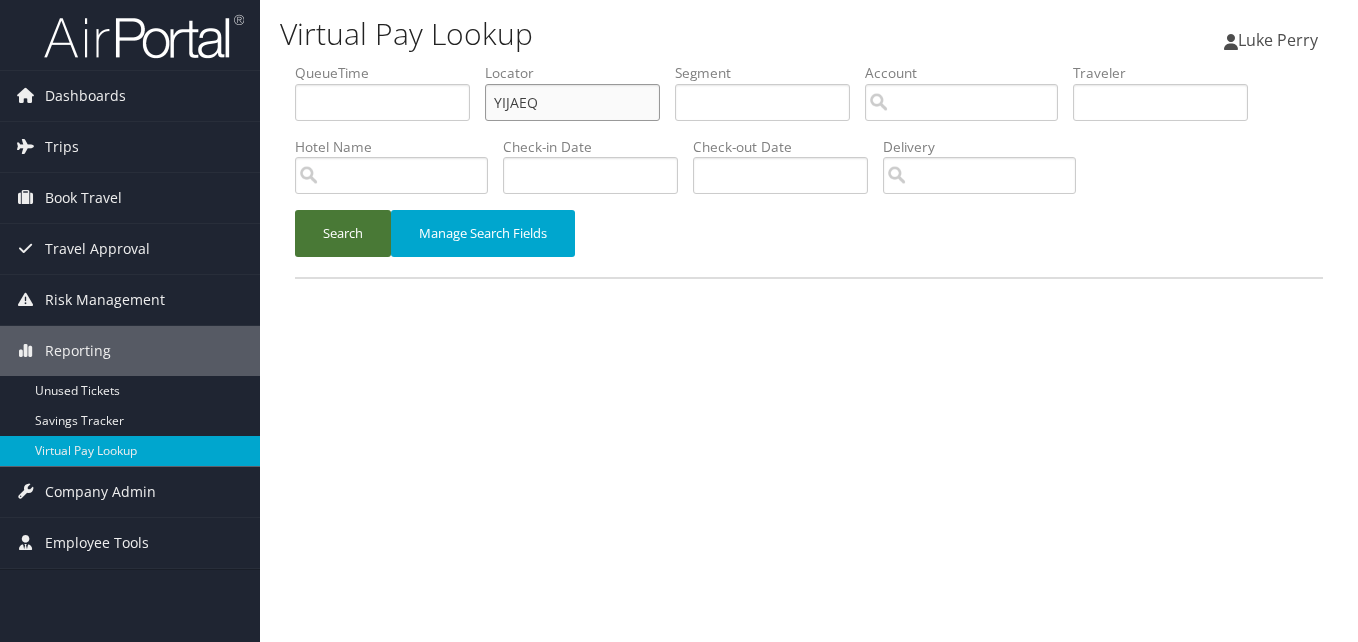 type on "YIJAEQ" 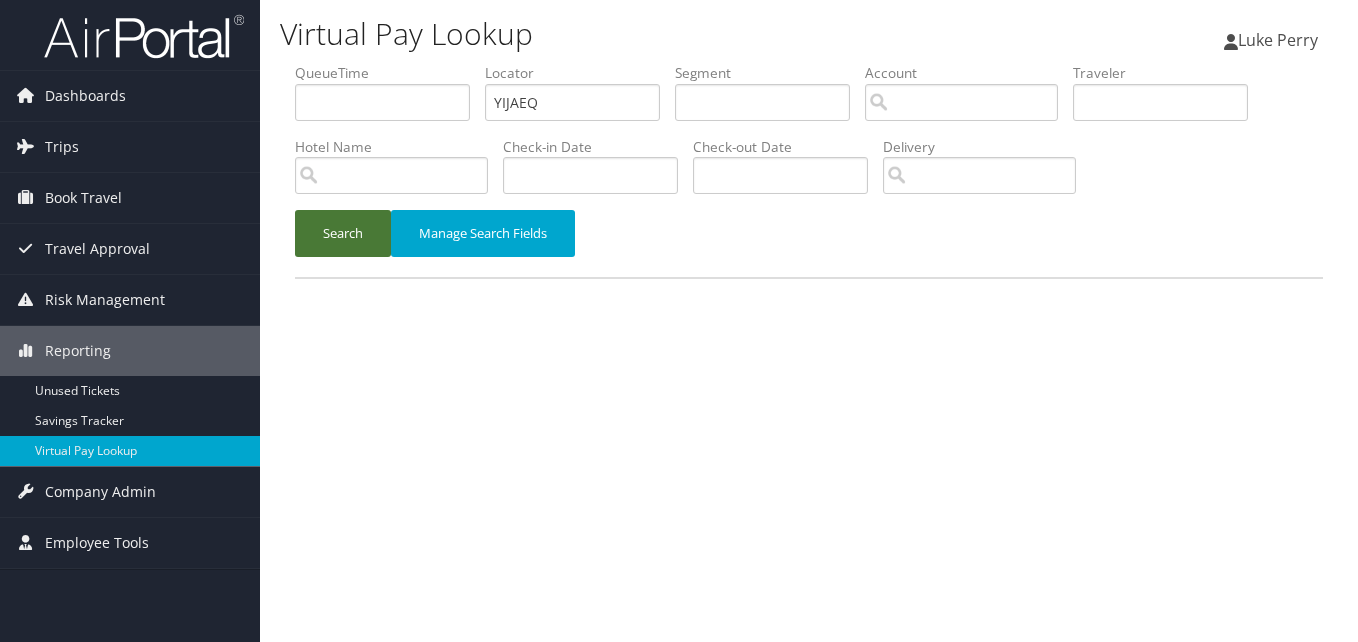 drag, startPoint x: 343, startPoint y: 228, endPoint x: 403, endPoint y: 7, distance: 229 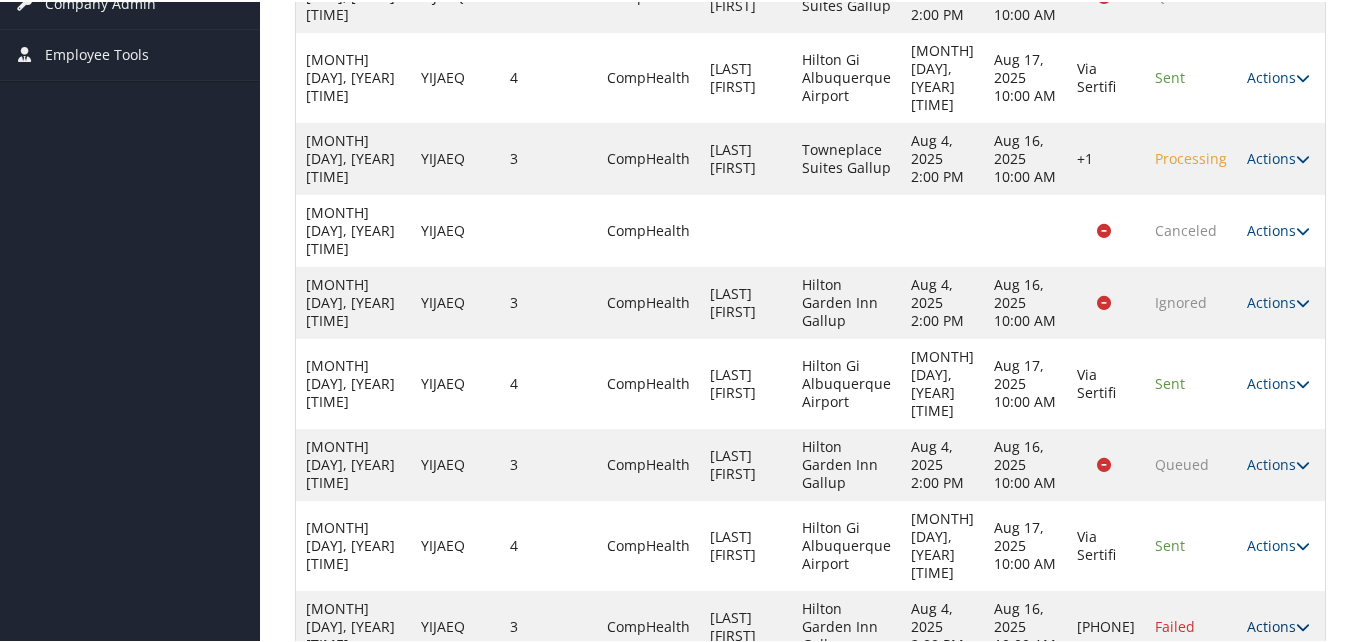 click on "Actions" at bounding box center [1278, 624] 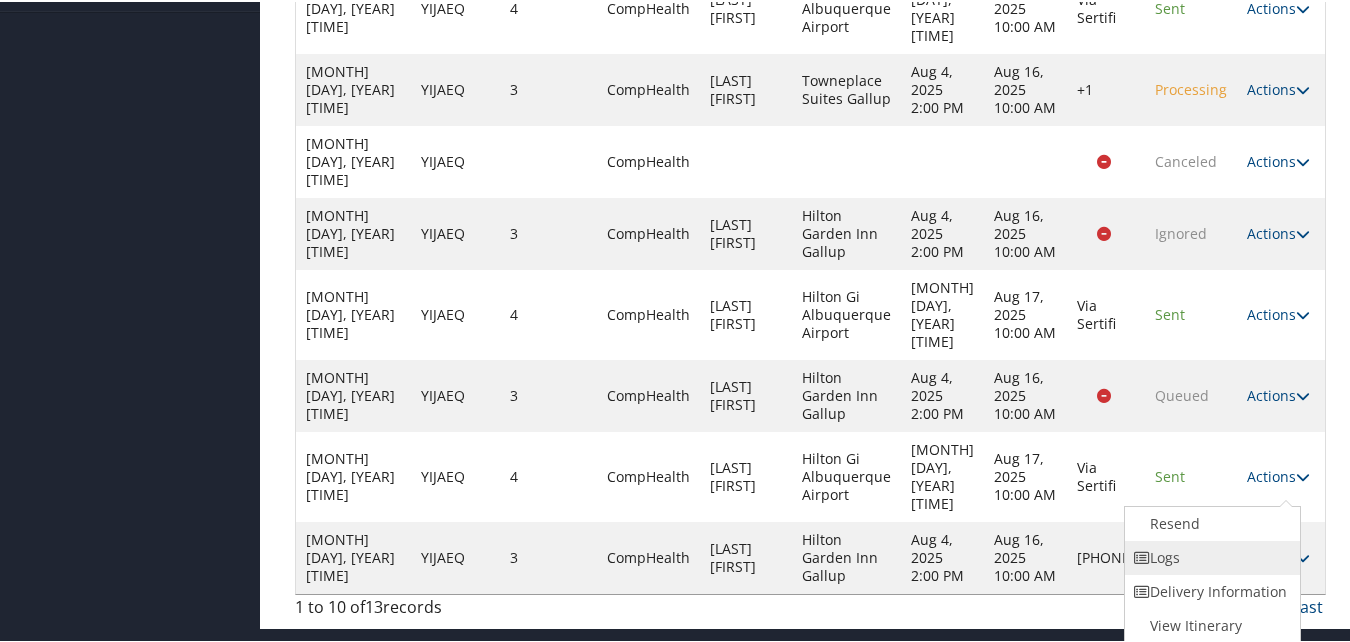 click at bounding box center (1142, 556) 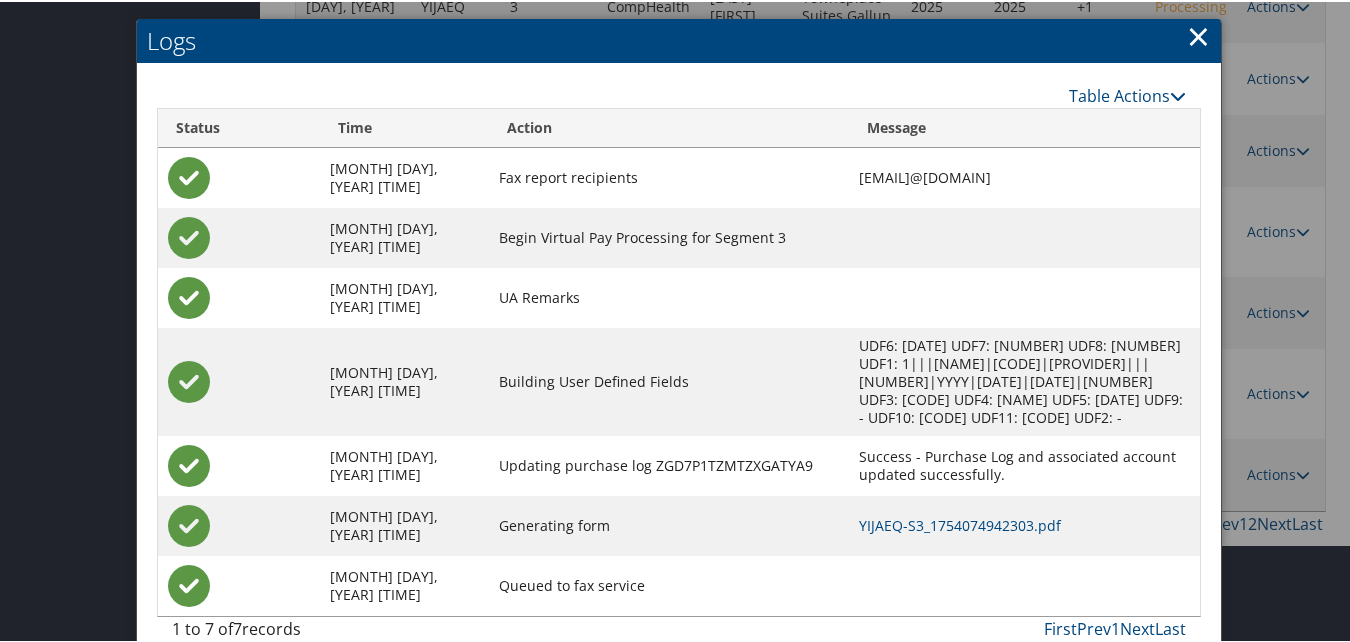 scroll, scrollTop: 670, scrollLeft: 0, axis: vertical 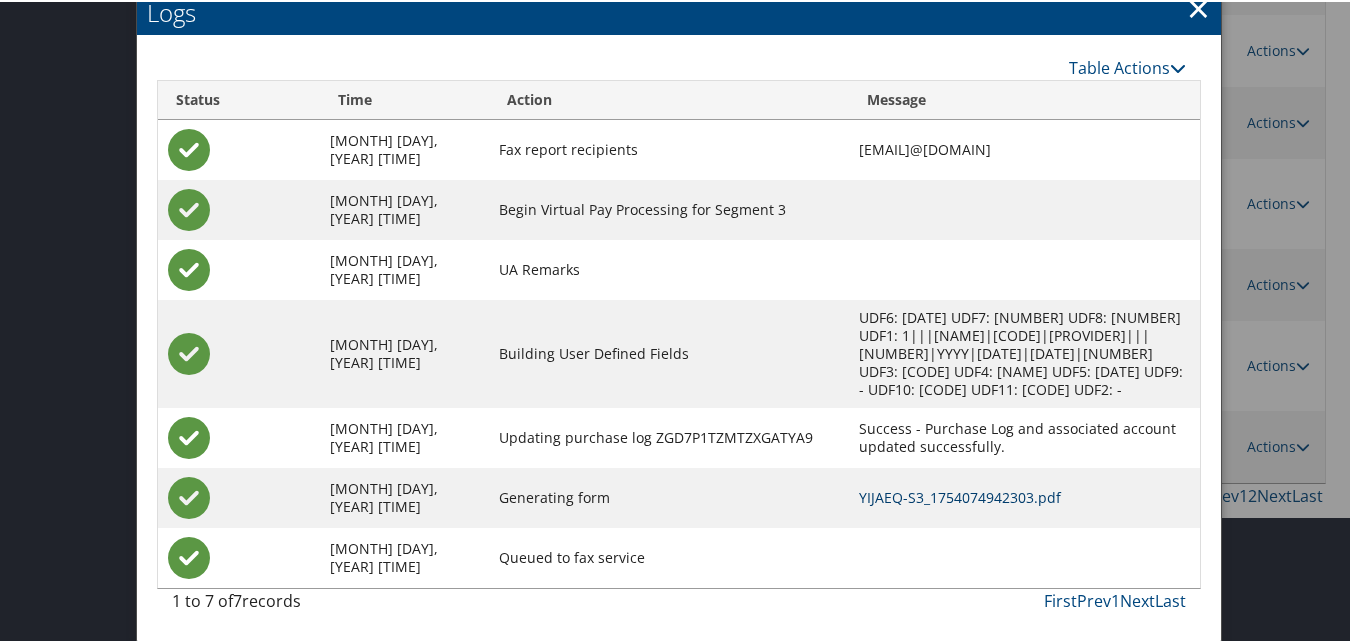 click on "YIJAEQ-S3_1754074942303.pdf" at bounding box center [960, 495] 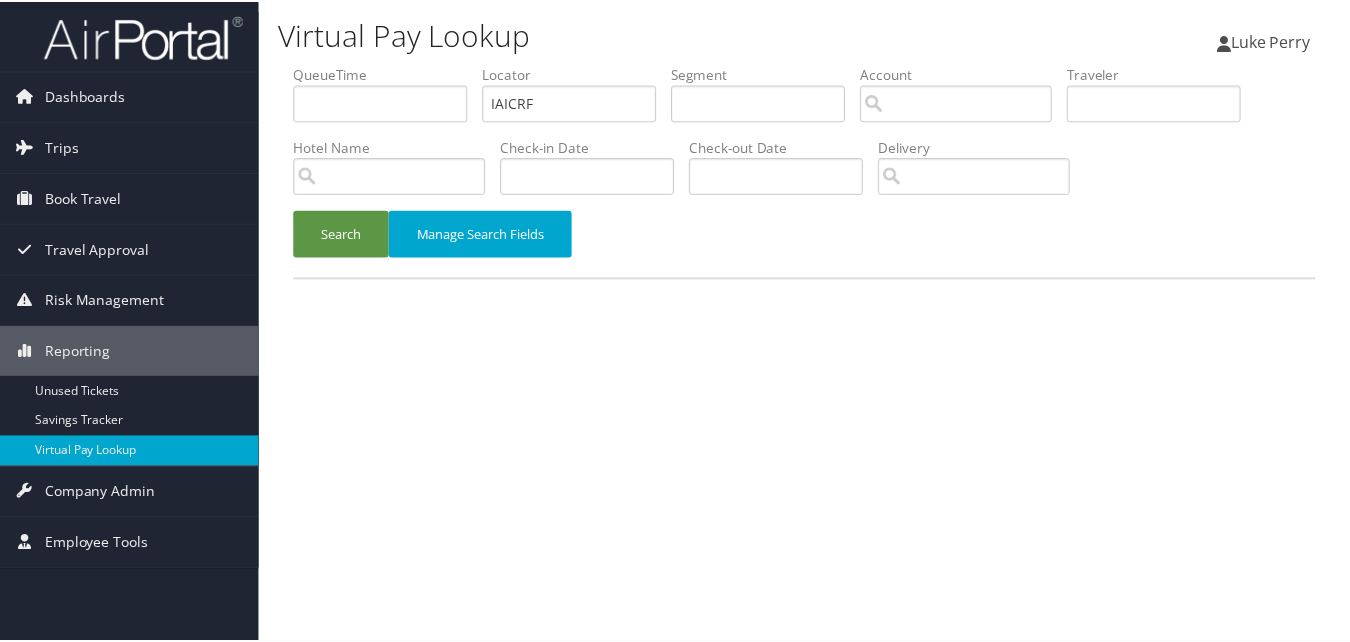 scroll, scrollTop: 0, scrollLeft: 0, axis: both 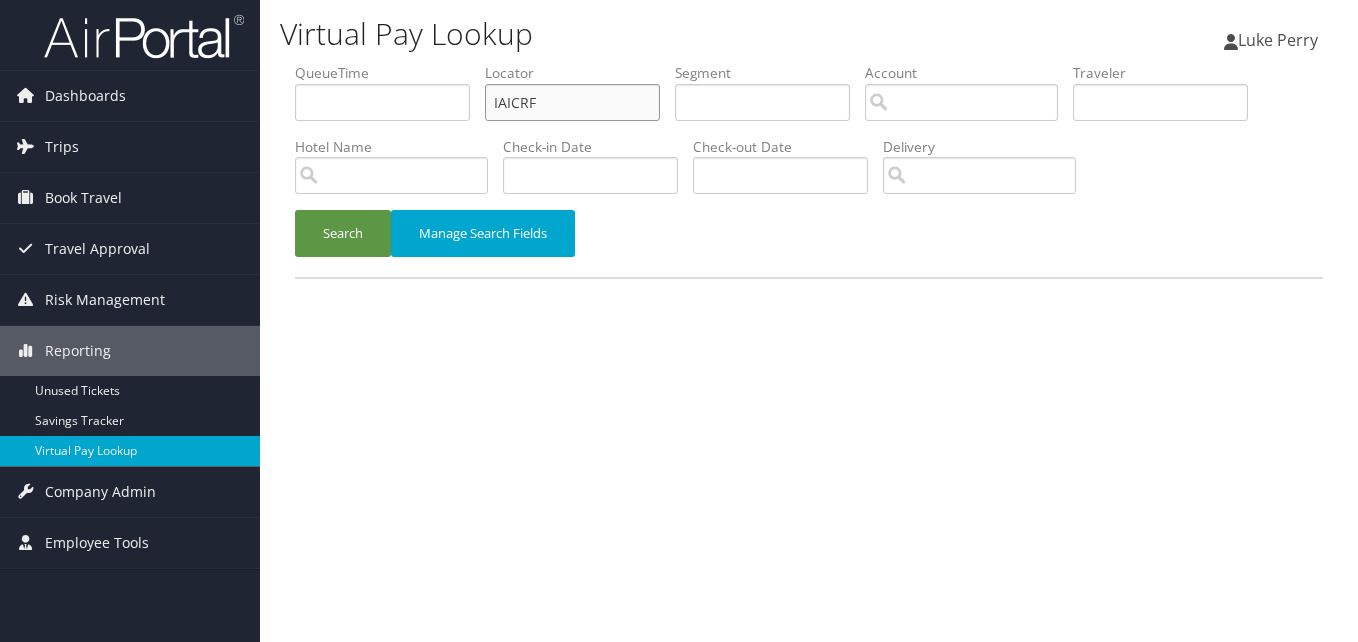drag, startPoint x: 523, startPoint y: 111, endPoint x: 355, endPoint y: 130, distance: 169.07098 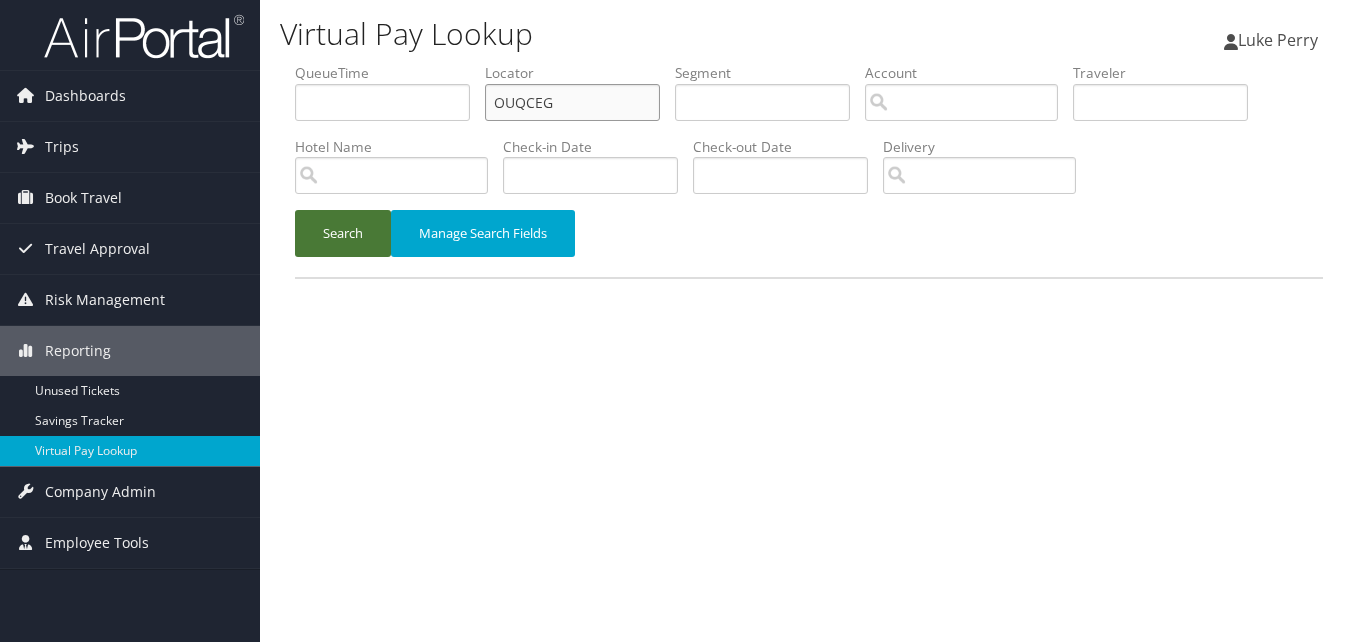 type on "OUQCEG" 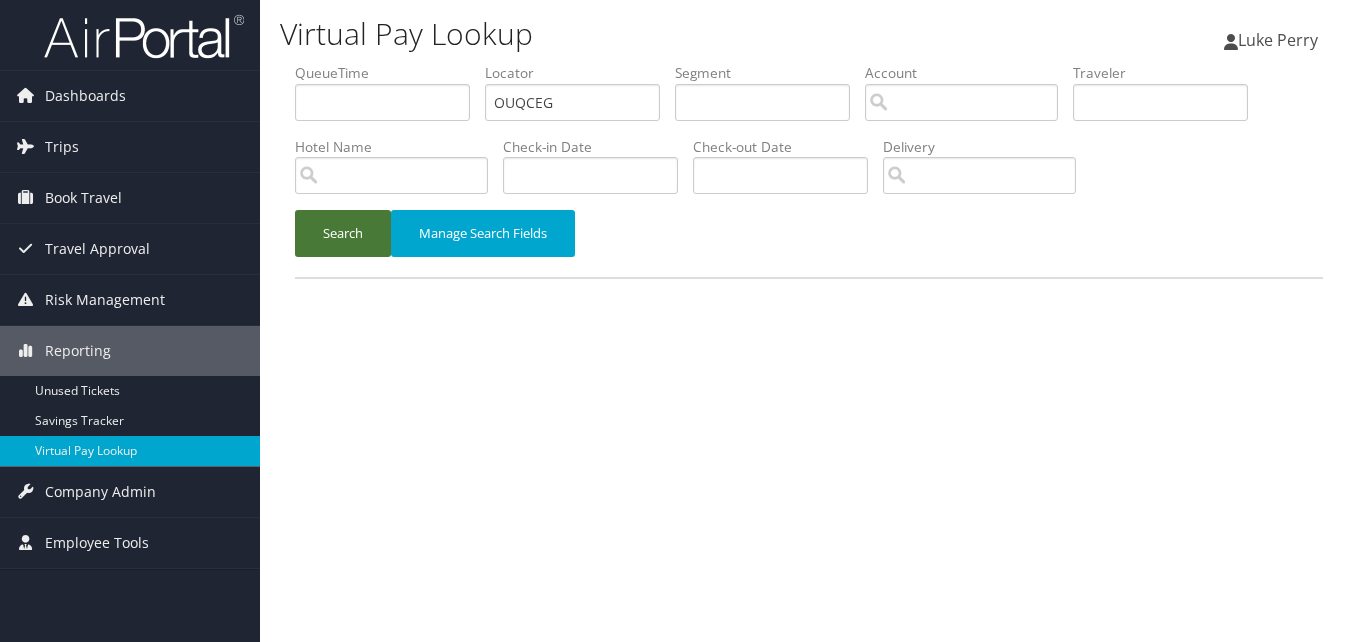 click on "Search" at bounding box center [343, 233] 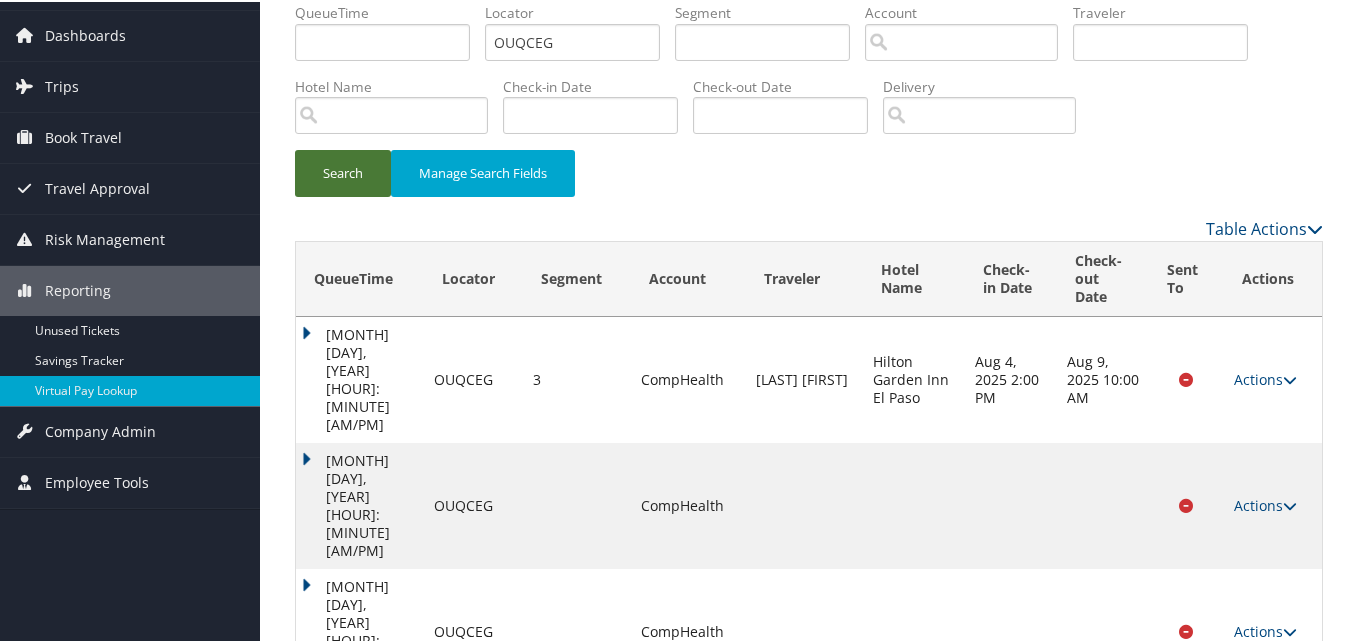 scroll, scrollTop: 94, scrollLeft: 0, axis: vertical 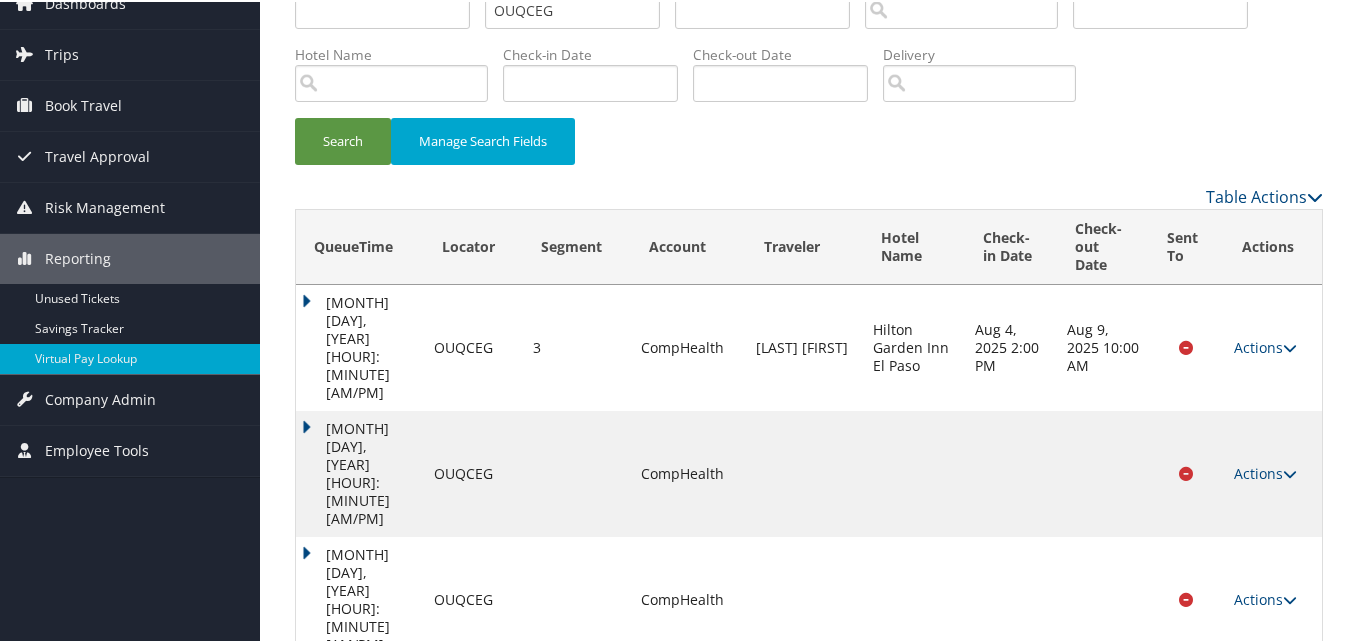 click on "Actions" at bounding box center [1265, 822] 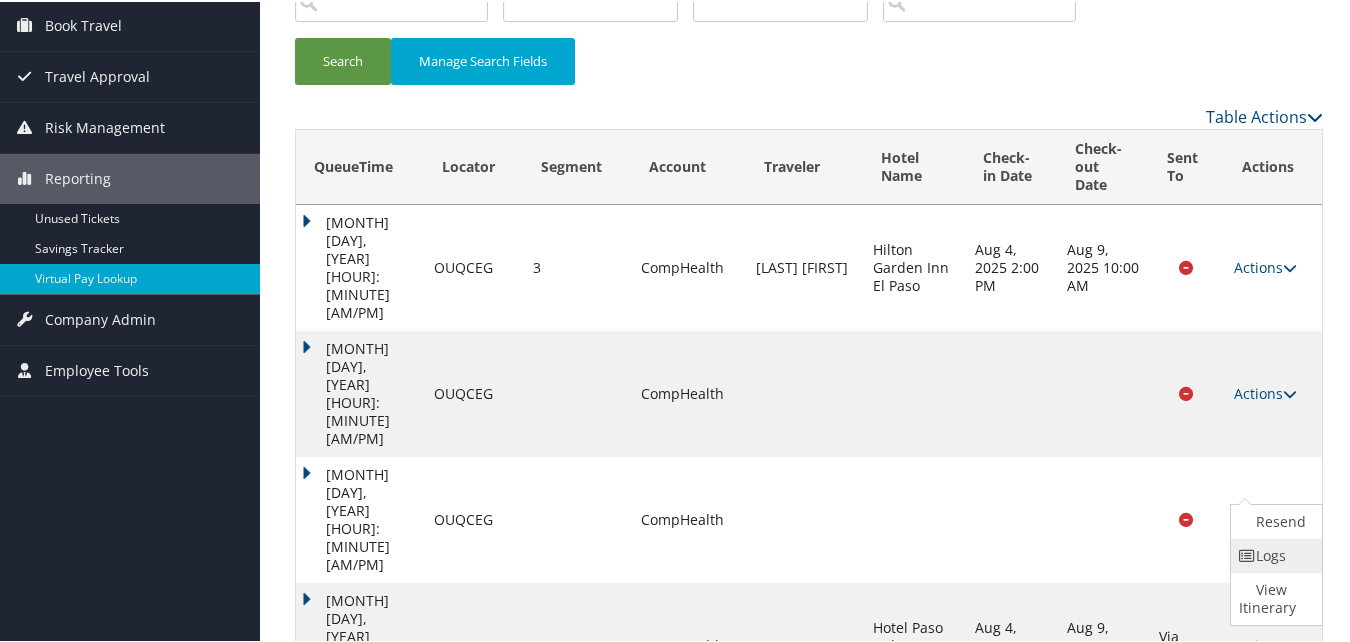 click on "Logs" at bounding box center [1274, 554] 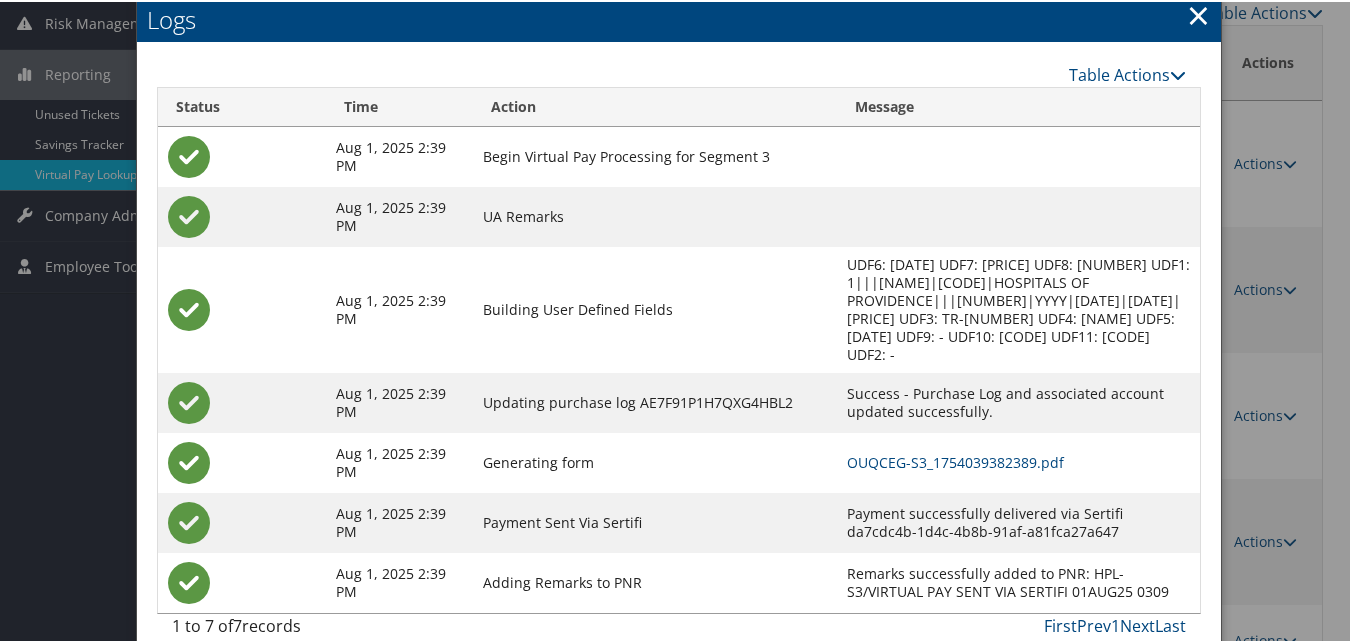 scroll, scrollTop: 285, scrollLeft: 0, axis: vertical 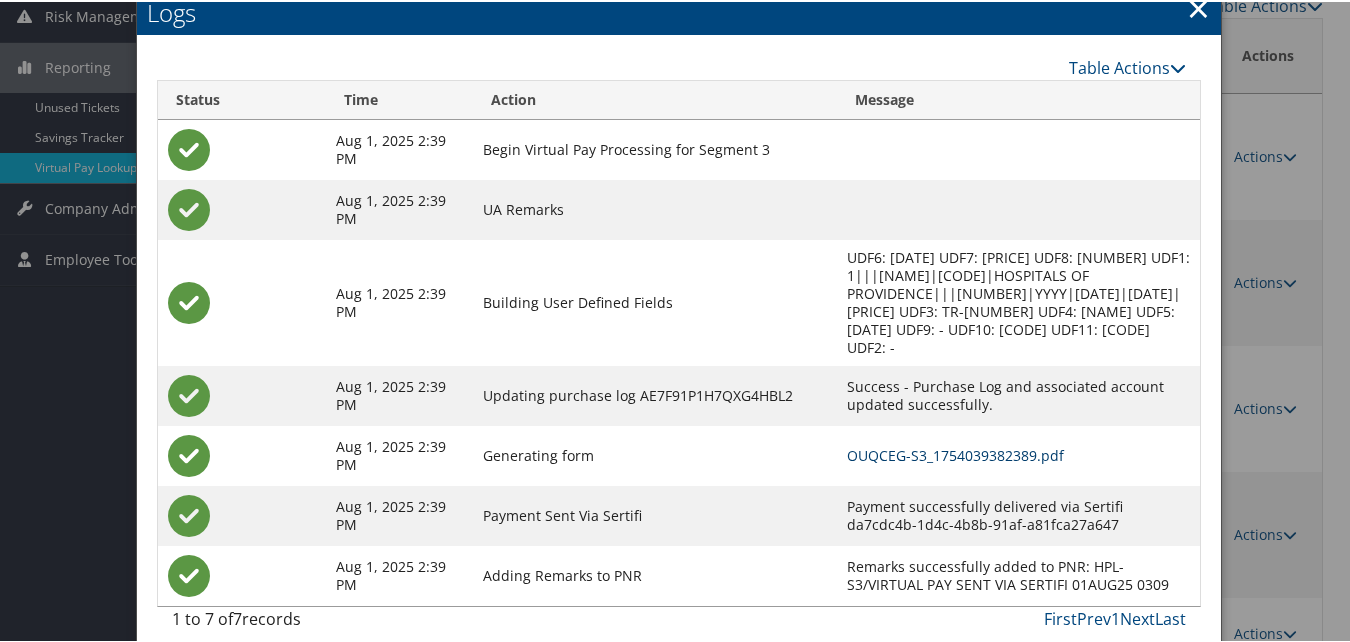 click on "OUQCEG-S3_1754039382389.pdf" at bounding box center [955, 453] 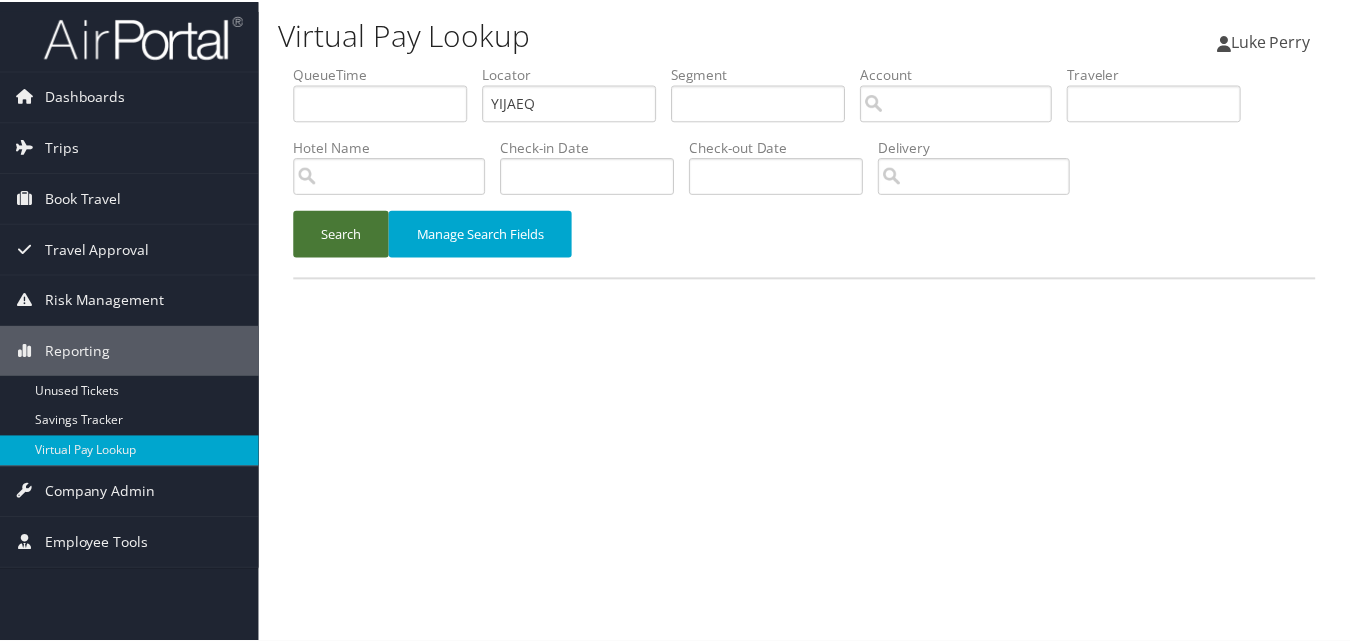 scroll, scrollTop: 0, scrollLeft: 0, axis: both 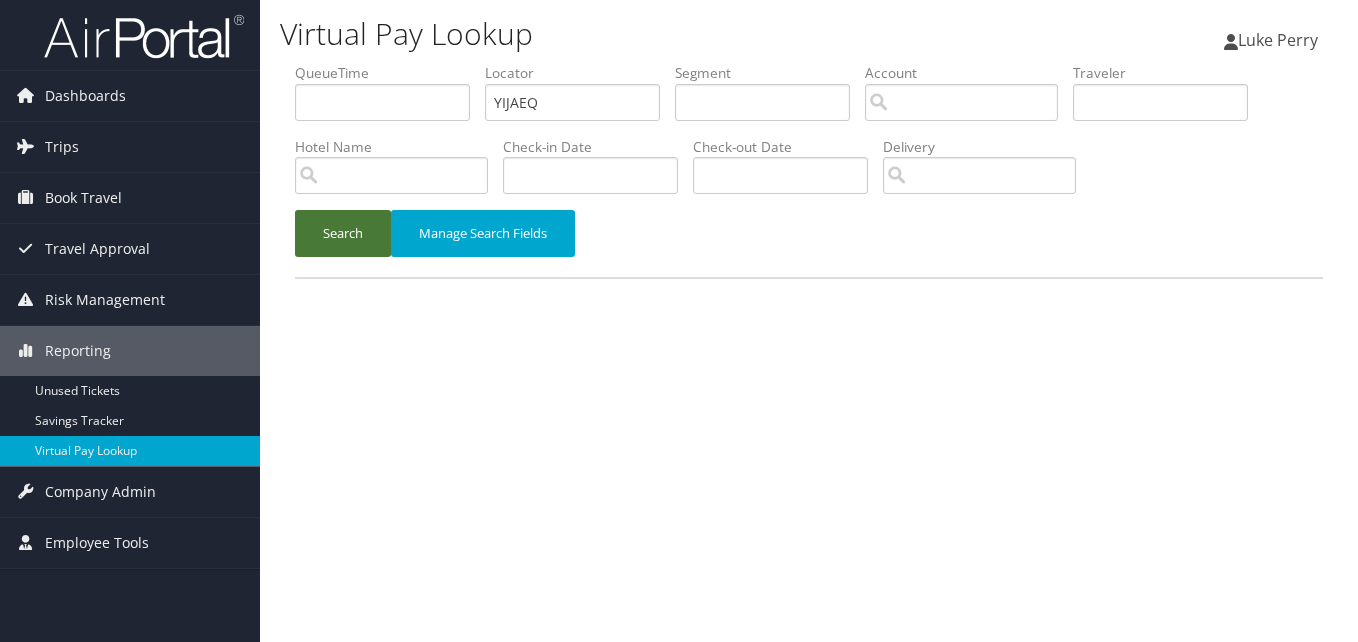 click on "Search" at bounding box center (343, 233) 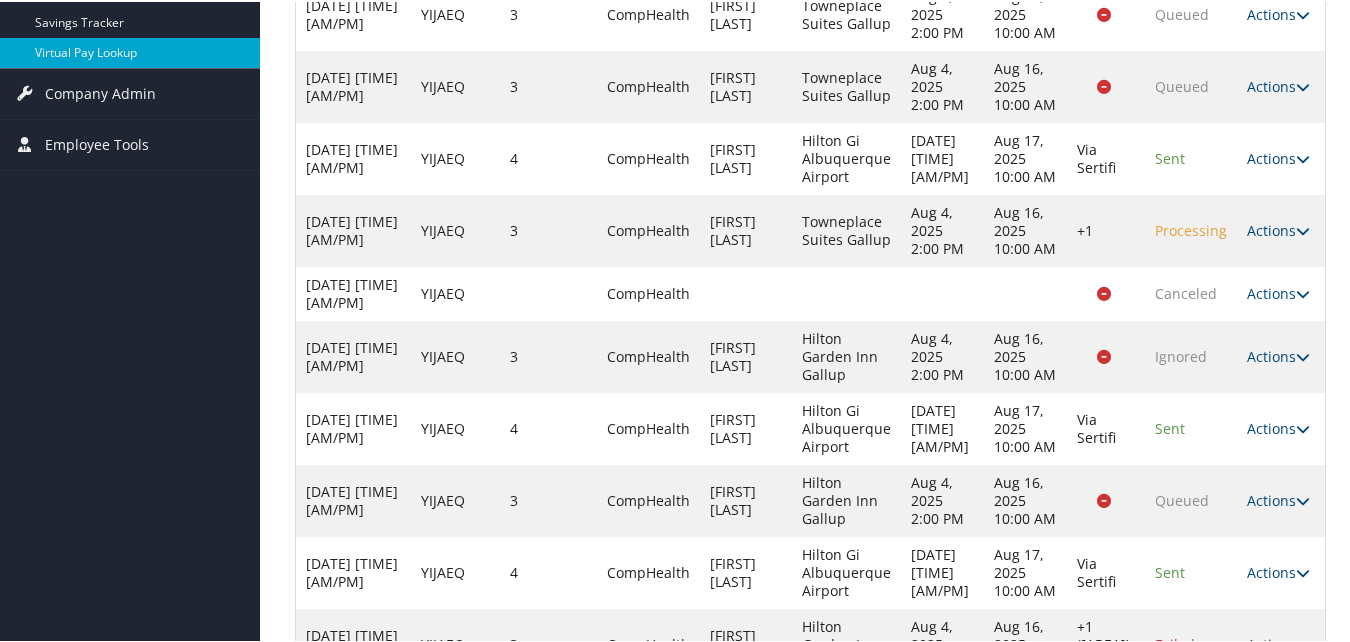 scroll, scrollTop: 490, scrollLeft: 0, axis: vertical 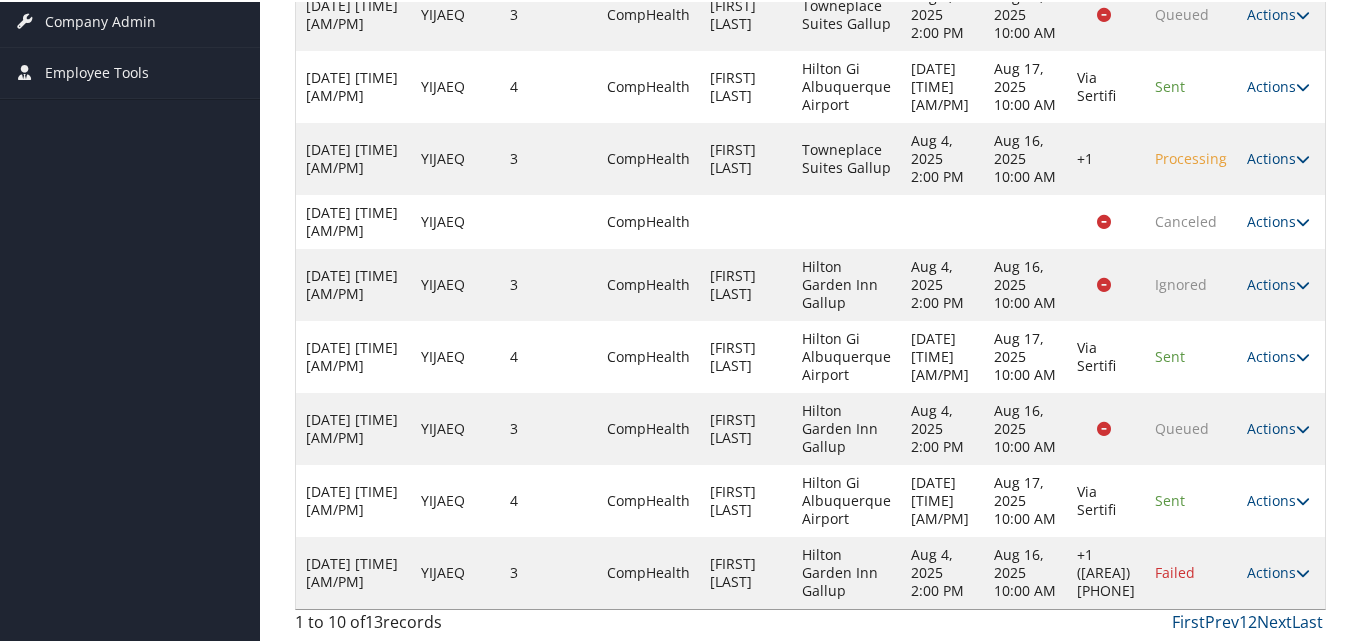 click on "Actions" at bounding box center [1278, 570] 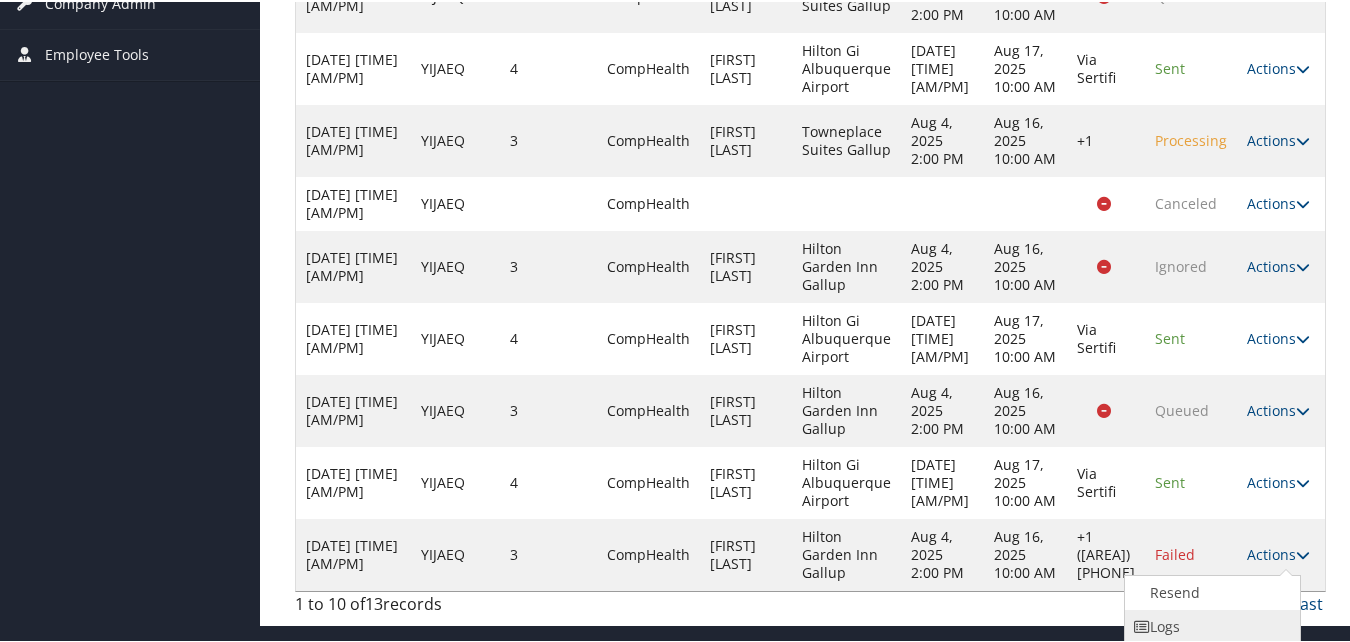 scroll, scrollTop: 559, scrollLeft: 0, axis: vertical 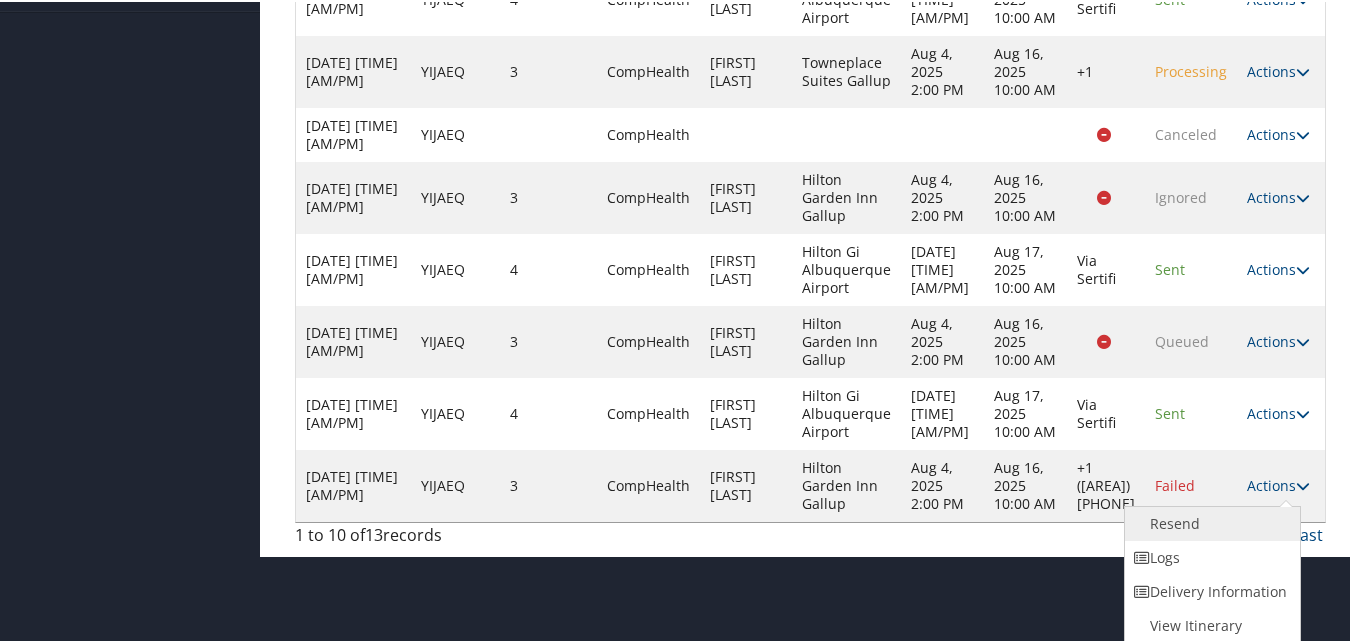 click on "Resend" at bounding box center (1210, 522) 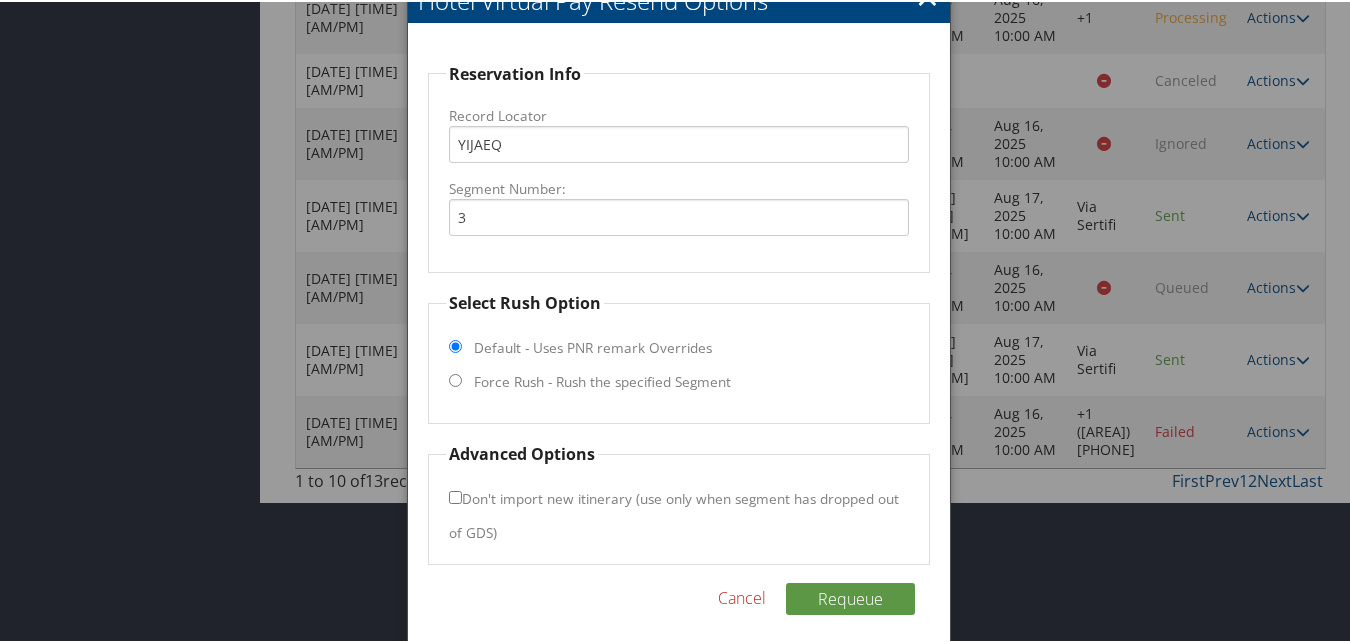 scroll, scrollTop: 625, scrollLeft: 0, axis: vertical 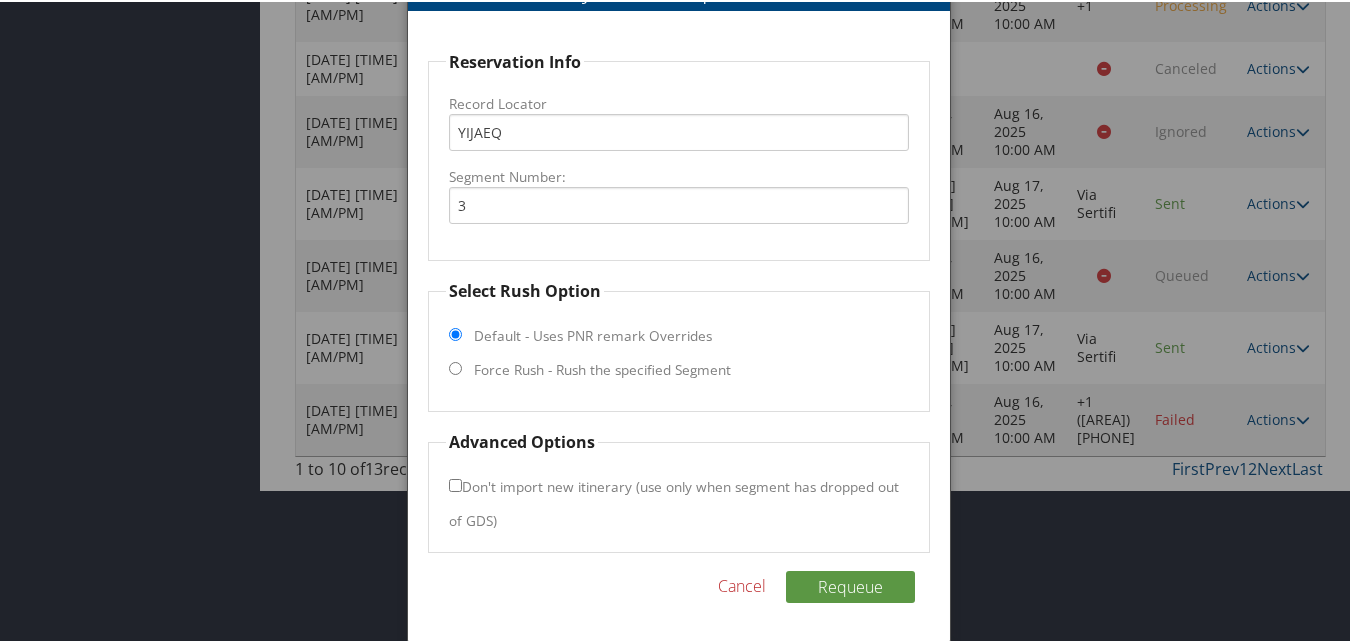 click on "Force Rush - Rush the specified Segment" at bounding box center [602, 368] 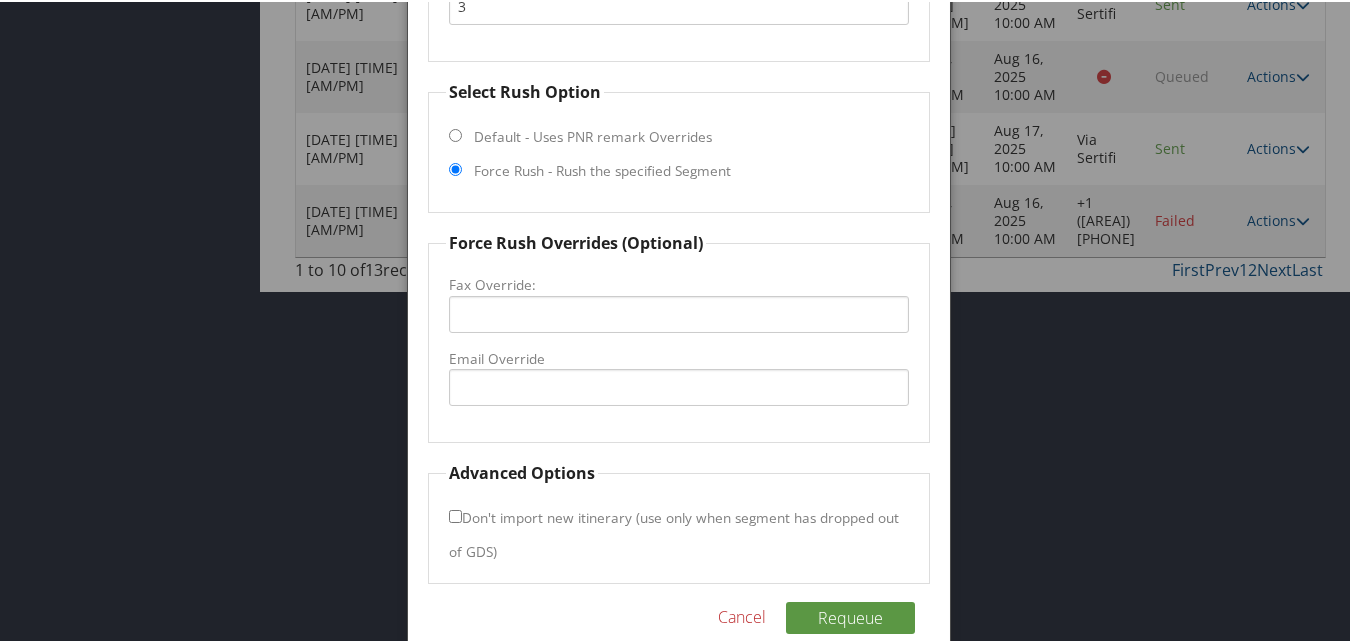 scroll, scrollTop: 855, scrollLeft: 0, axis: vertical 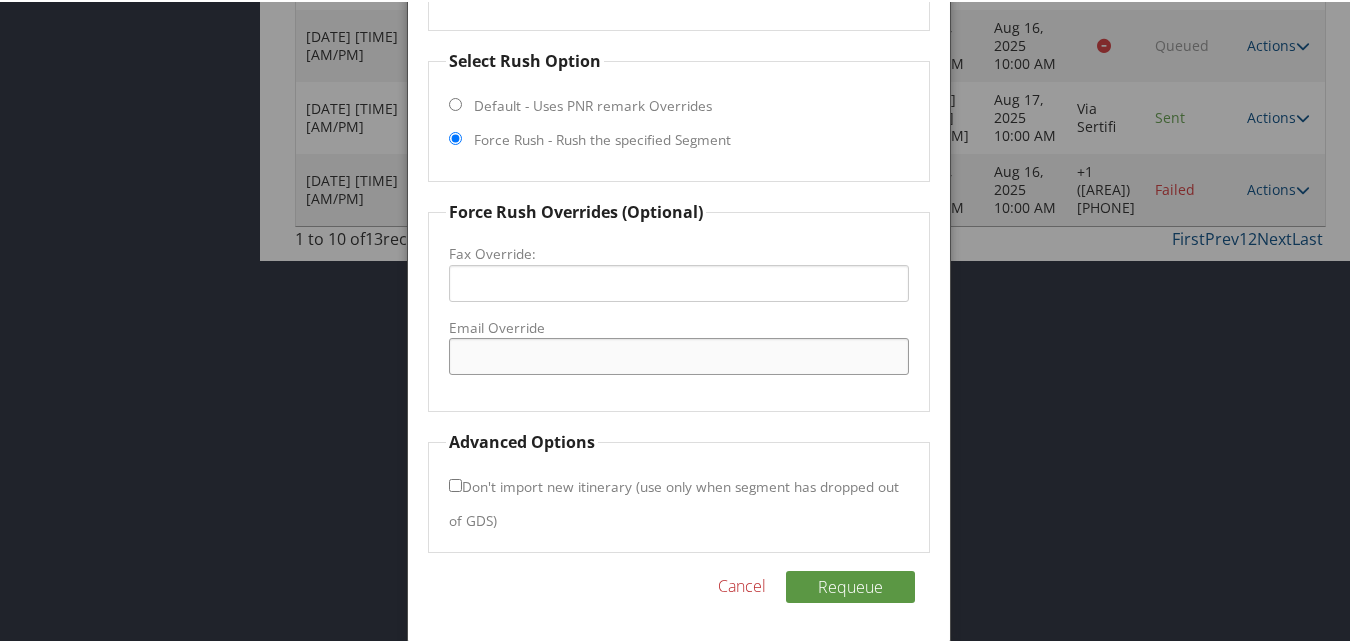 click on "Email Override" at bounding box center (678, 354) 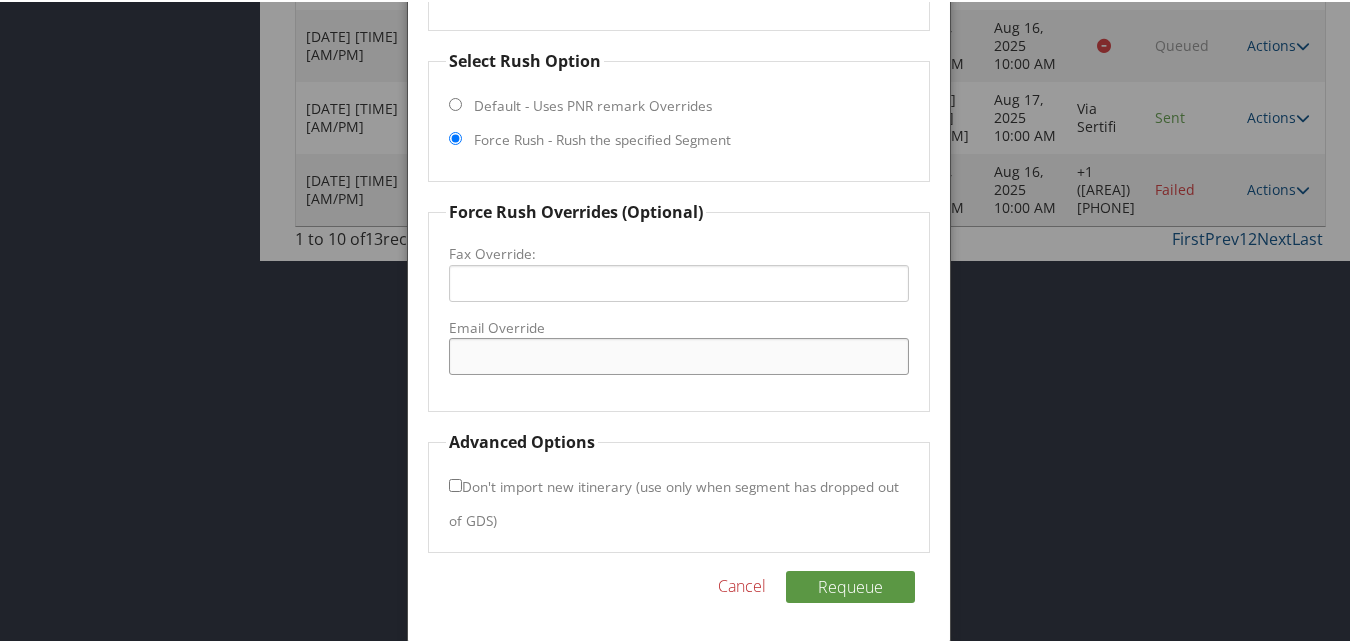 click on "Email Override" at bounding box center [678, 354] 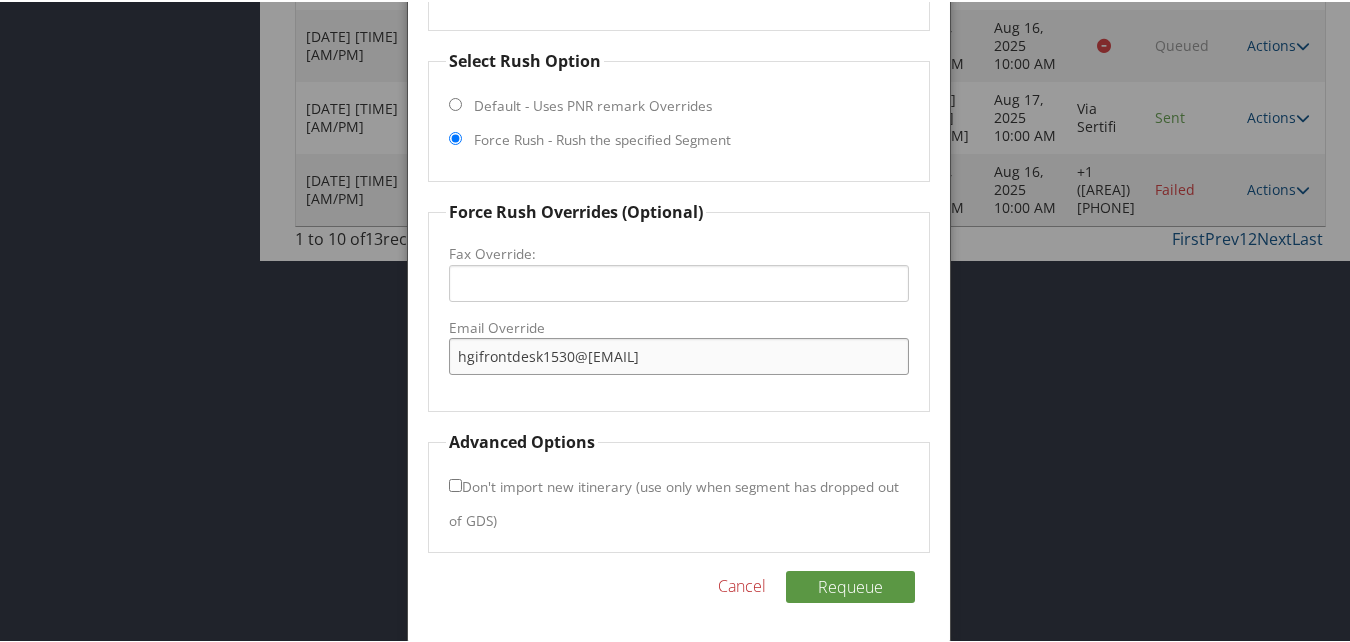type on "[EMAIL]" 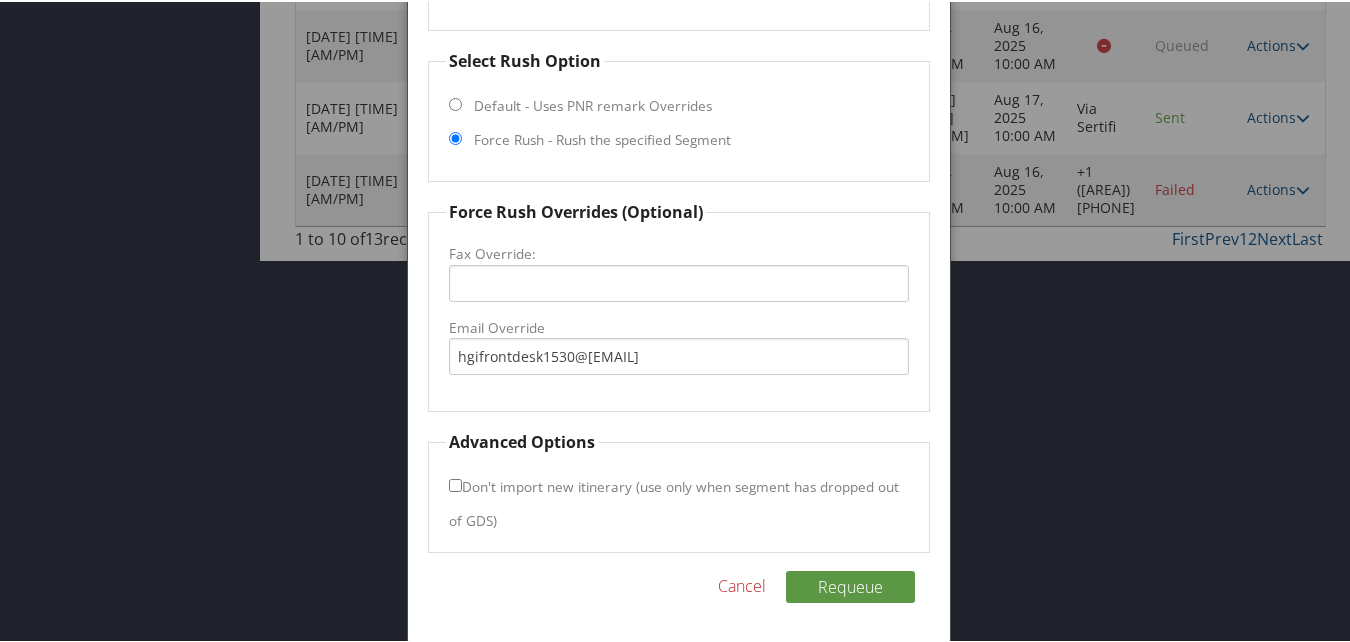 drag, startPoint x: 458, startPoint y: 482, endPoint x: 465, endPoint y: 495, distance: 14.764823 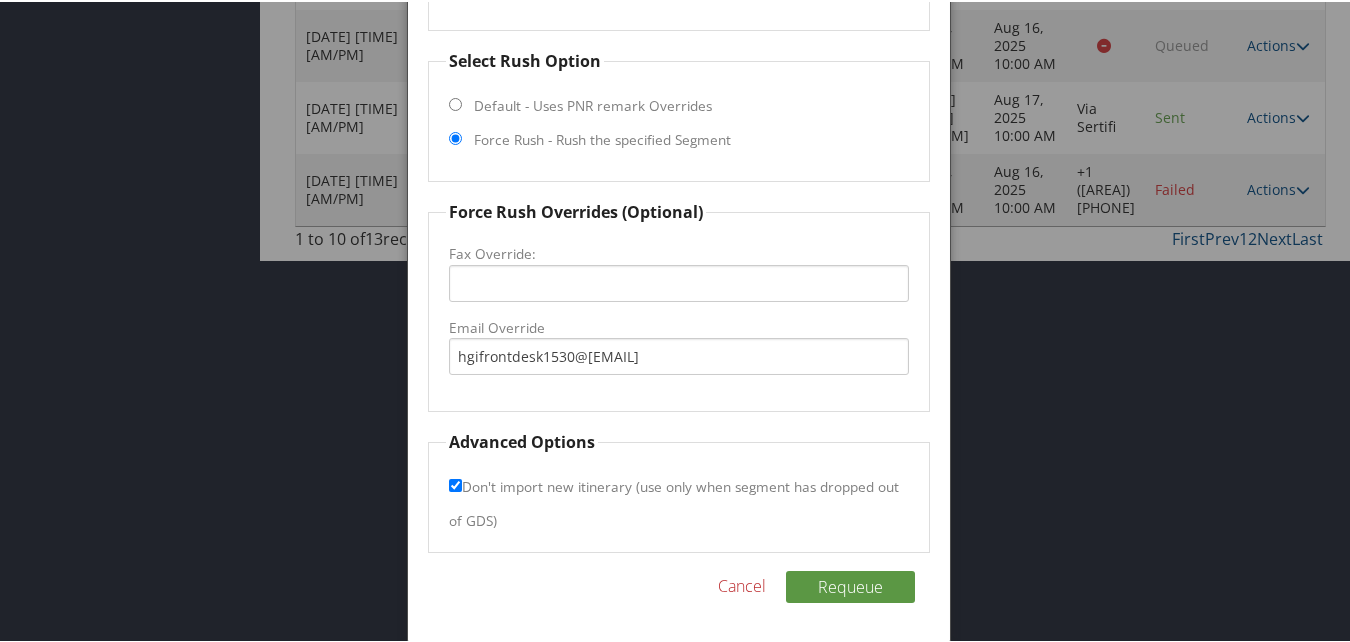 click on "Requeue
Cancel" at bounding box center [678, 595] 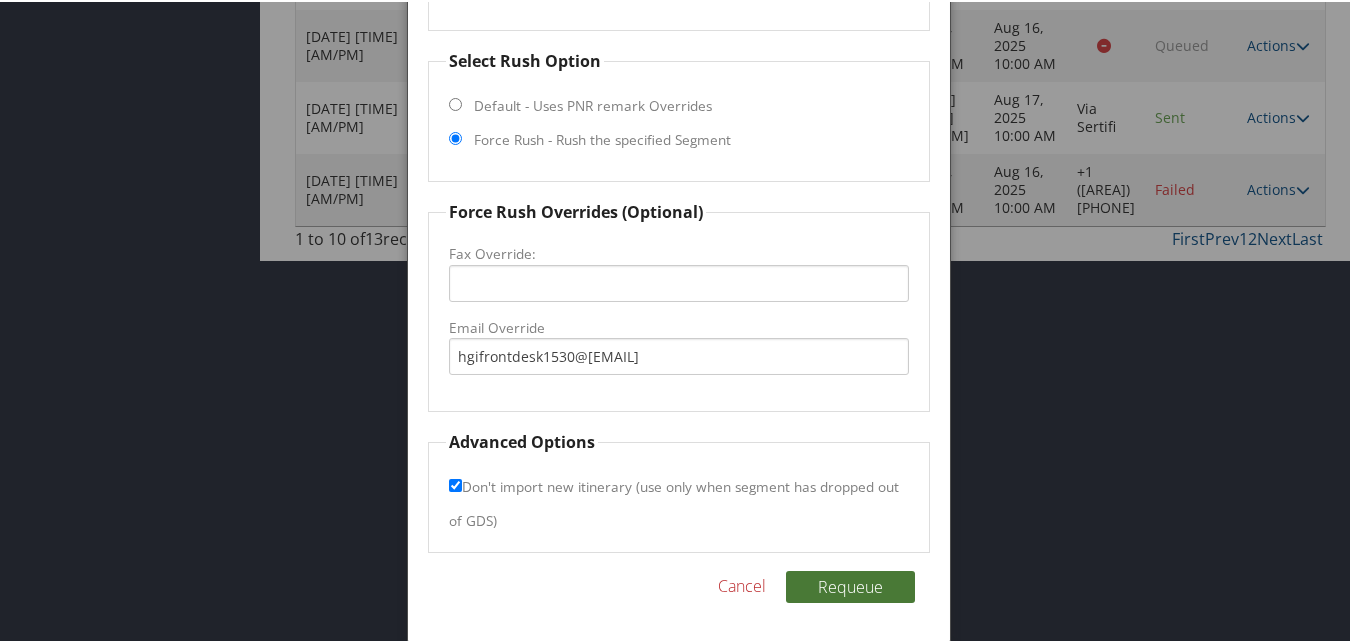 click on "Requeue" at bounding box center [850, 585] 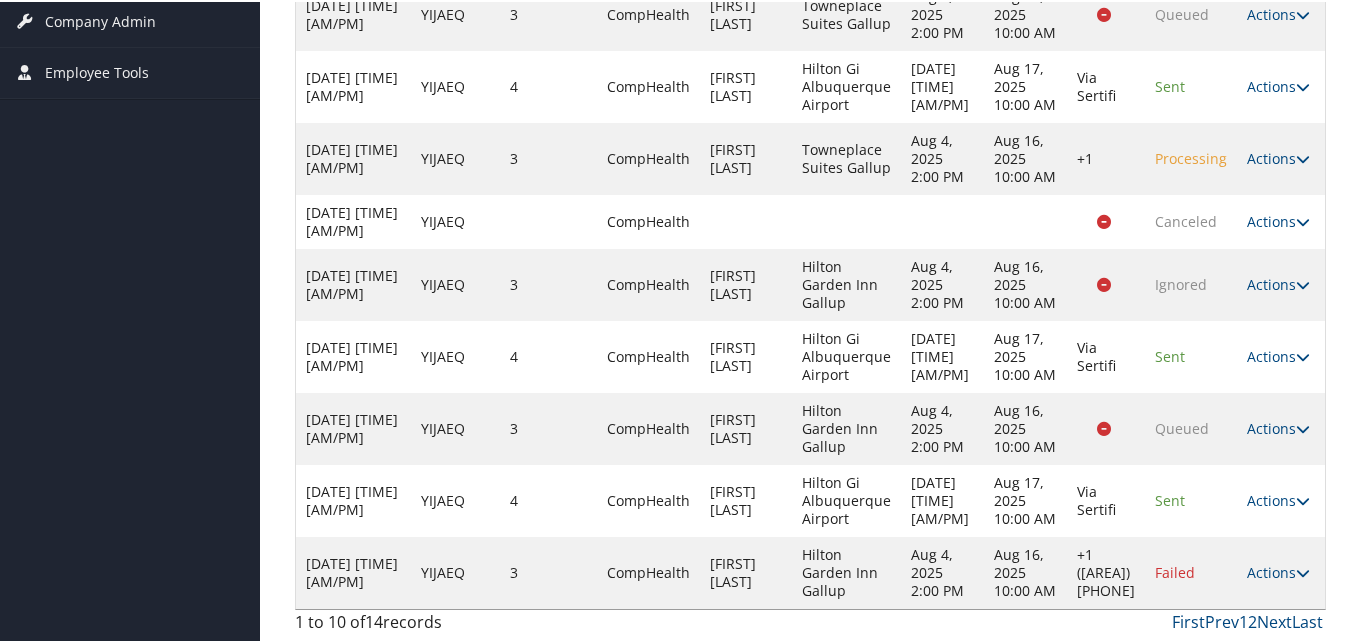 scroll, scrollTop: 490, scrollLeft: 0, axis: vertical 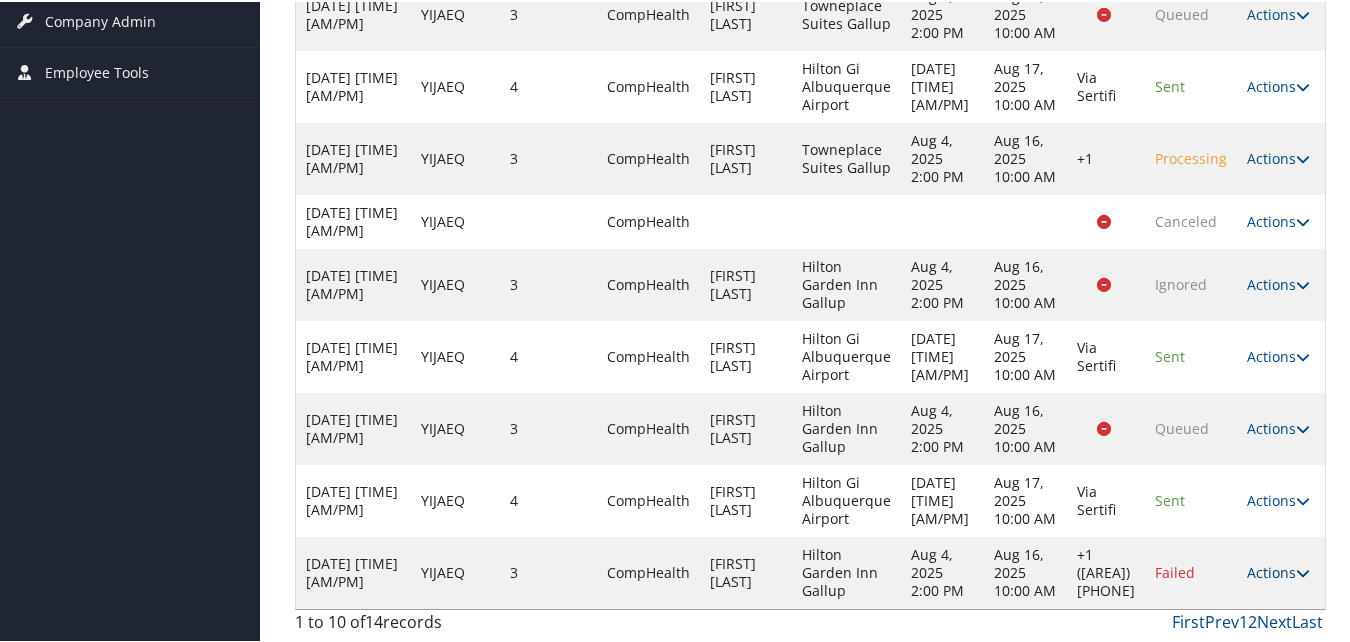 click on "Actions" at bounding box center [1278, 570] 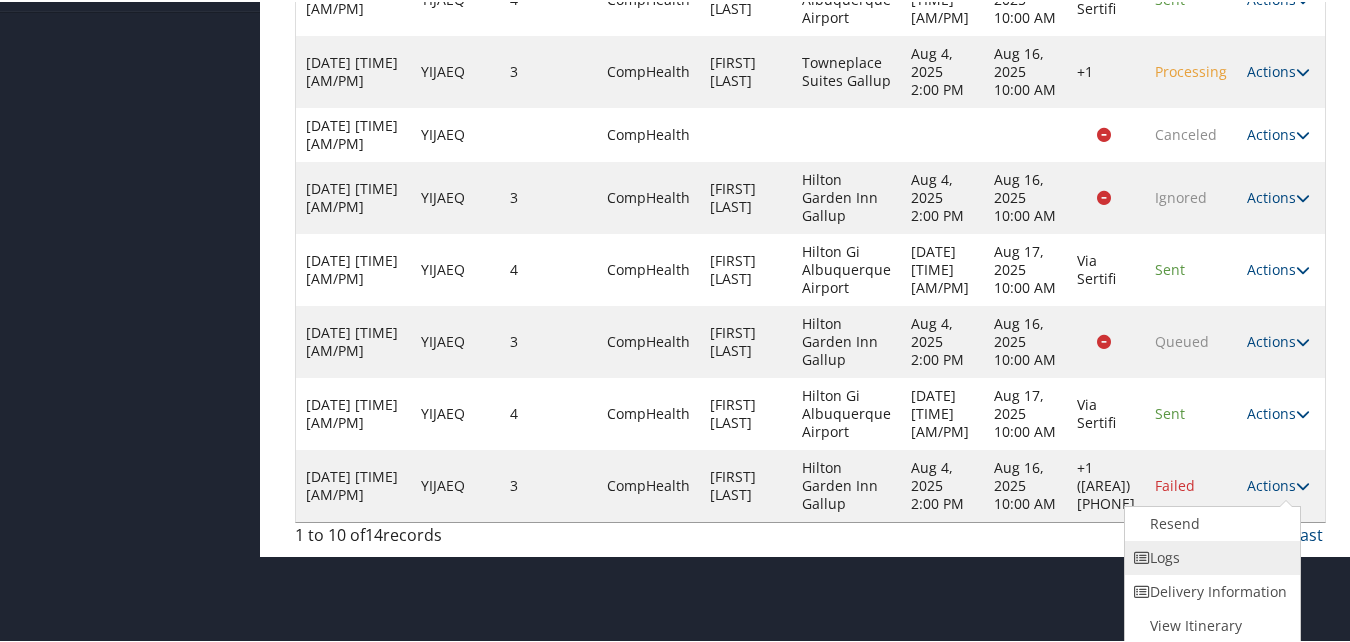 click on "Logs" at bounding box center [1210, 556] 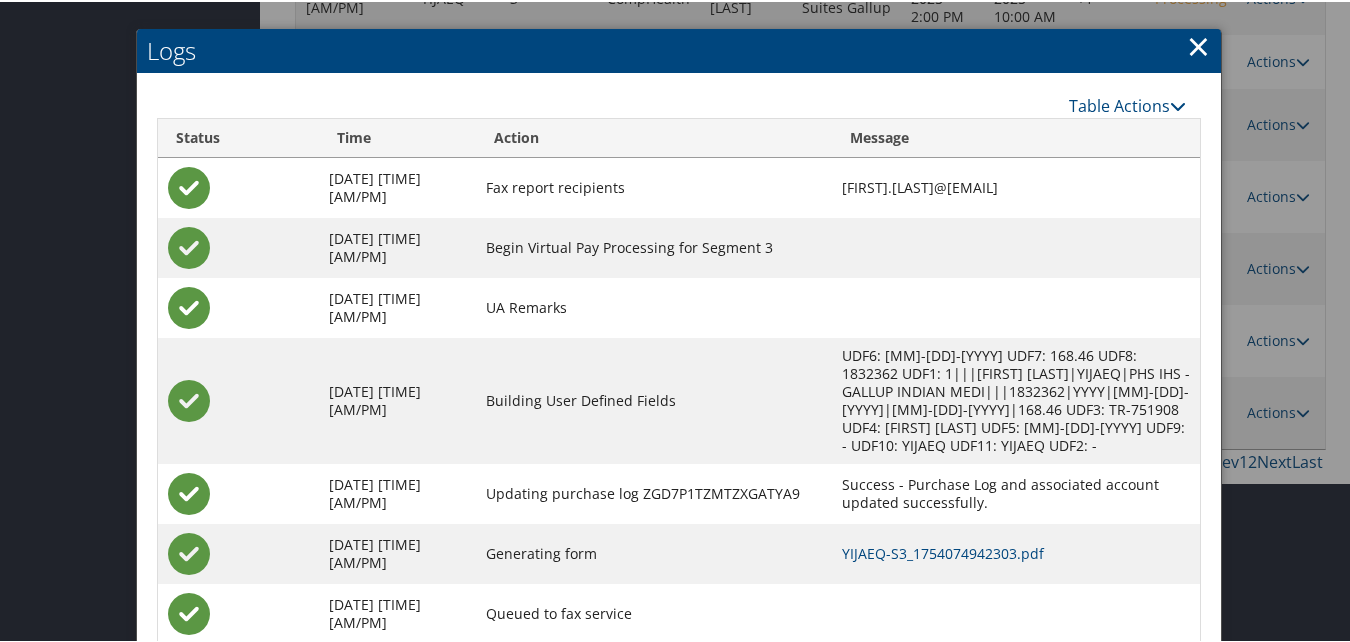 scroll, scrollTop: 670, scrollLeft: 0, axis: vertical 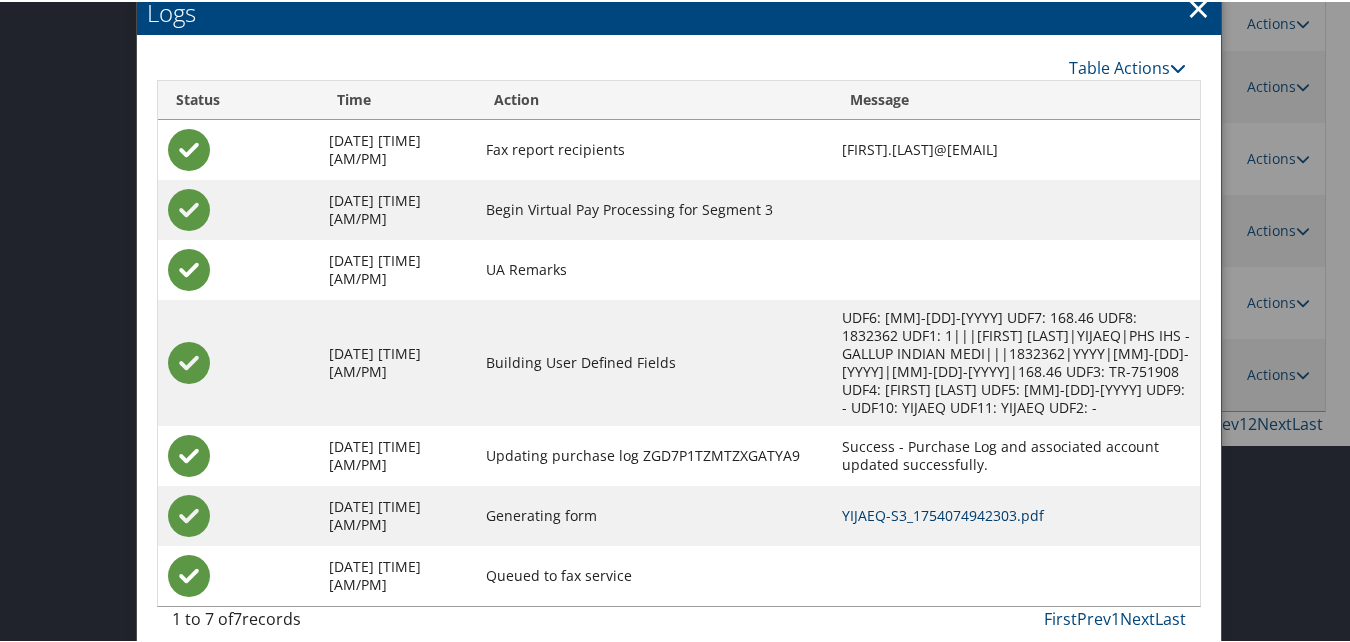 click on "YIJAEQ-S3_1754074942303.pdf" at bounding box center [943, 513] 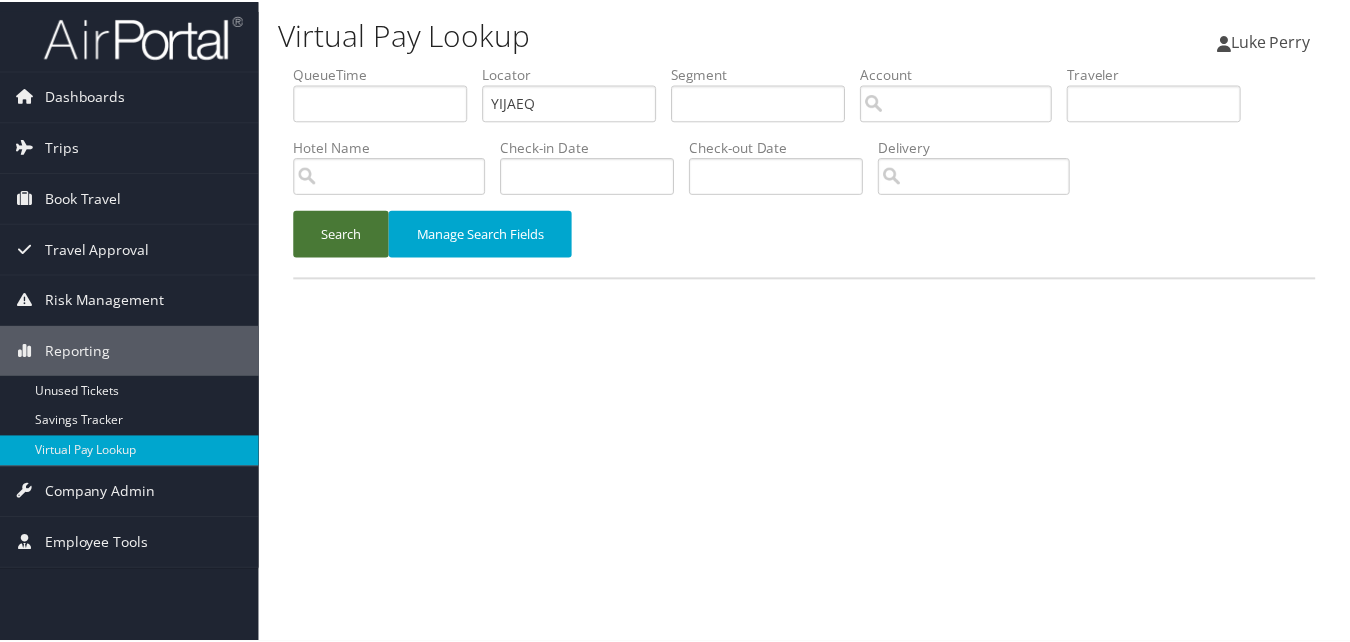 scroll, scrollTop: 0, scrollLeft: 0, axis: both 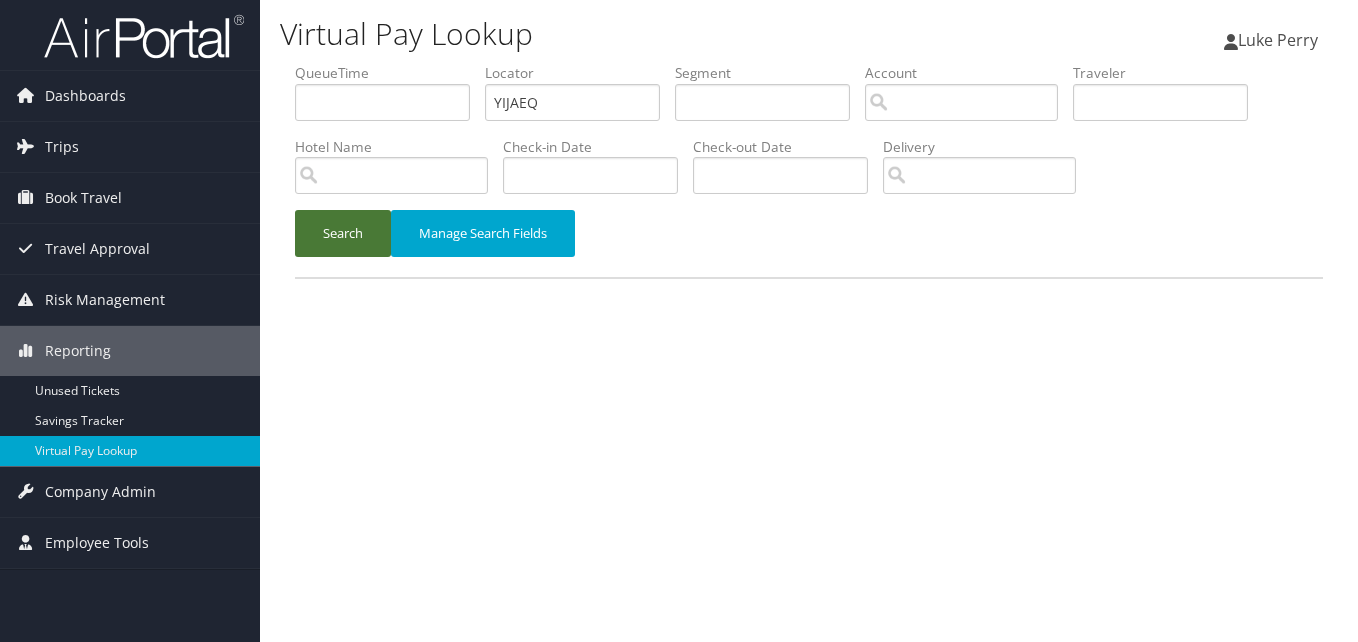 click on "Search" at bounding box center [343, 233] 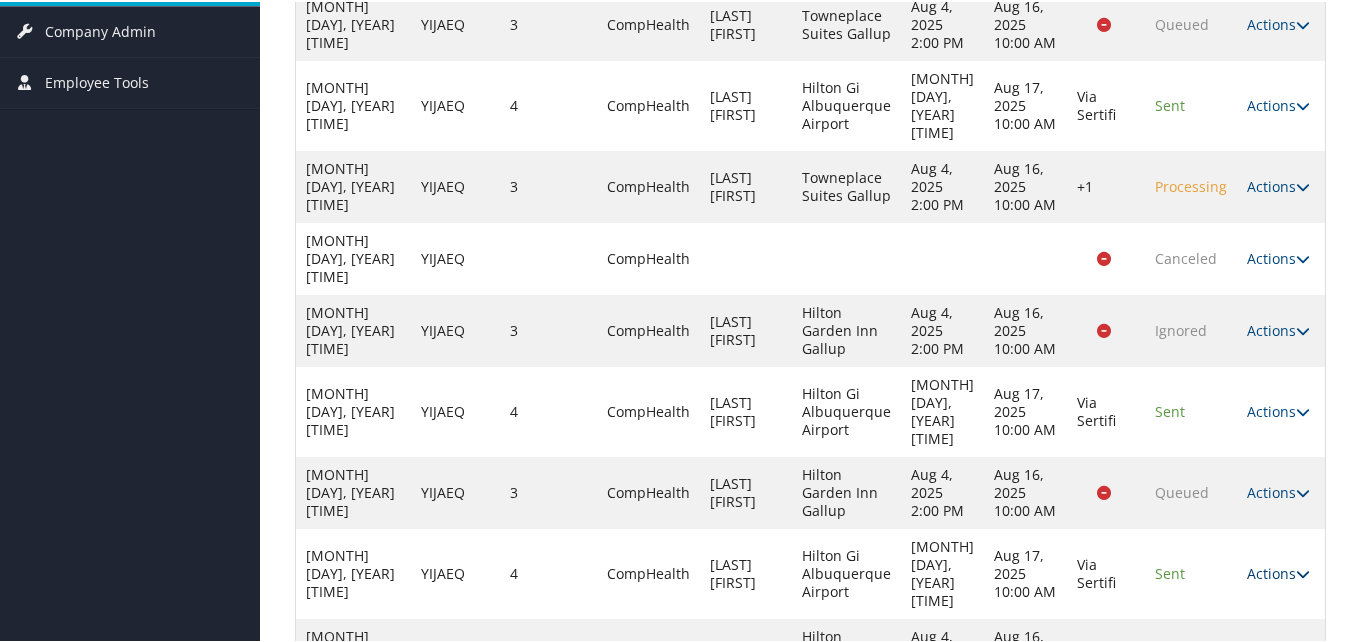 scroll, scrollTop: 490, scrollLeft: 0, axis: vertical 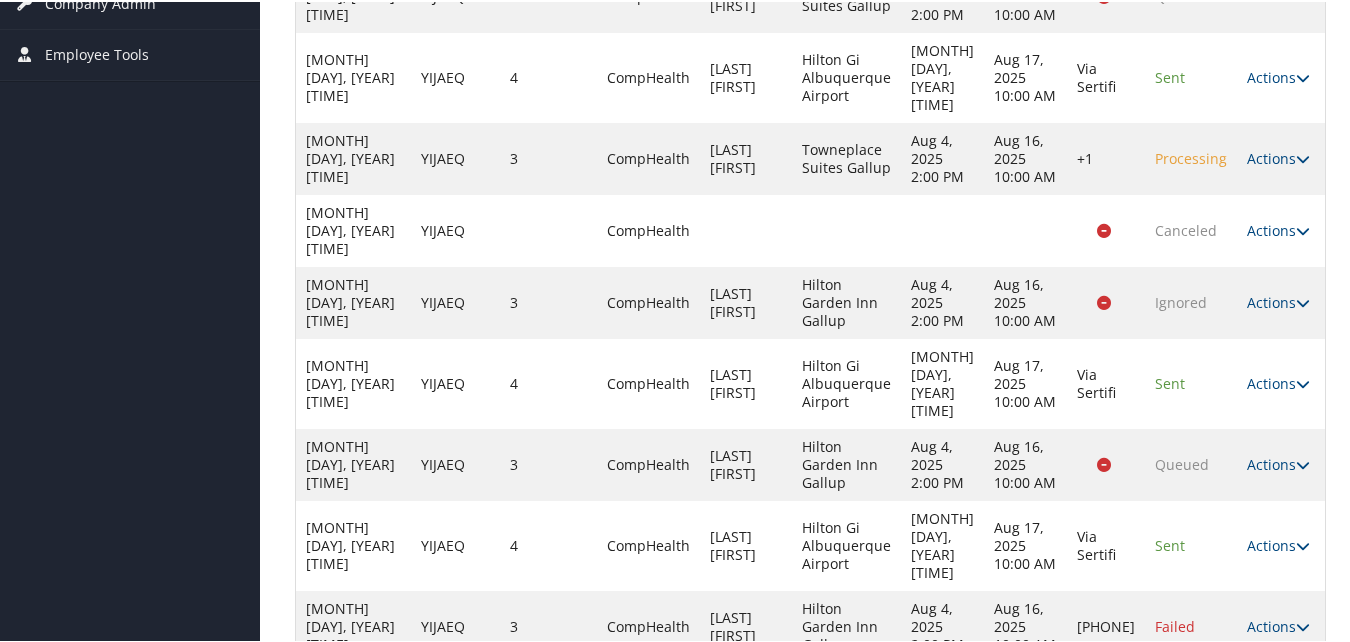 click on "Actions   Resend  Logs  View Itinerary" at bounding box center (1281, 544) 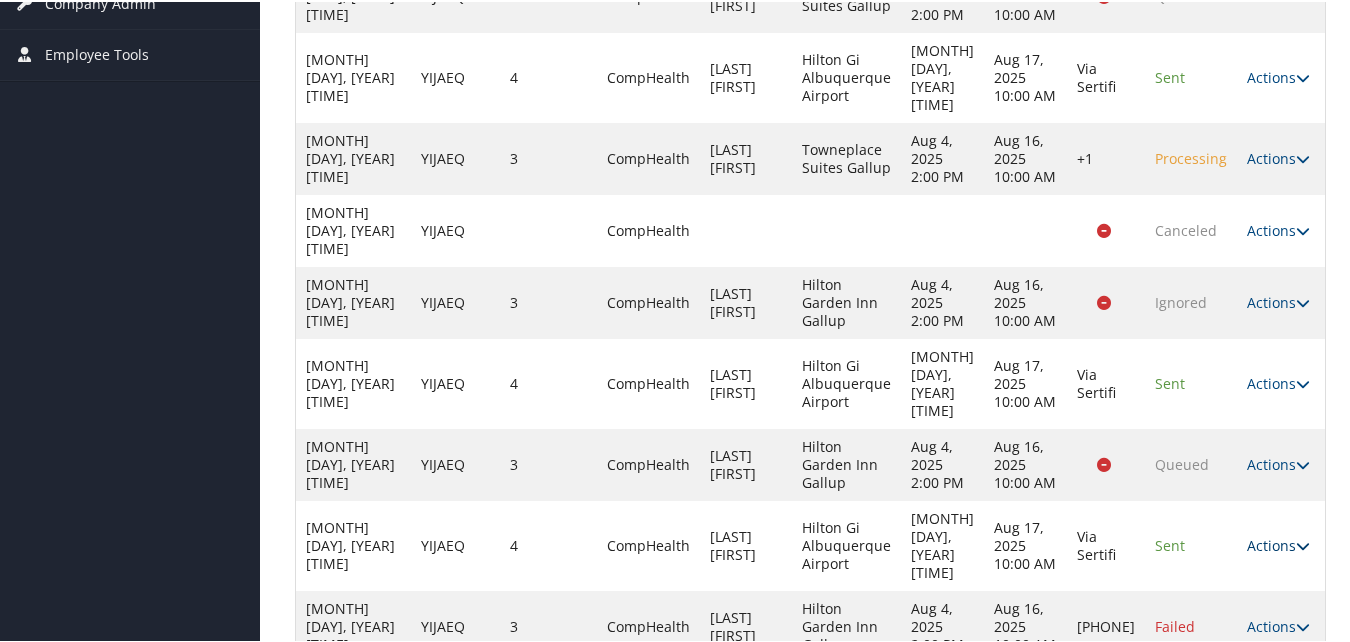 click on "Actions" at bounding box center [1278, 543] 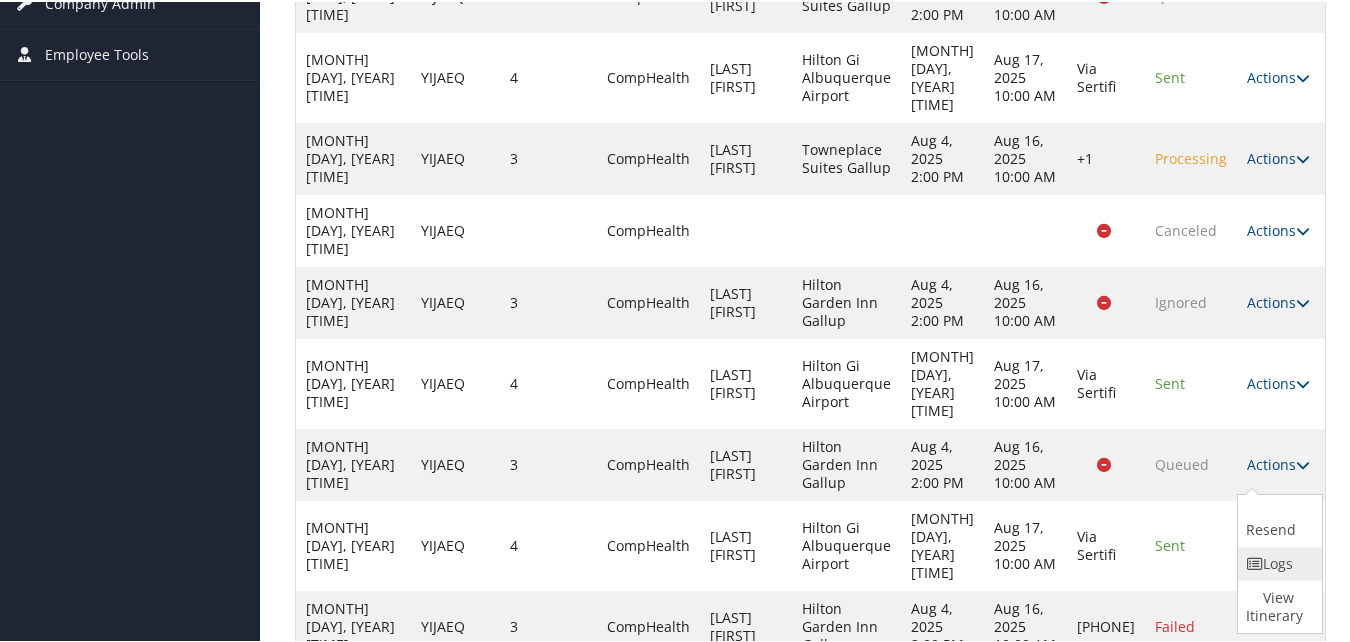 click on "Logs" at bounding box center (1277, 562) 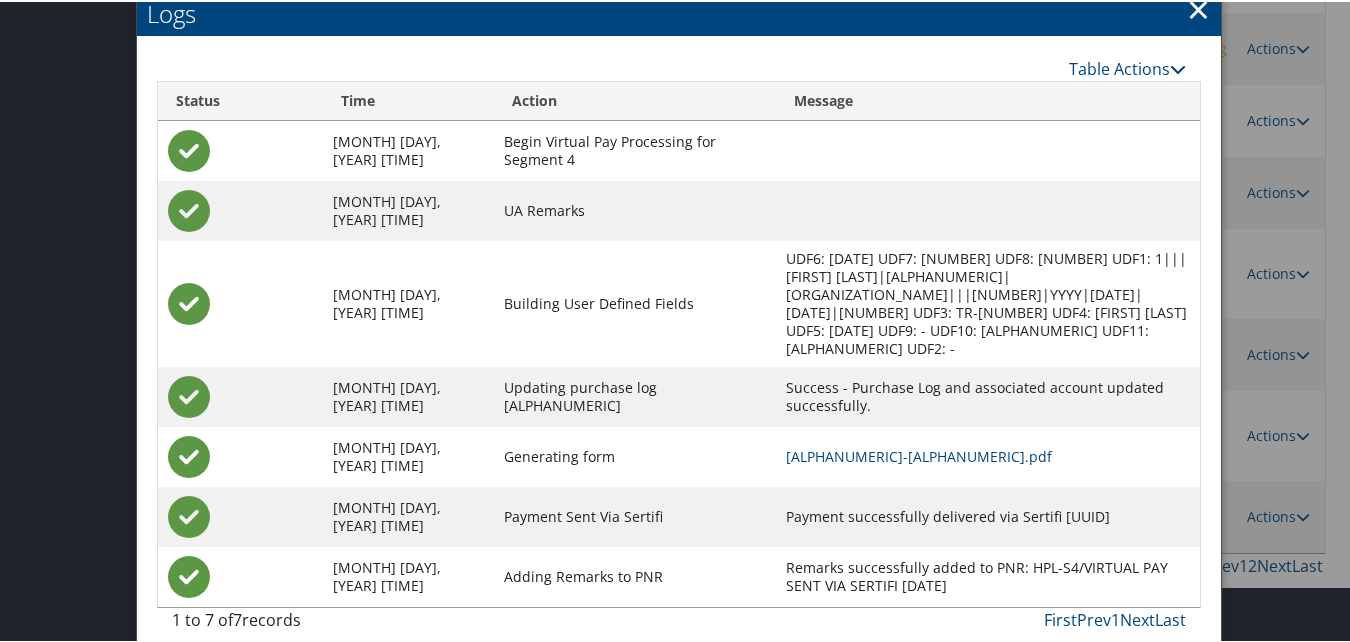 scroll, scrollTop: 601, scrollLeft: 0, axis: vertical 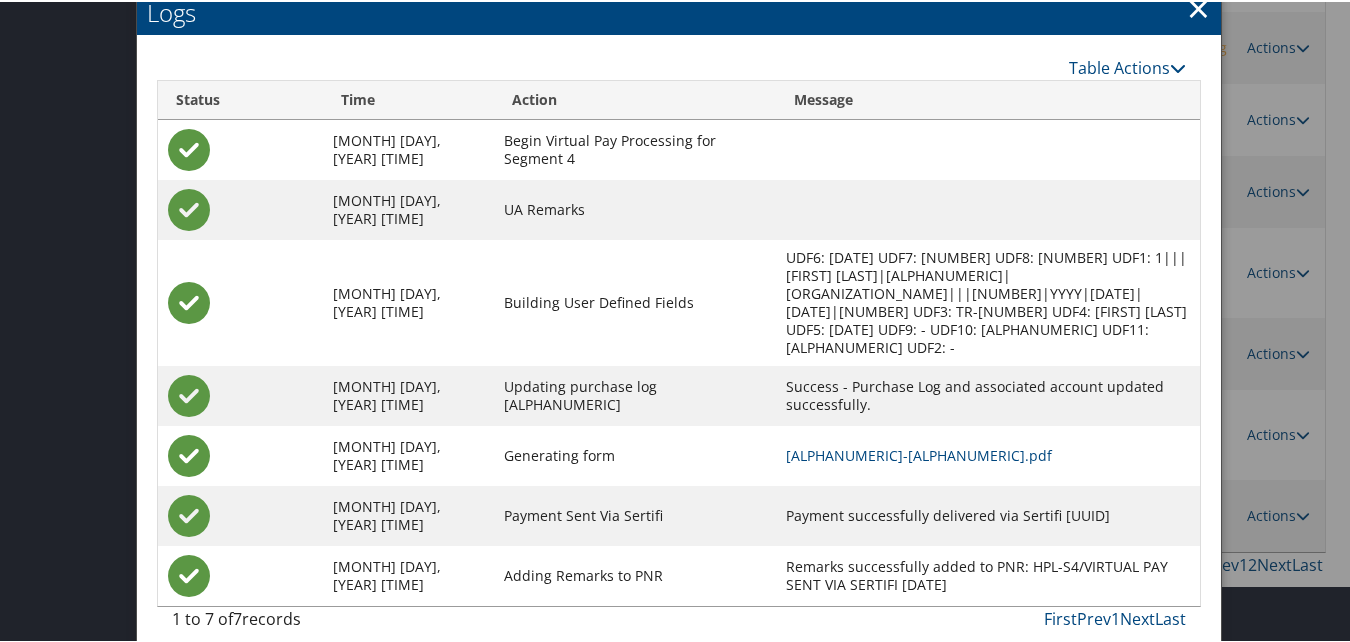 click on "×" at bounding box center (1198, 6) 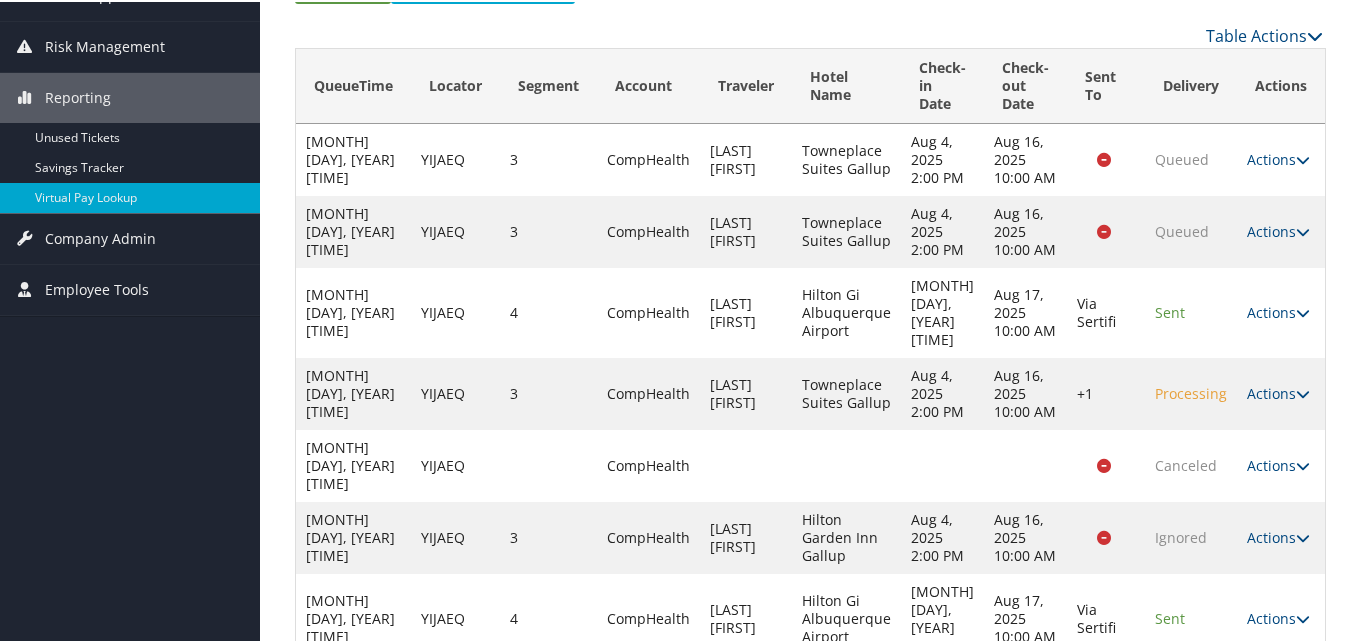 scroll, scrollTop: 300, scrollLeft: 0, axis: vertical 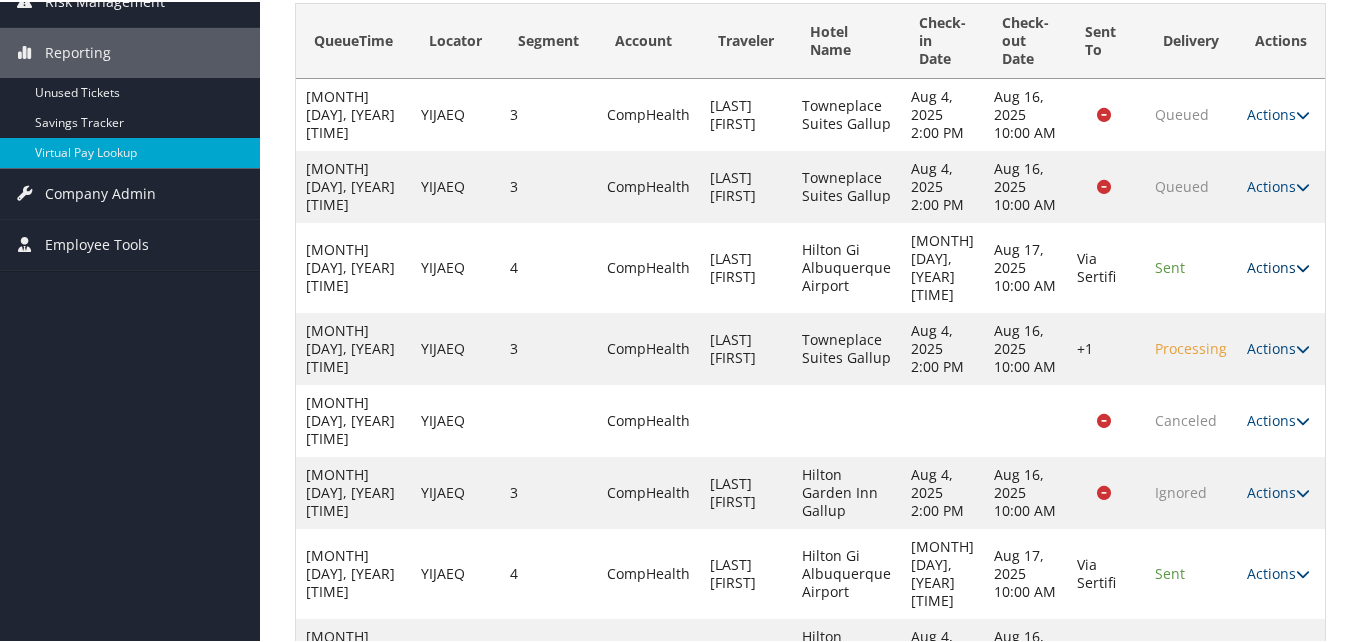 click on "Actions" at bounding box center [1278, 265] 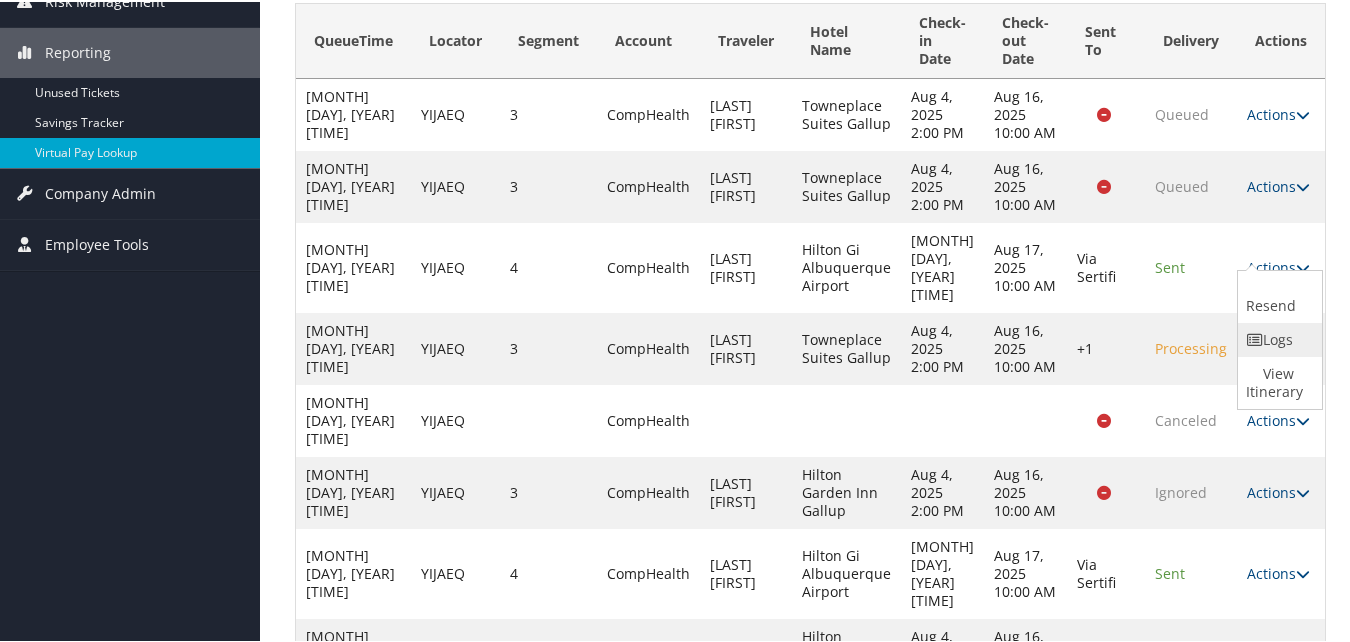 click on "Logs" at bounding box center (1277, 338) 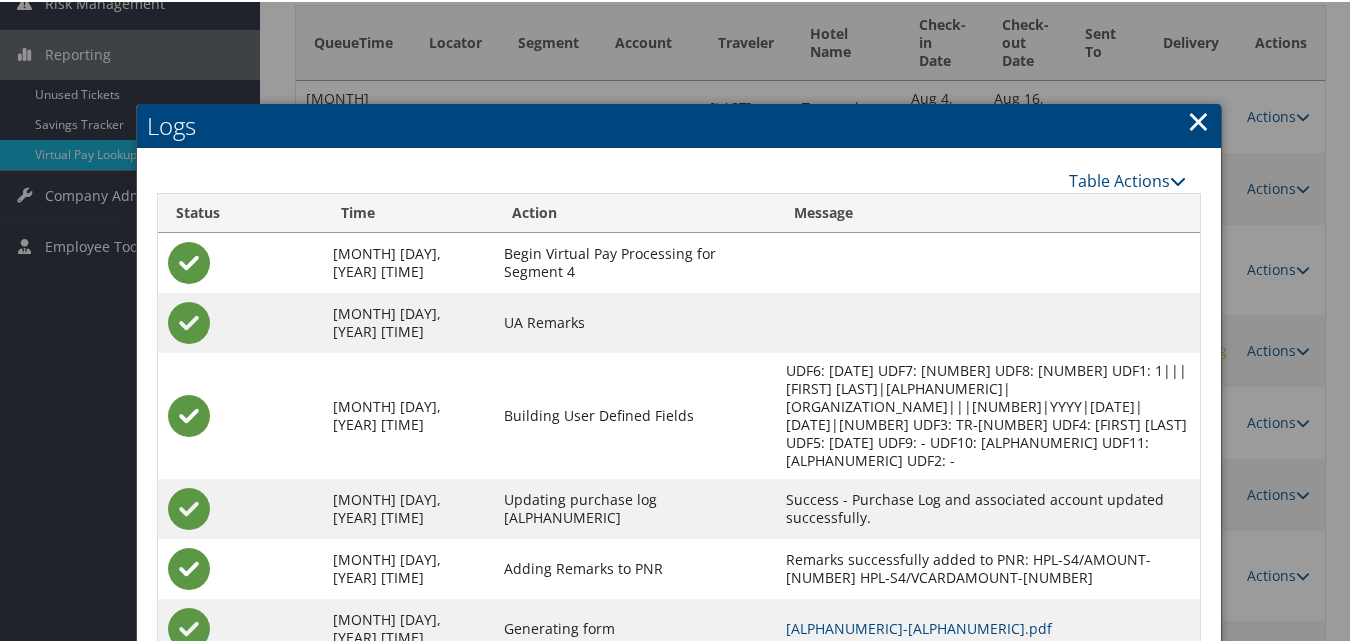 scroll, scrollTop: 290, scrollLeft: 0, axis: vertical 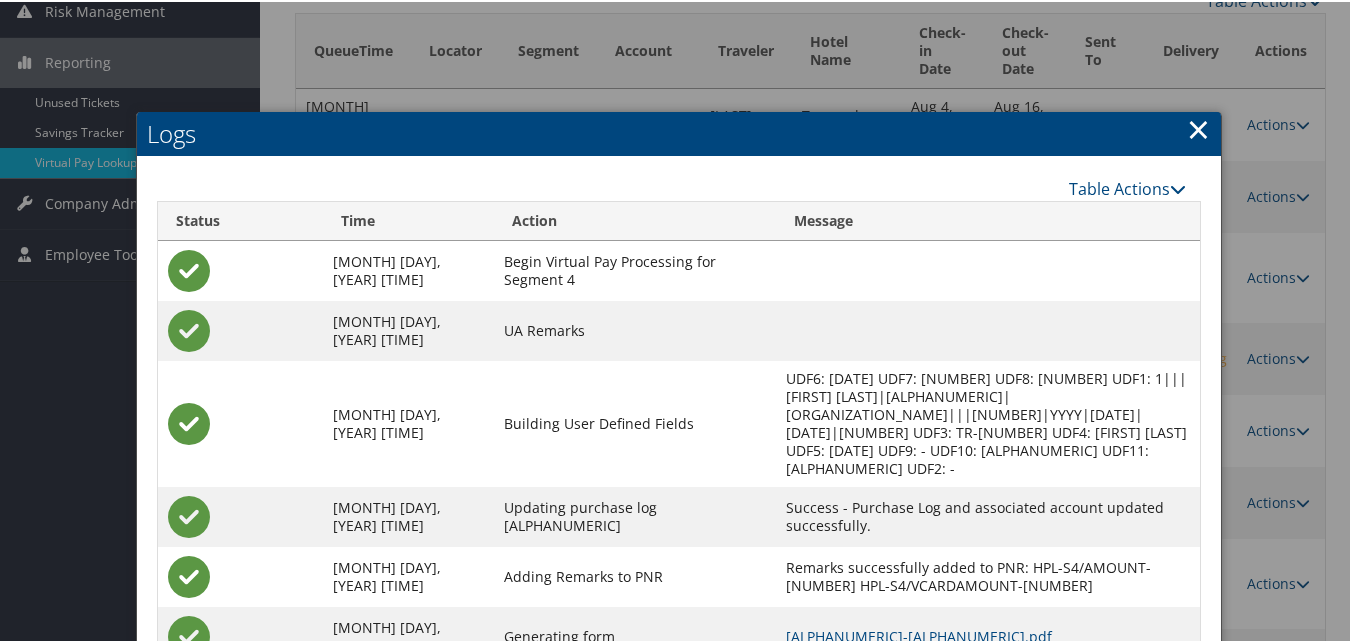 click on "×" at bounding box center (1198, 127) 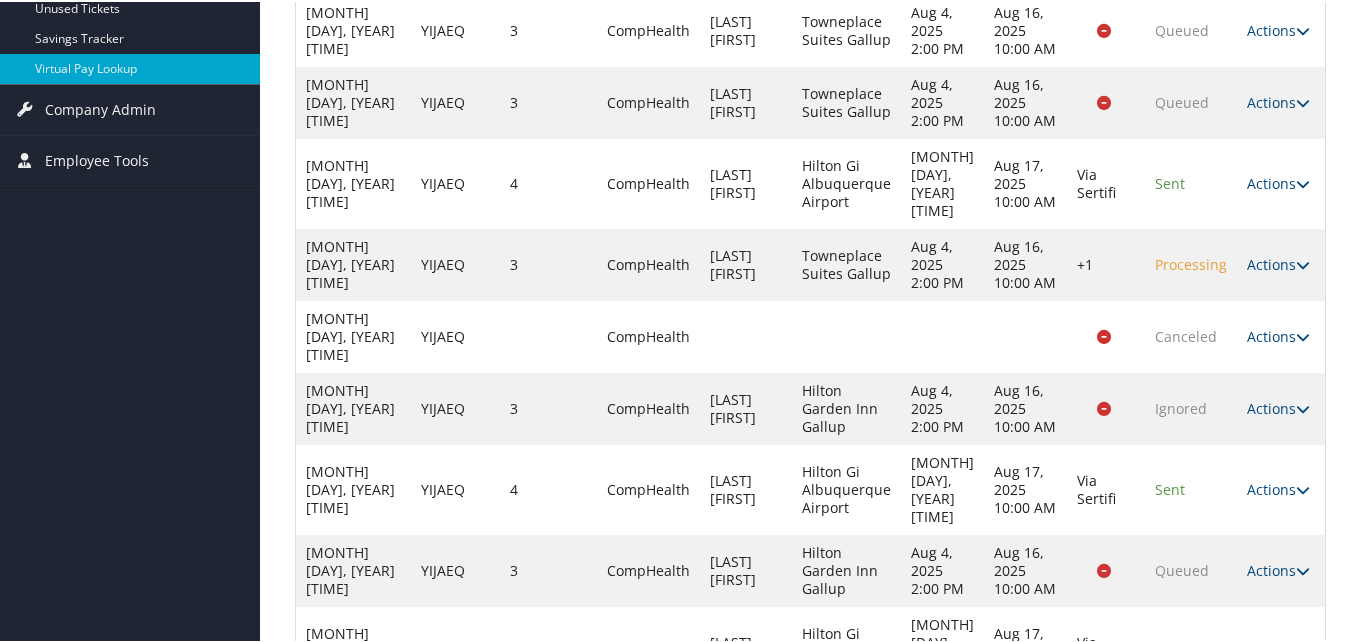 scroll, scrollTop: 490, scrollLeft: 0, axis: vertical 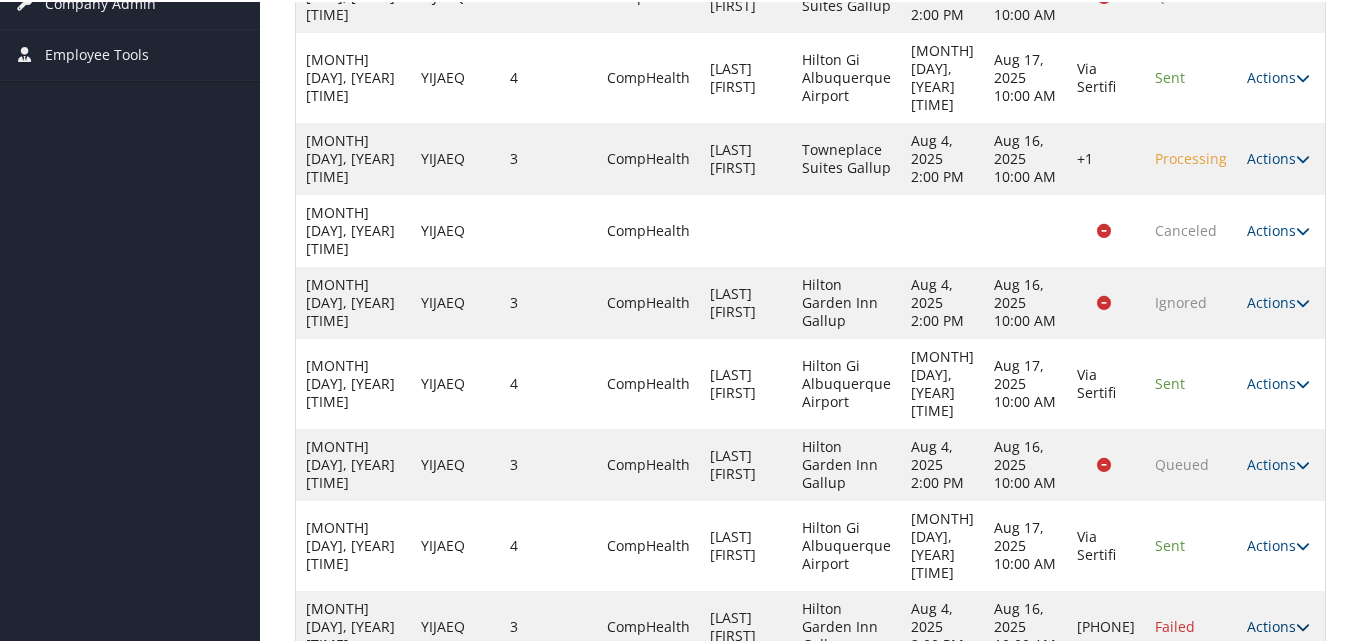click on "Actions" at bounding box center (1278, 624) 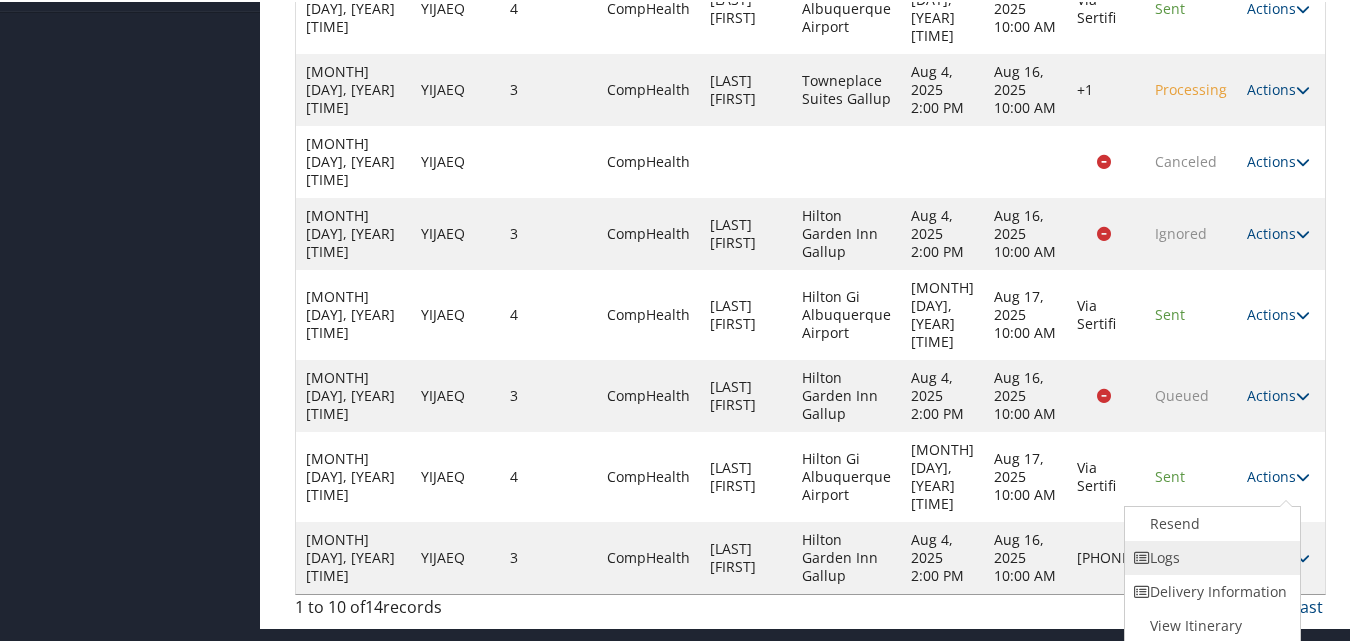 click on "Logs" at bounding box center (1210, 556) 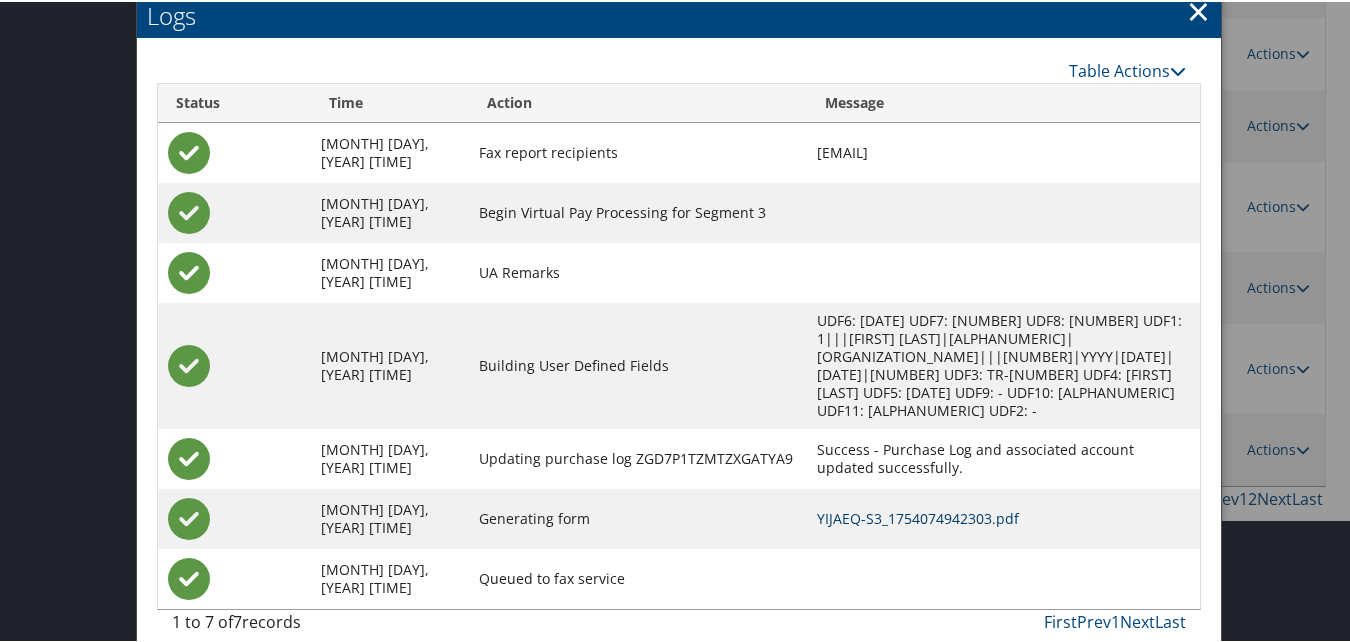 scroll, scrollTop: 670, scrollLeft: 0, axis: vertical 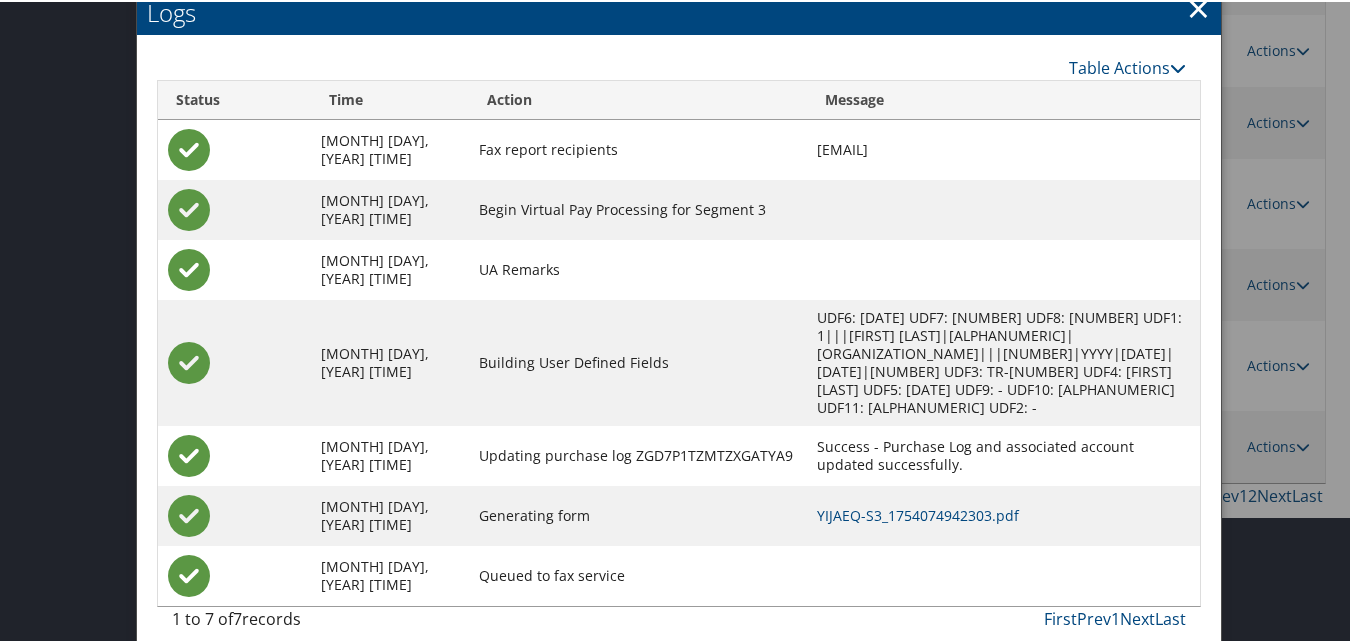 click on "×" at bounding box center (1198, 6) 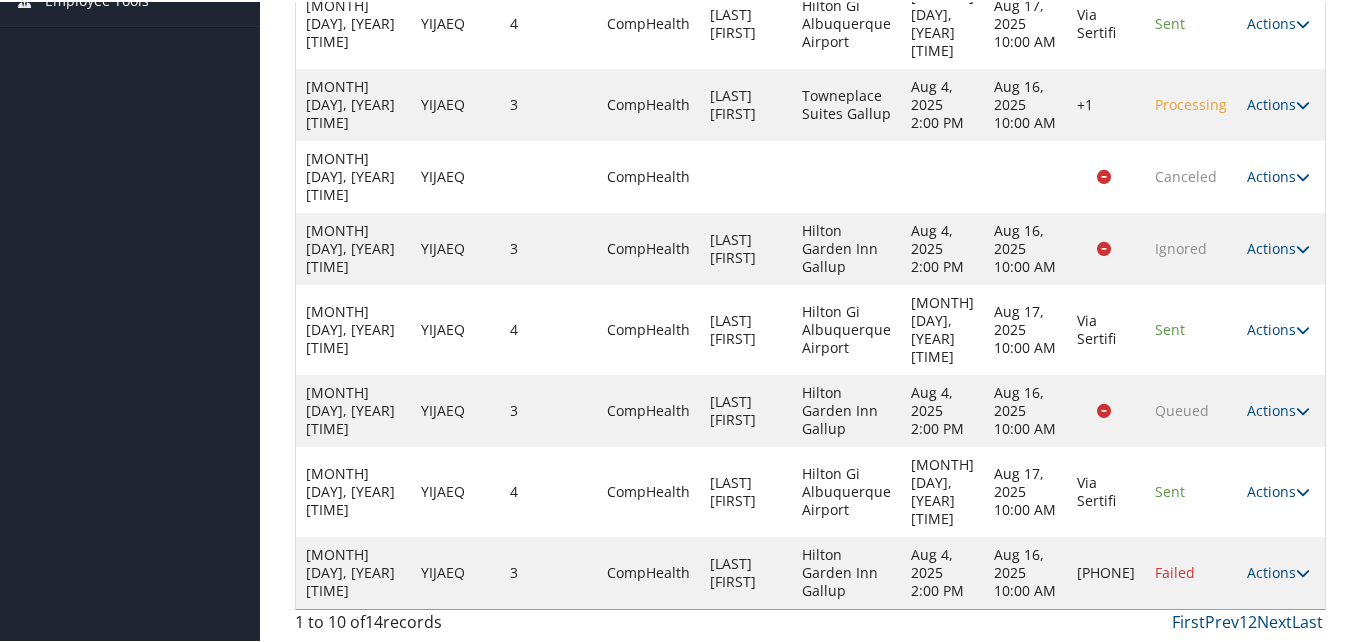 scroll, scrollTop: 490, scrollLeft: 0, axis: vertical 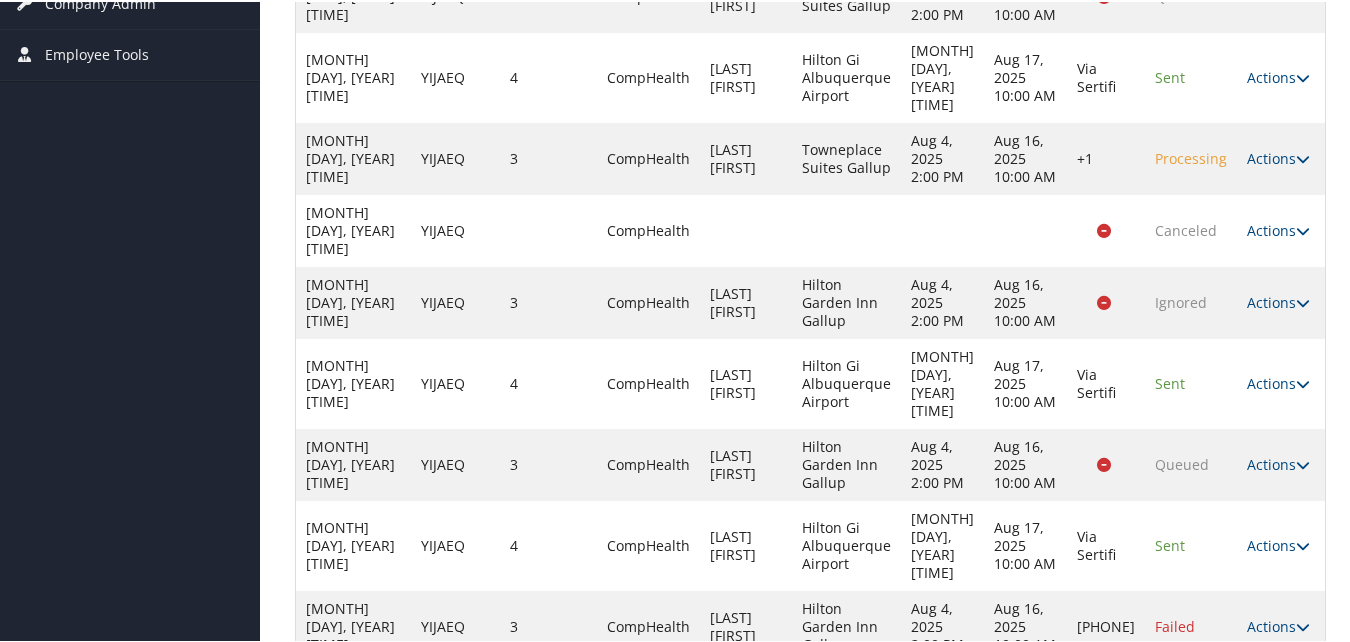 click on "Next" at bounding box center [1274, 674] 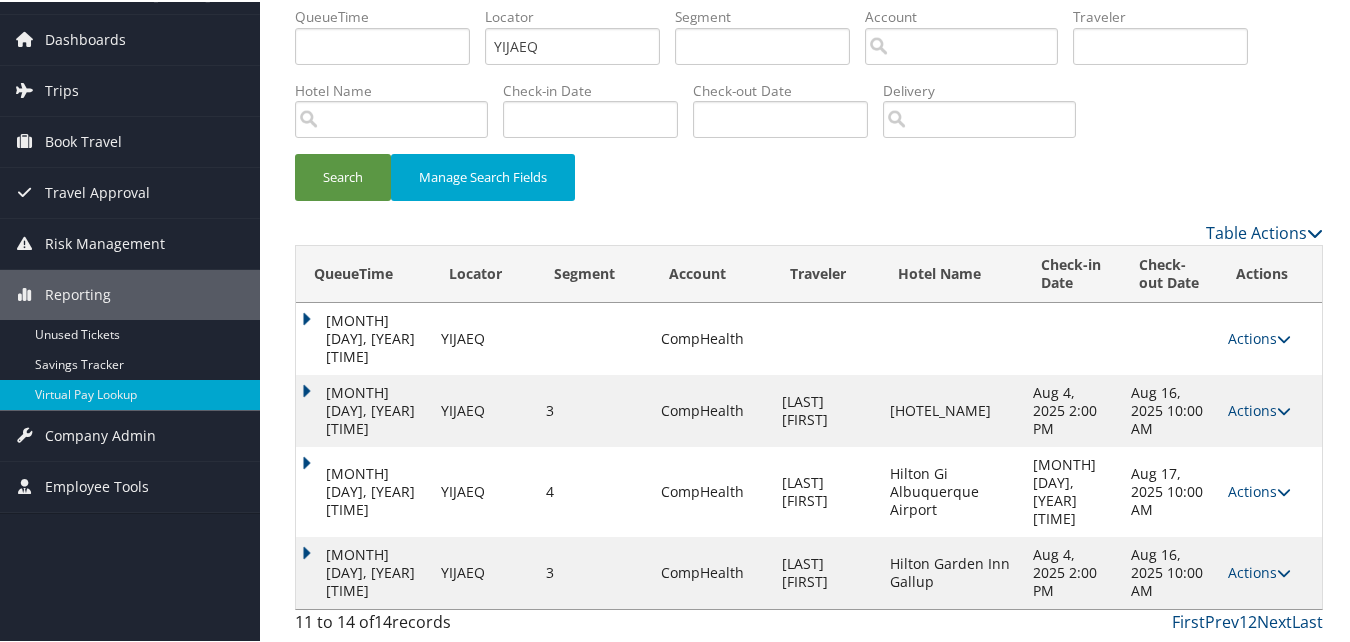 scroll, scrollTop: 22, scrollLeft: 0, axis: vertical 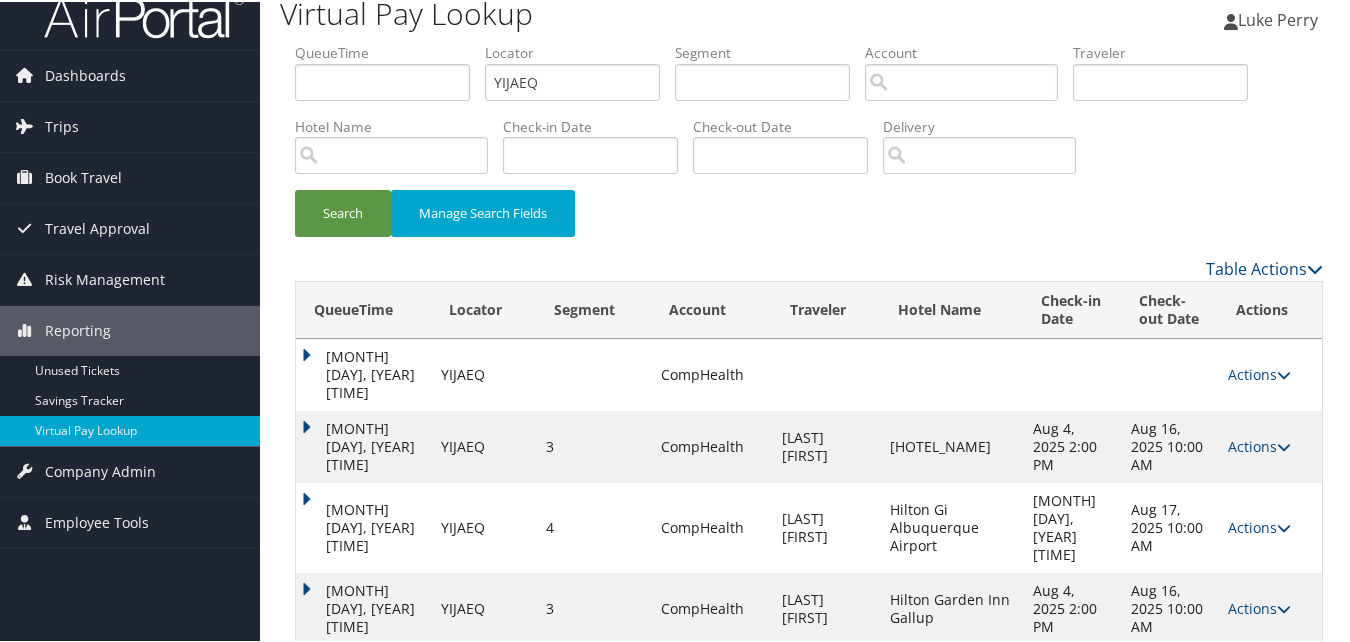 click on "Next" at bounding box center [1274, 656] 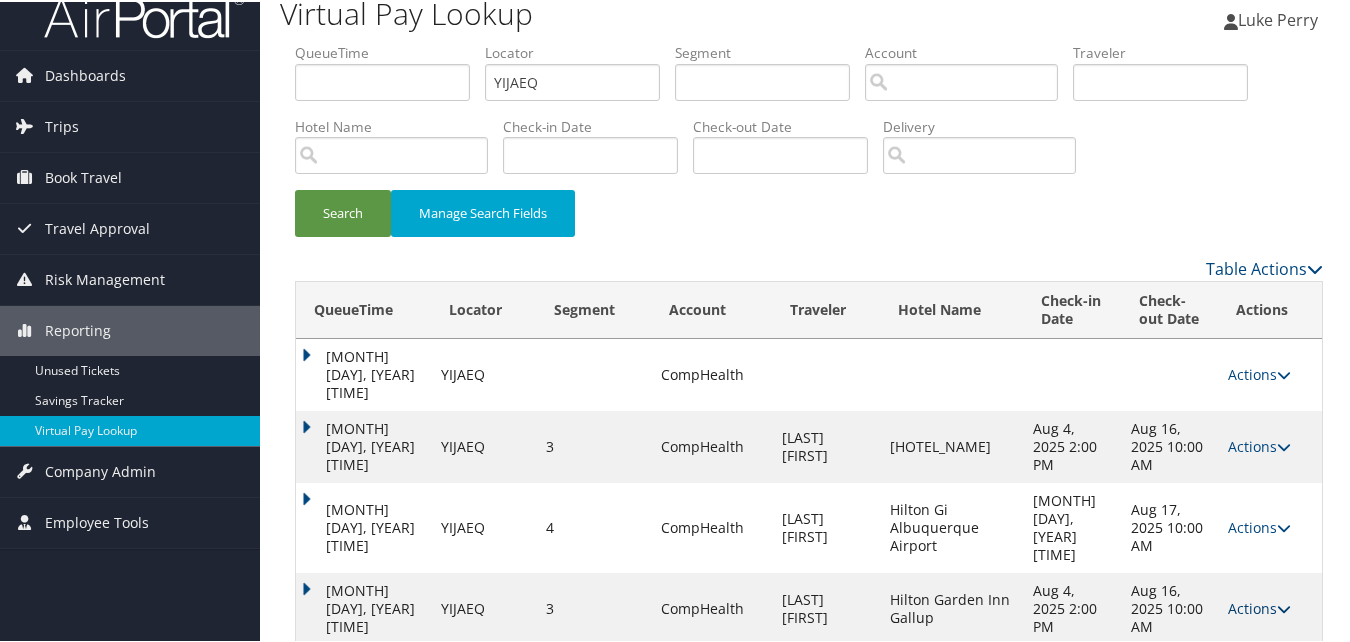 click on "Actions" at bounding box center (1259, 606) 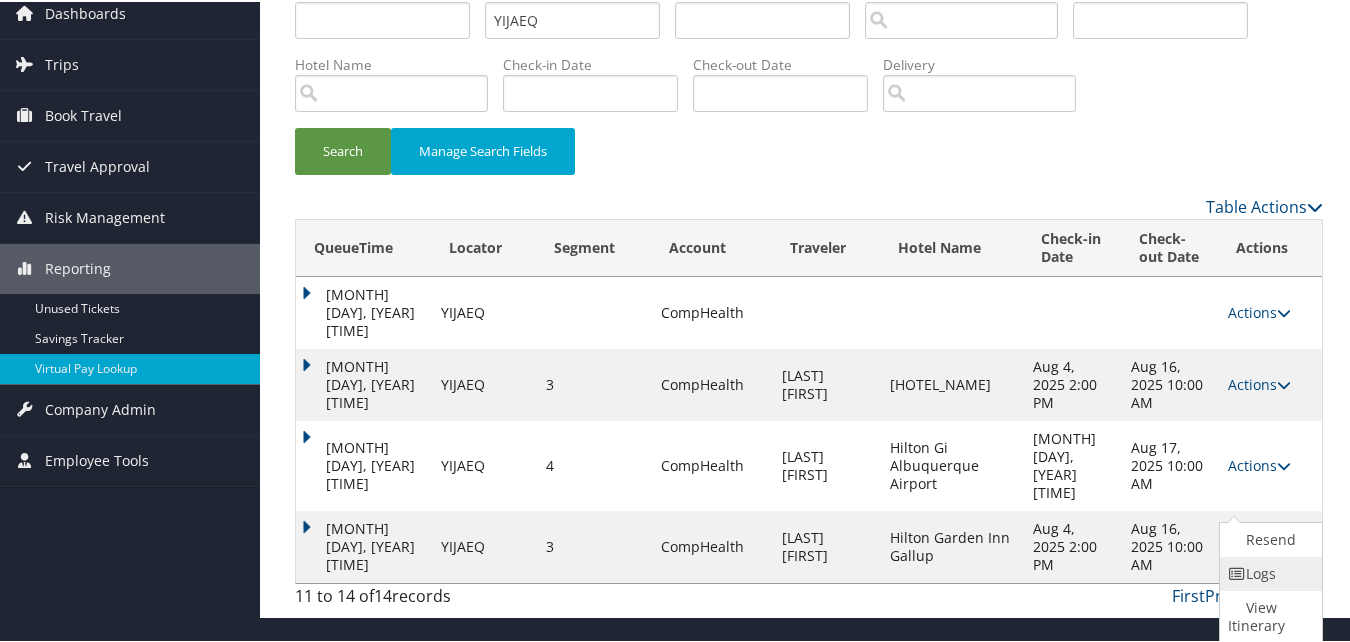 click at bounding box center [1237, 572] 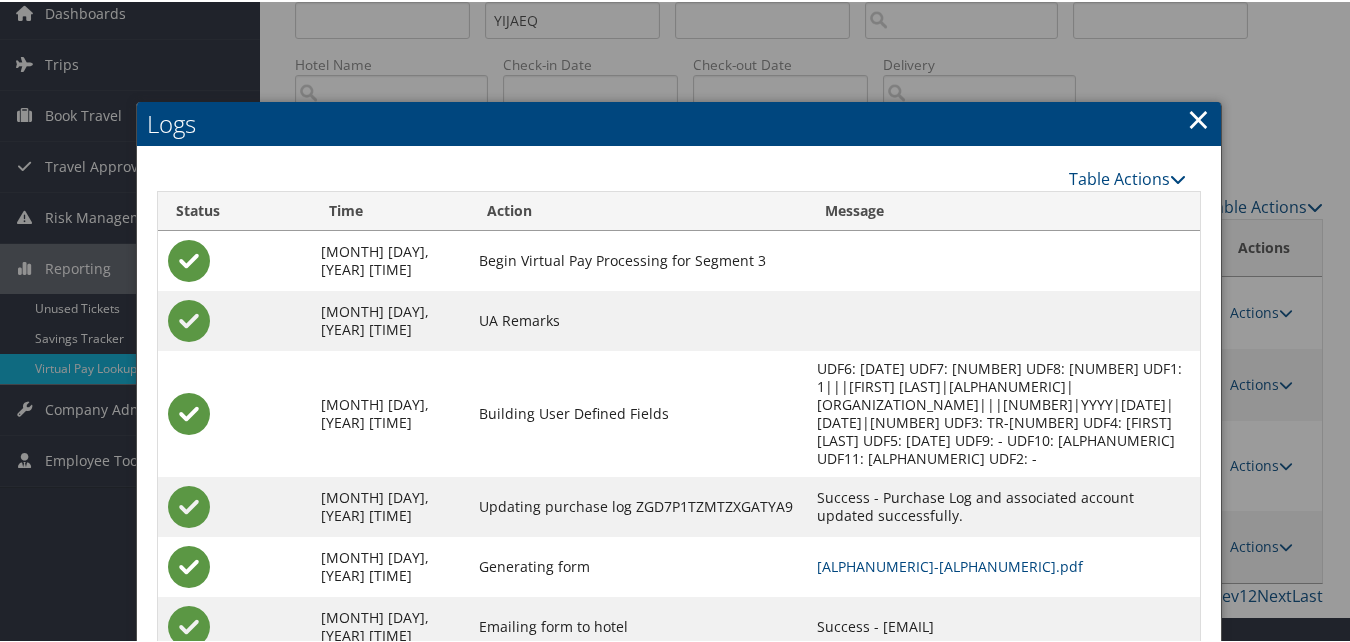 scroll, scrollTop: 195, scrollLeft: 0, axis: vertical 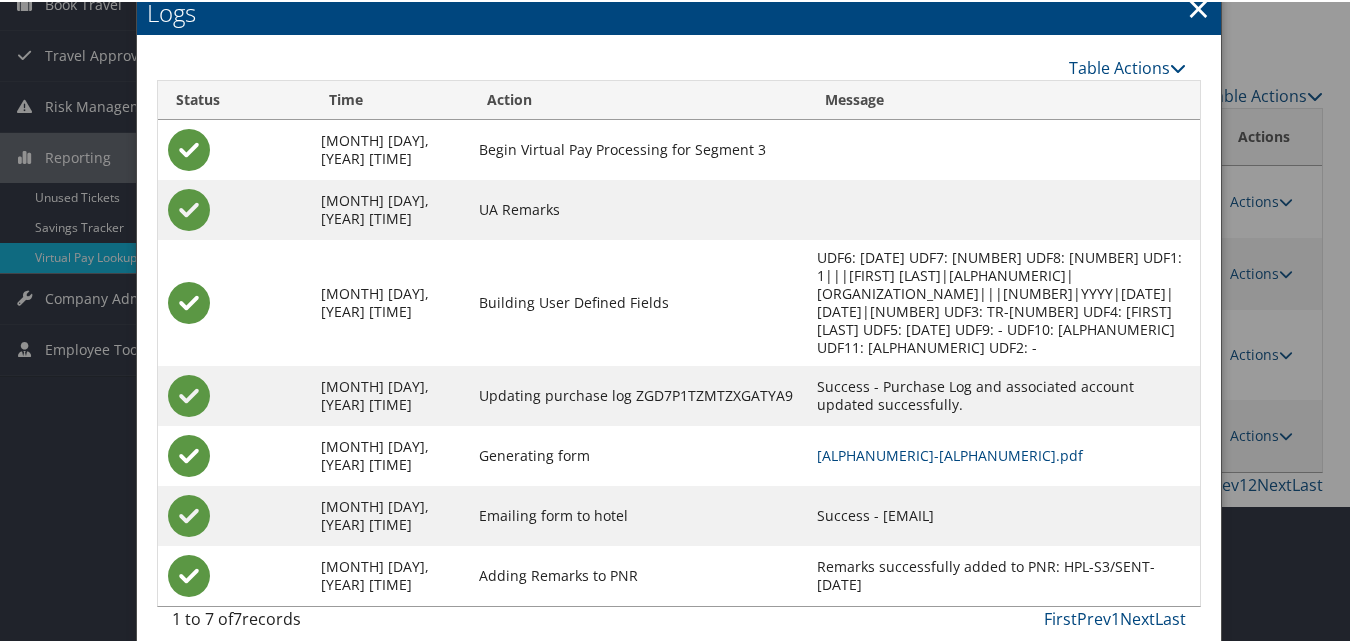 drag, startPoint x: 858, startPoint y: 492, endPoint x: 1056, endPoint y: 513, distance: 199.11052 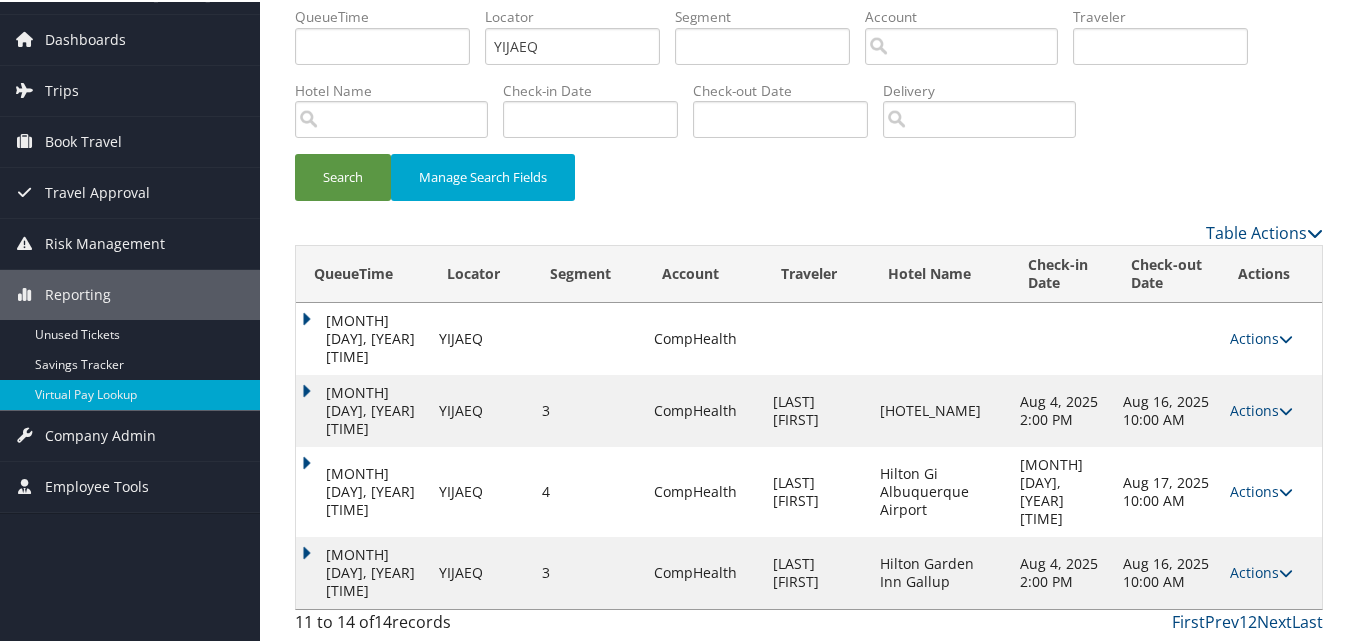 scroll, scrollTop: 4, scrollLeft: 0, axis: vertical 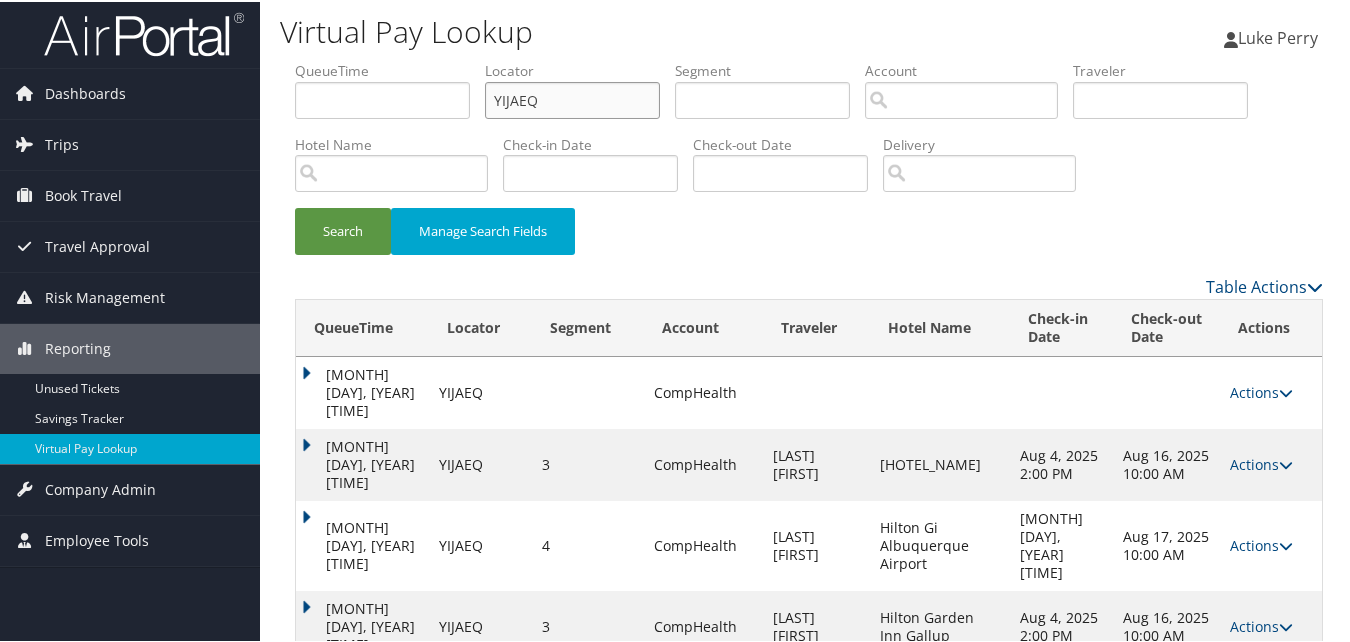drag, startPoint x: 569, startPoint y: 101, endPoint x: 344, endPoint y: 138, distance: 228.02193 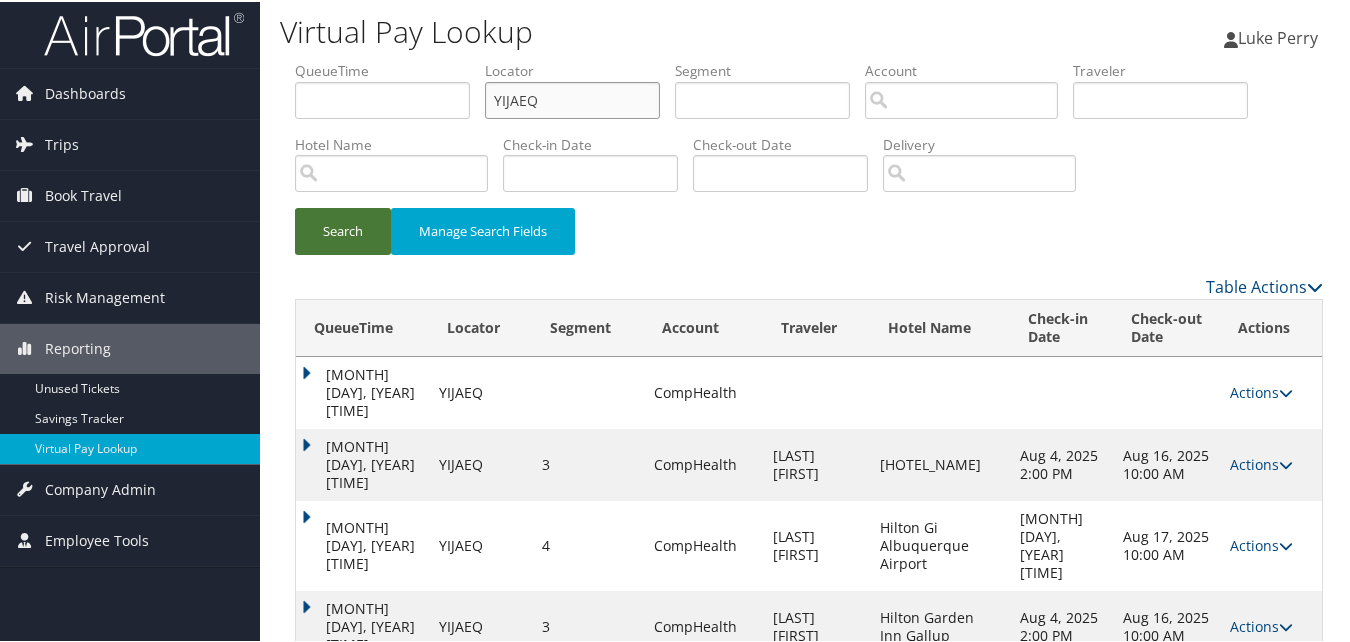 paste on "ARFHA" 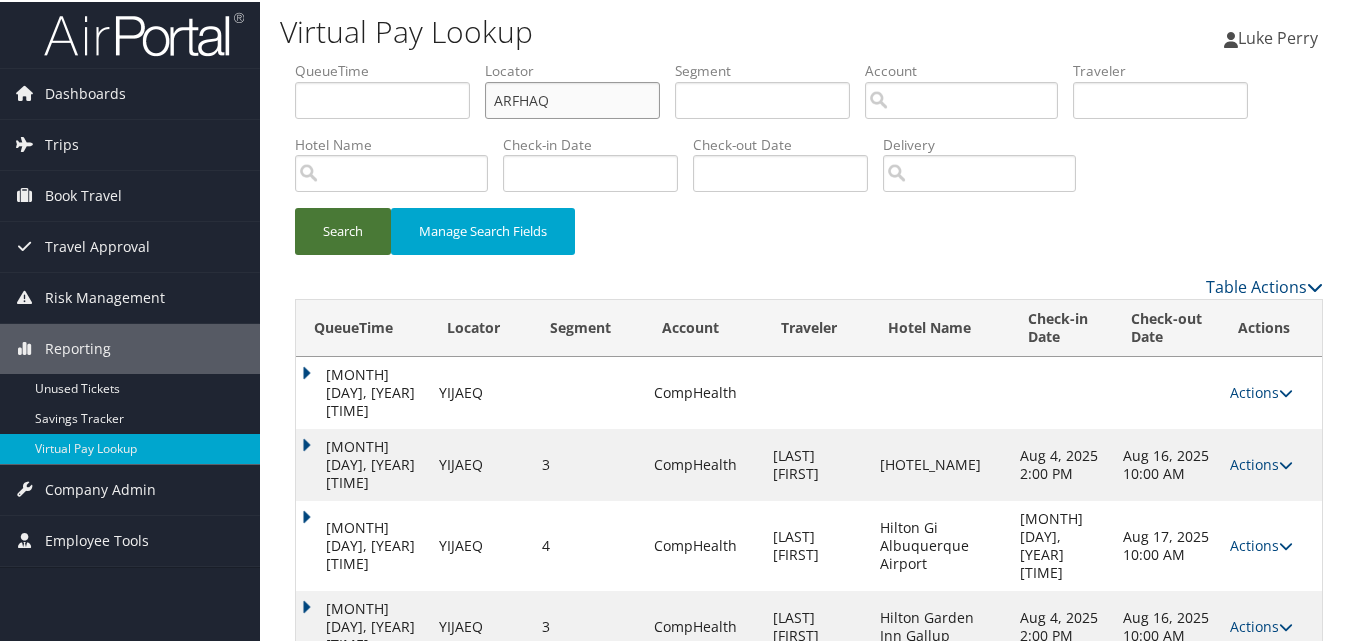 type on "ARFHAQ" 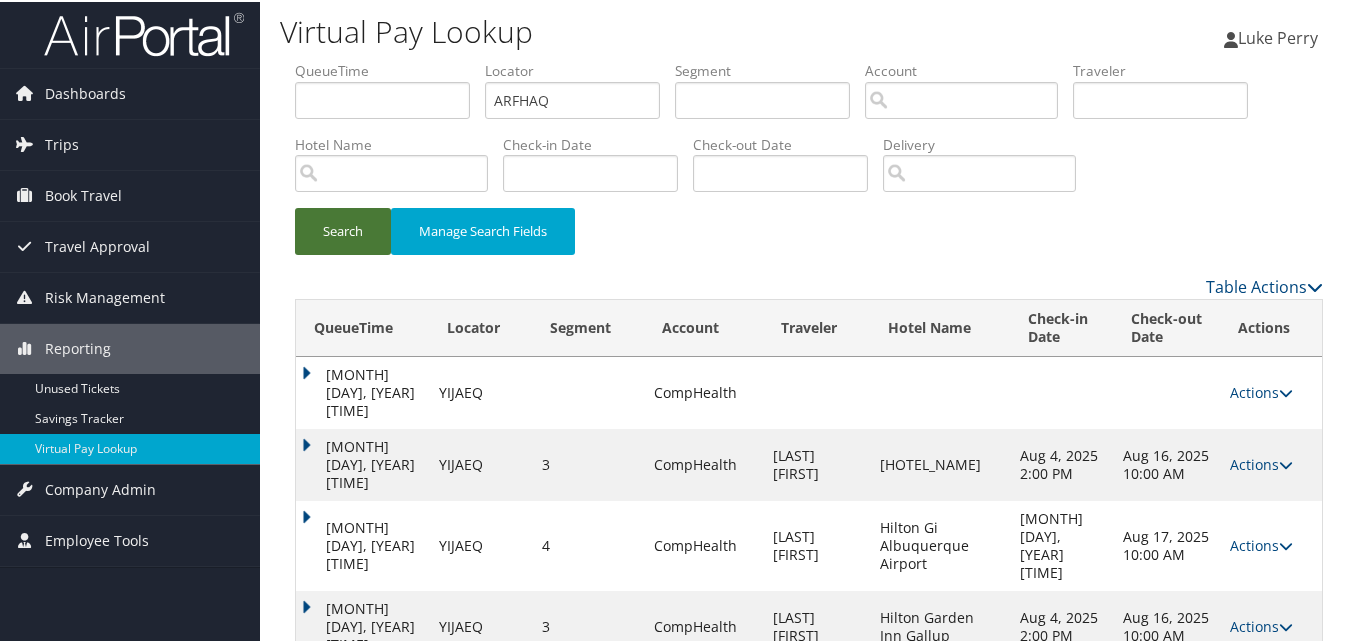click on "Search" at bounding box center (343, 229) 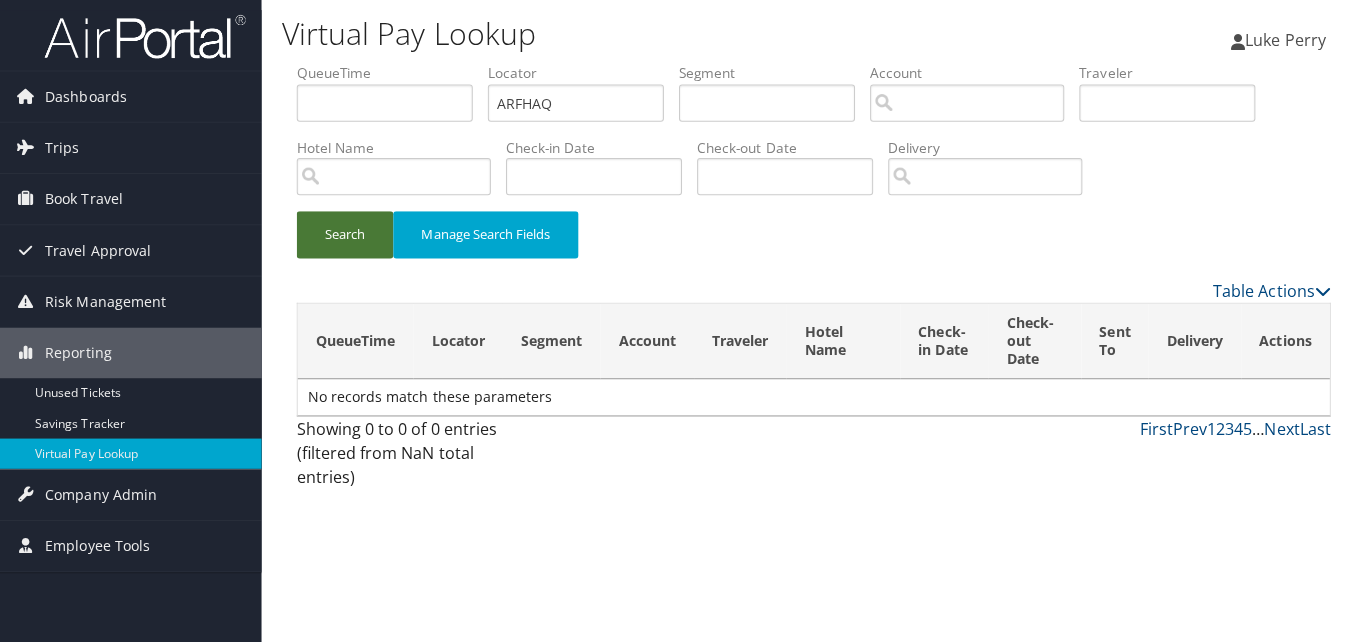 scroll, scrollTop: 0, scrollLeft: 0, axis: both 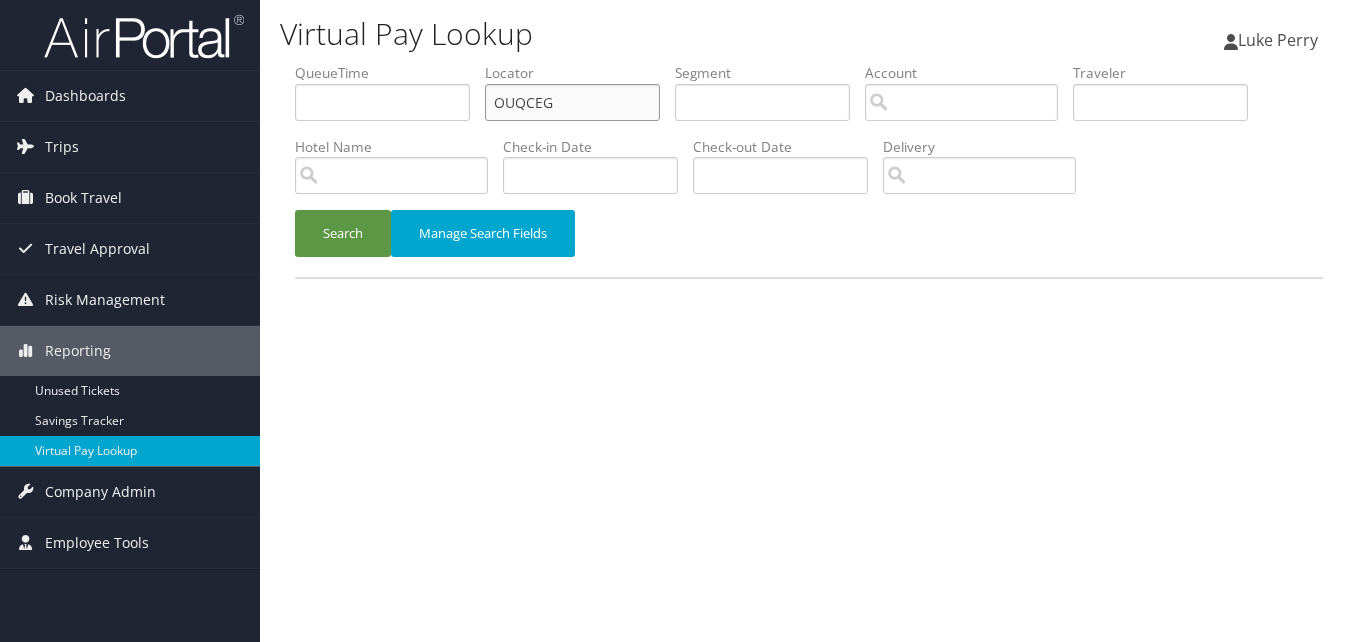drag, startPoint x: 564, startPoint y: 120, endPoint x: 403, endPoint y: 150, distance: 163.77118 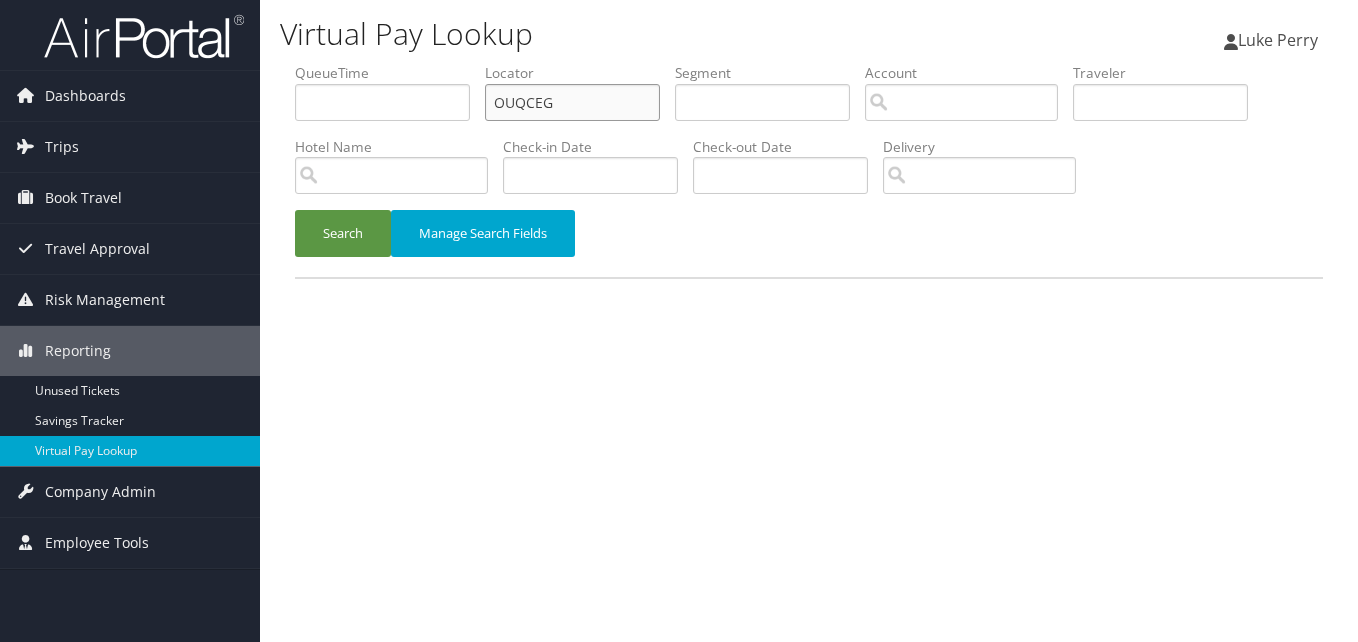 click on "QueueTime Locator OUQCEG Segment Account Traveler Hotel Name Check-in Date Check-out Date Delivery" at bounding box center (809, 63) 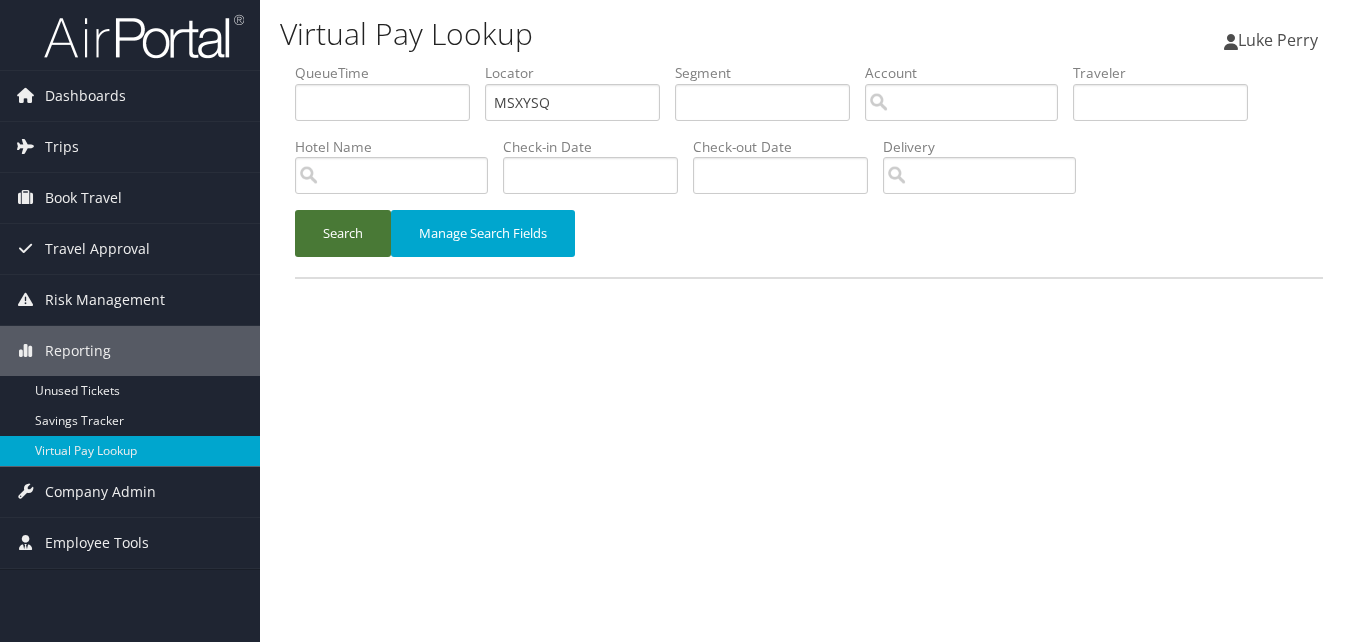 click on "Search" at bounding box center [343, 233] 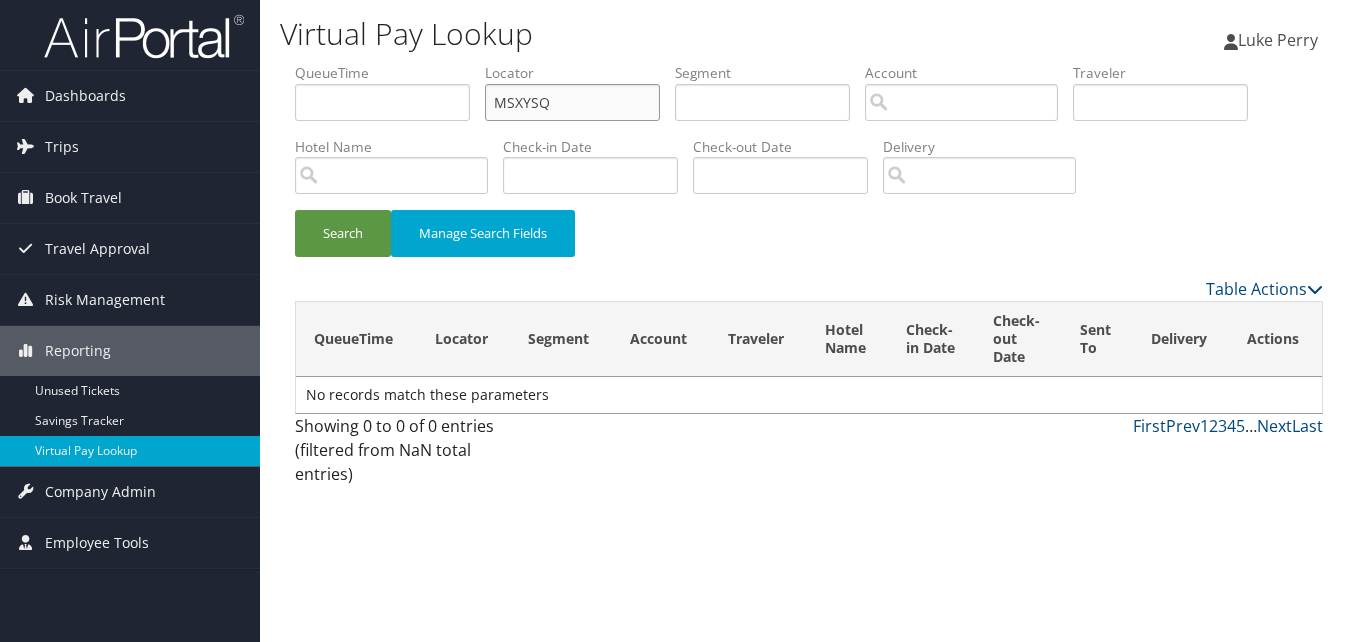 drag, startPoint x: 584, startPoint y: 104, endPoint x: 486, endPoint y: 120, distance: 99.29753 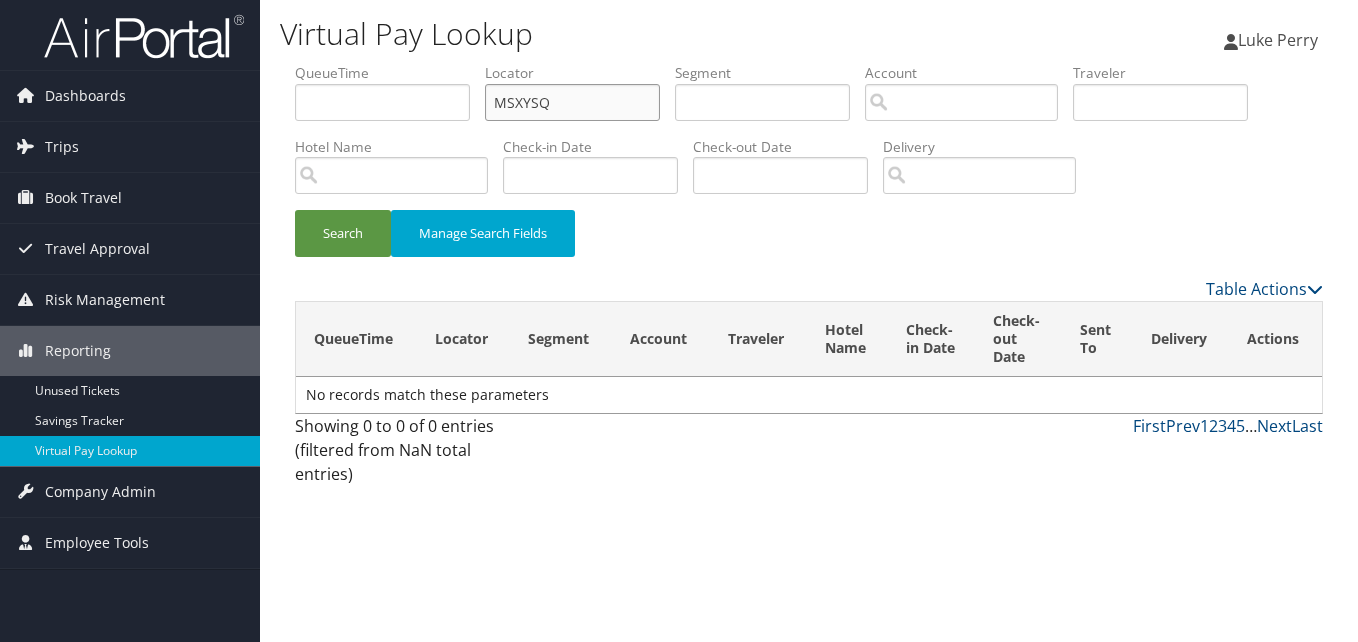 click on "QueueTime Locator MSXYSQ Segment Account Traveler Hotel Name Check-in Date Check-out Date Delivery" at bounding box center (809, 63) 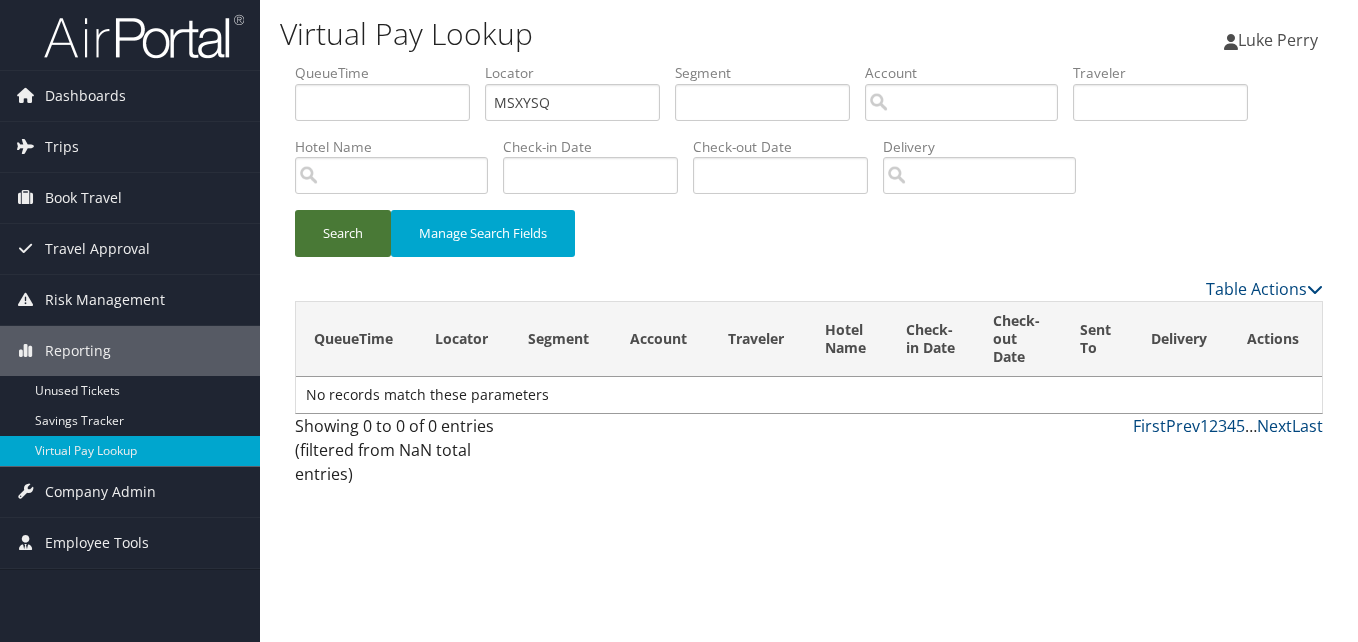 click on "Search" at bounding box center (343, 233) 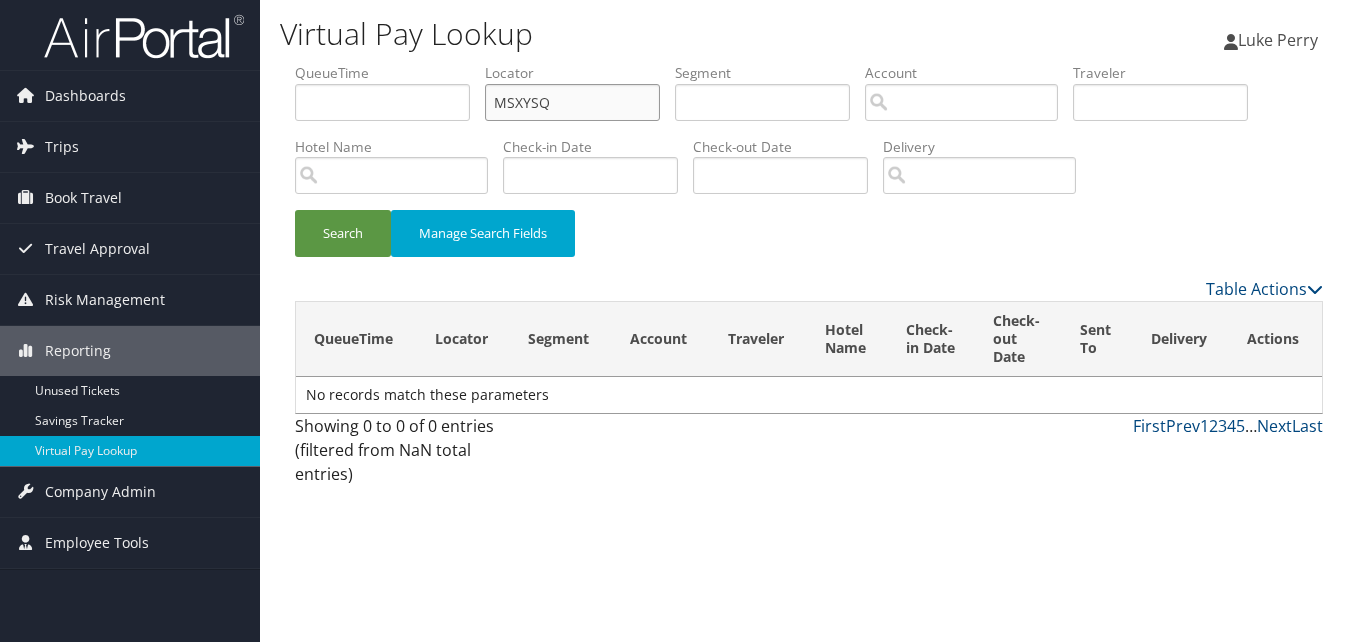 drag, startPoint x: 502, startPoint y: 124, endPoint x: 467, endPoint y: 128, distance: 35.22783 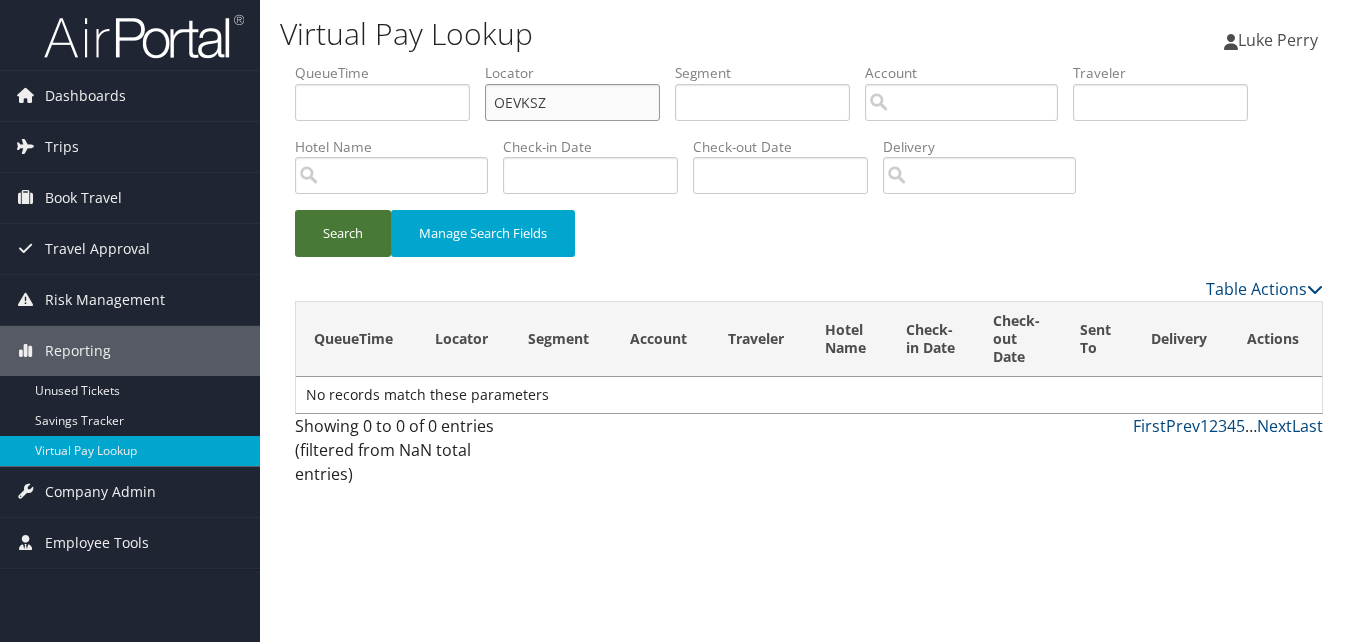 type on "OEVKSZ" 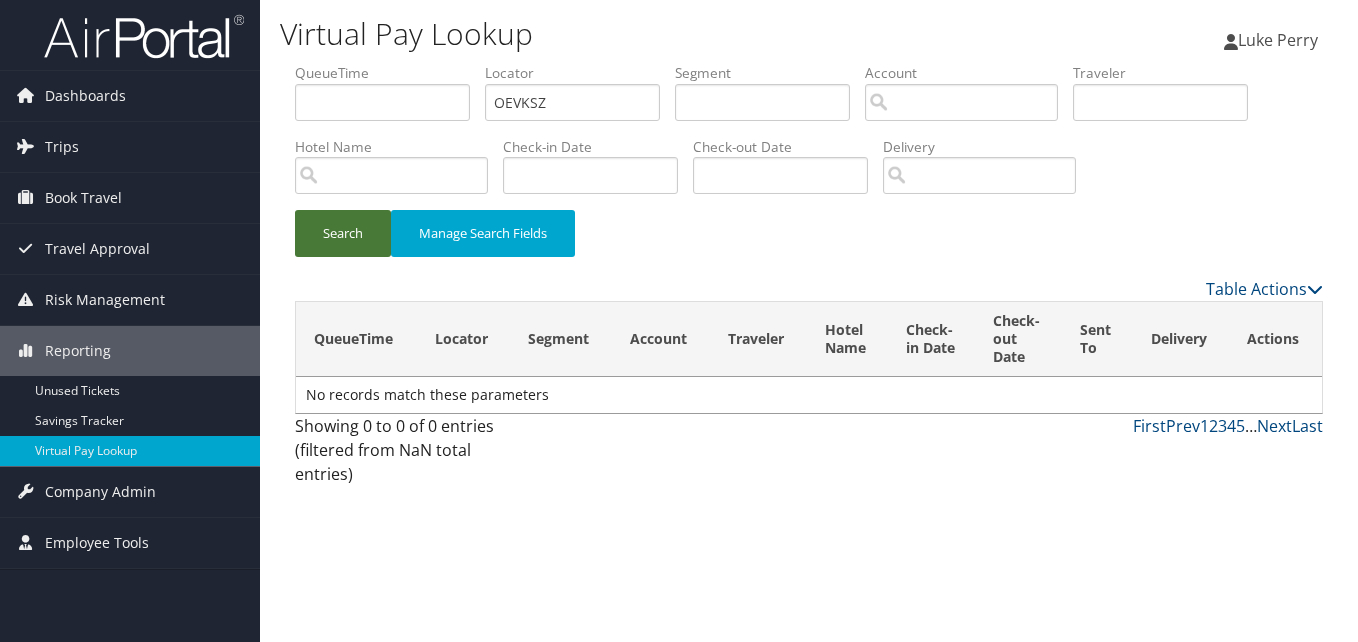 click on "Search" at bounding box center [343, 233] 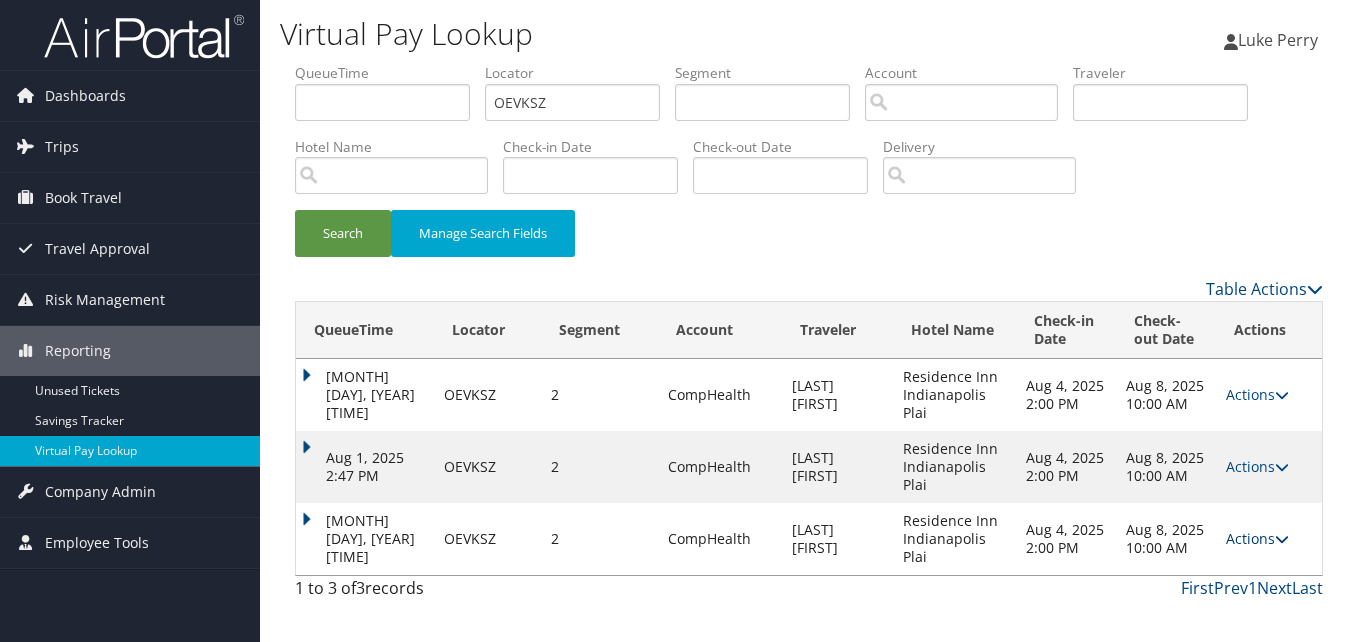 click at bounding box center (1282, 539) 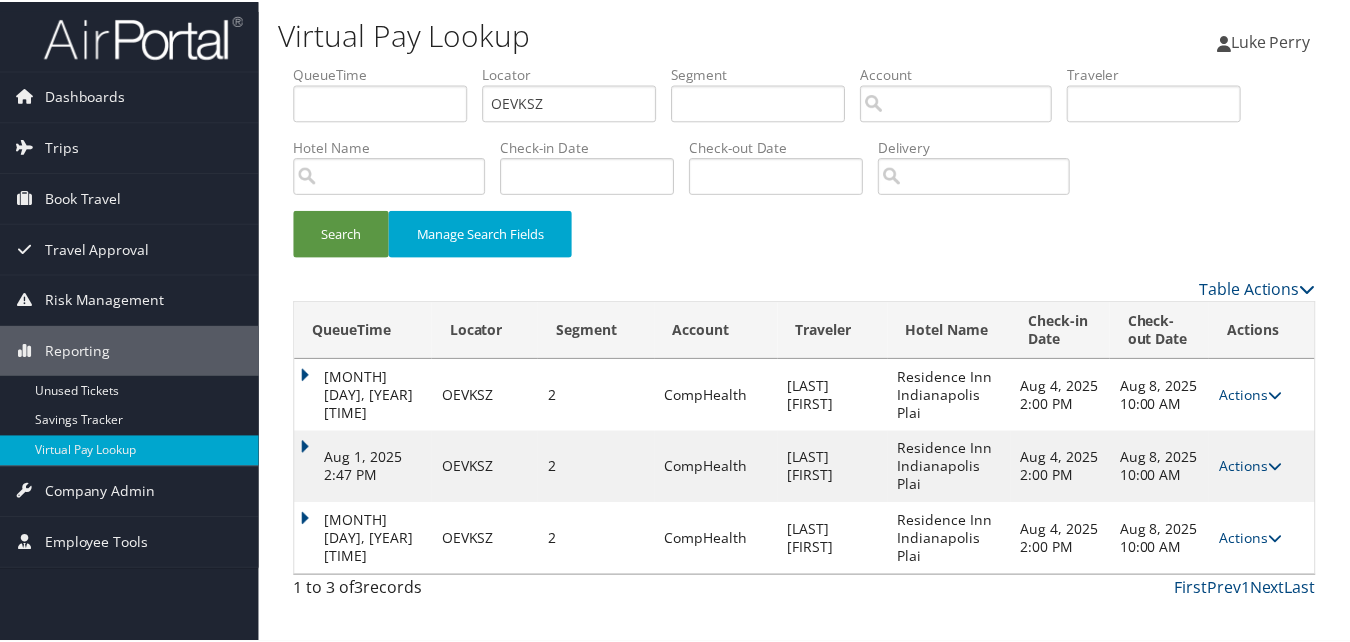 scroll, scrollTop: 48, scrollLeft: 0, axis: vertical 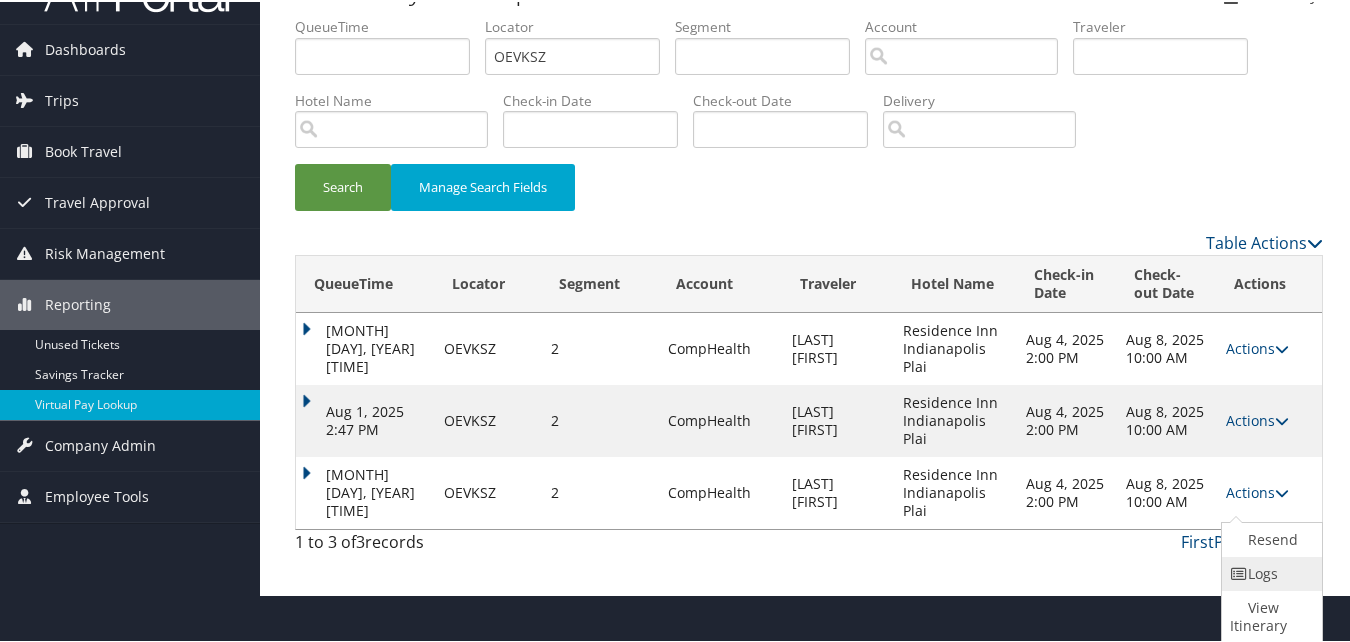 click at bounding box center [1239, 572] 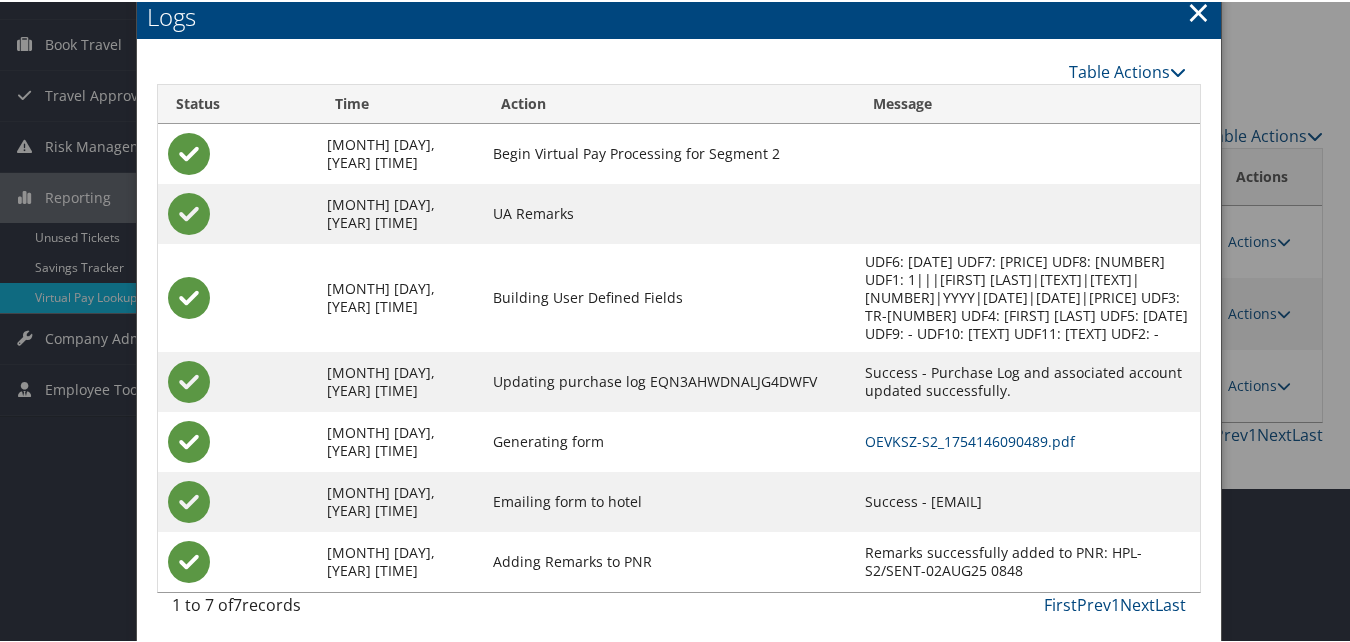 scroll, scrollTop: 159, scrollLeft: 0, axis: vertical 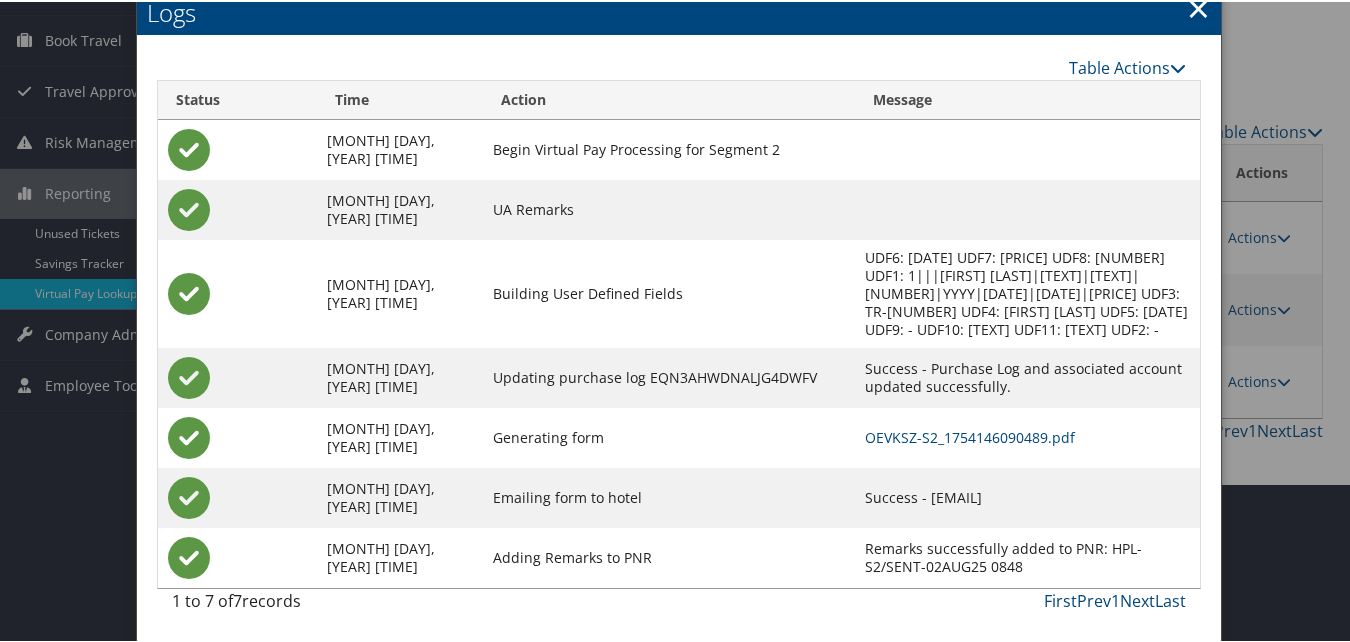 drag, startPoint x: 832, startPoint y: 495, endPoint x: 1034, endPoint y: 496, distance: 202.00247 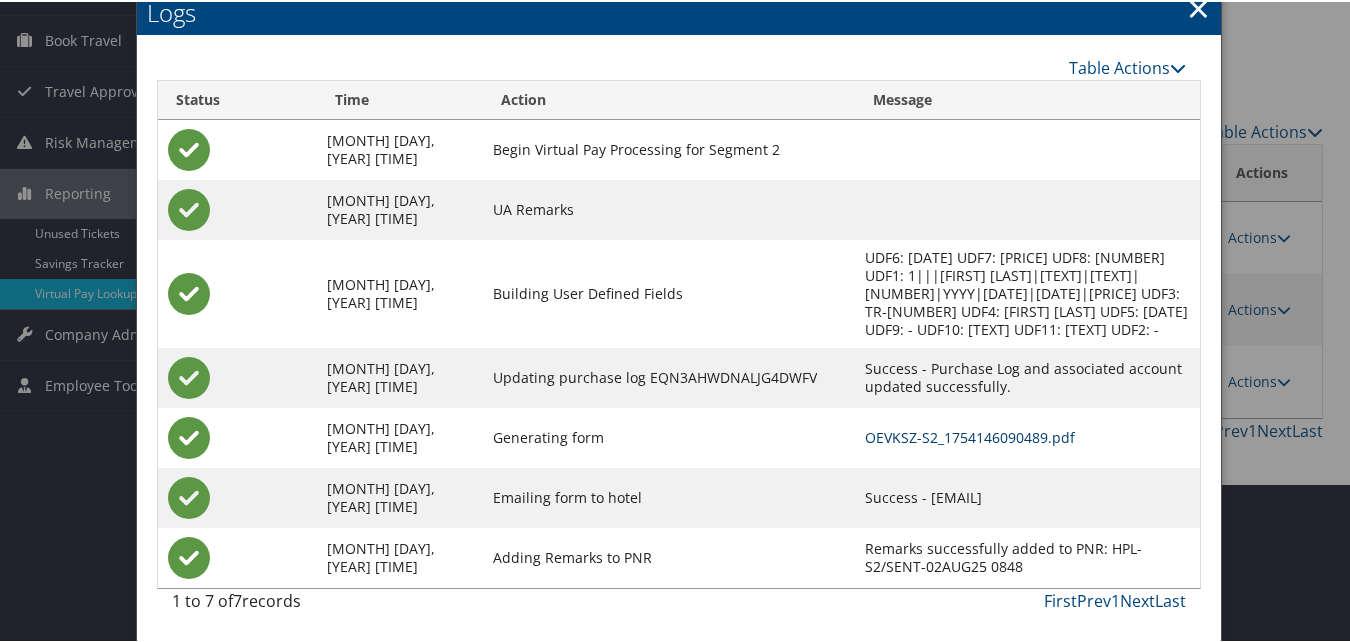 click on "OEVKSZ-S2_1754146090489.pdf" at bounding box center (970, 435) 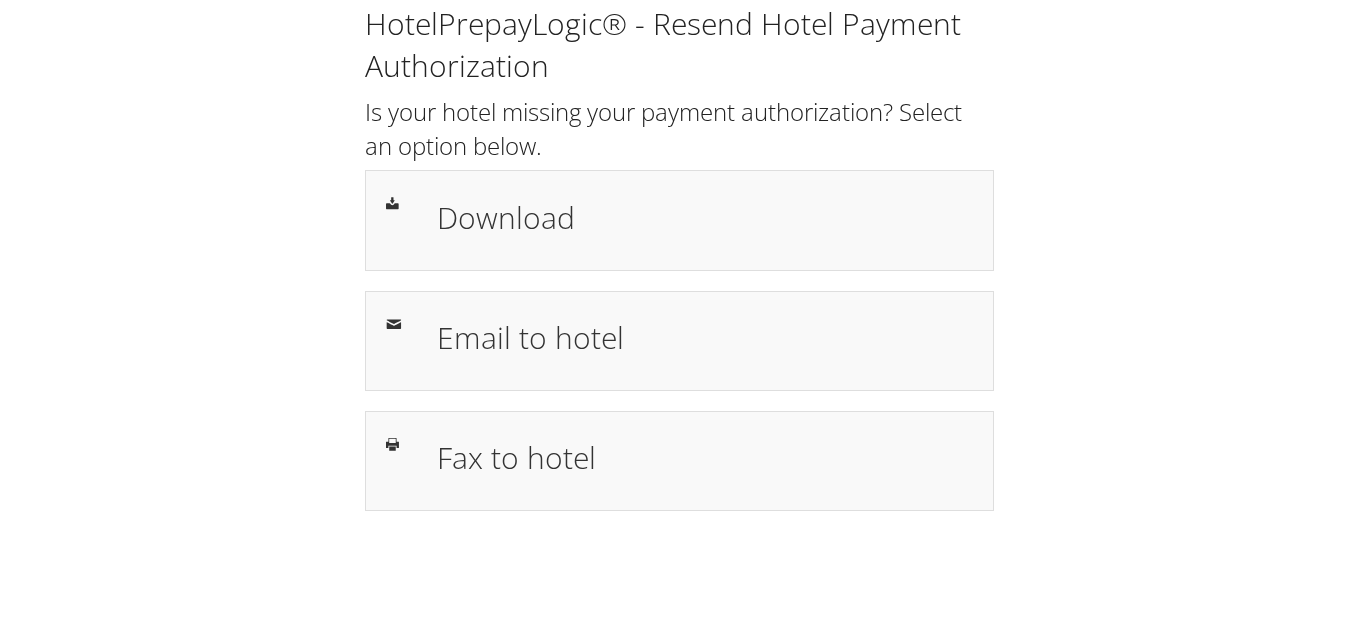 scroll, scrollTop: 0, scrollLeft: 0, axis: both 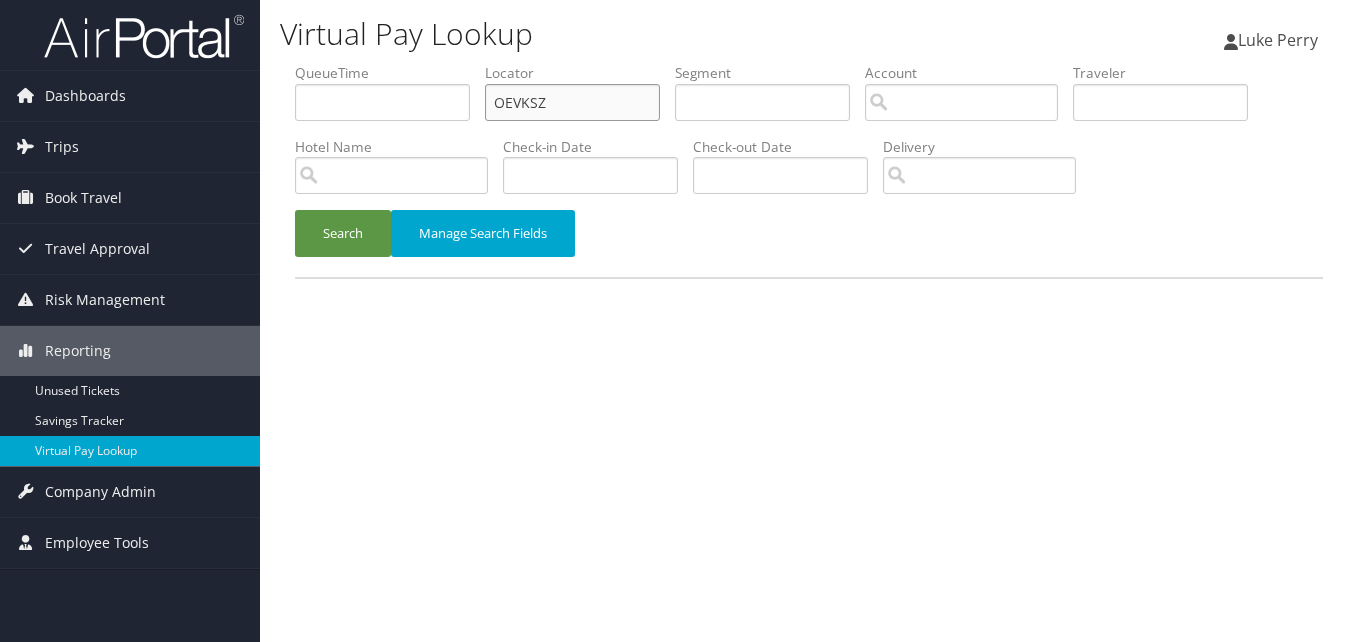 drag, startPoint x: 546, startPoint y: 112, endPoint x: 418, endPoint y: 130, distance: 129.25943 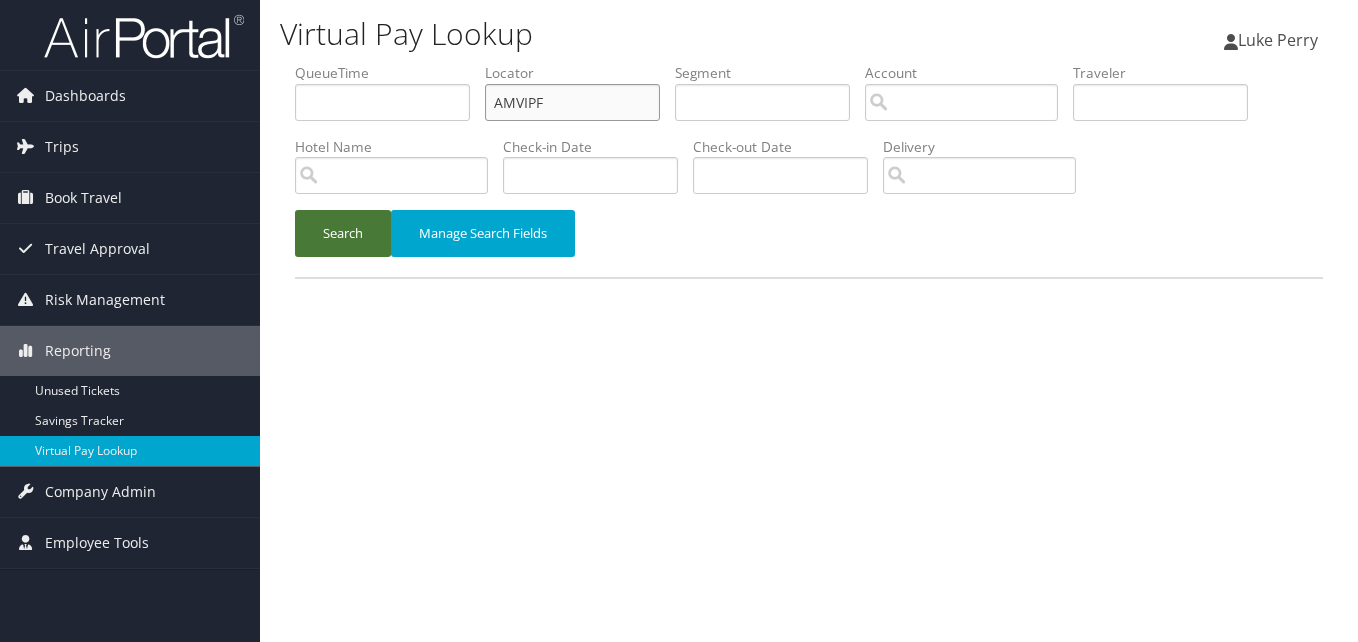 type on "AMVIPF" 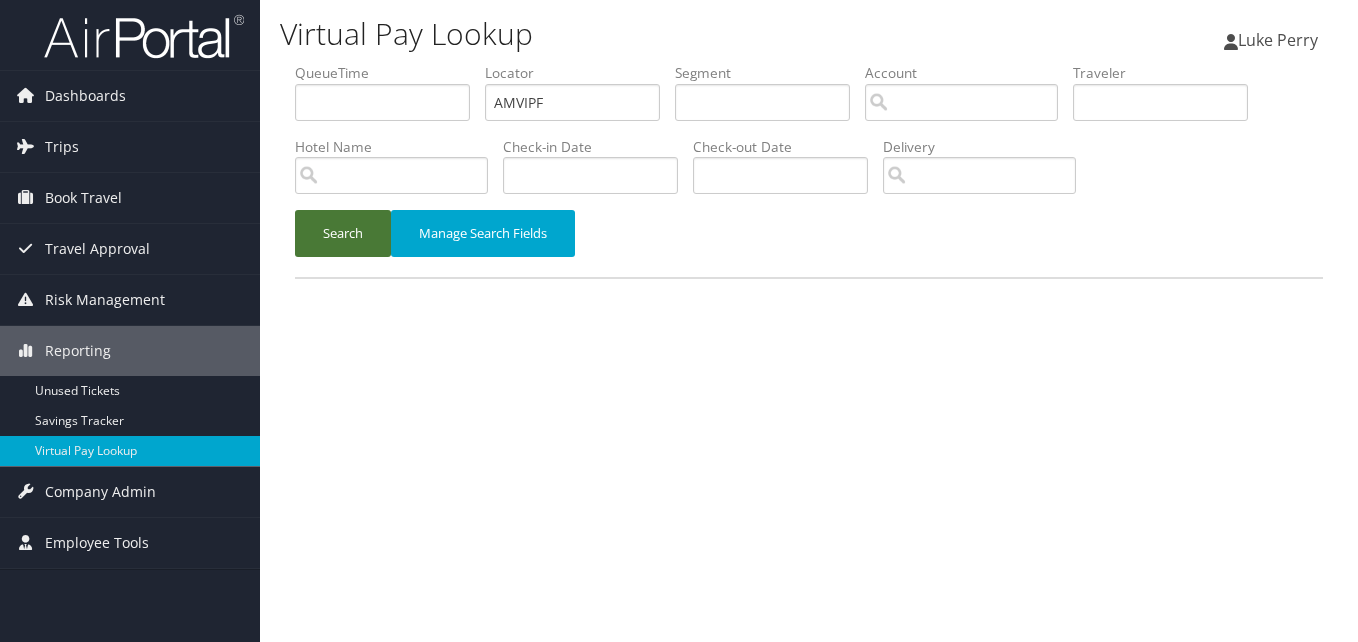 click on "Search" at bounding box center [343, 233] 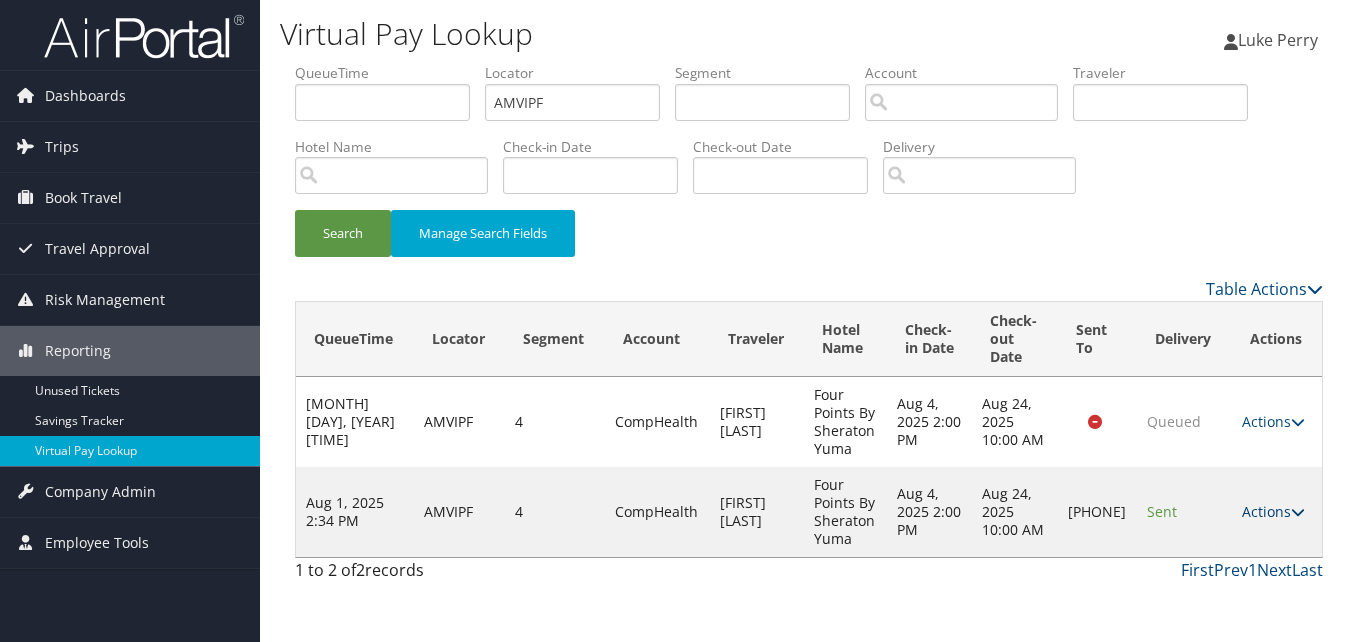 click on "Actions" at bounding box center [1273, 511] 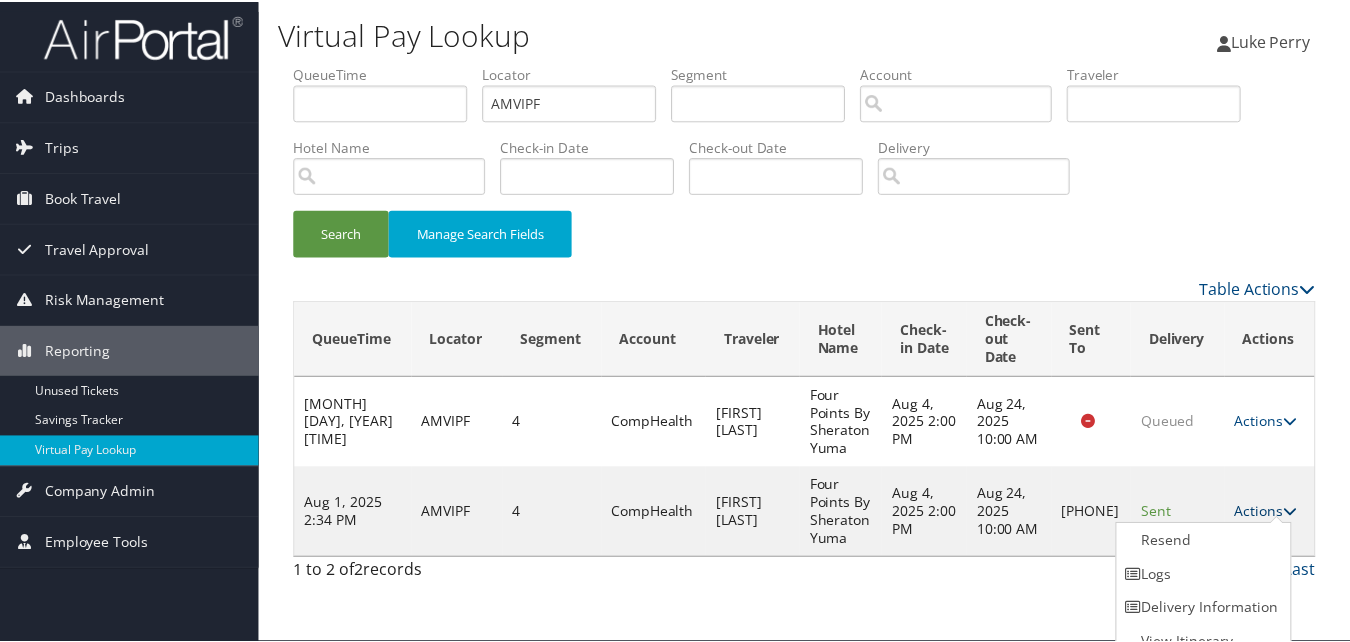 scroll, scrollTop: 19, scrollLeft: 0, axis: vertical 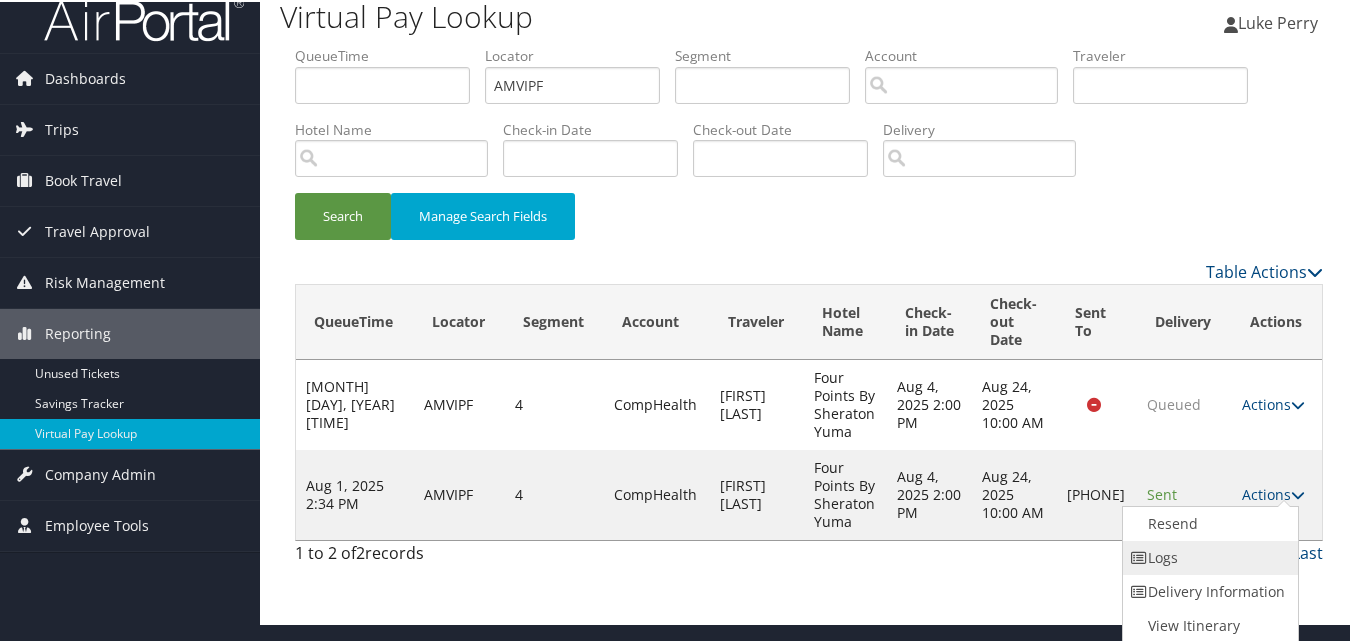 click on "Logs" at bounding box center (1208, 556) 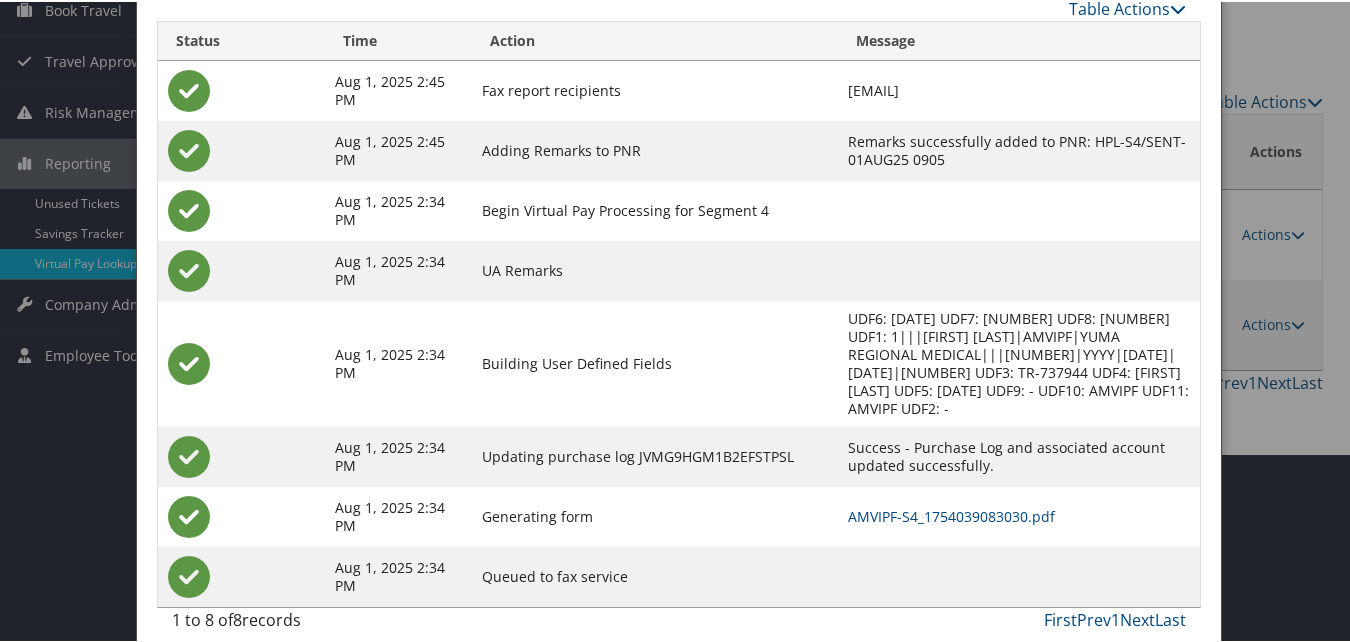 scroll, scrollTop: 190, scrollLeft: 0, axis: vertical 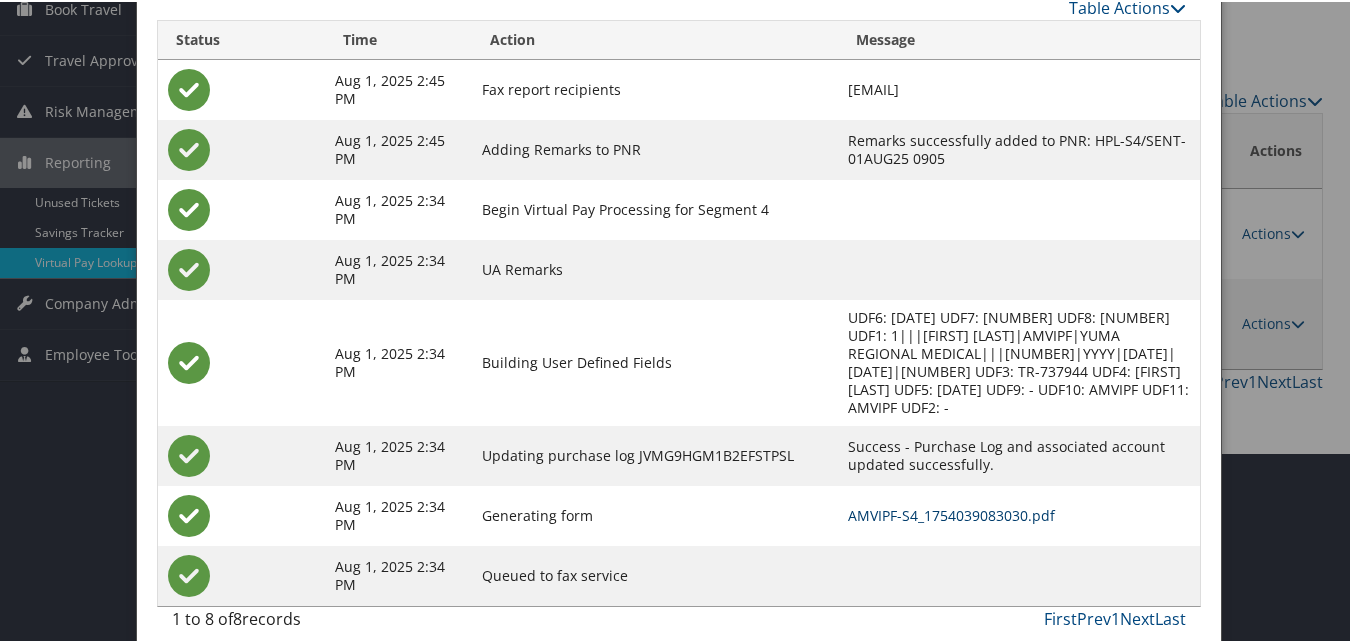click on "AMVIPF-S4_1754039083030.pdf" at bounding box center (951, 513) 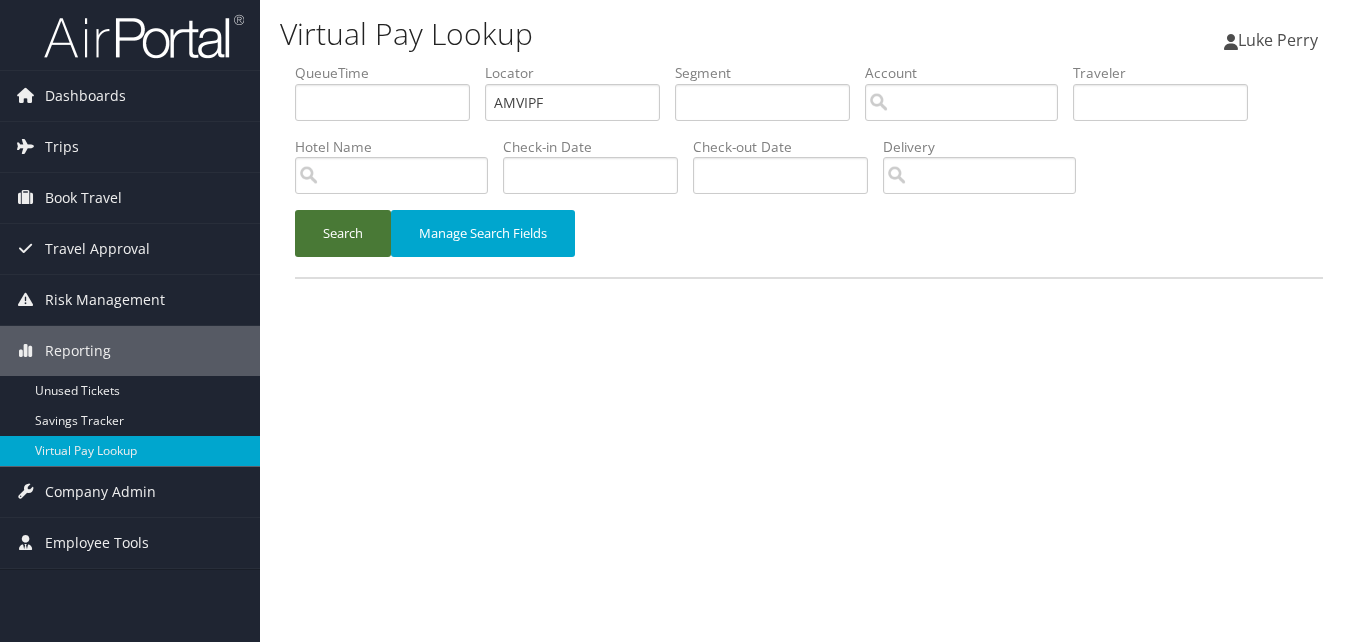 scroll, scrollTop: 0, scrollLeft: 0, axis: both 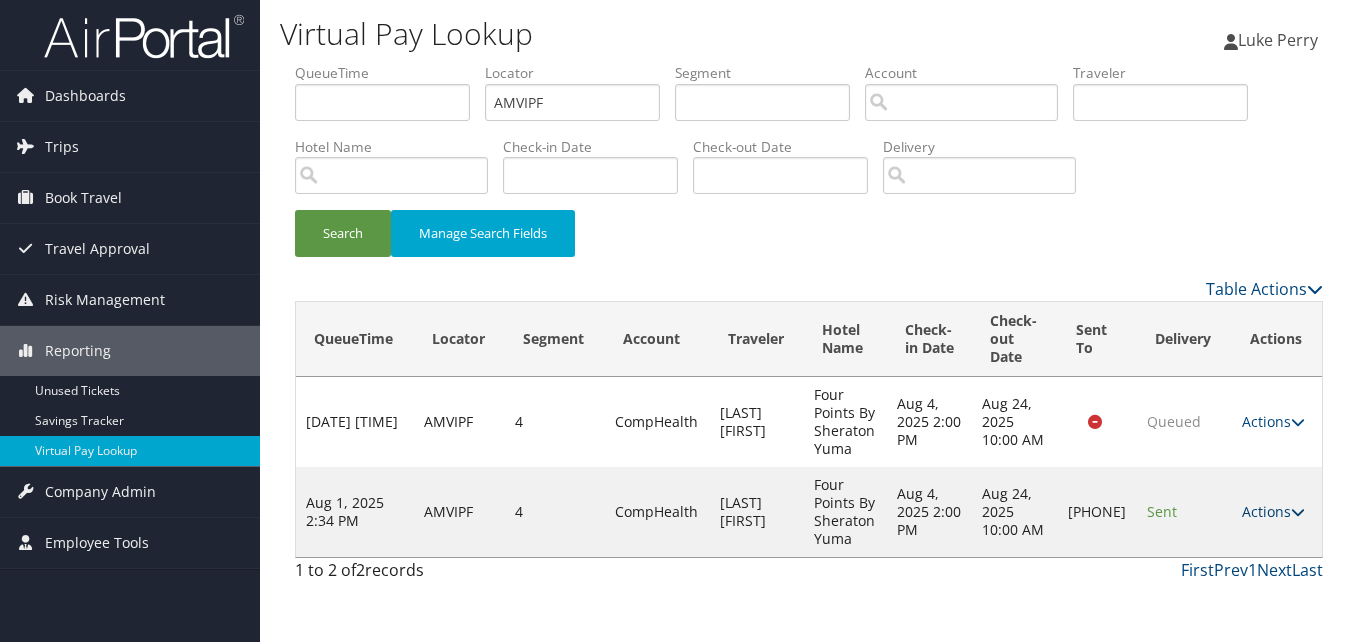 click at bounding box center [1298, 512] 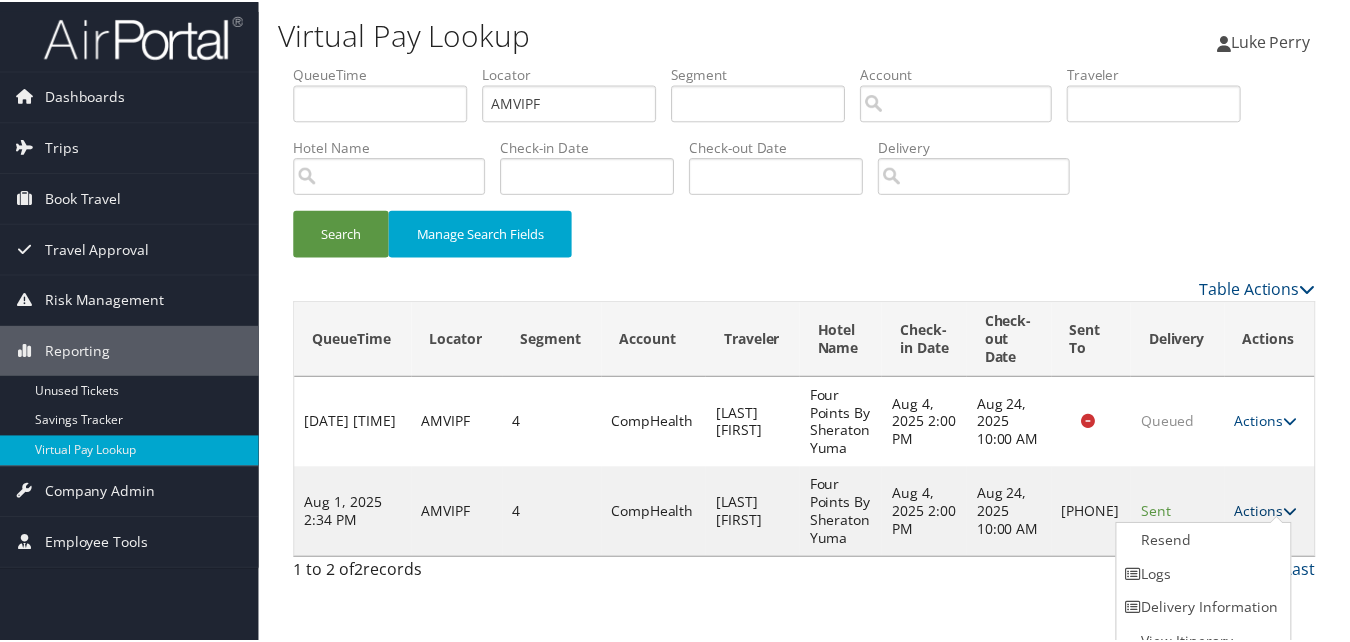 scroll, scrollTop: 19, scrollLeft: 0, axis: vertical 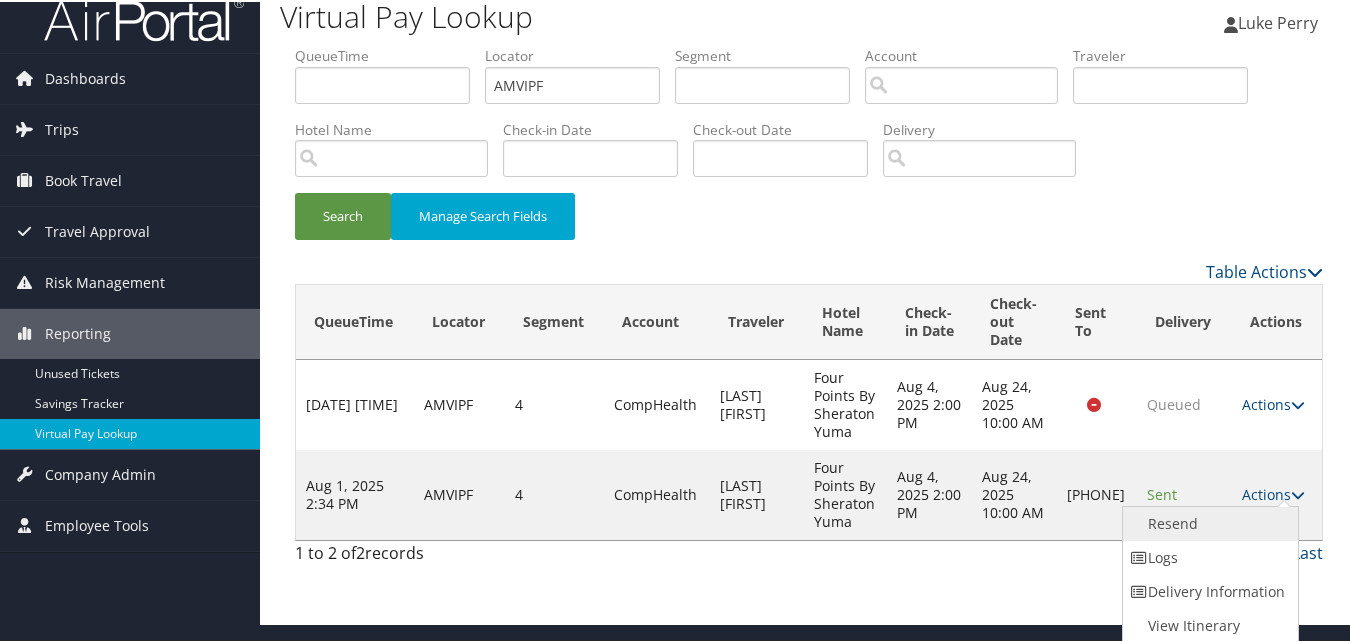 click on "Resend" at bounding box center (1208, 522) 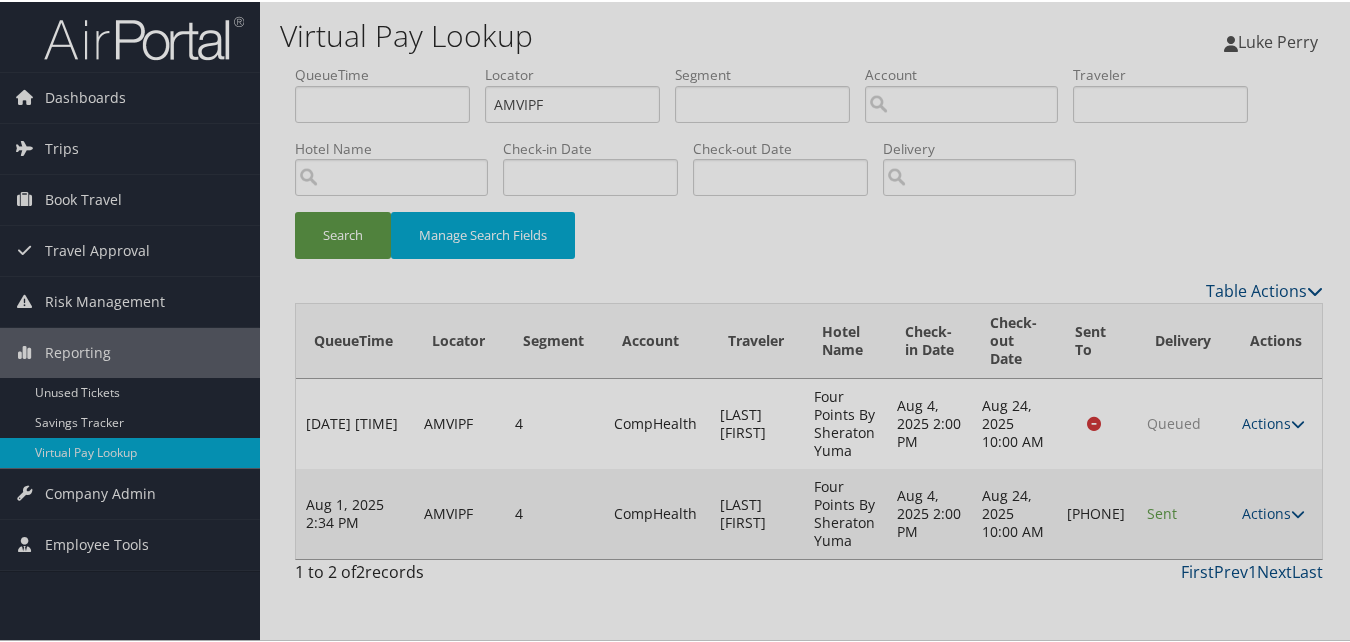 scroll, scrollTop: 0, scrollLeft: 0, axis: both 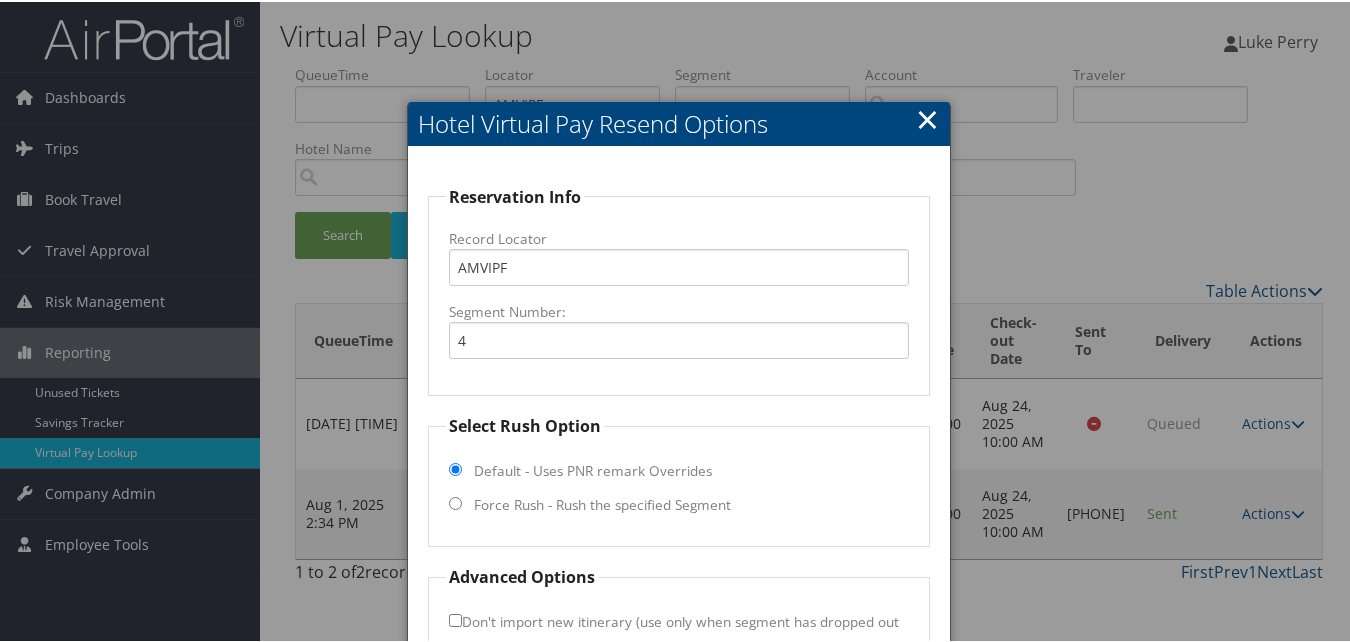 click on "Force Rush - Rush the specified Segment" at bounding box center [602, 503] 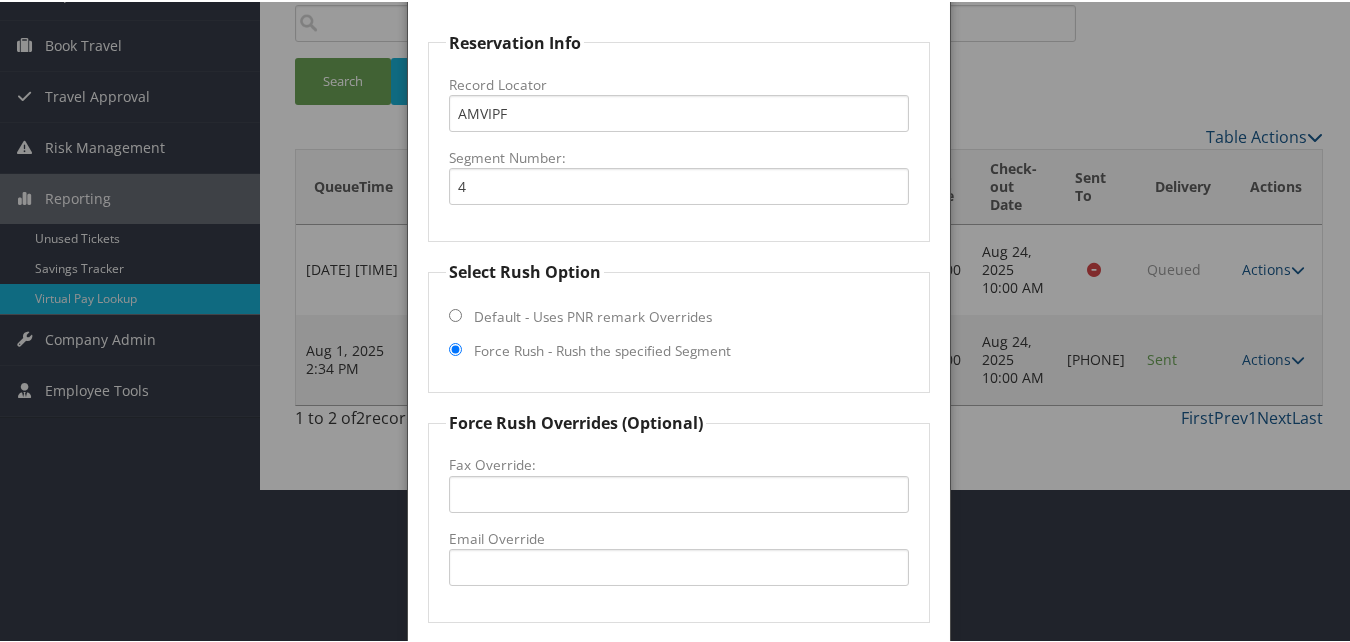 scroll, scrollTop: 200, scrollLeft: 0, axis: vertical 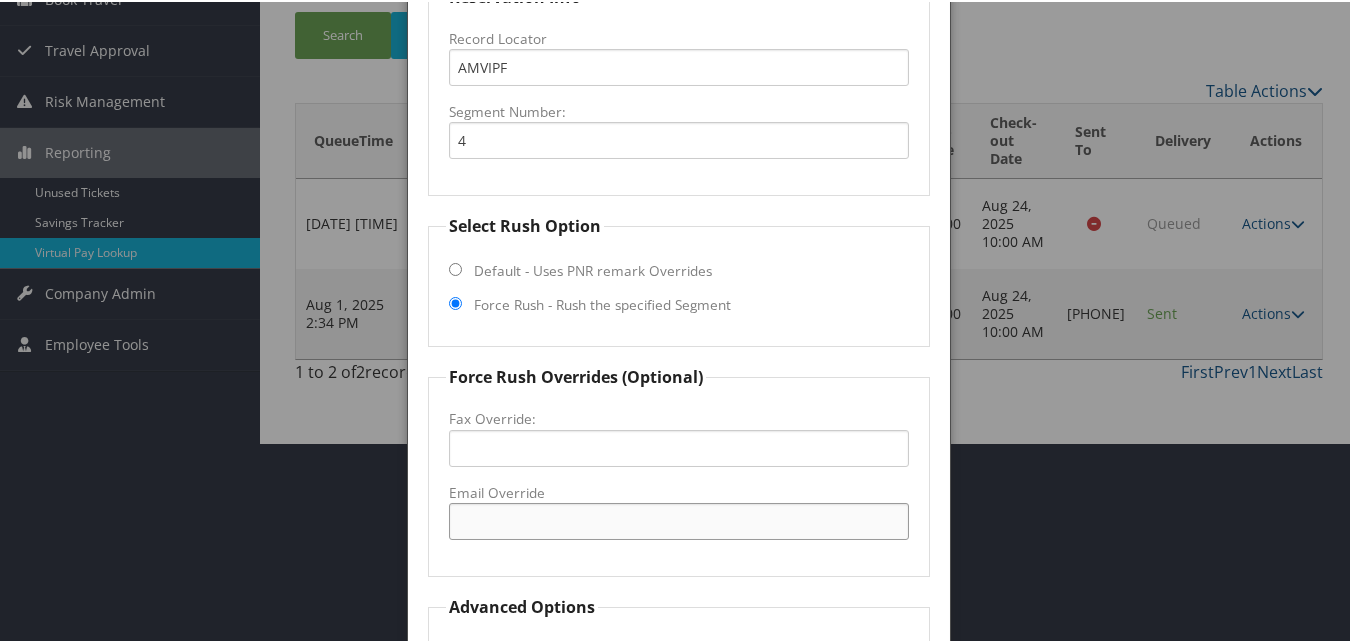 click on "Email Override" at bounding box center (678, 519) 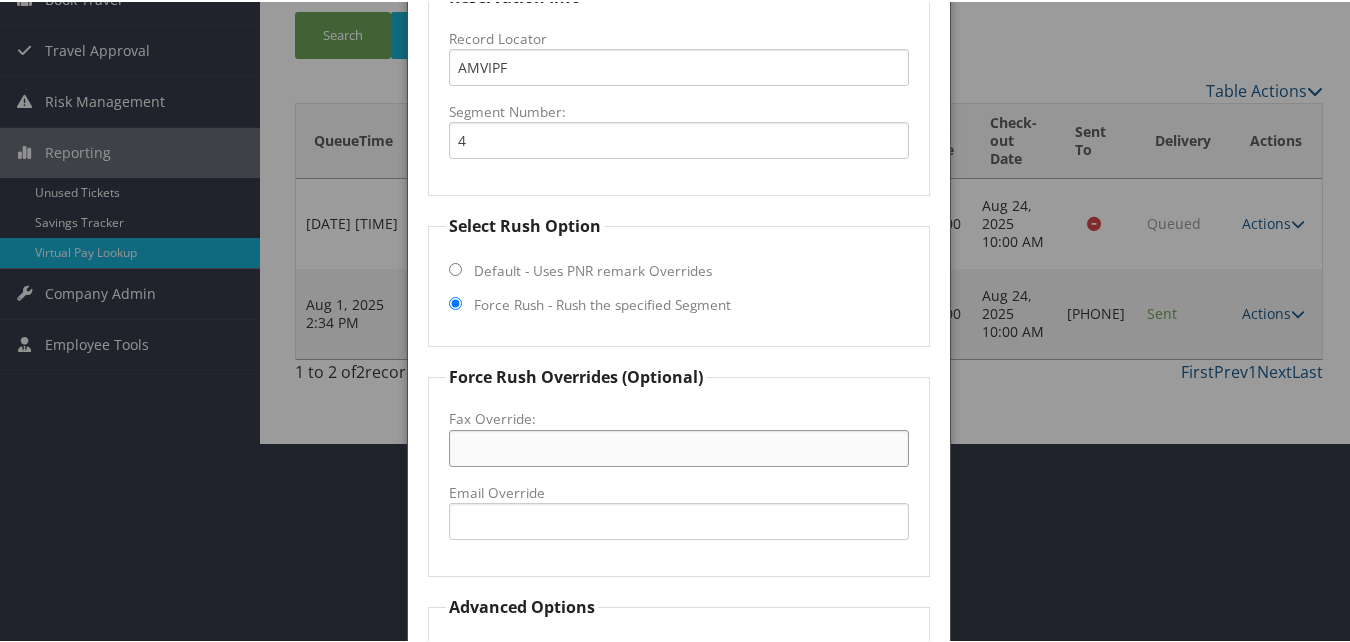 click on "Fax Override:" at bounding box center [678, 446] 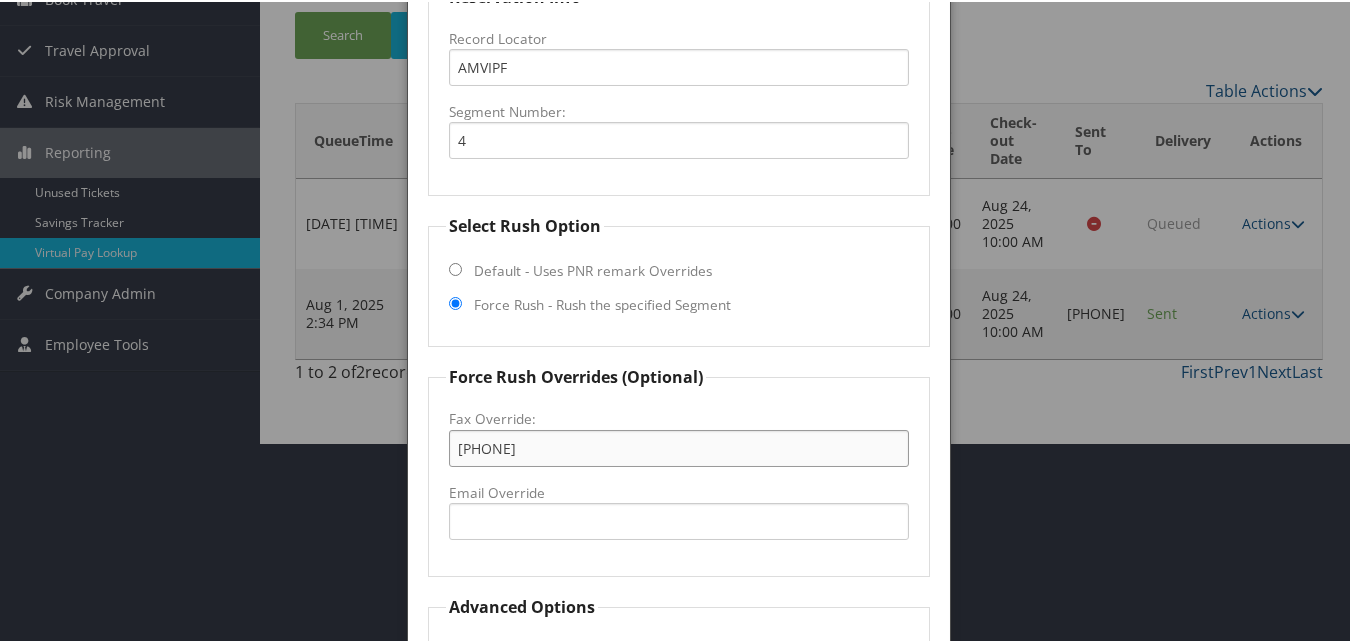 click on "[PHONE]" at bounding box center (678, 446) 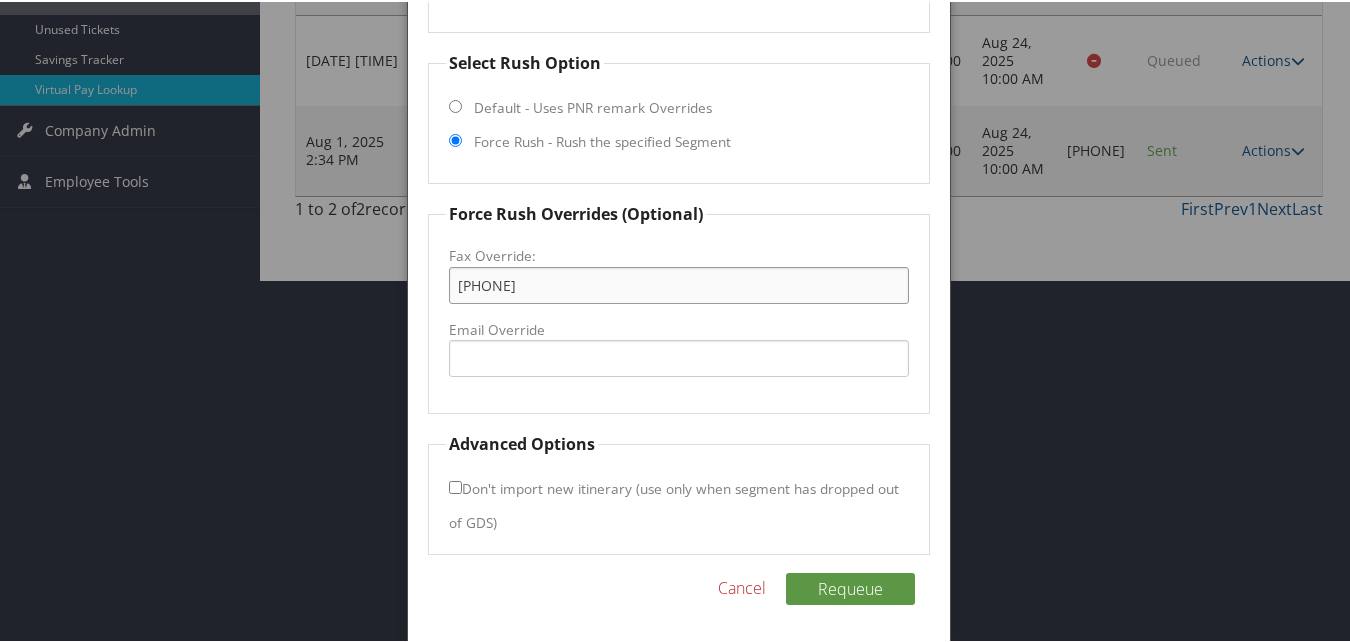scroll, scrollTop: 365, scrollLeft: 0, axis: vertical 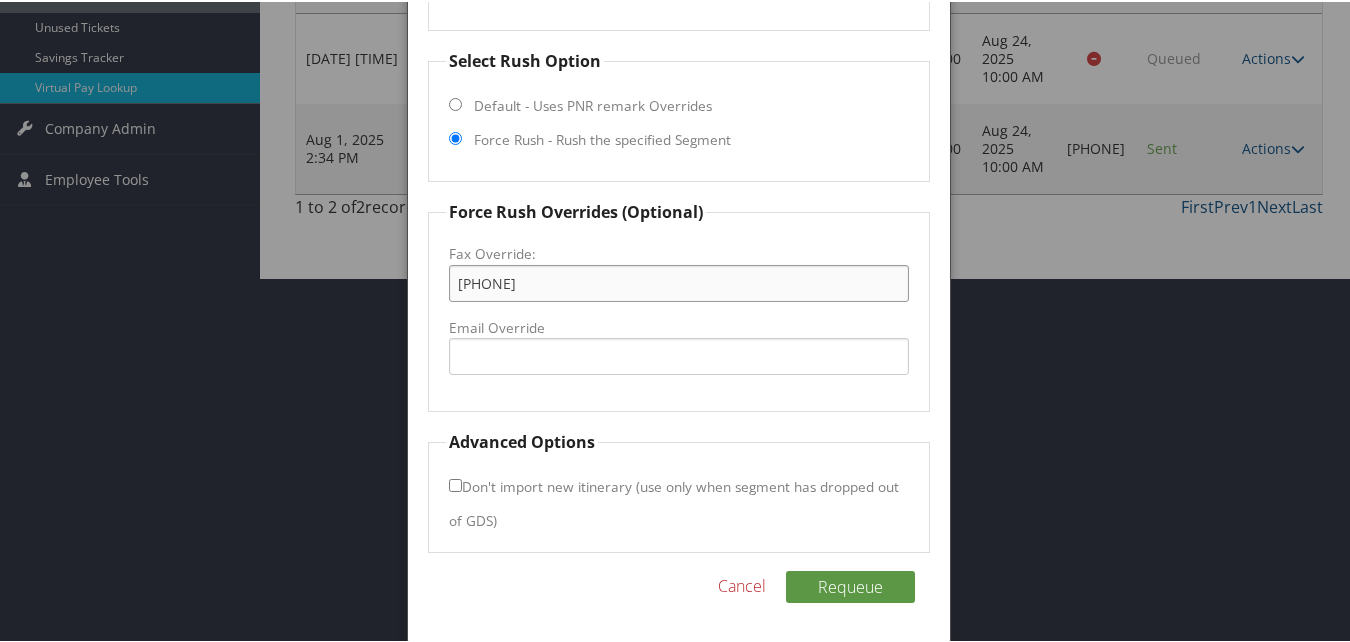 type on "[PHONE]" 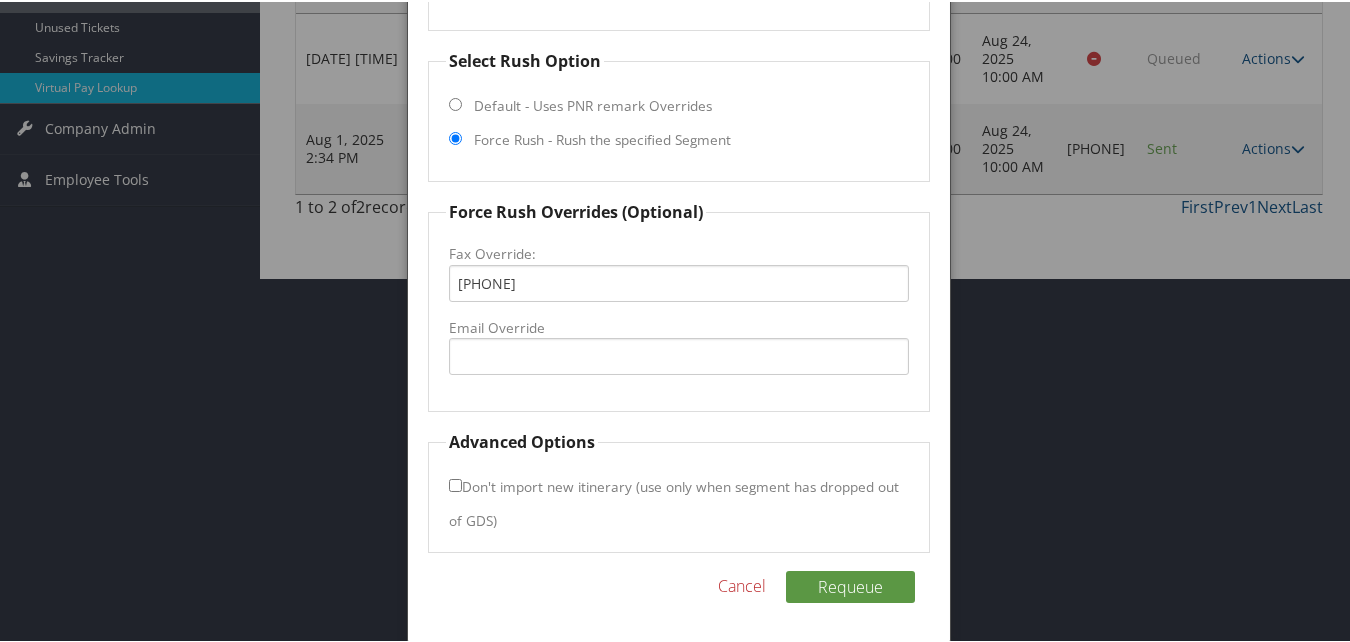 click on "Don't import new itinerary (use only when segment has dropped out of GDS)" at bounding box center [674, 501] 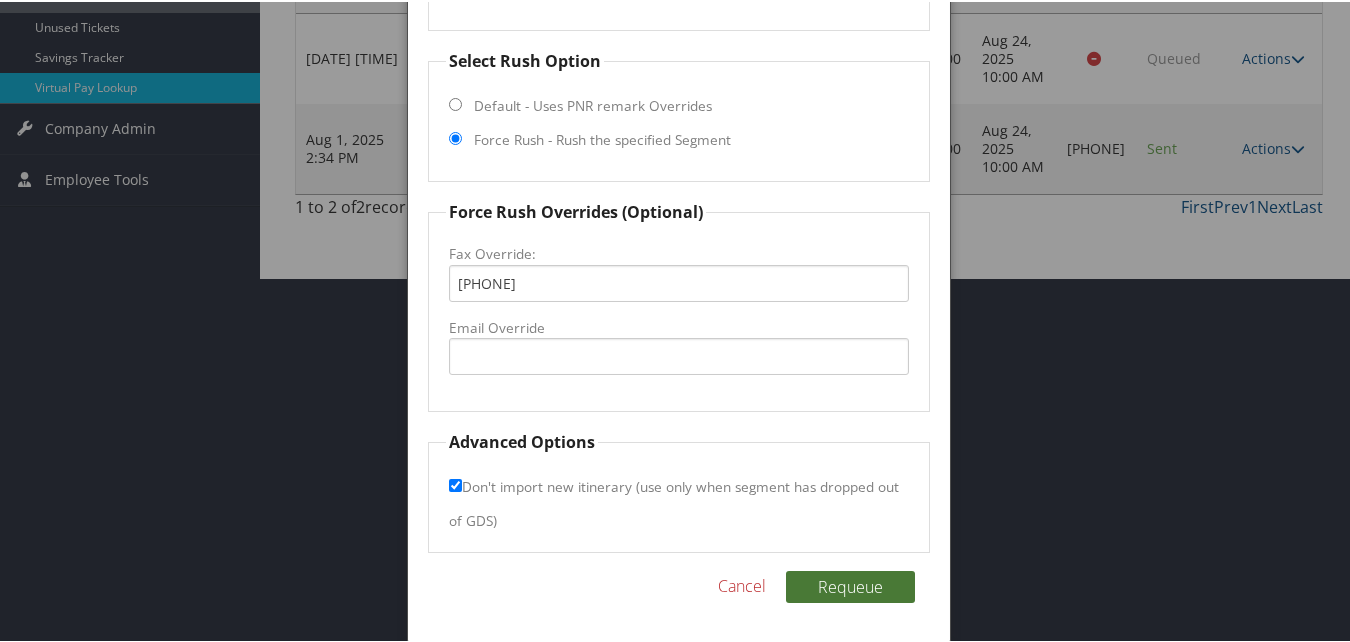 click on "Requeue" at bounding box center (850, 585) 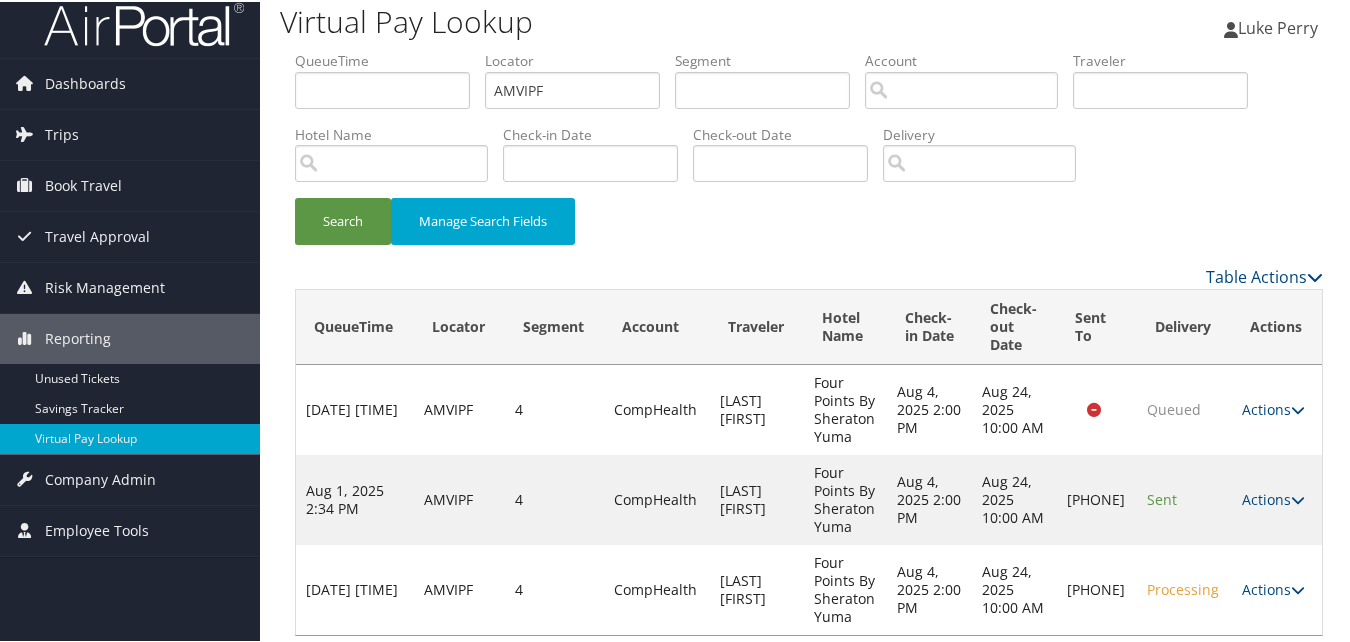 scroll, scrollTop: 0, scrollLeft: 0, axis: both 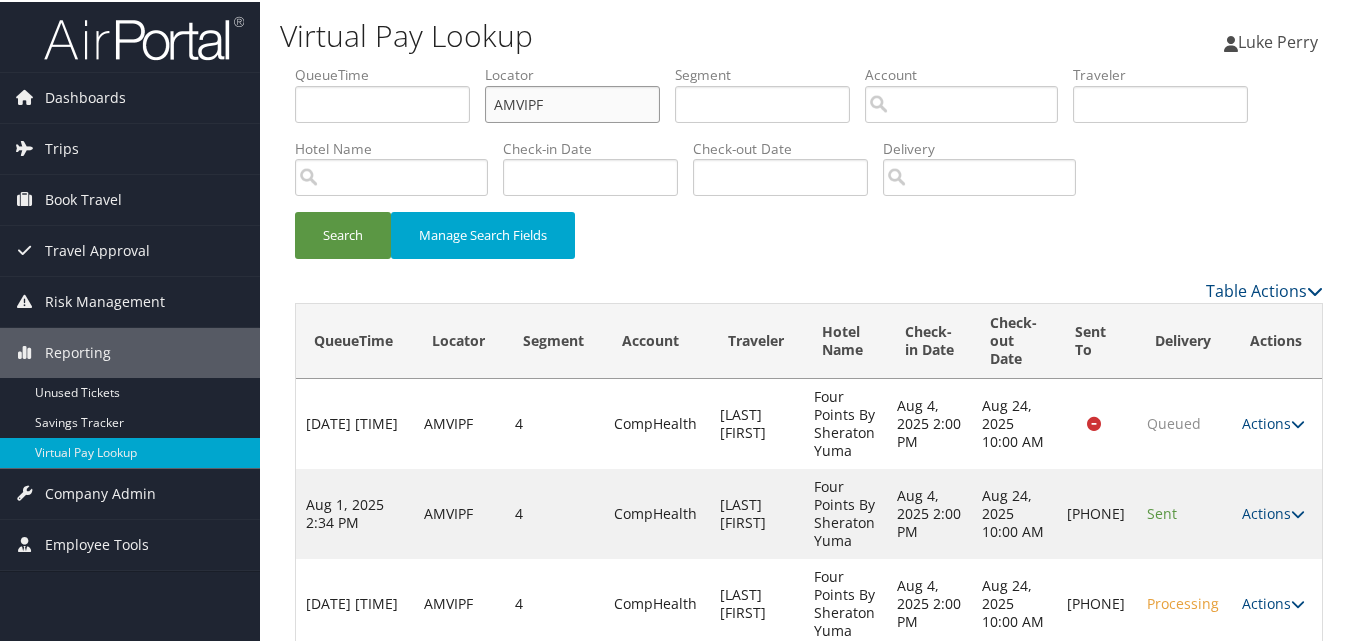 drag, startPoint x: 578, startPoint y: 113, endPoint x: 400, endPoint y: 144, distance: 180.67928 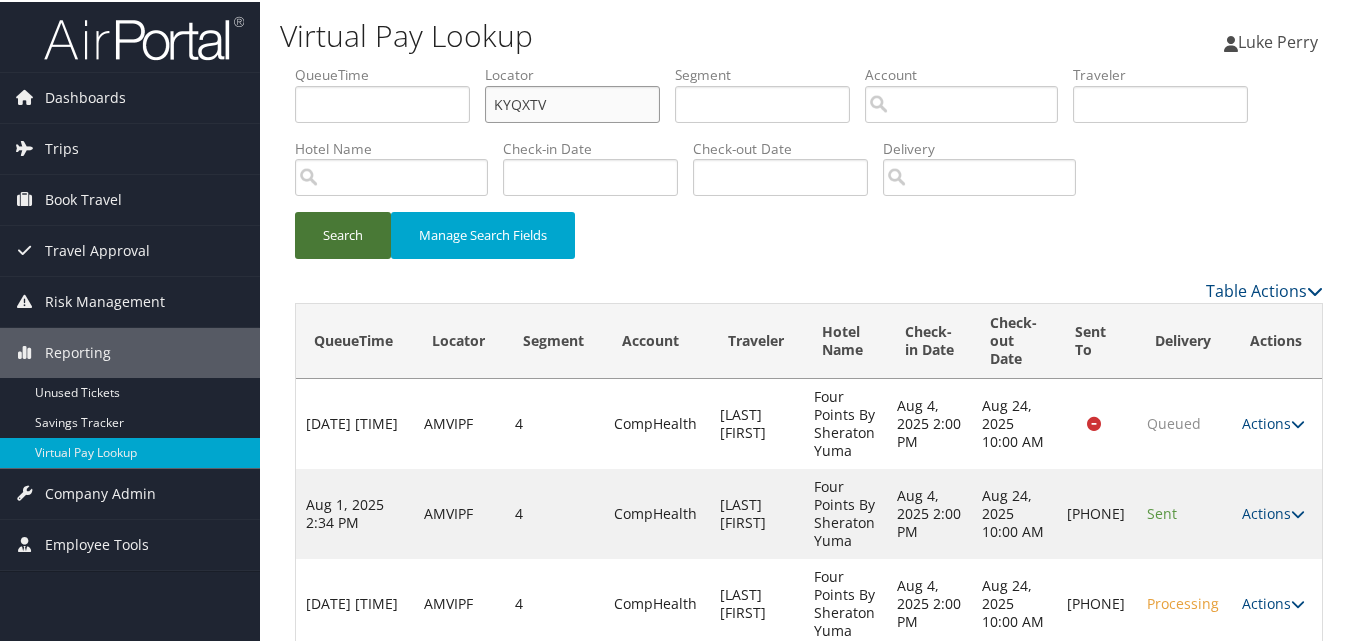 type on "KYQXTV" 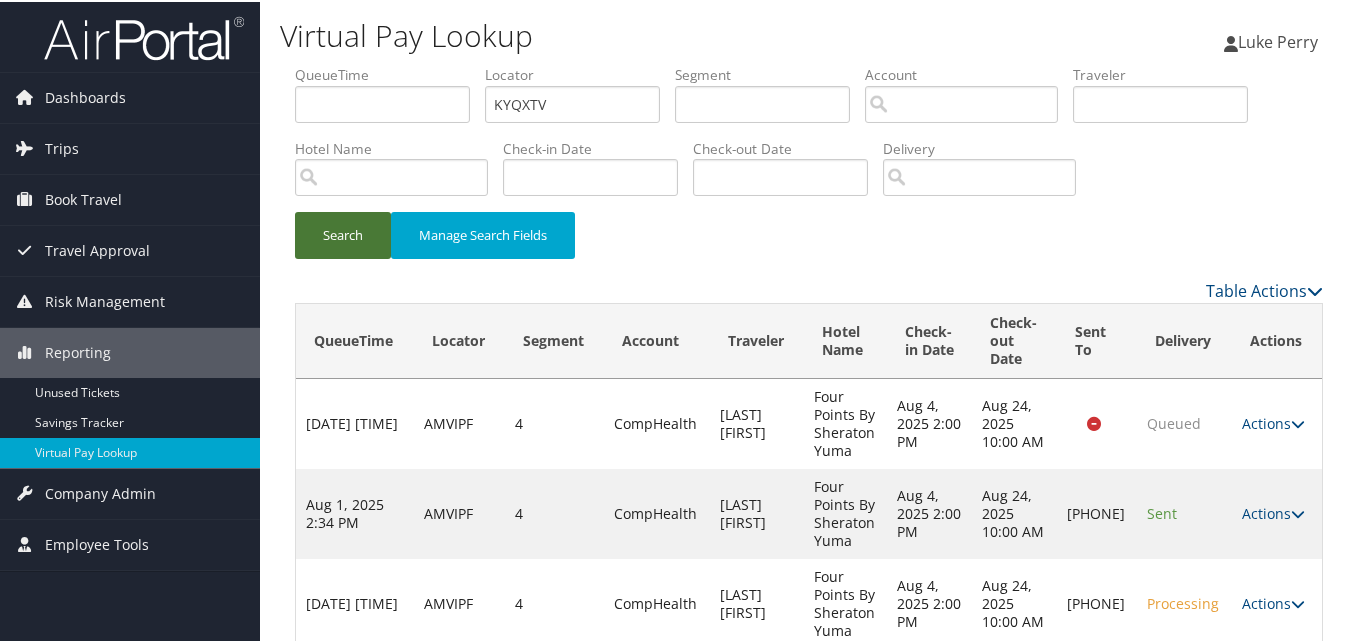 click on "Search" at bounding box center [343, 233] 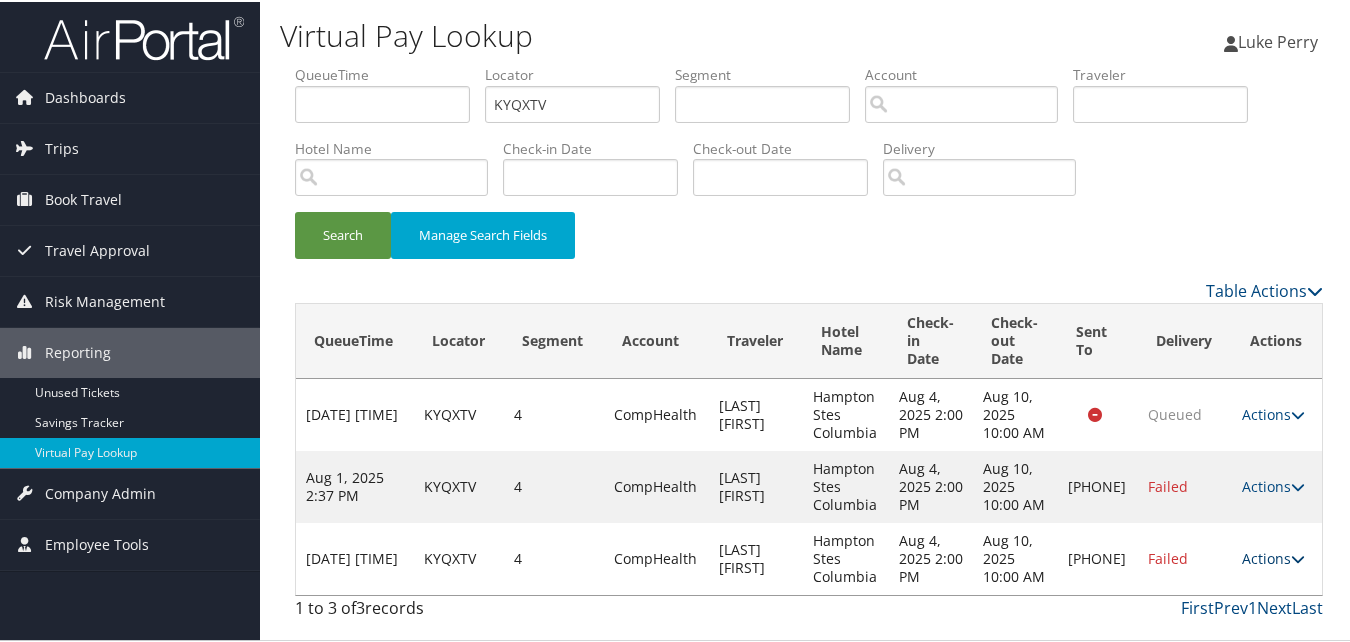 click on "Actions" at bounding box center (1273, 556) 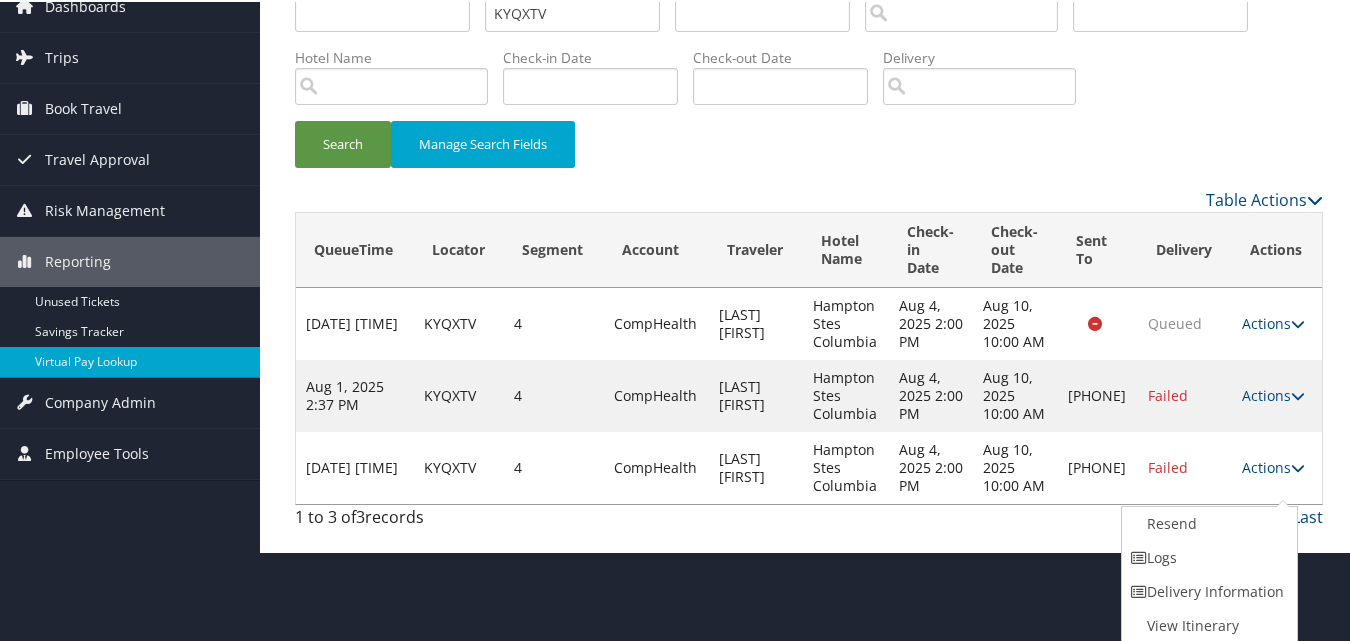 drag, startPoint x: 1198, startPoint y: 561, endPoint x: 1140, endPoint y: 548, distance: 59.439045 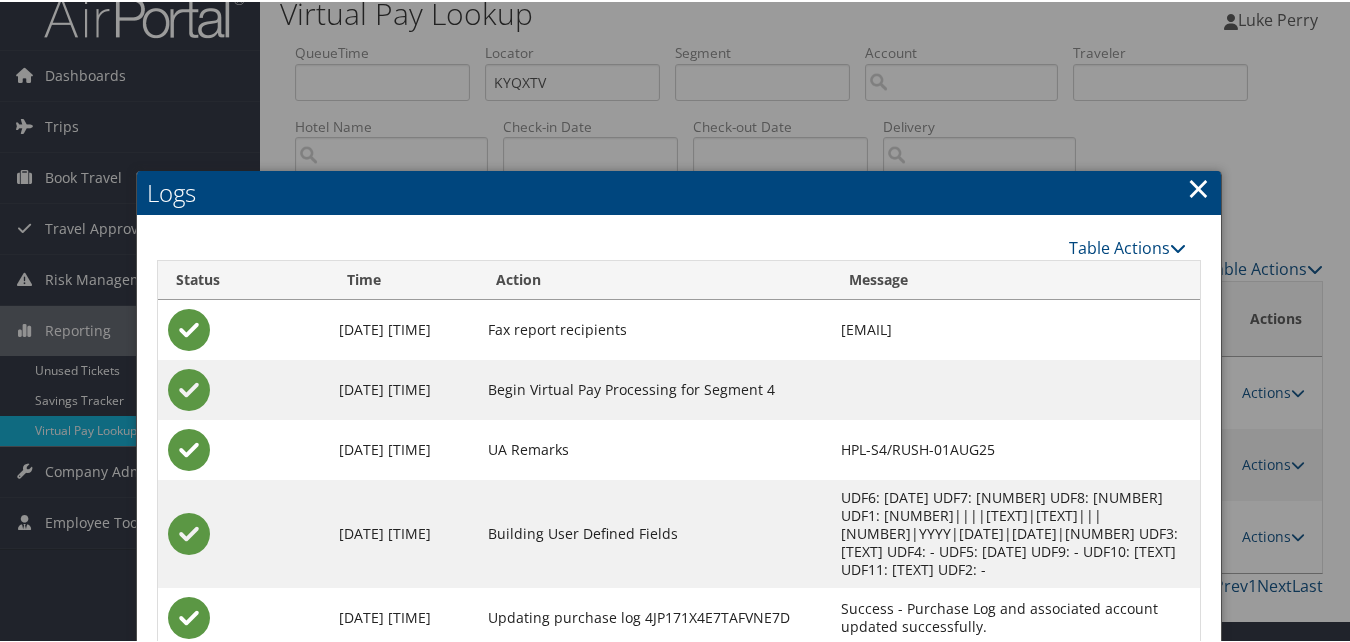 scroll, scrollTop: 184, scrollLeft: 0, axis: vertical 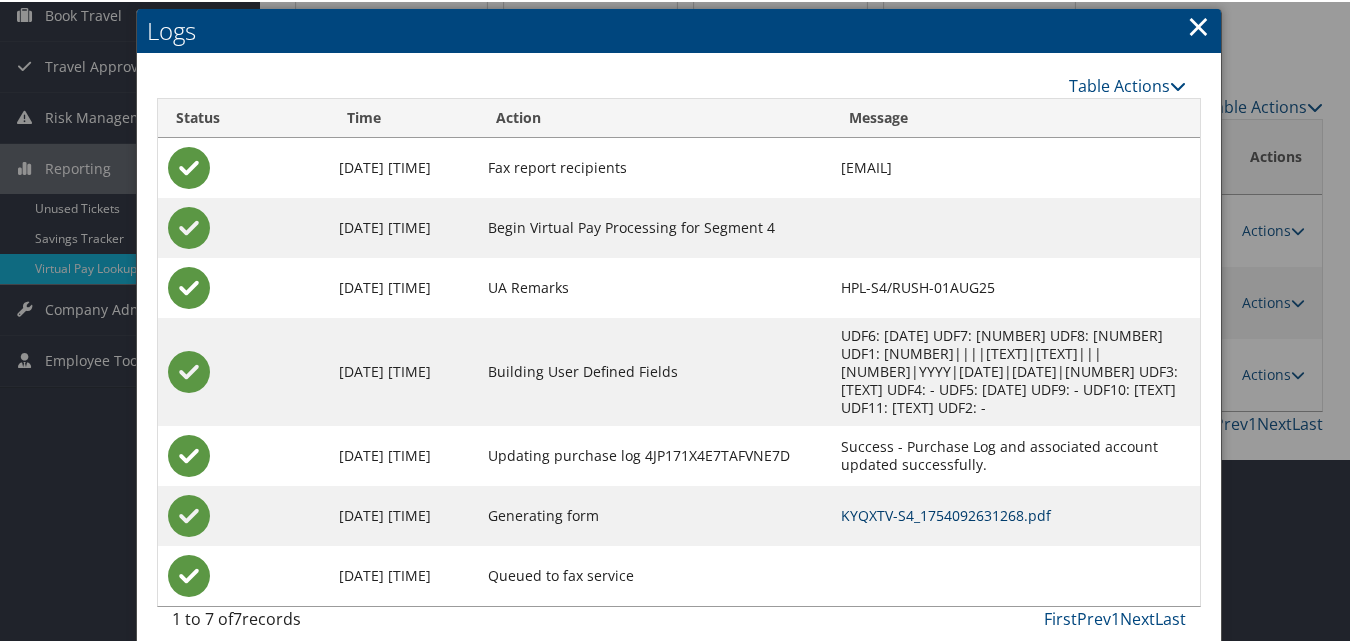 click on "KYQXTV-S4_1754092631268.pdf" at bounding box center (946, 513) 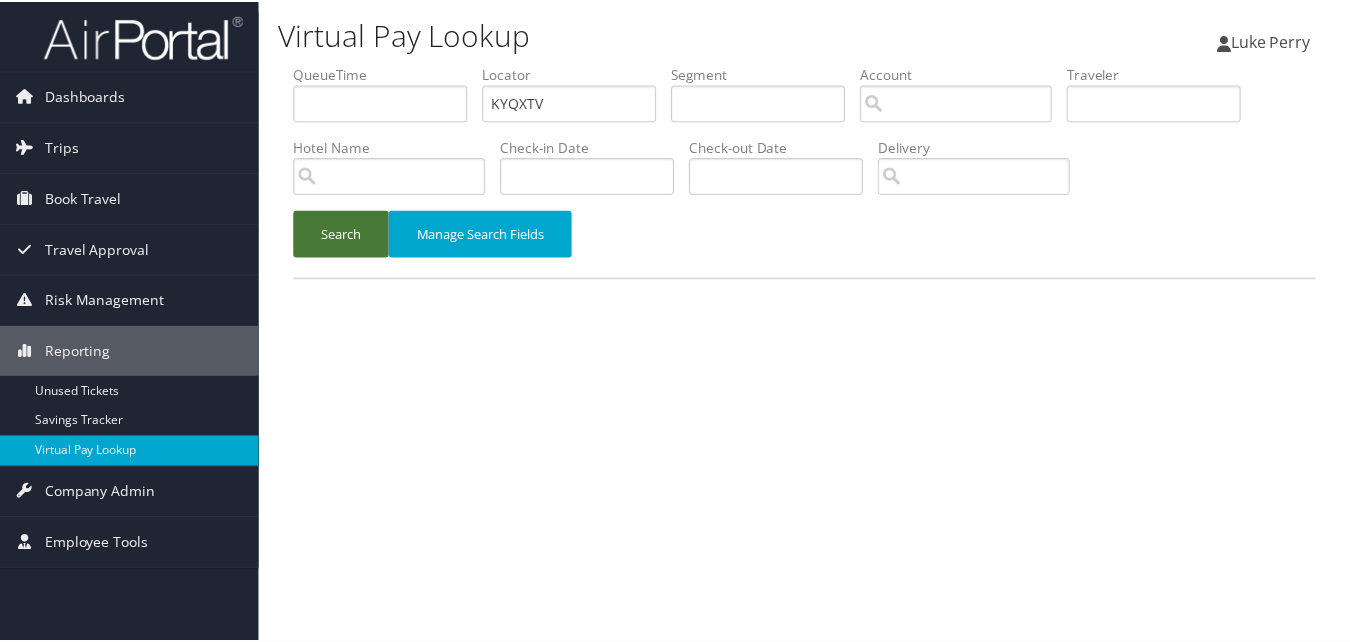 scroll, scrollTop: 0, scrollLeft: 0, axis: both 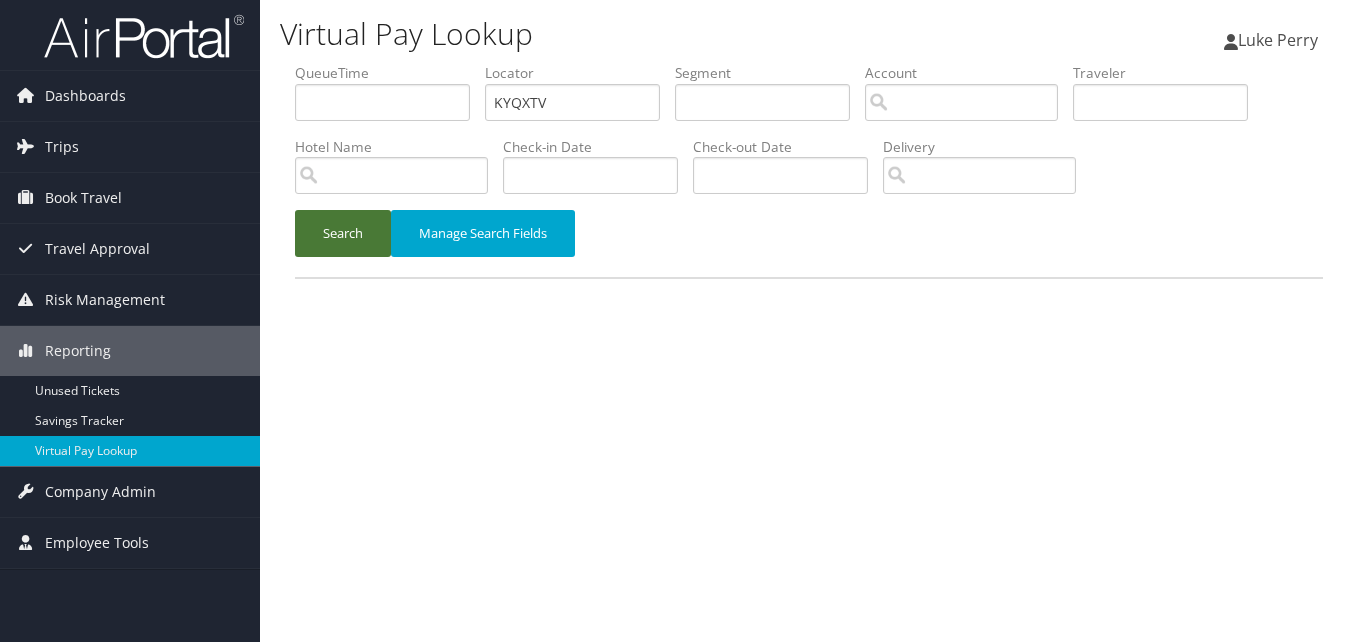 click on "Search" at bounding box center (343, 233) 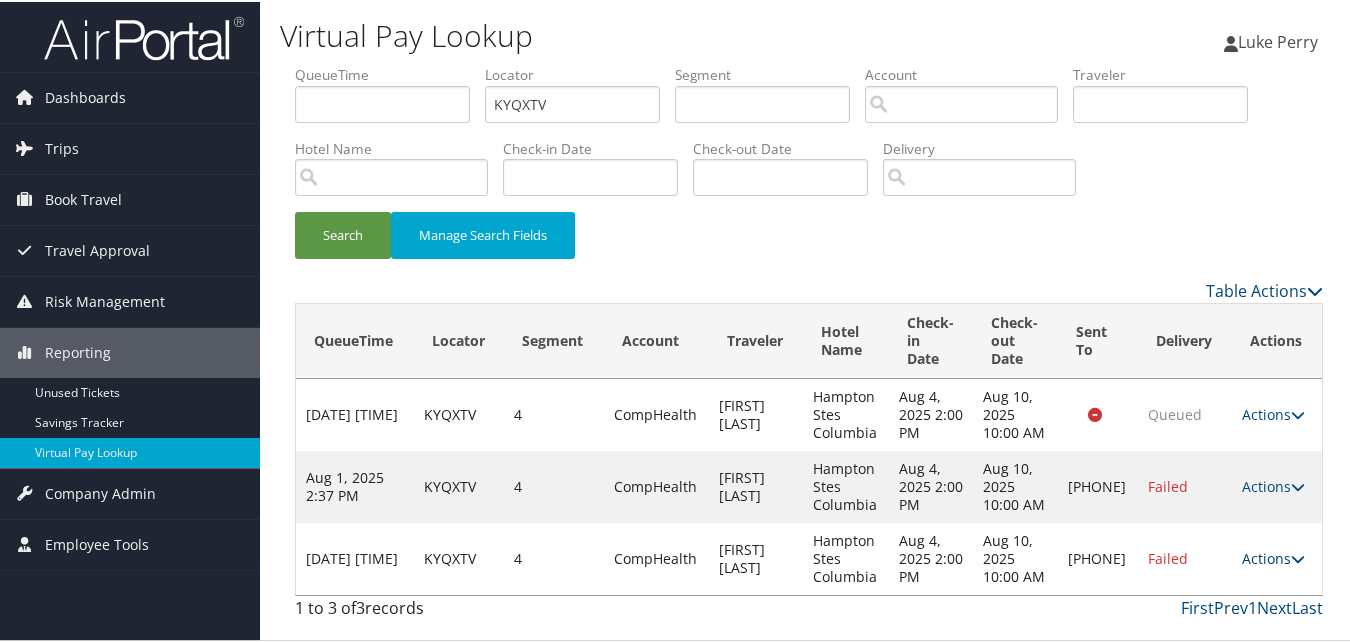 click on "Actions" at bounding box center (1273, 556) 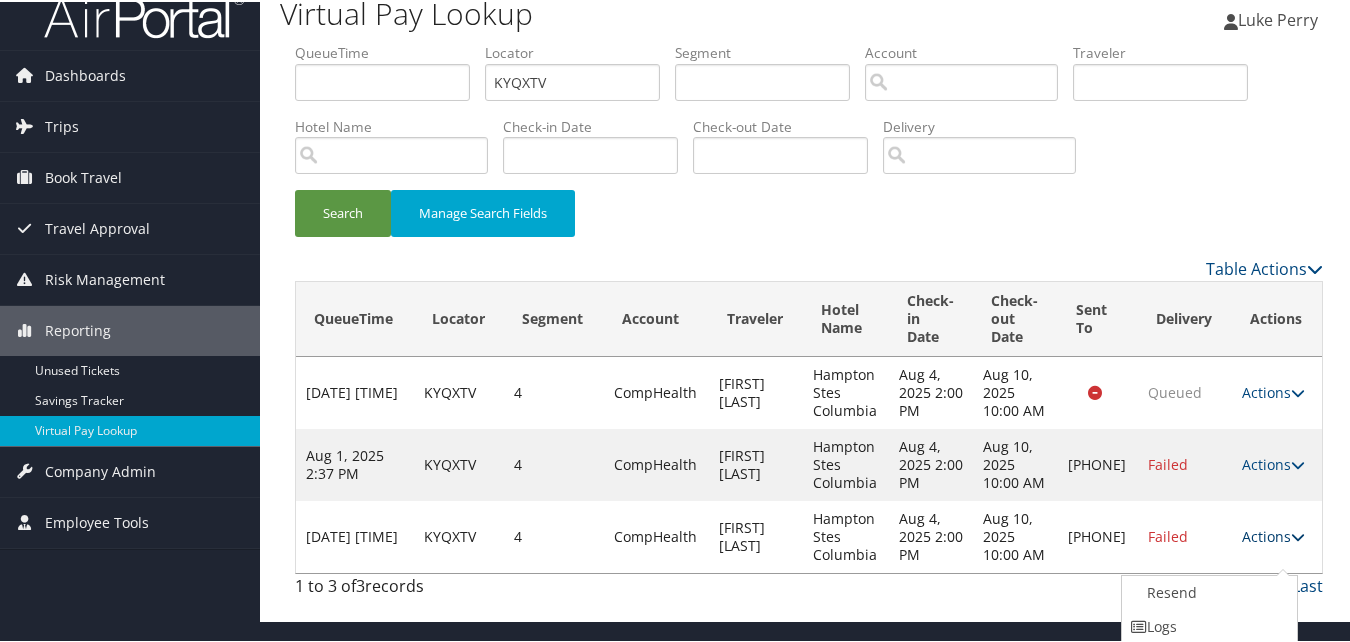 scroll, scrollTop: 91, scrollLeft: 0, axis: vertical 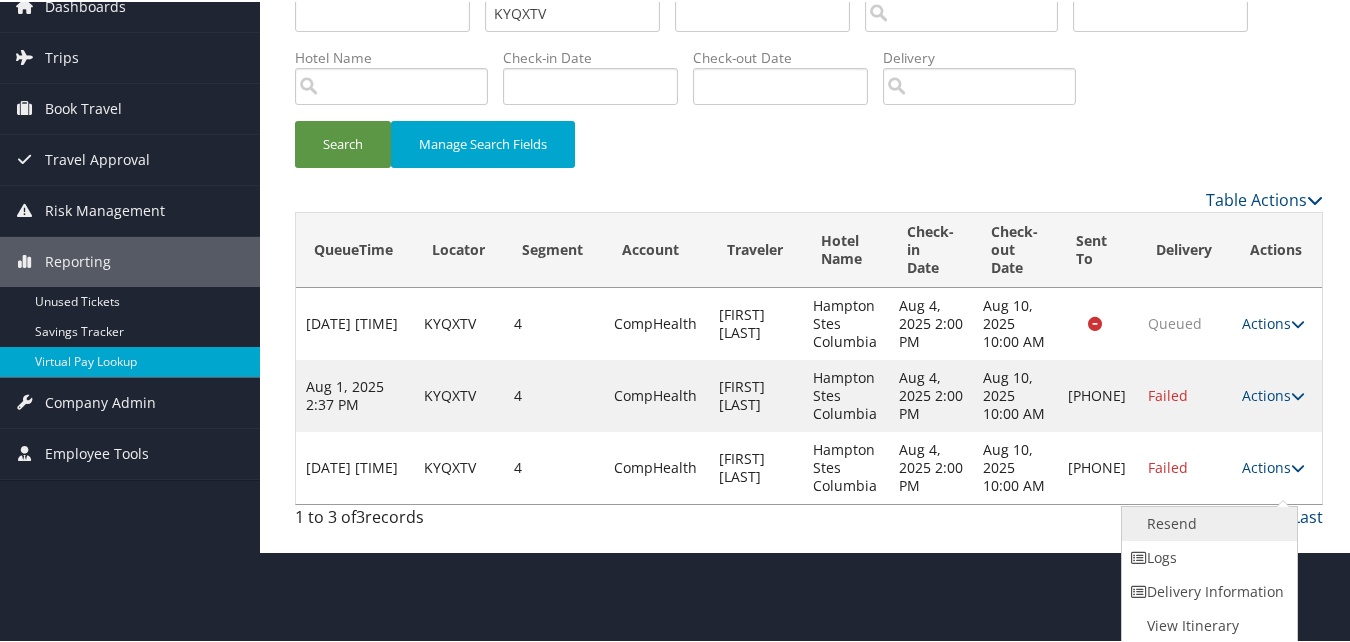 click on "Resend" at bounding box center [1207, 522] 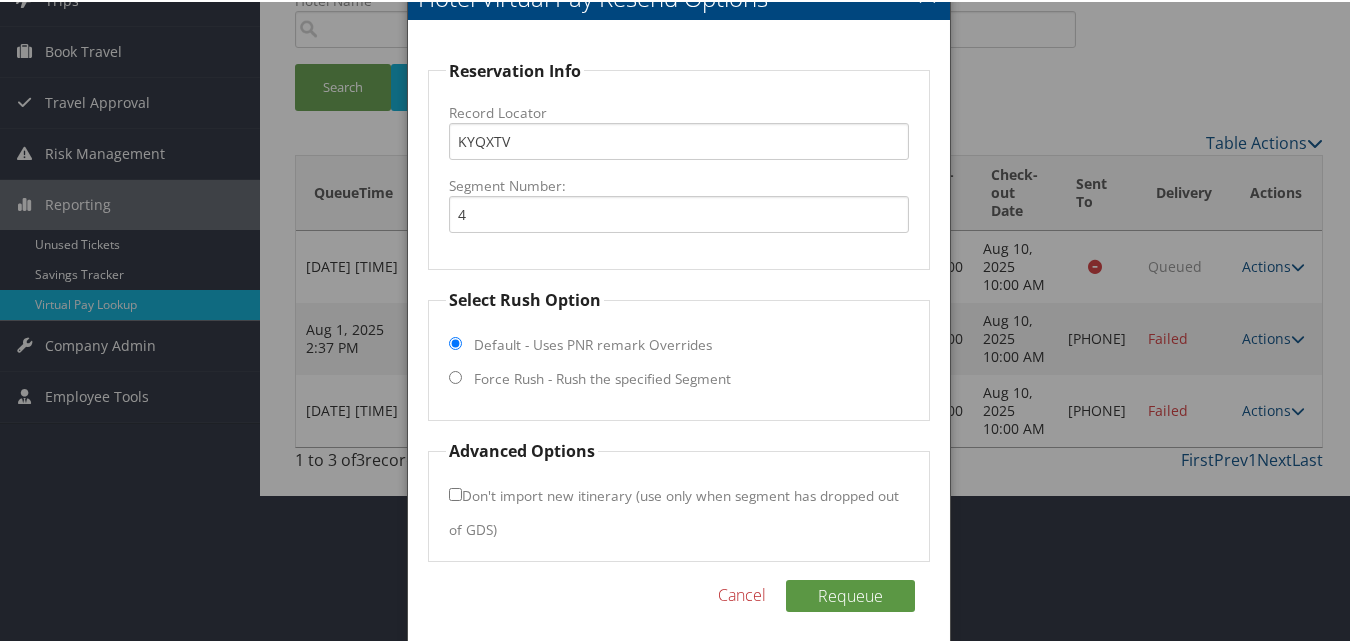 scroll, scrollTop: 157, scrollLeft: 0, axis: vertical 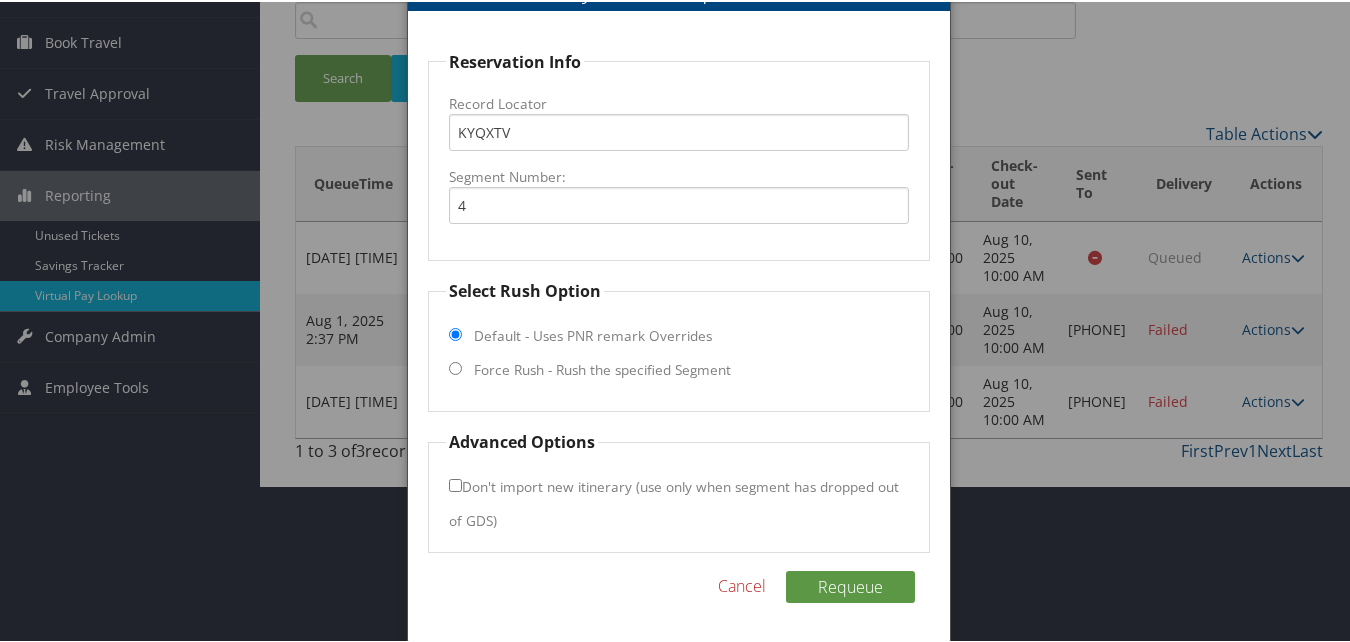 click on "Force Rush - Rush the specified Segment" at bounding box center [455, 366] 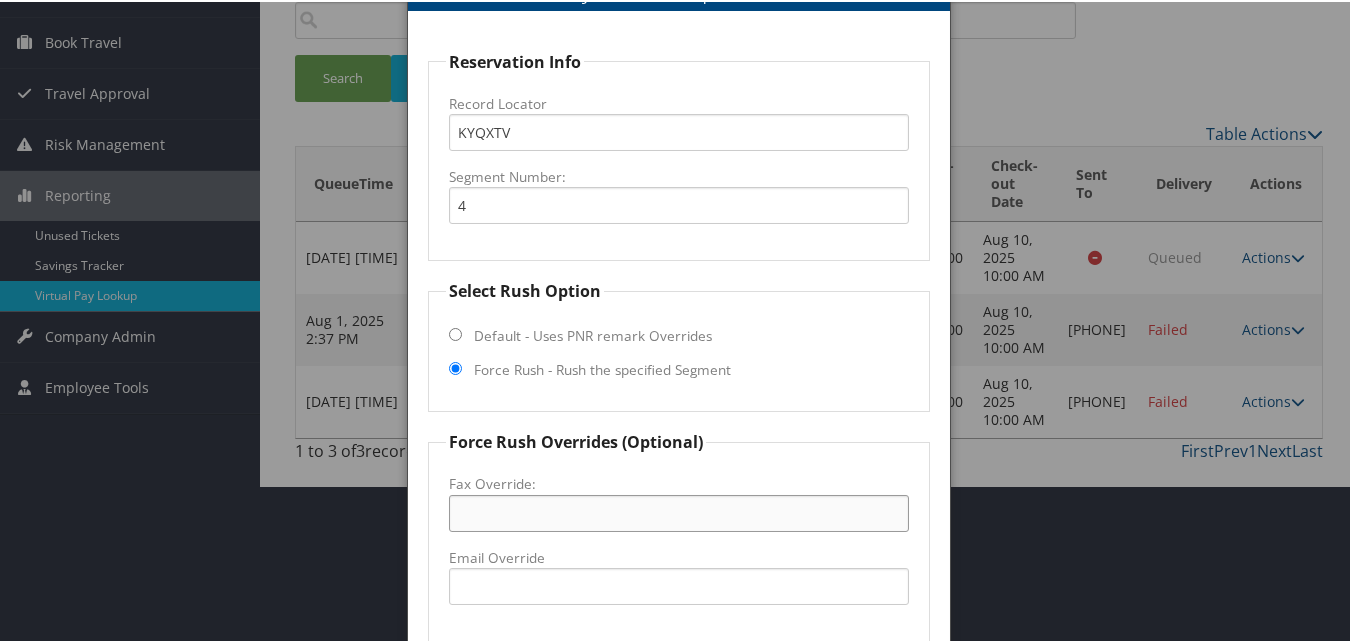 click on "Fax Override:" at bounding box center (678, 511) 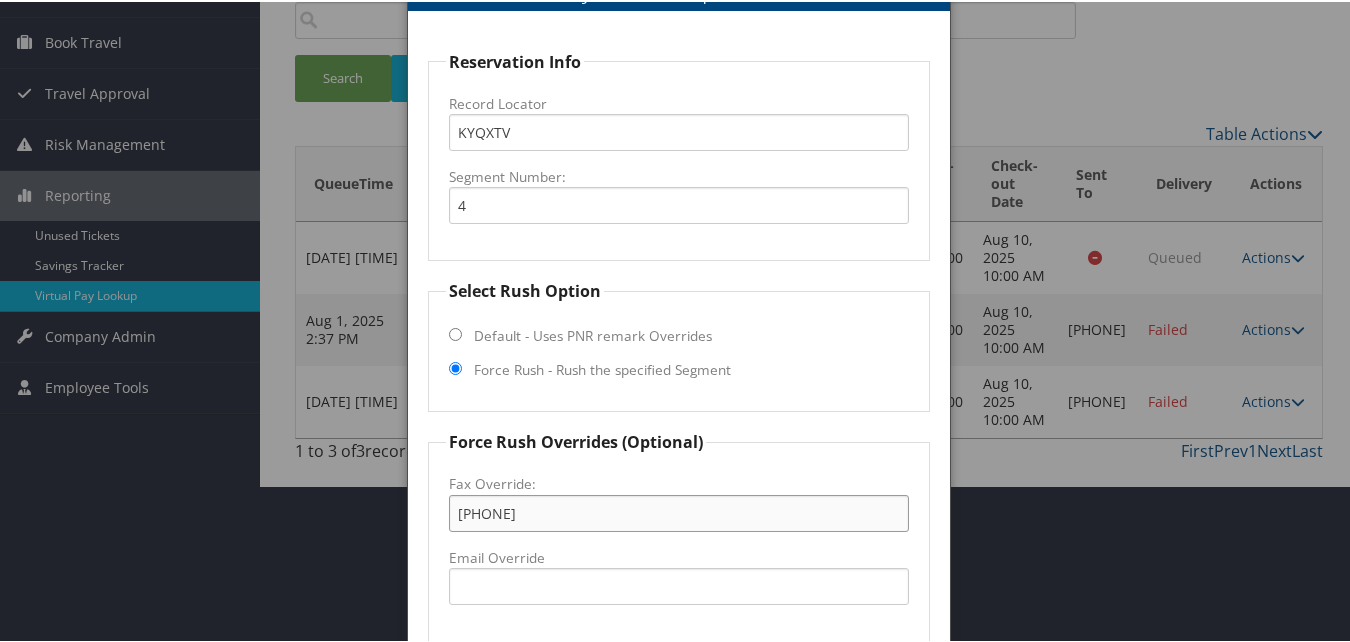 click on "[PHONE]" at bounding box center (678, 511) 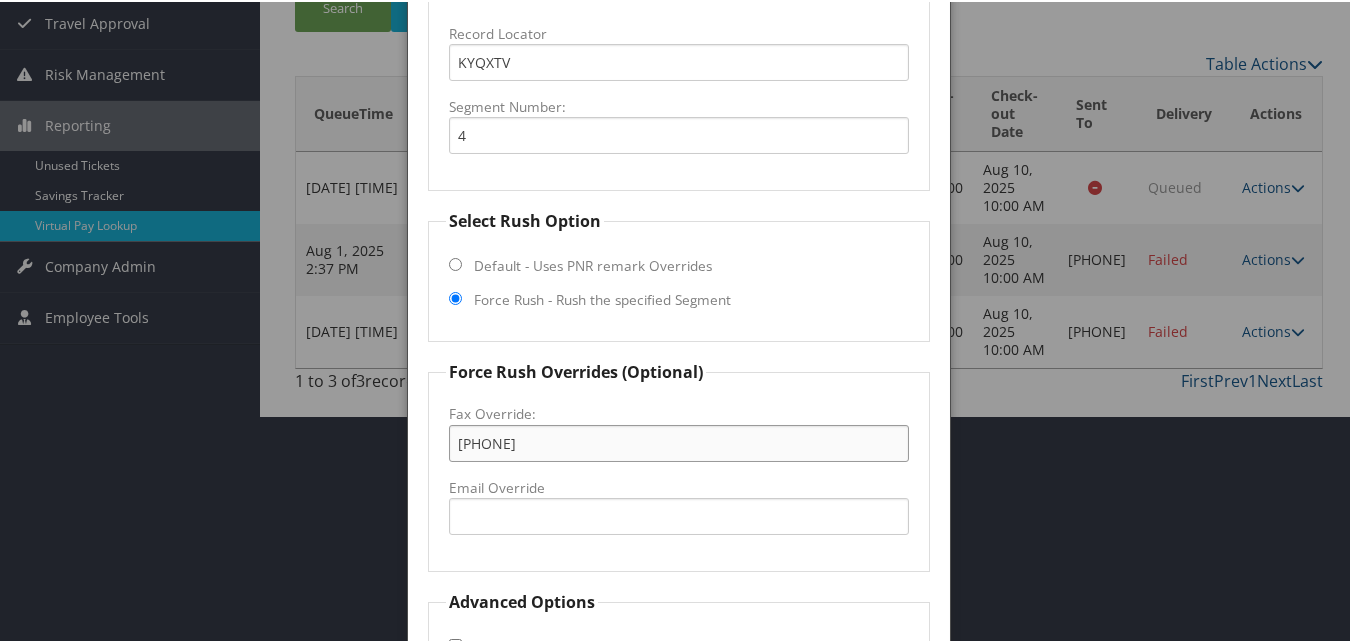 scroll, scrollTop: 357, scrollLeft: 0, axis: vertical 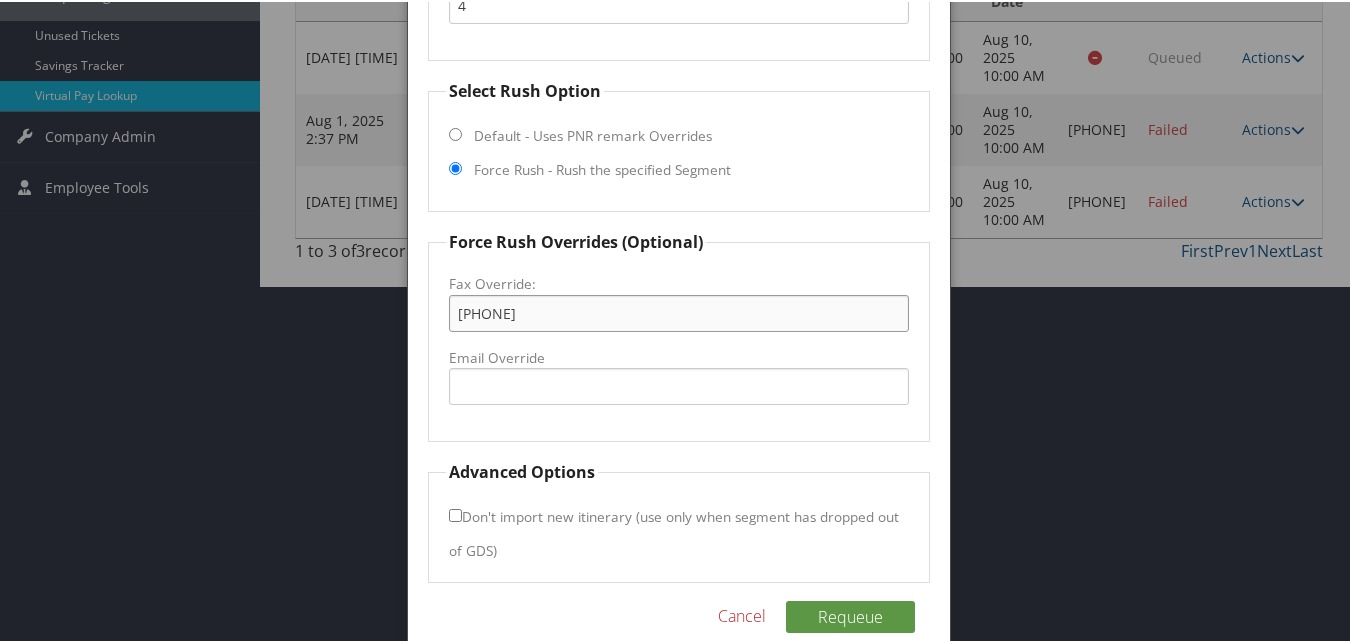type on "[PHONE]" 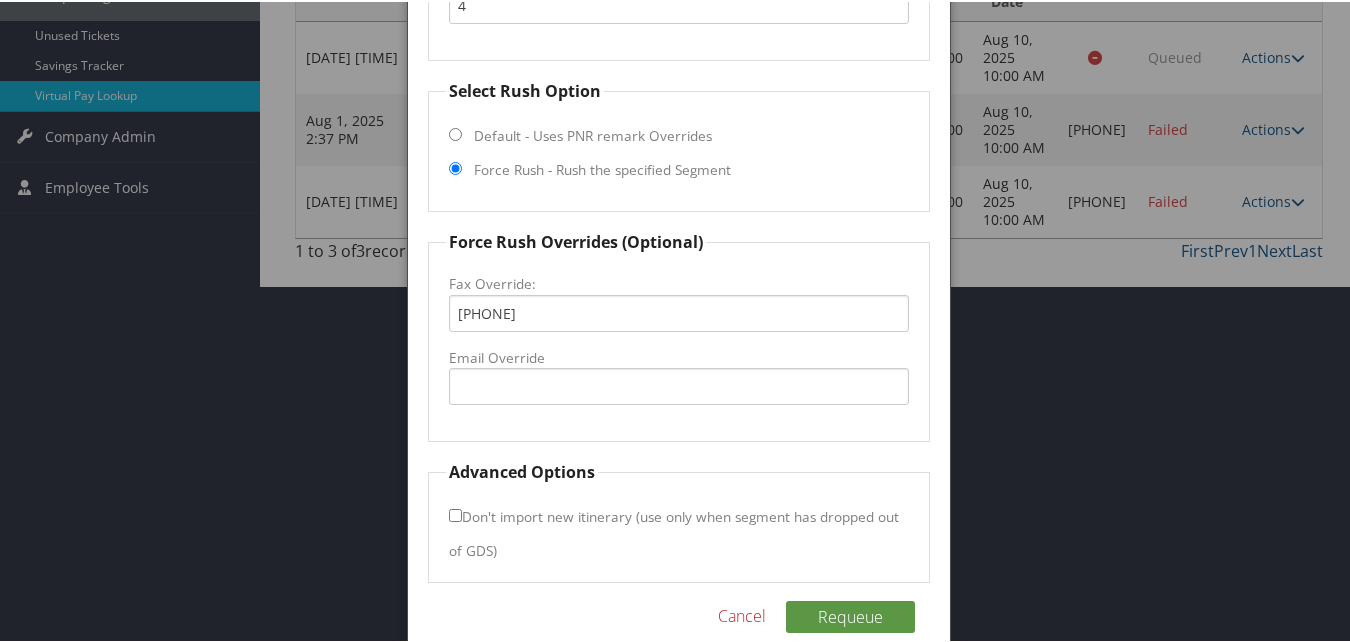 click on "Don't import new itinerary (use only when segment has dropped out of GDS)" at bounding box center (455, 513) 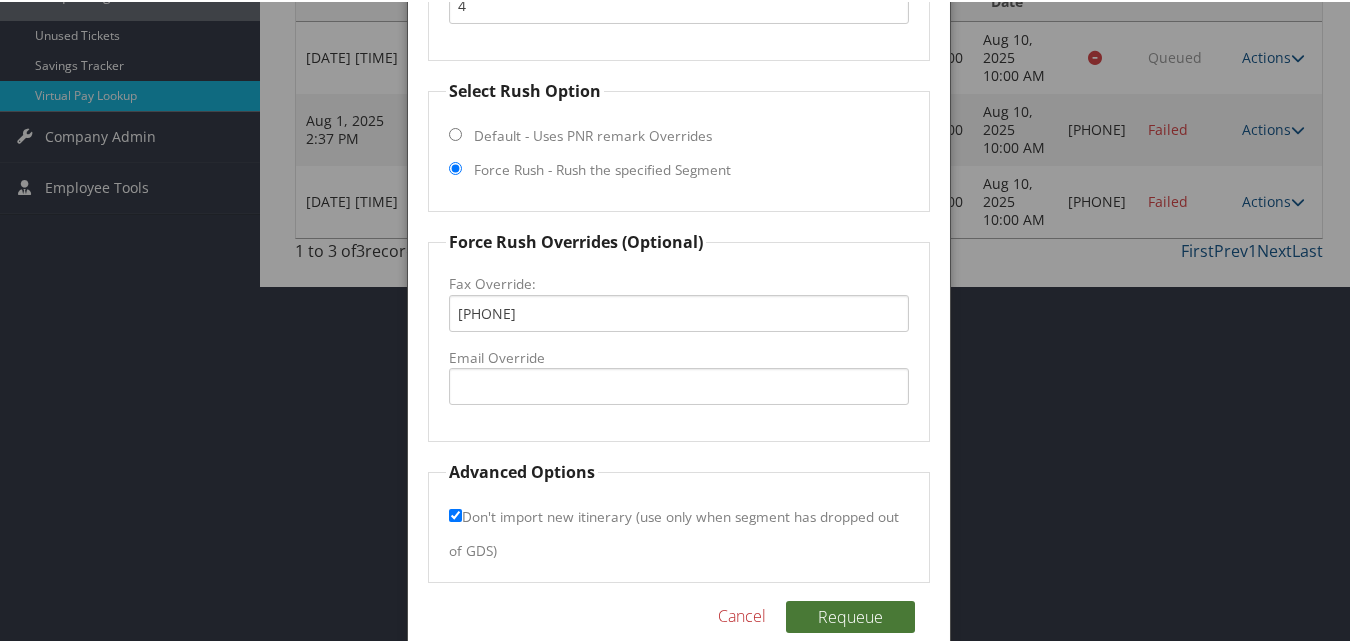 click on "Requeue" at bounding box center (850, 615) 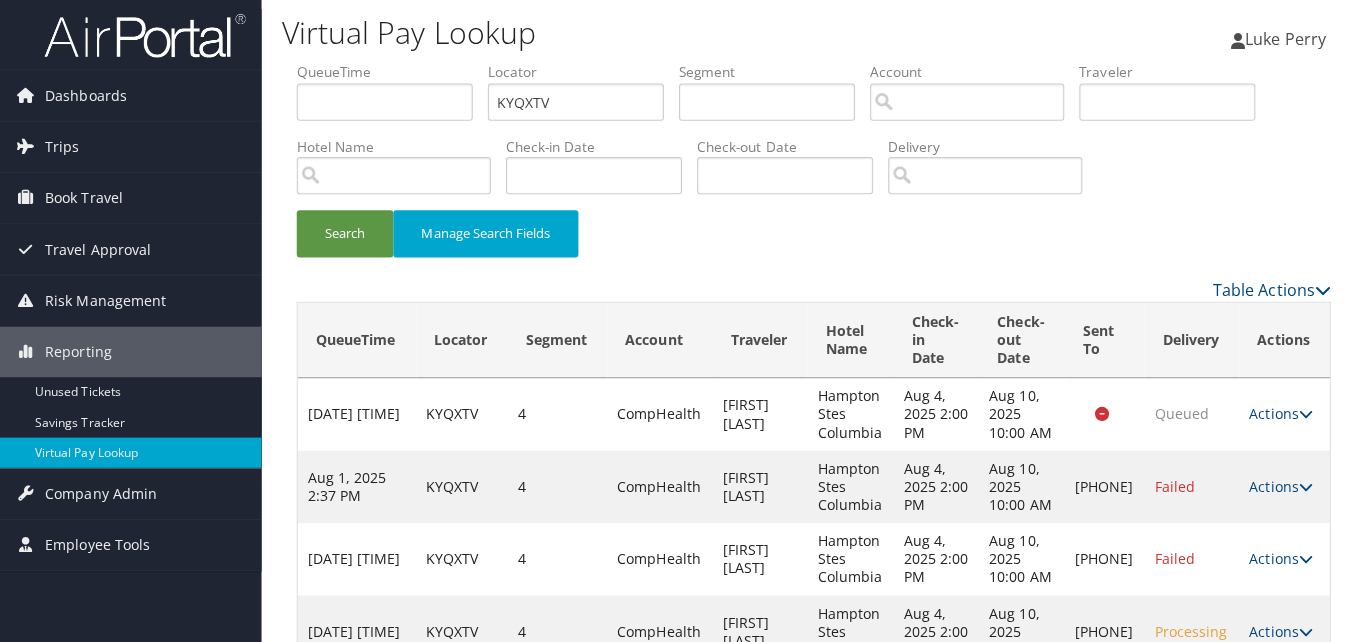 scroll, scrollTop: 0, scrollLeft: 0, axis: both 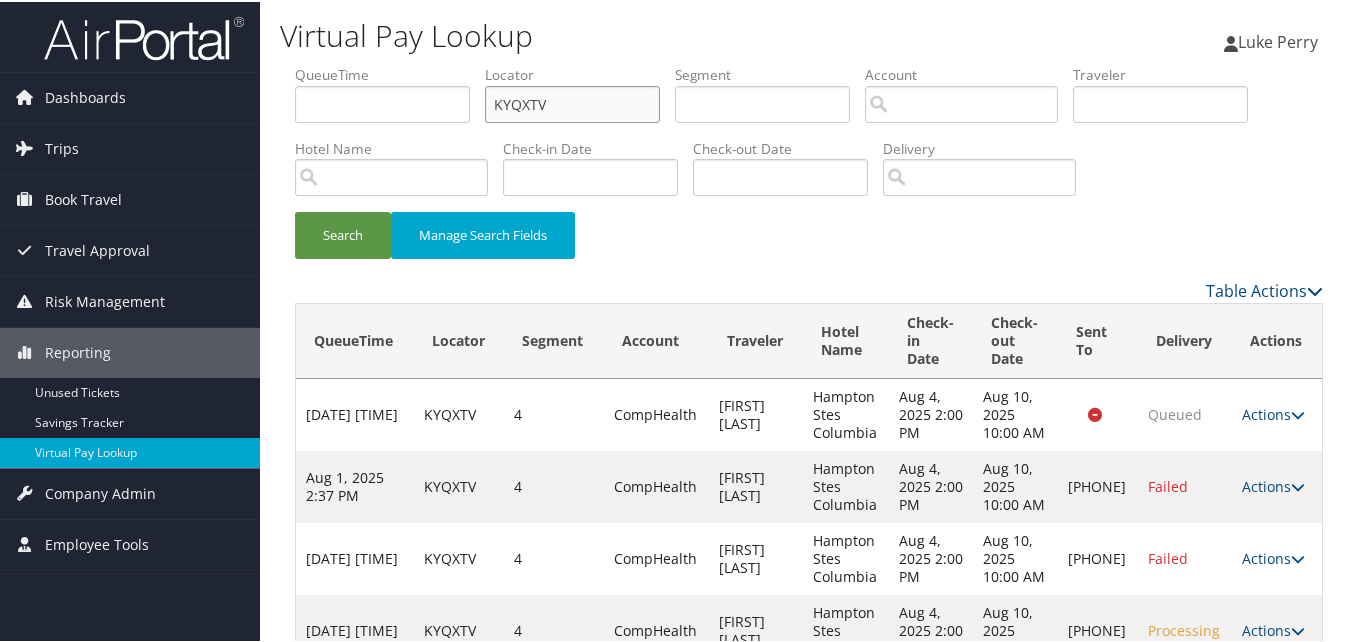 drag, startPoint x: 567, startPoint y: 108, endPoint x: 390, endPoint y: 147, distance: 181.2457 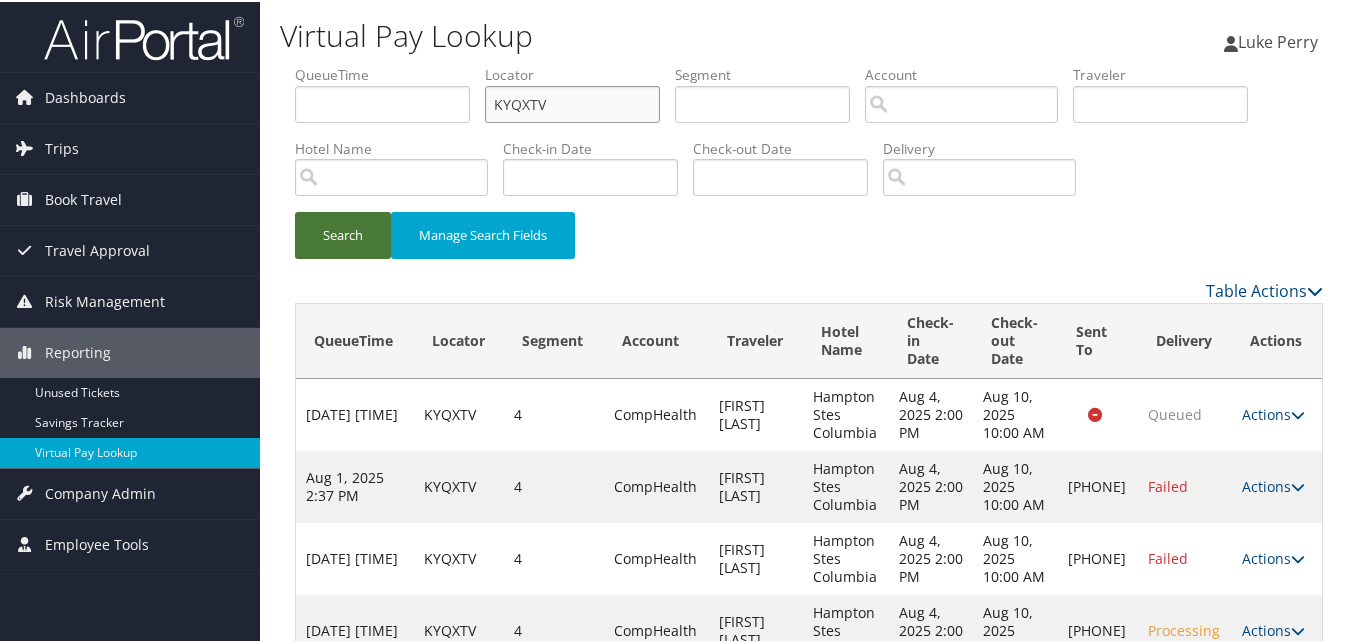 paste on "CGKAFH" 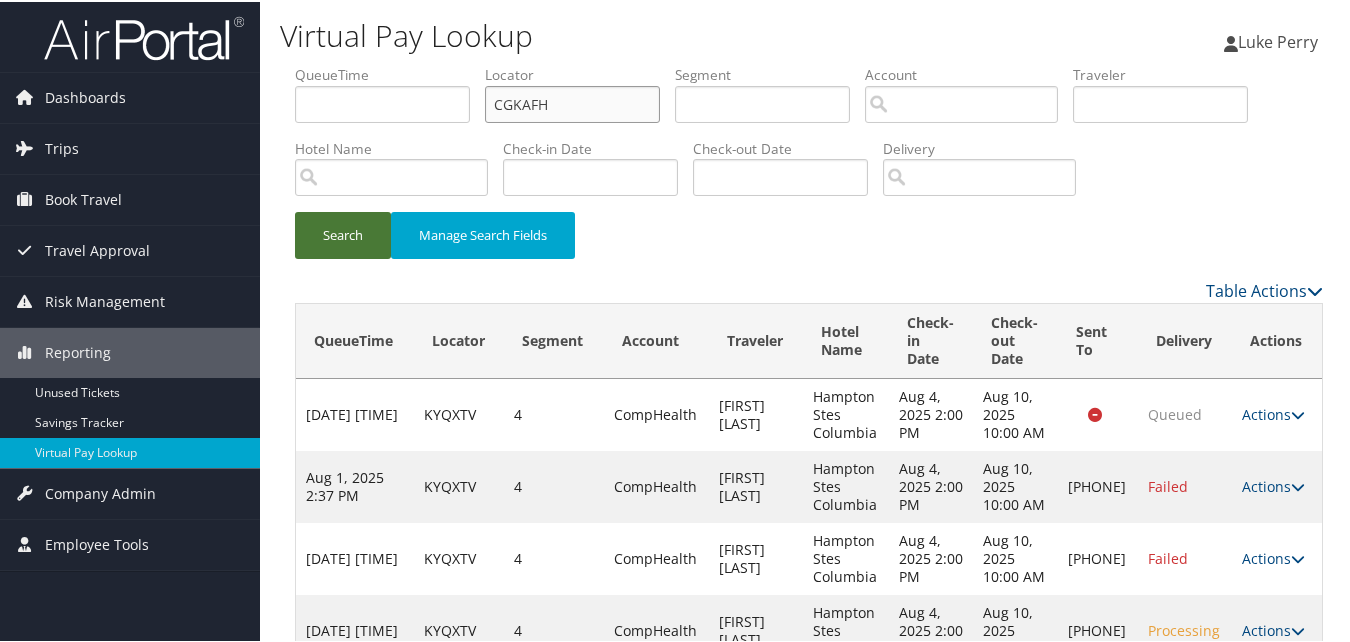 type on "CGKAFH" 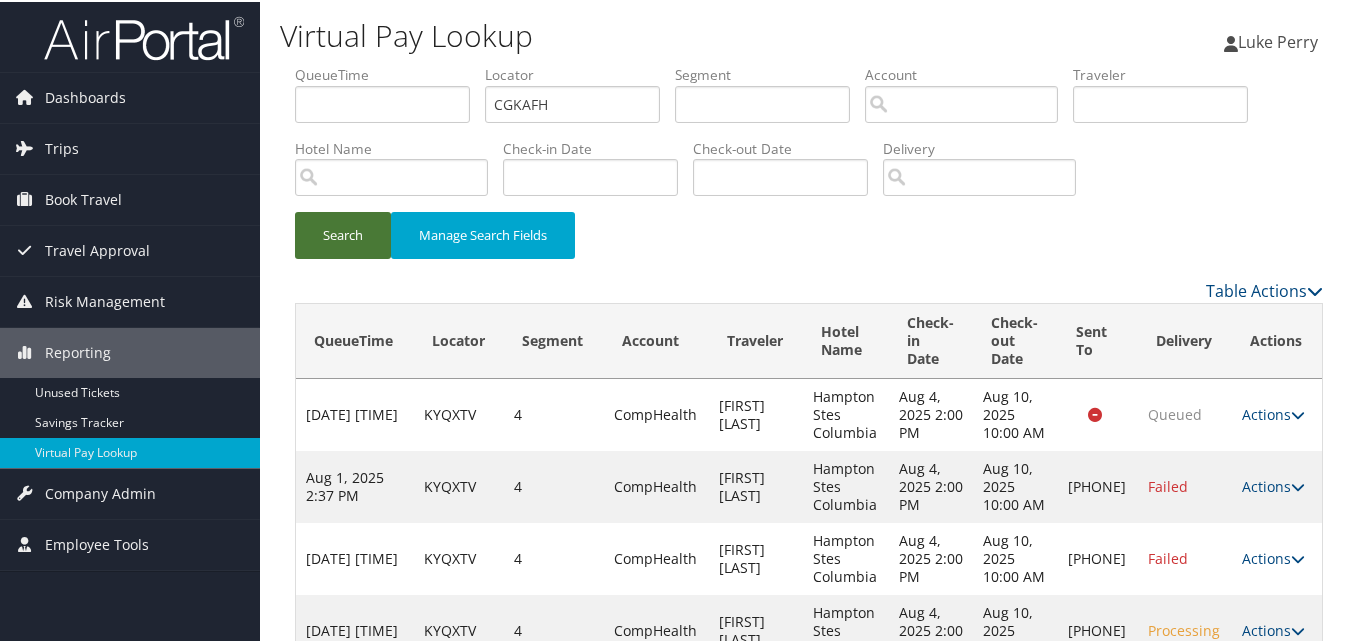 click on "Search" at bounding box center (343, 233) 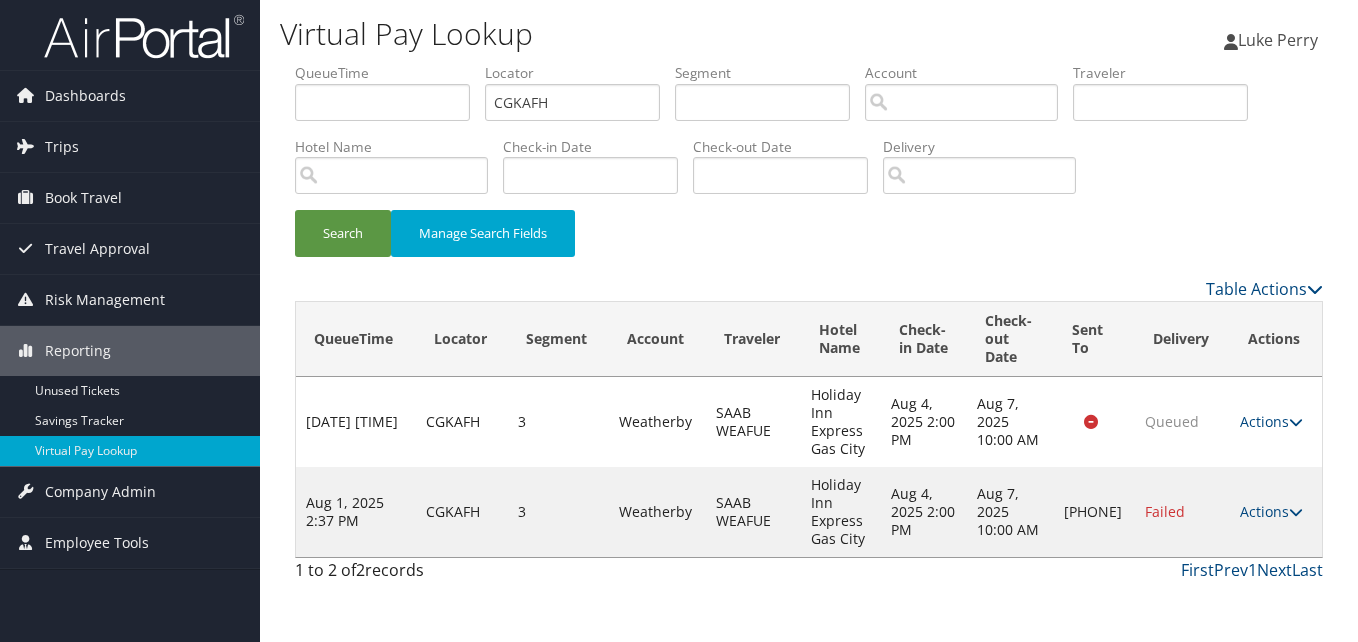 drag, startPoint x: 894, startPoint y: 254, endPoint x: 898, endPoint y: 291, distance: 37.215588 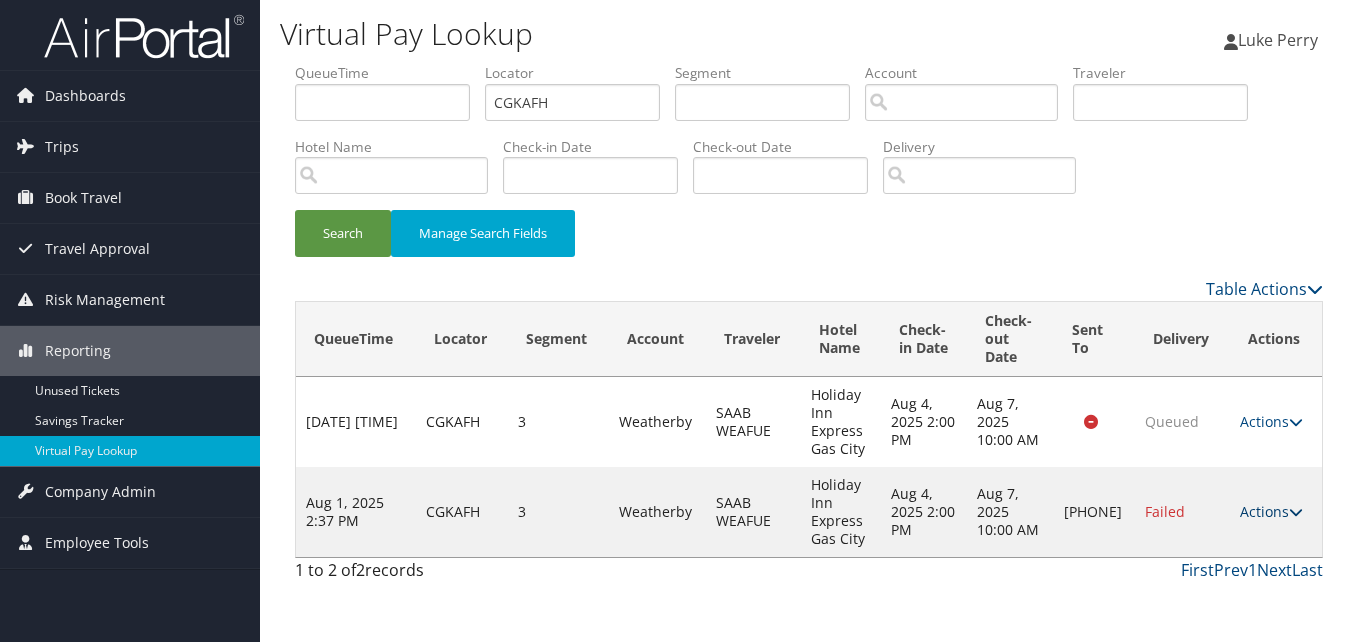 click on "Actions" at bounding box center [1271, 511] 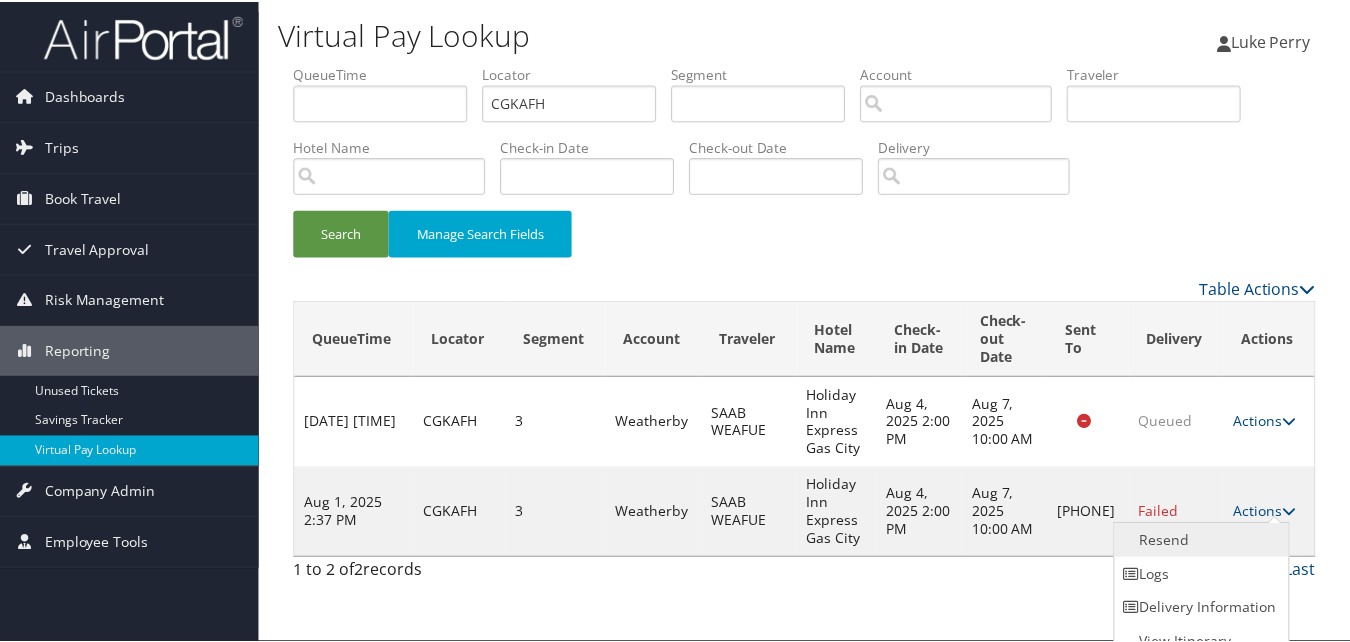 scroll, scrollTop: 19, scrollLeft: 0, axis: vertical 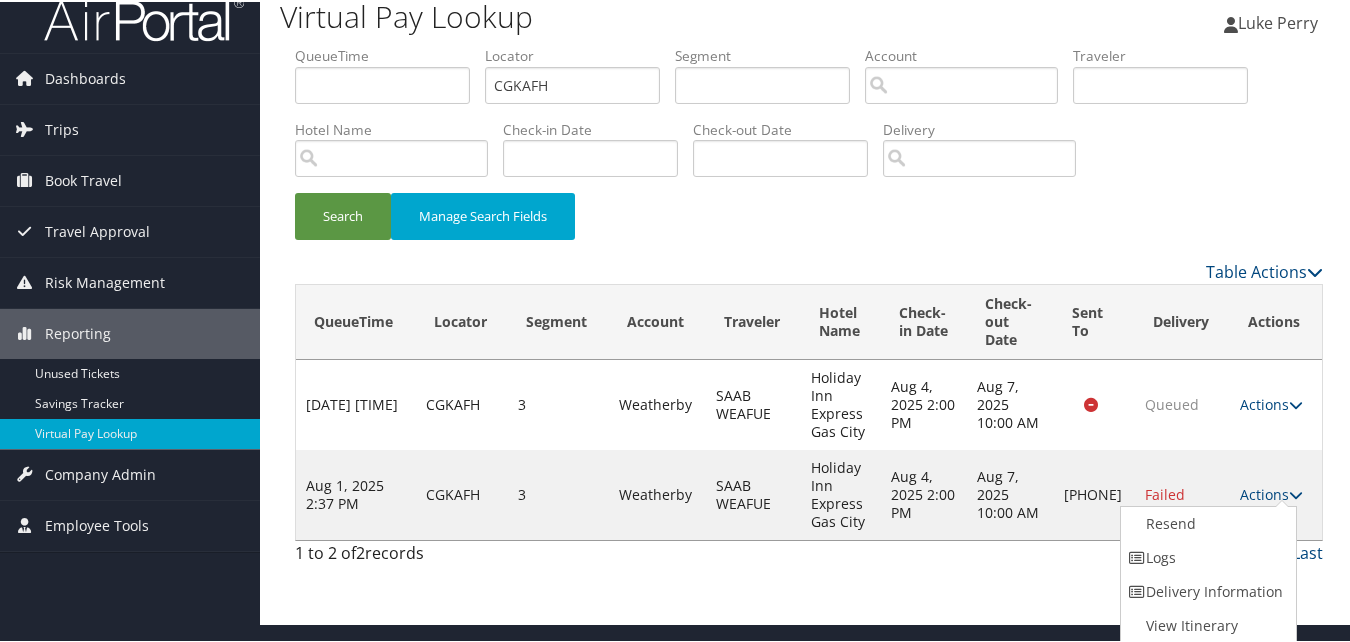 click on "Logs" at bounding box center [1206, 556] 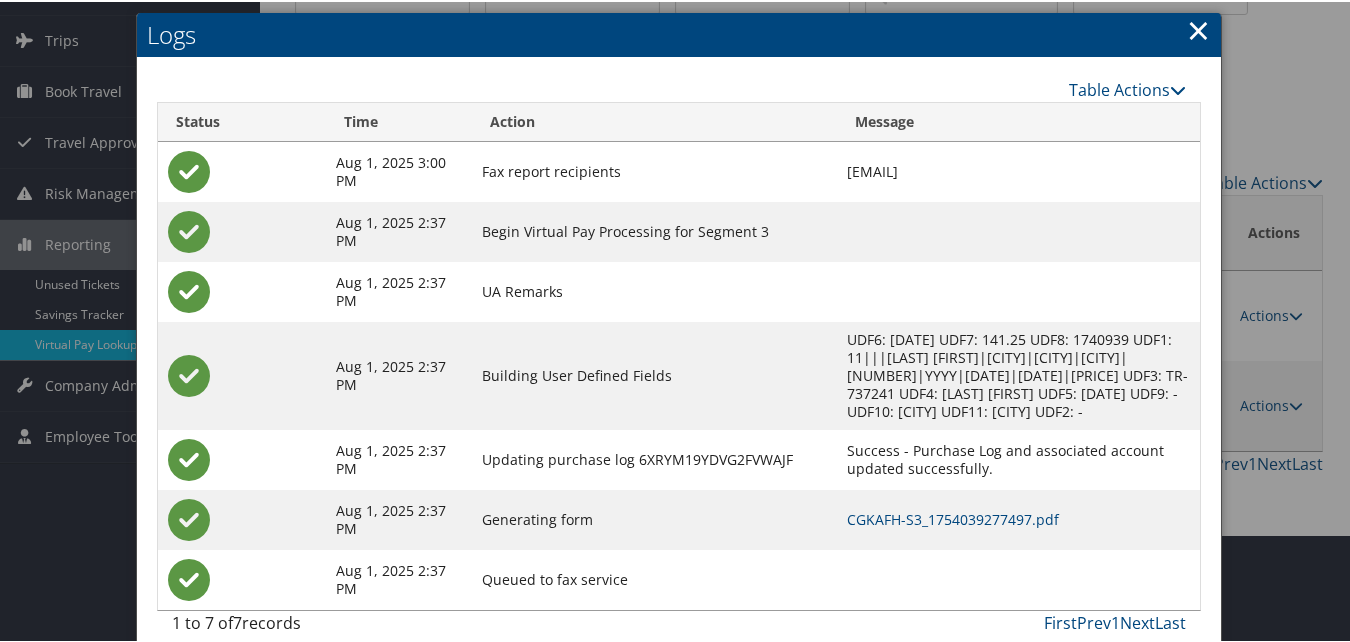 scroll, scrollTop: 112, scrollLeft: 0, axis: vertical 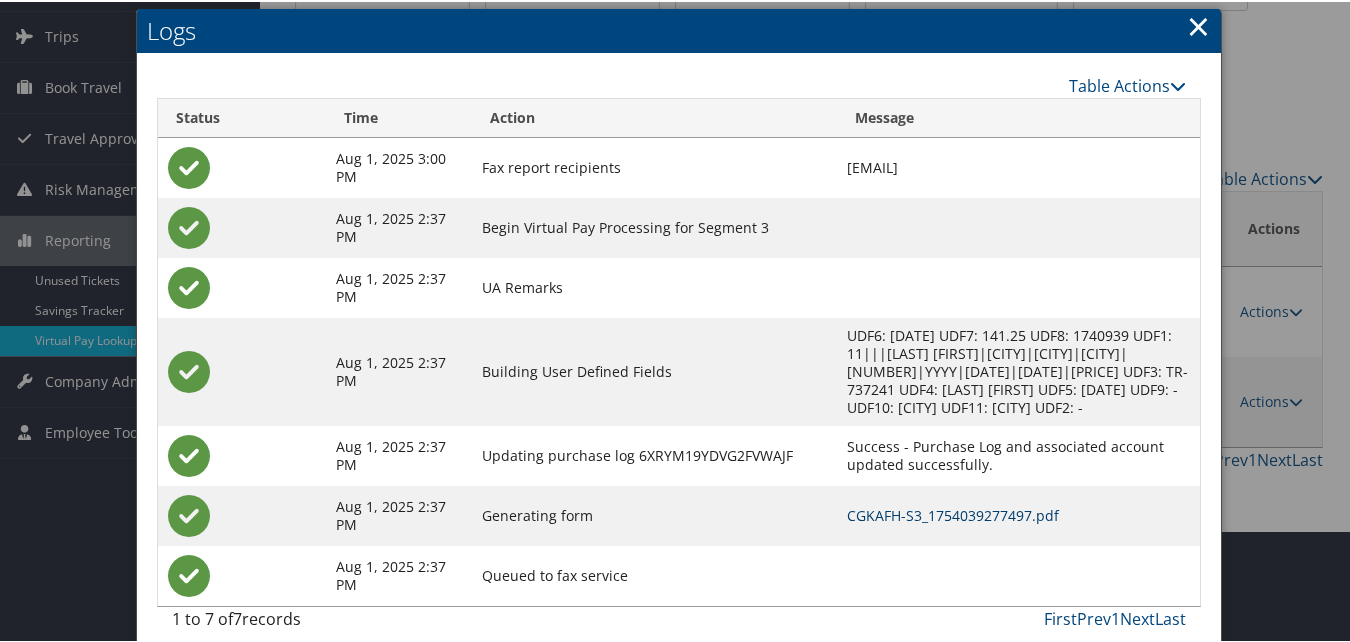 click on "CGKAFH-S3_1754039277497.pdf" at bounding box center (953, 513) 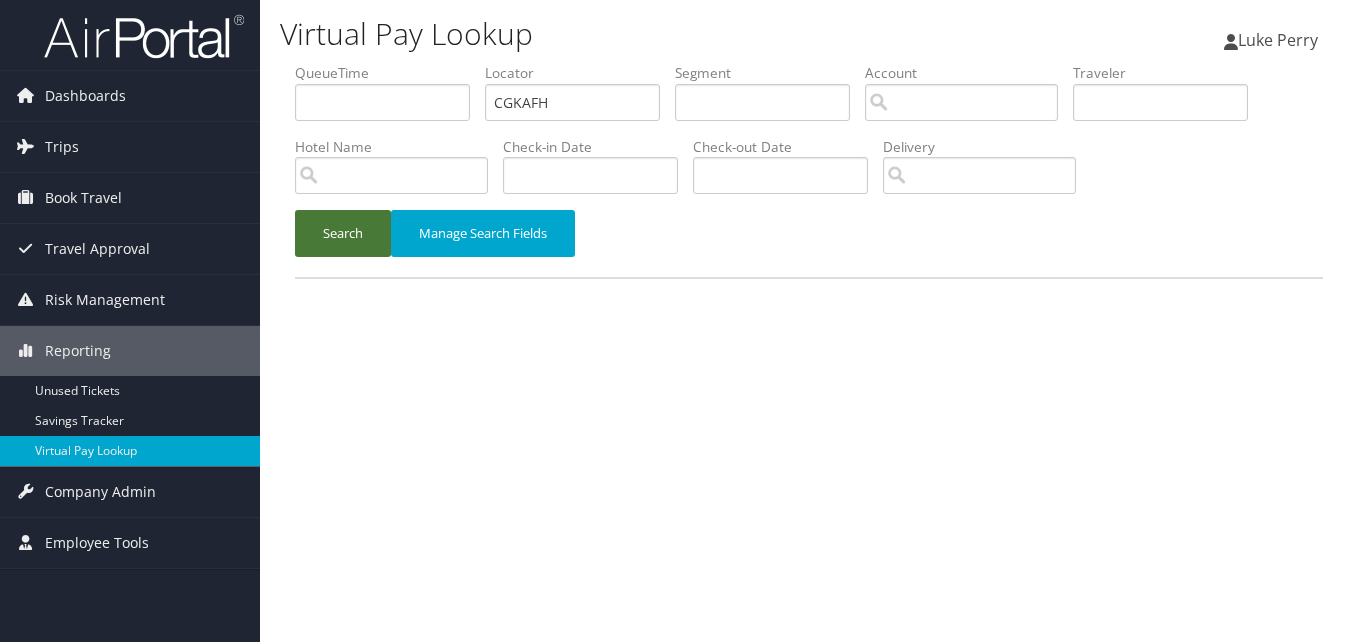 click on "Search" at bounding box center [343, 233] 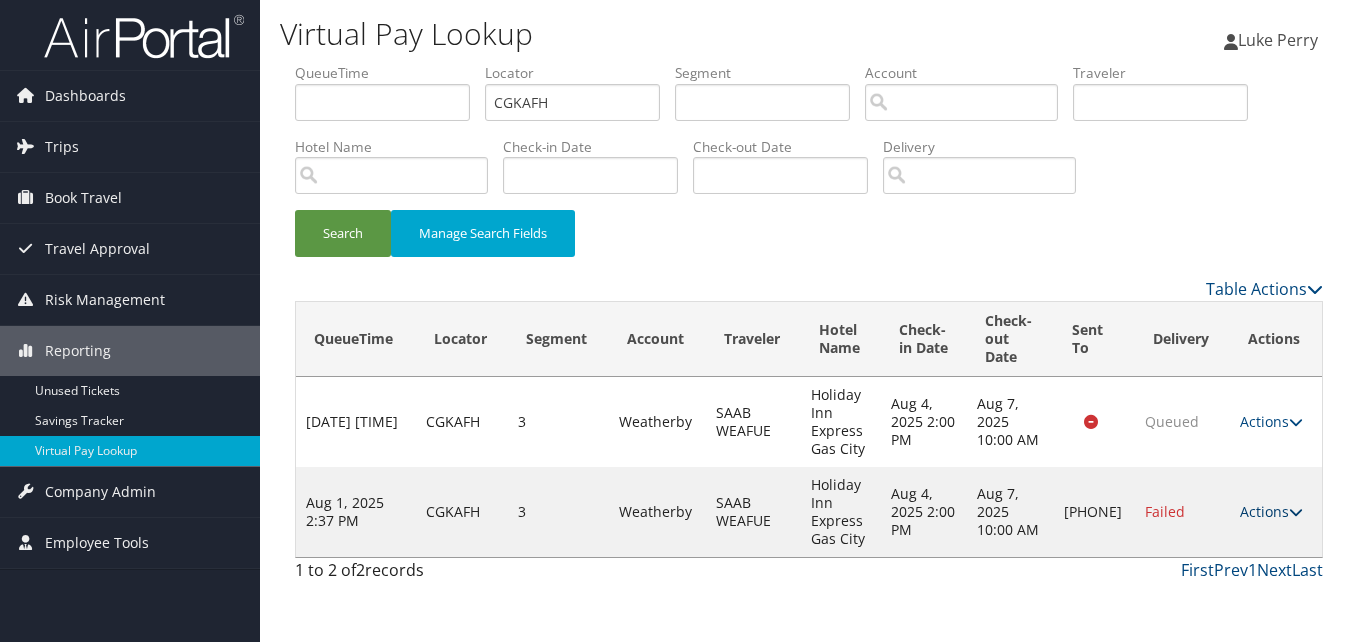 click on "Actions" at bounding box center (1271, 511) 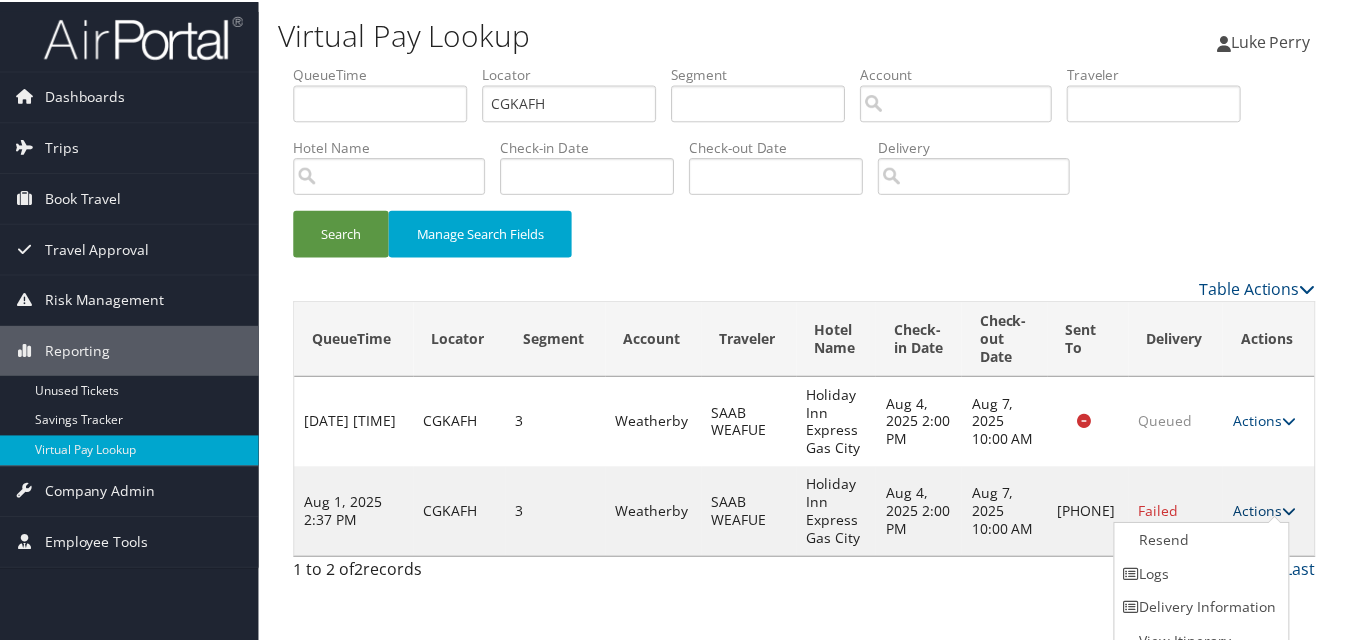 scroll, scrollTop: 19, scrollLeft: 0, axis: vertical 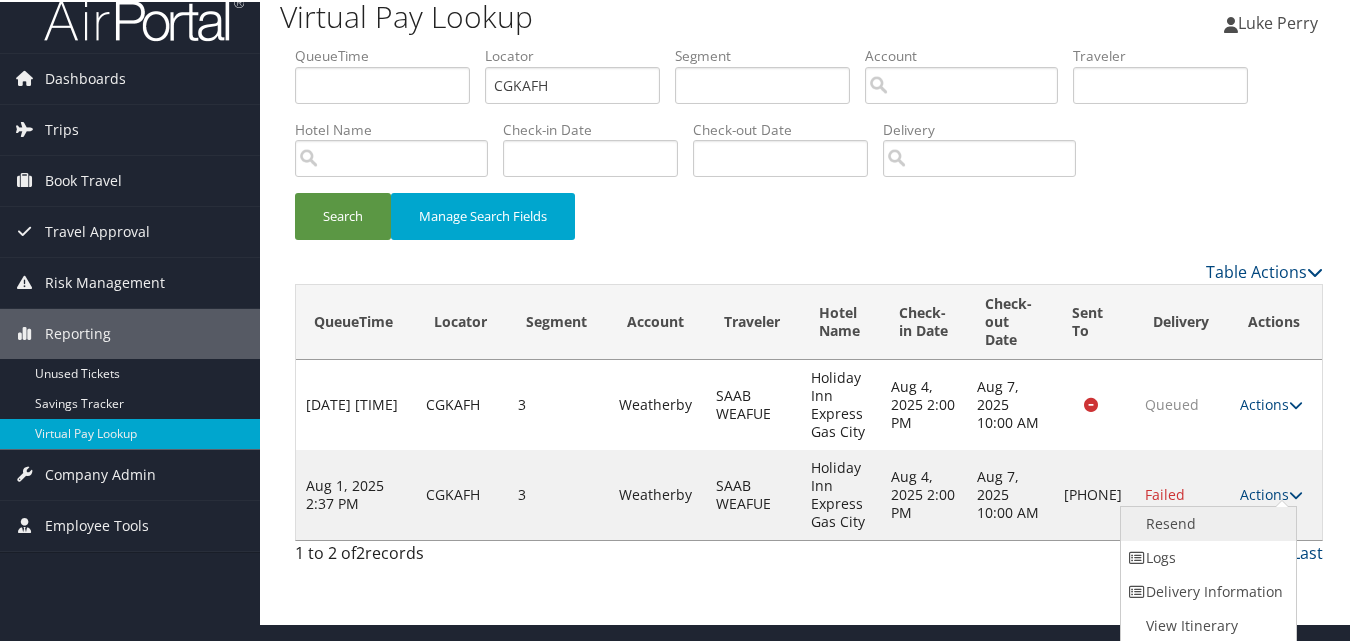 click on "Resend" at bounding box center [1206, 522] 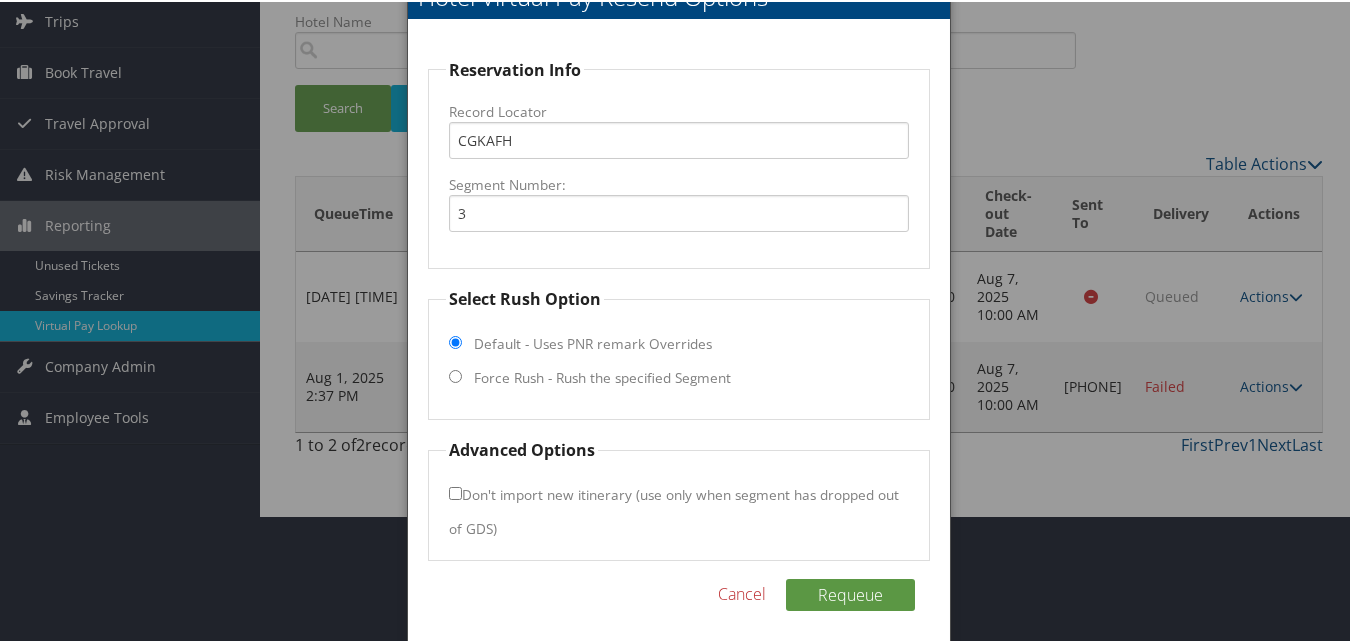 scroll, scrollTop: 135, scrollLeft: 0, axis: vertical 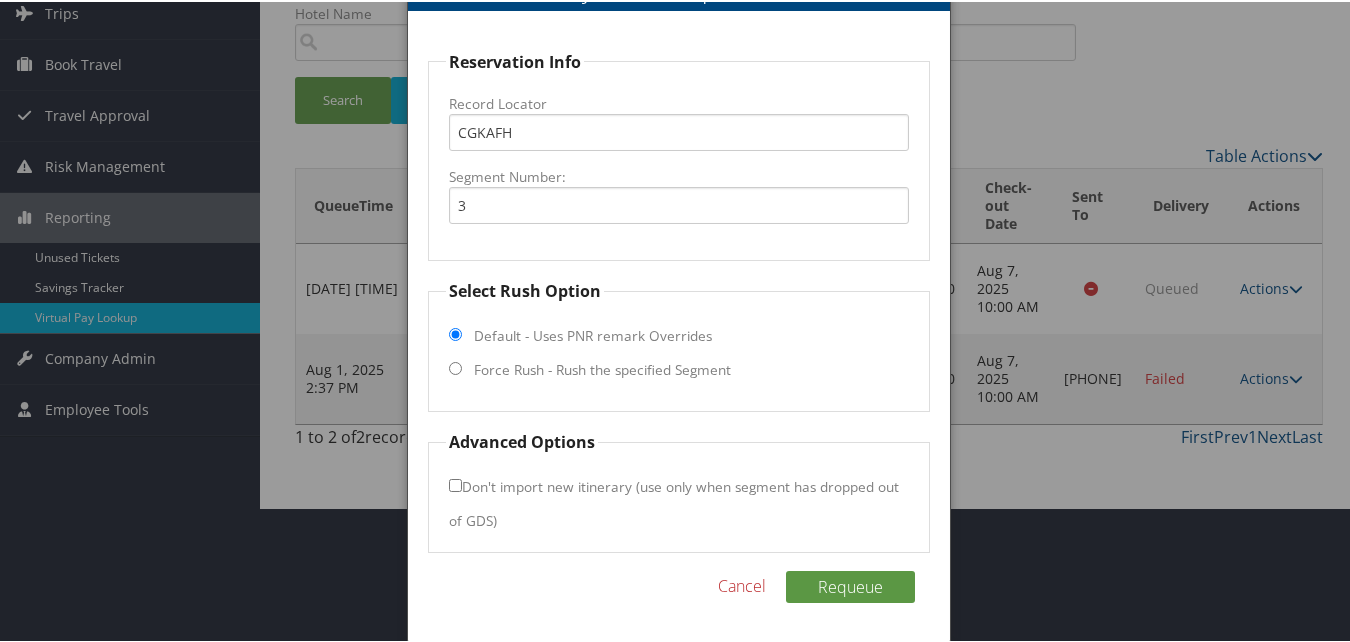 click on "Select Rush Option
Default - Uses PNR remark Overrides
Force Rush - Rush the specified Segment" at bounding box center [678, 343] 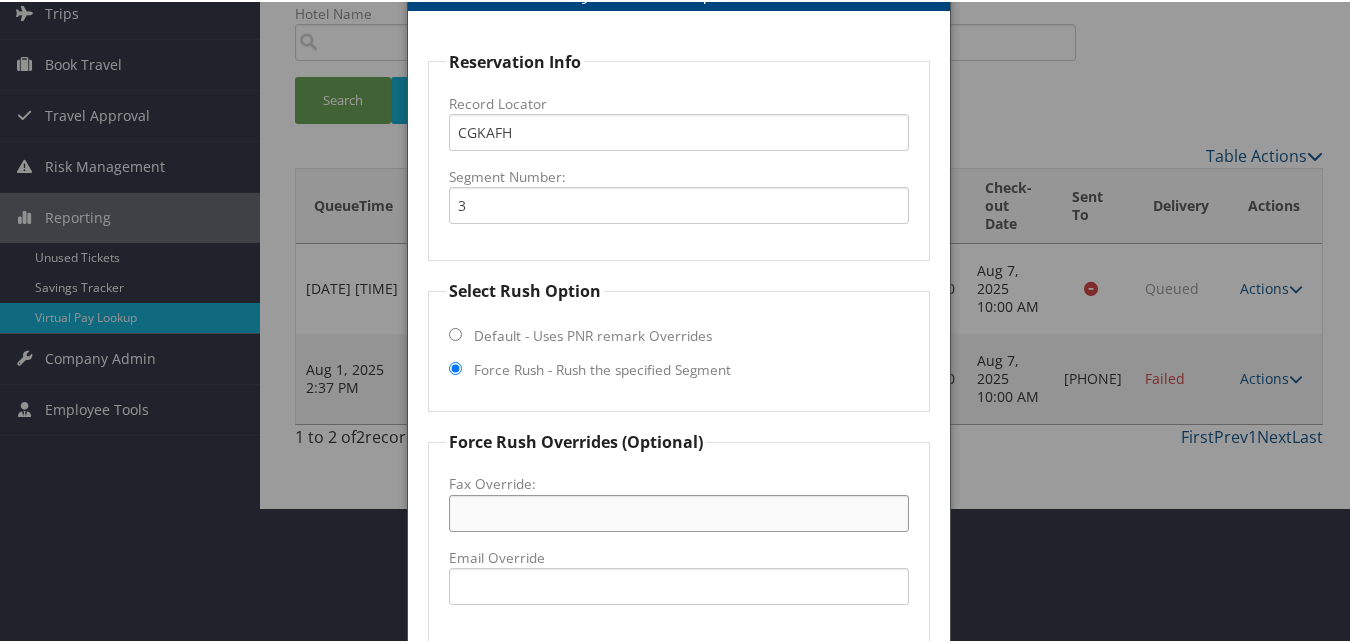 click on "Fax Override:" at bounding box center [678, 511] 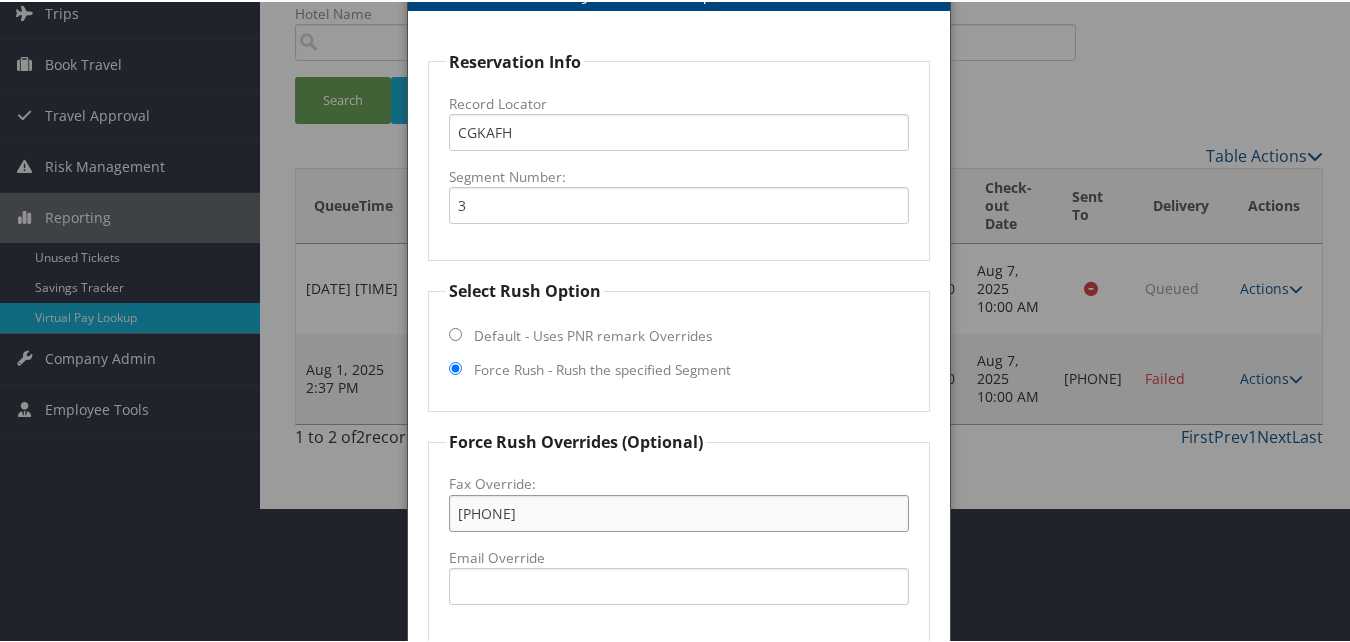 click on "765) 674-6661" at bounding box center (678, 511) 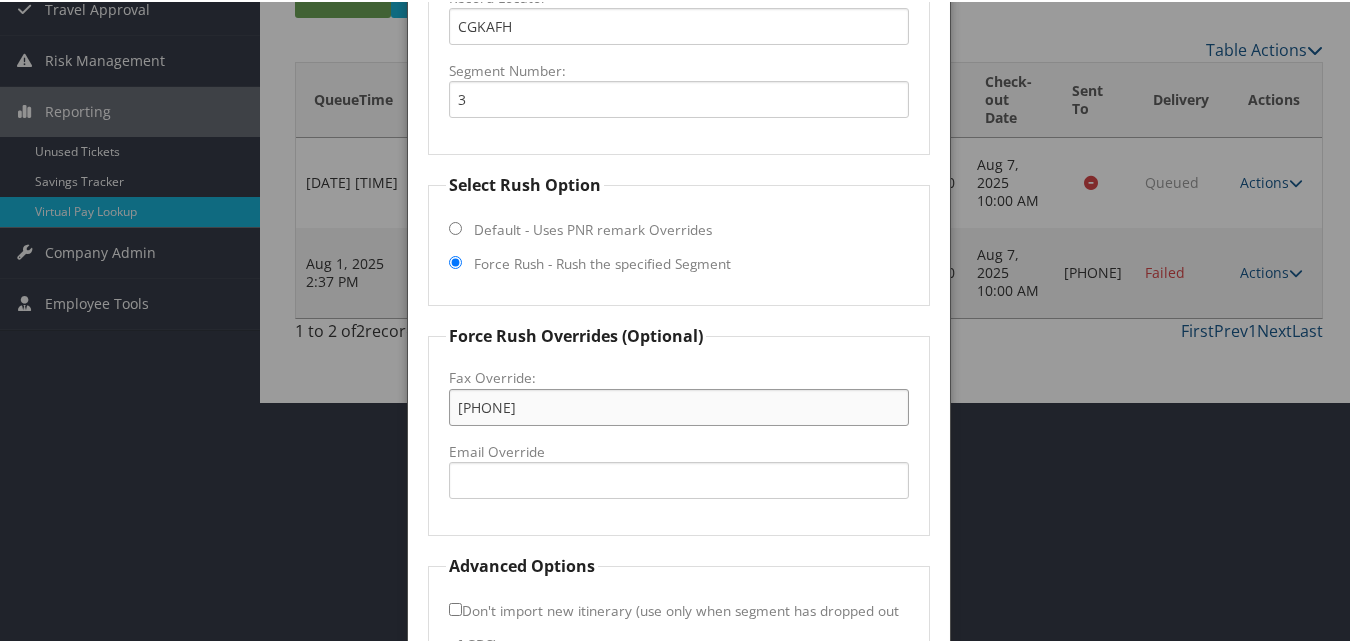 scroll, scrollTop: 365, scrollLeft: 0, axis: vertical 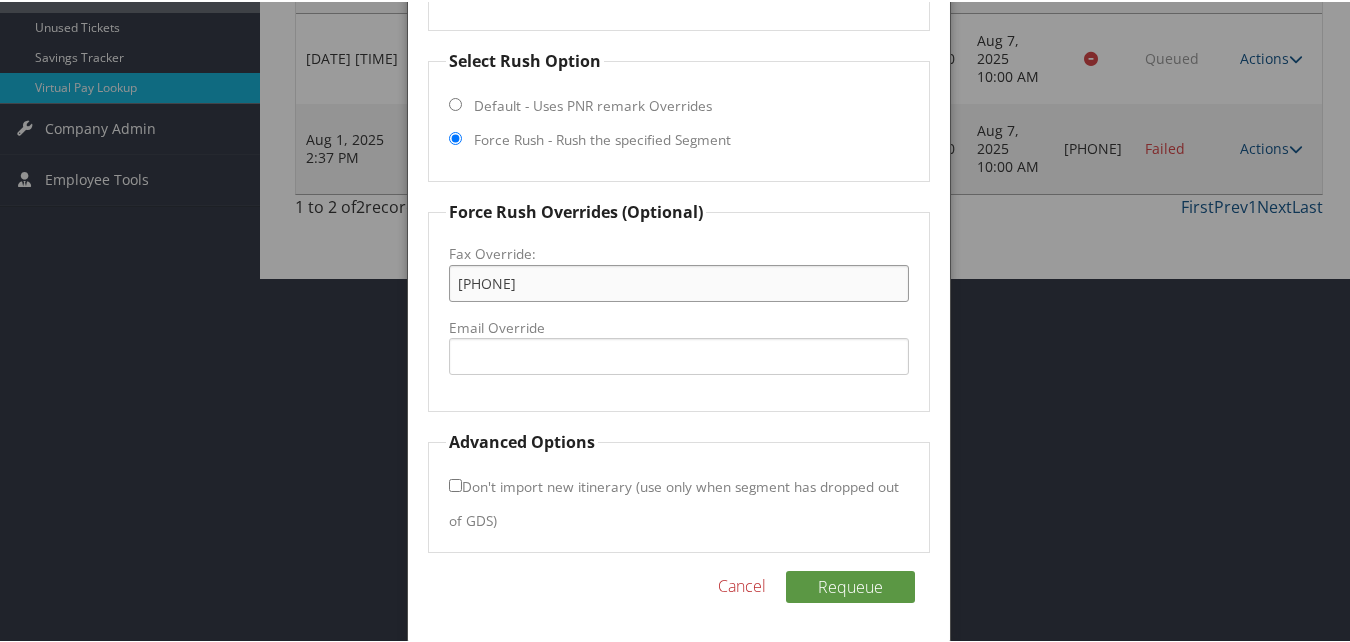 type on "765-674-6661" 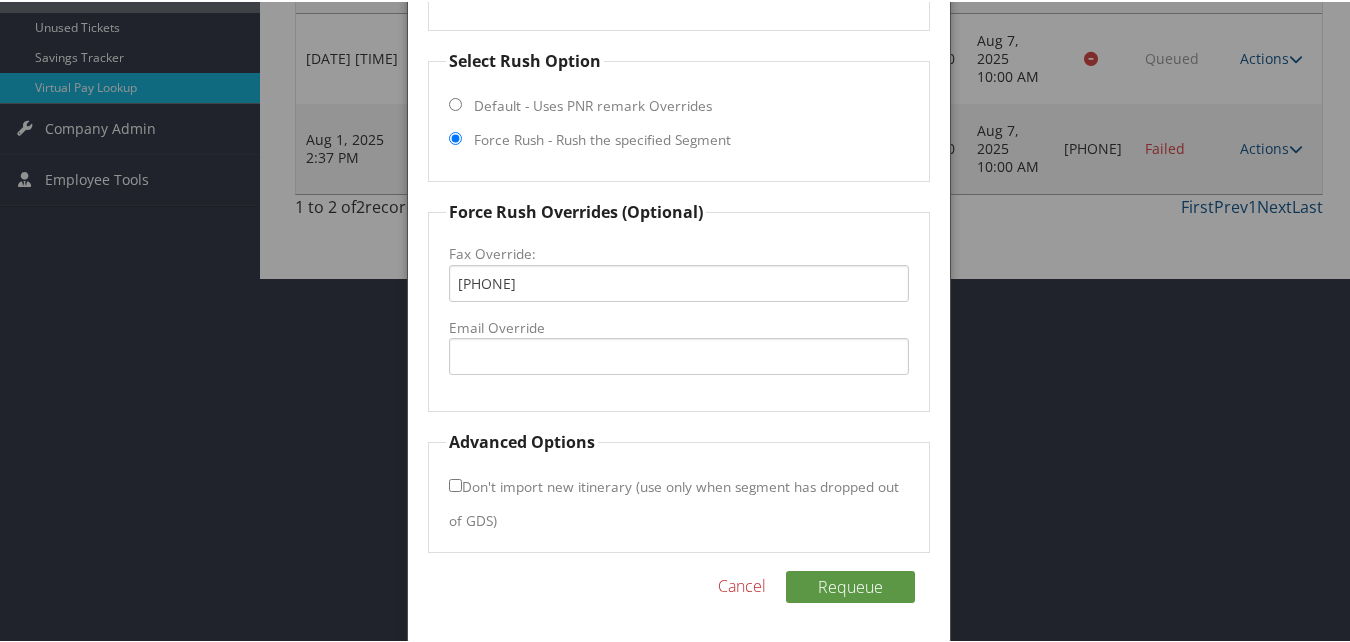 click on "Don't import new itinerary (use only when segment has dropped out of GDS)" at bounding box center (455, 483) 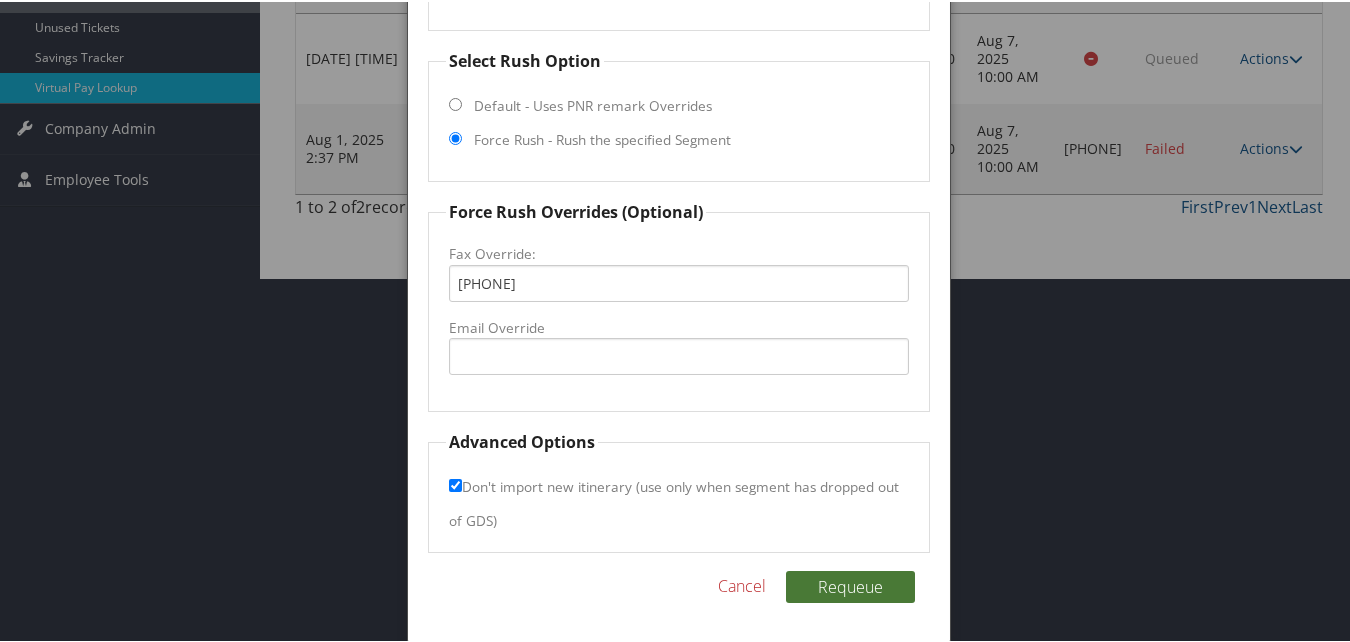 click on "Requeue" at bounding box center (850, 585) 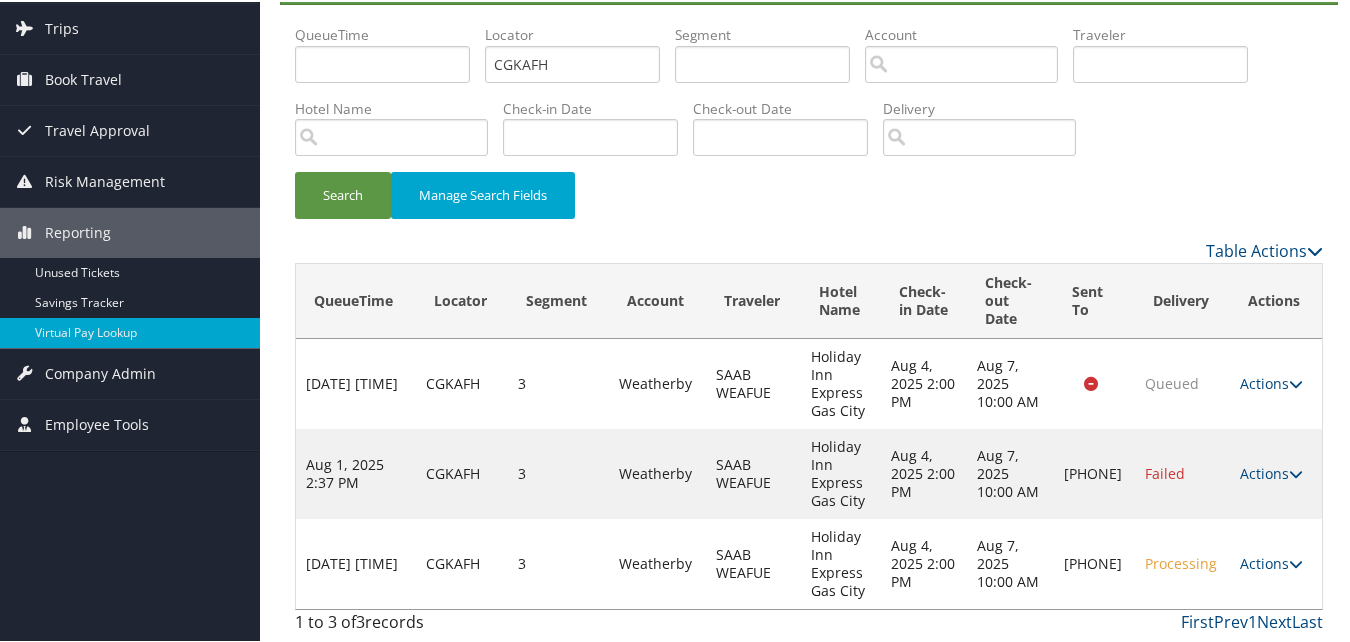 scroll, scrollTop: 40, scrollLeft: 0, axis: vertical 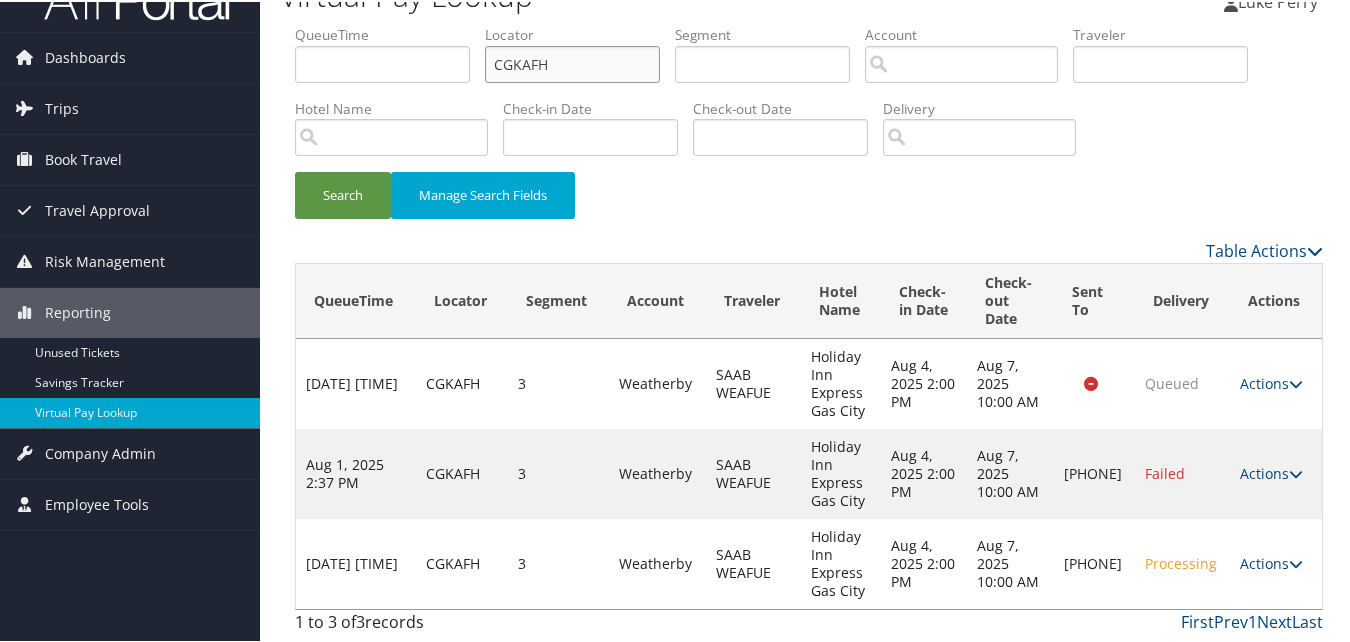 drag, startPoint x: 591, startPoint y: 65, endPoint x: 419, endPoint y: 83, distance: 172.9393 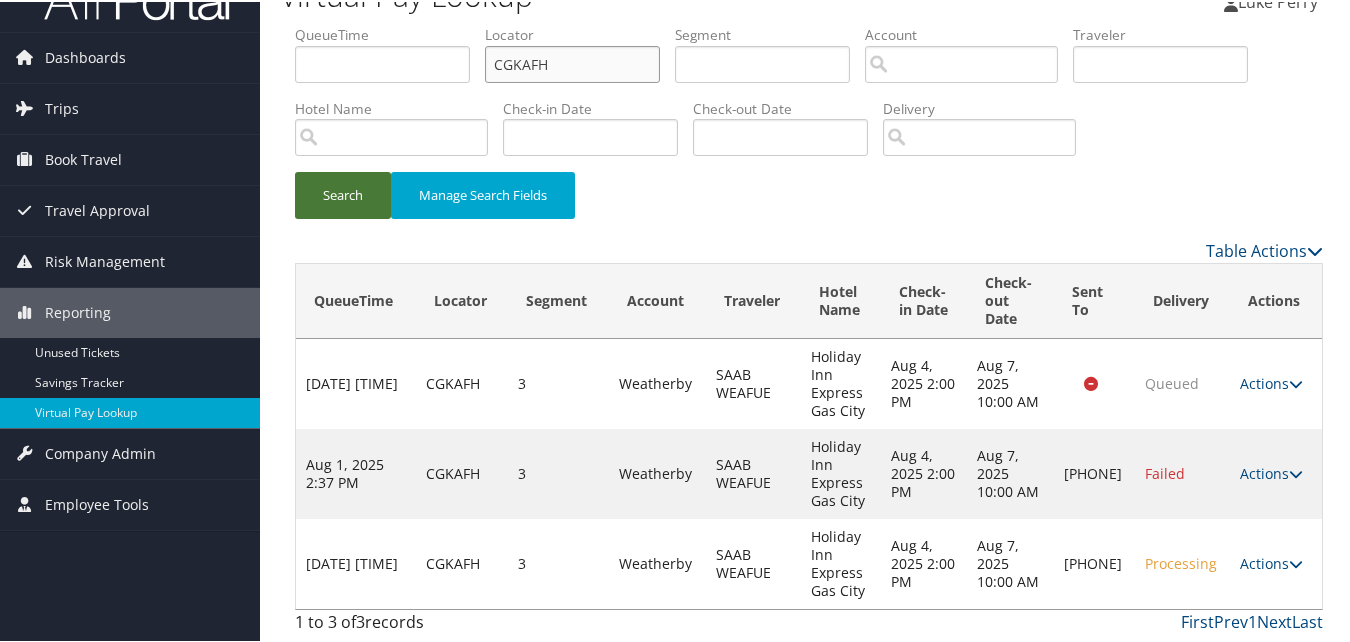 paste on "FJBRCM" 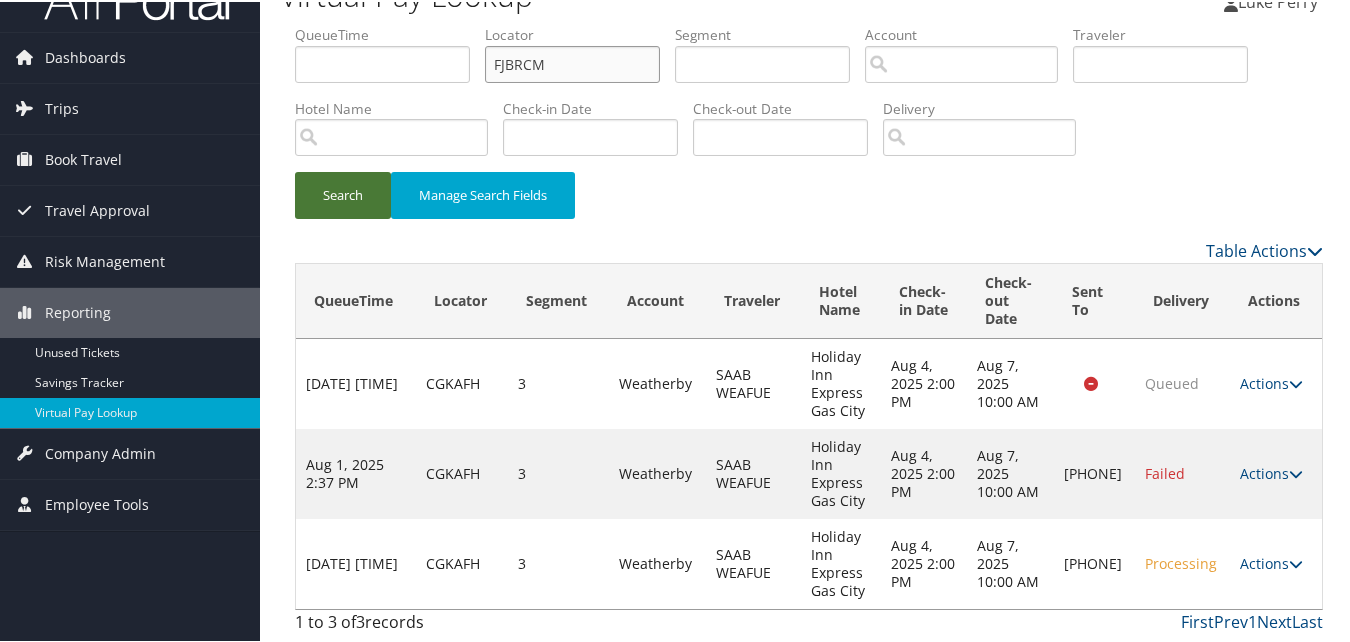 type on "FJBRCM" 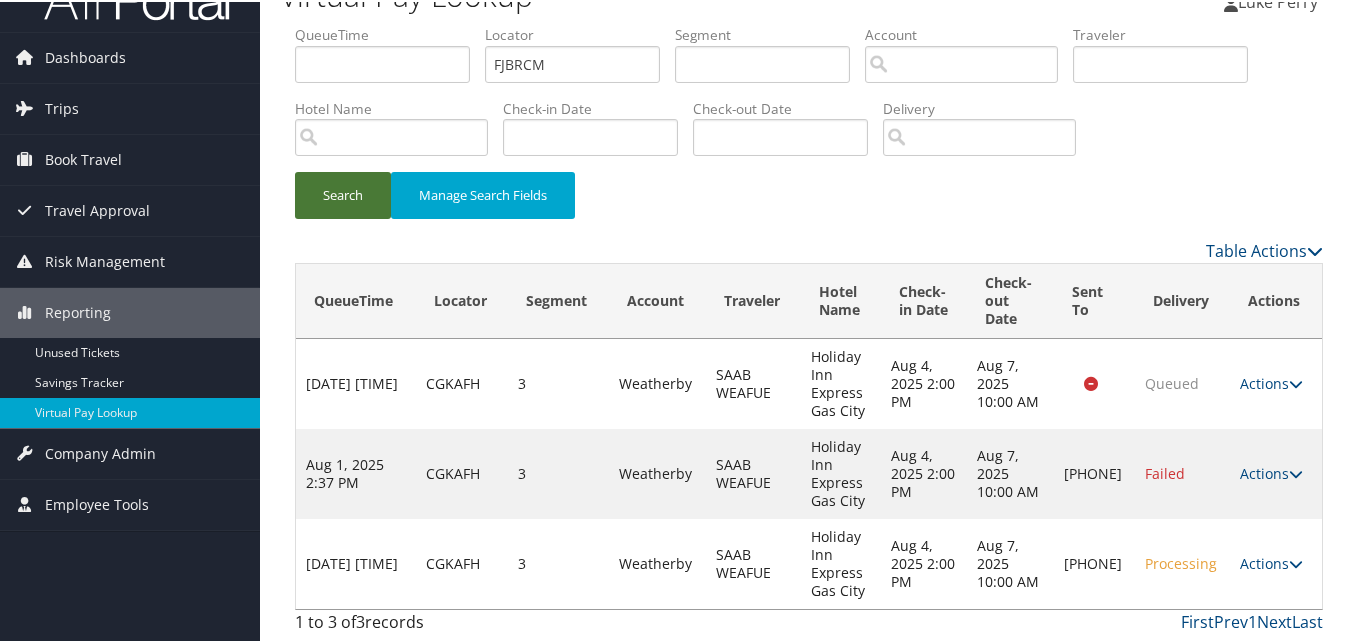 click on "Search" at bounding box center [343, 193] 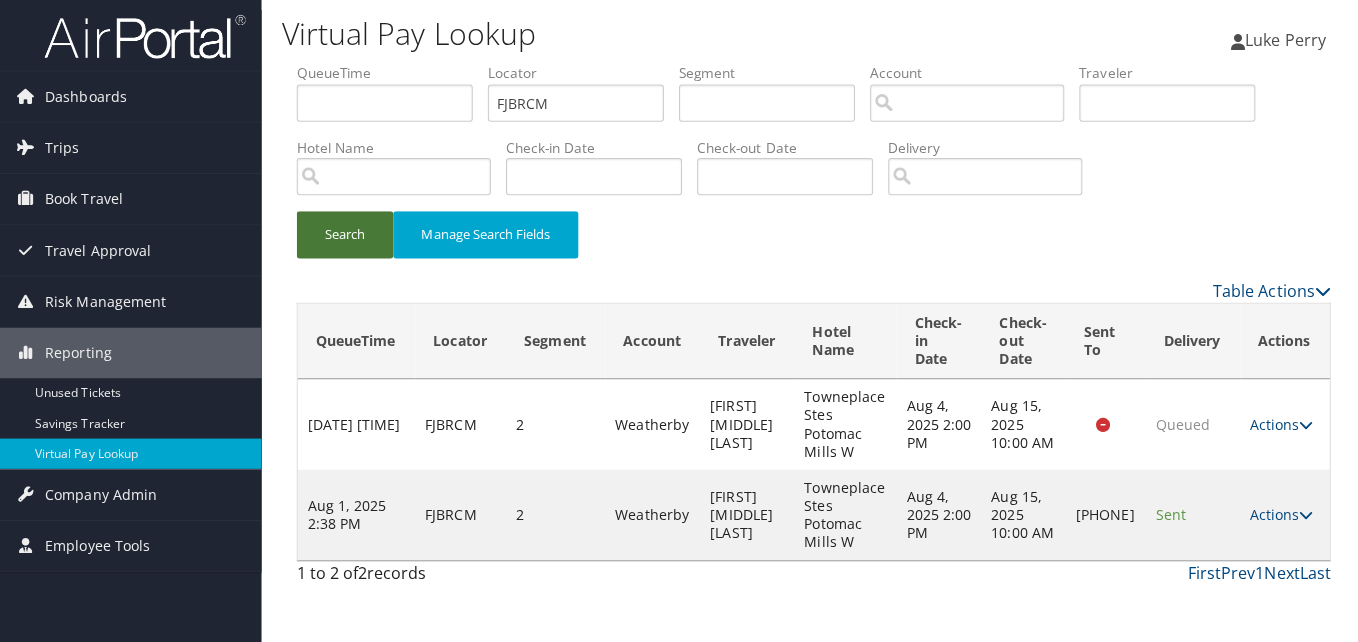 scroll, scrollTop: 0, scrollLeft: 0, axis: both 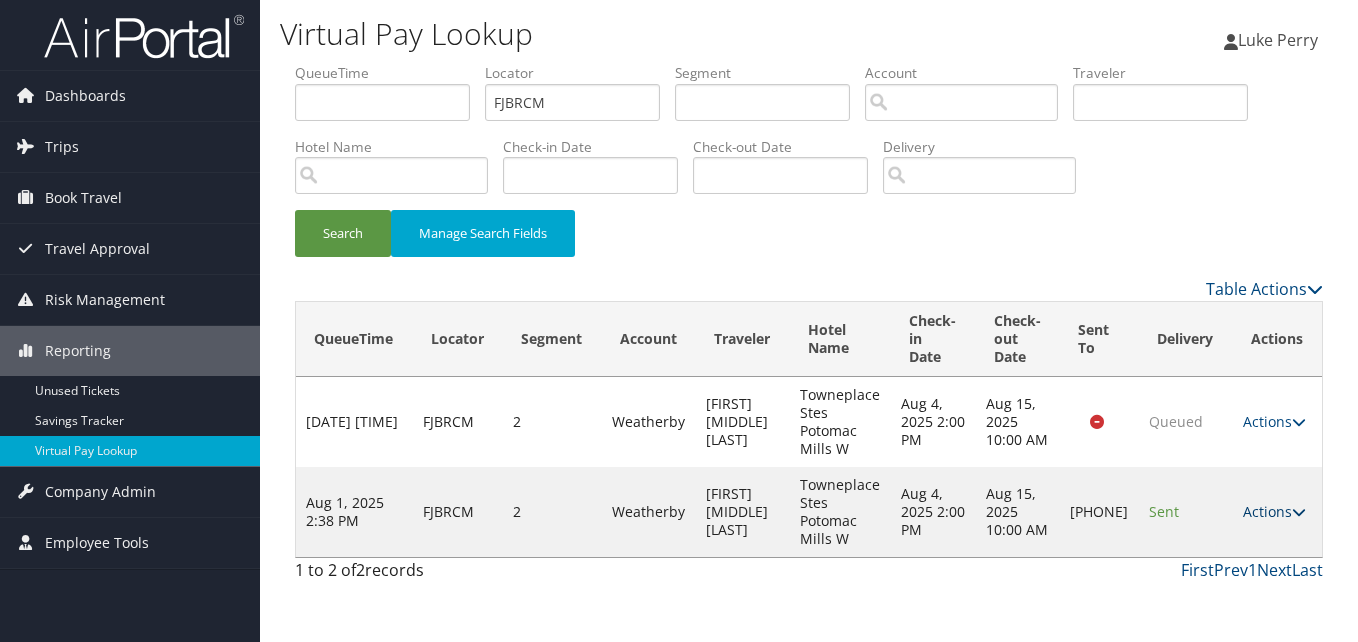 click on "Actions" at bounding box center (1274, 511) 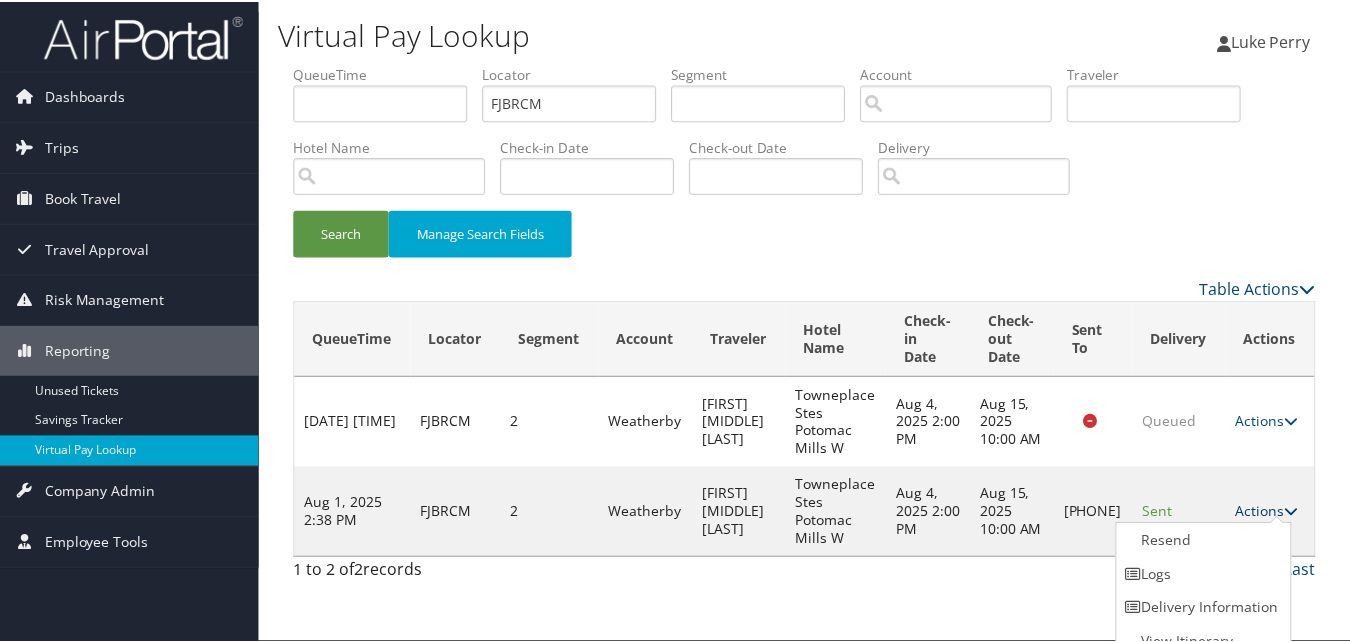 scroll, scrollTop: 19, scrollLeft: 0, axis: vertical 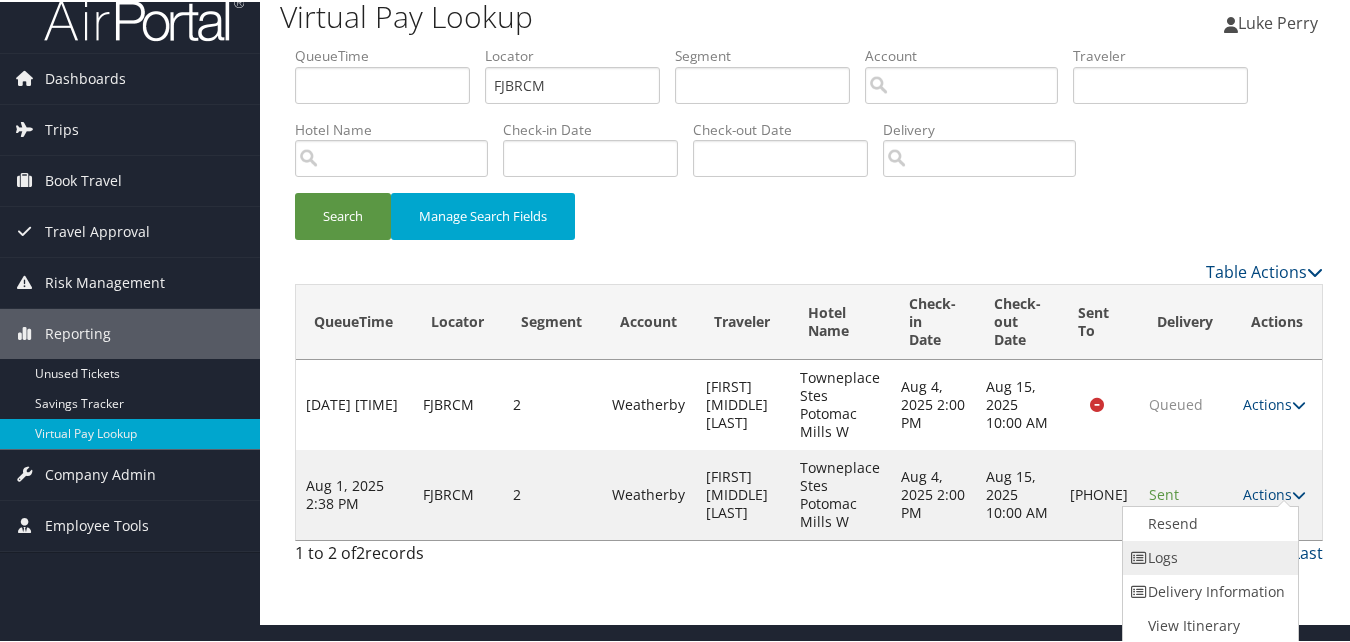 click on "Logs" at bounding box center (1208, 556) 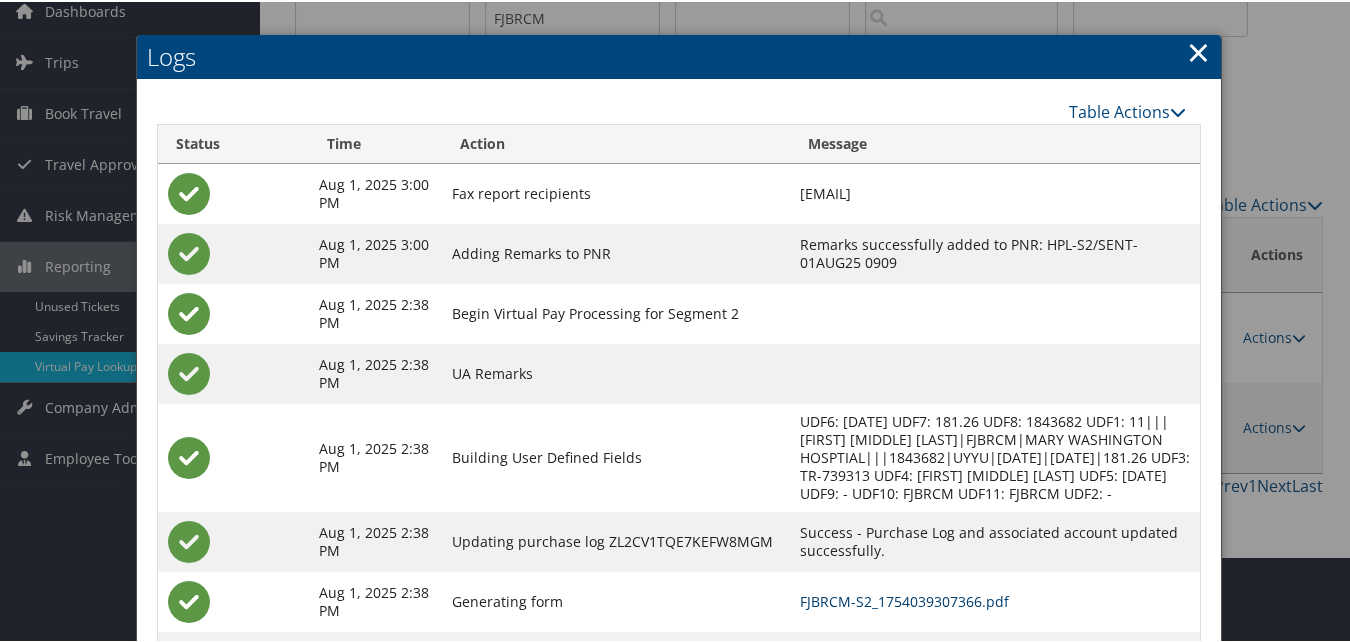 scroll, scrollTop: 190, scrollLeft: 0, axis: vertical 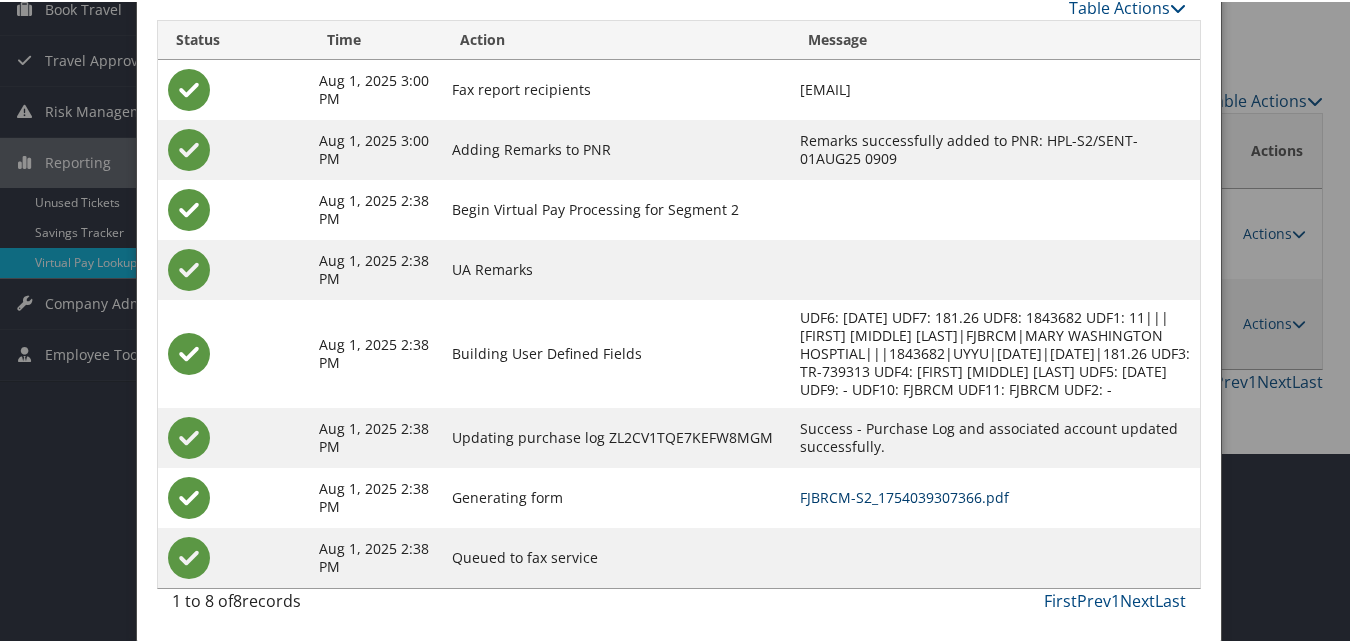 click on "FJBRCM-S2_1754039307366.pdf" at bounding box center [904, 495] 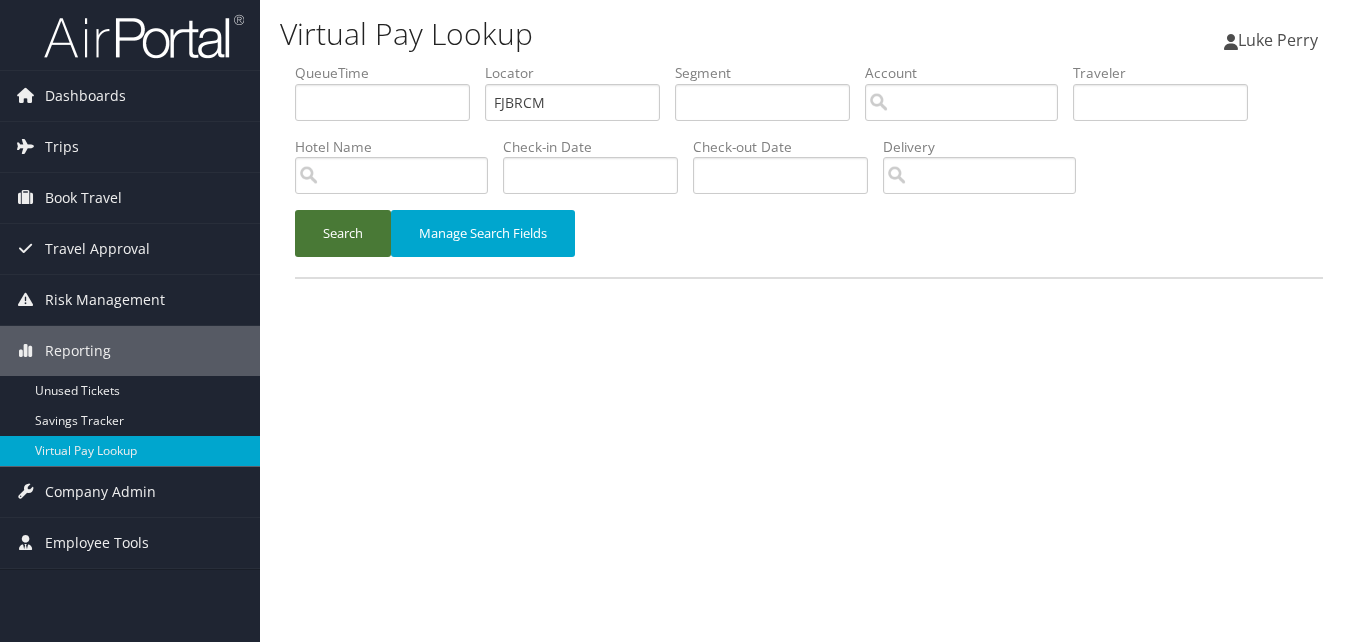 scroll, scrollTop: 0, scrollLeft: 0, axis: both 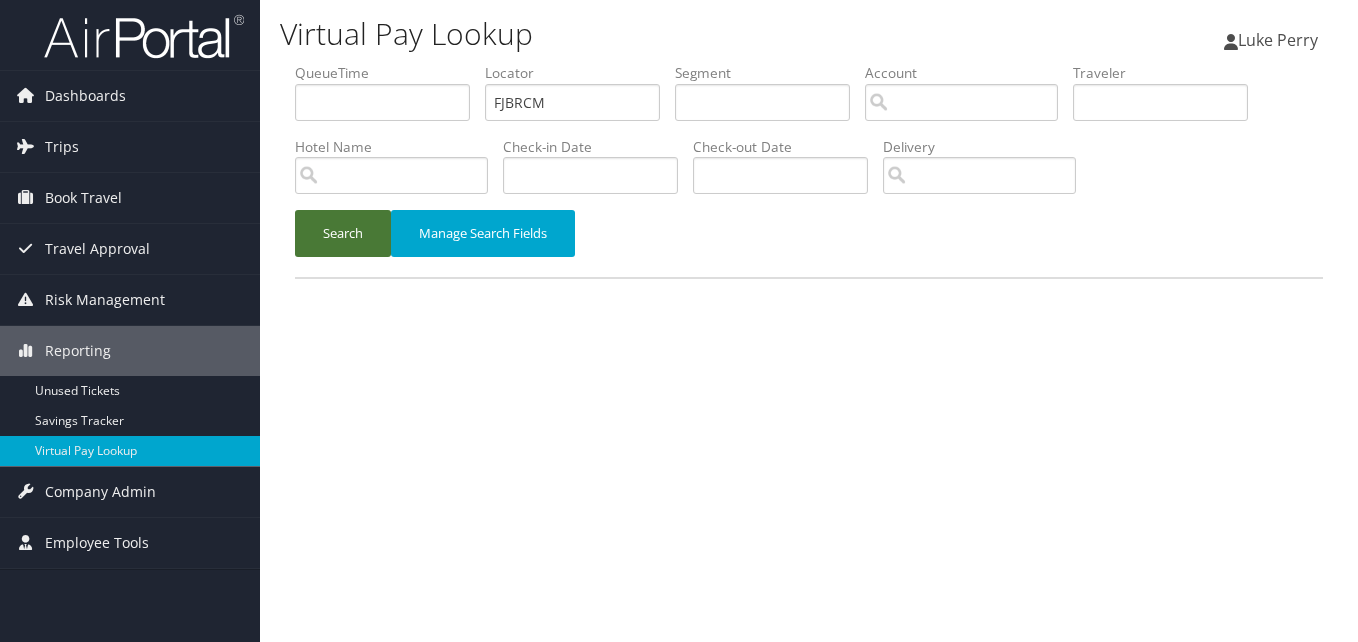 click on "Search" at bounding box center (343, 233) 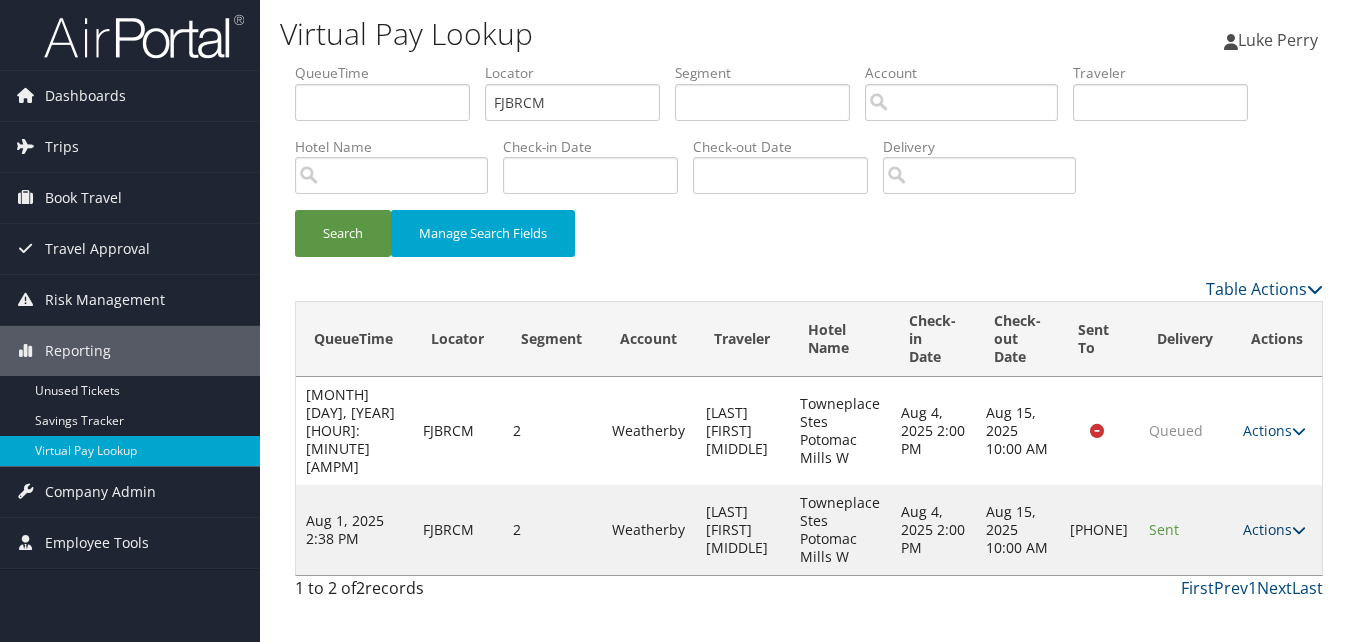 click on "Actions" at bounding box center (1274, 529) 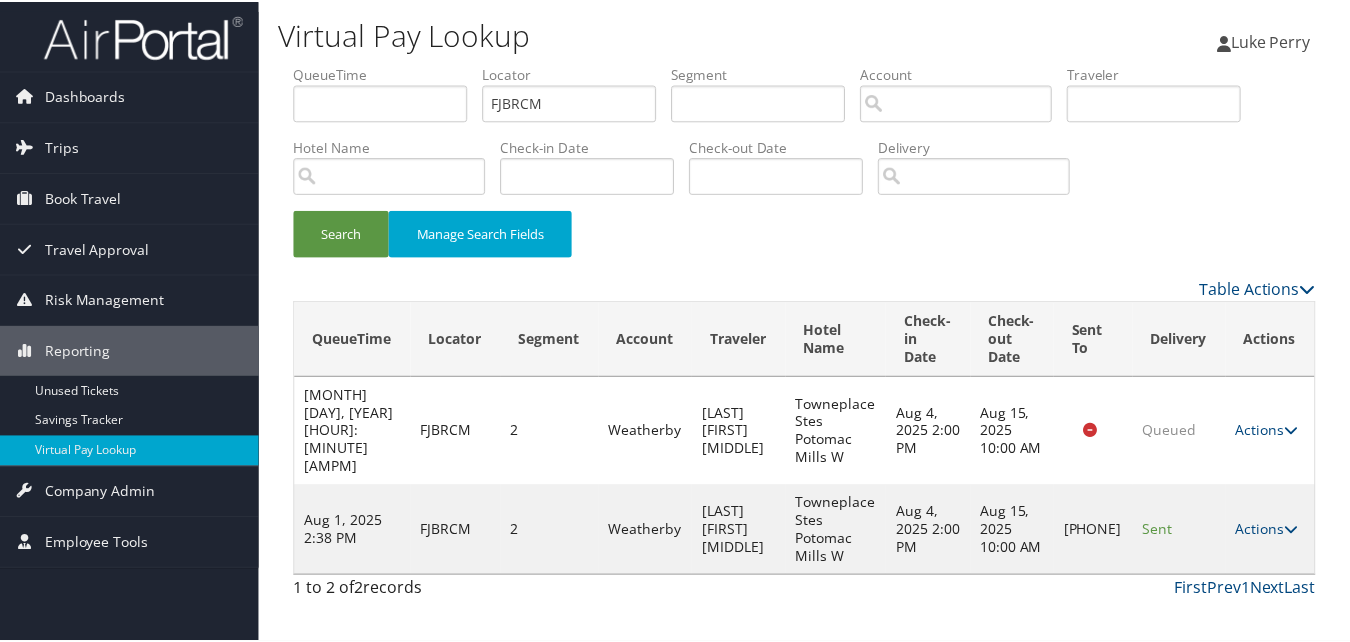 scroll, scrollTop: 19, scrollLeft: 0, axis: vertical 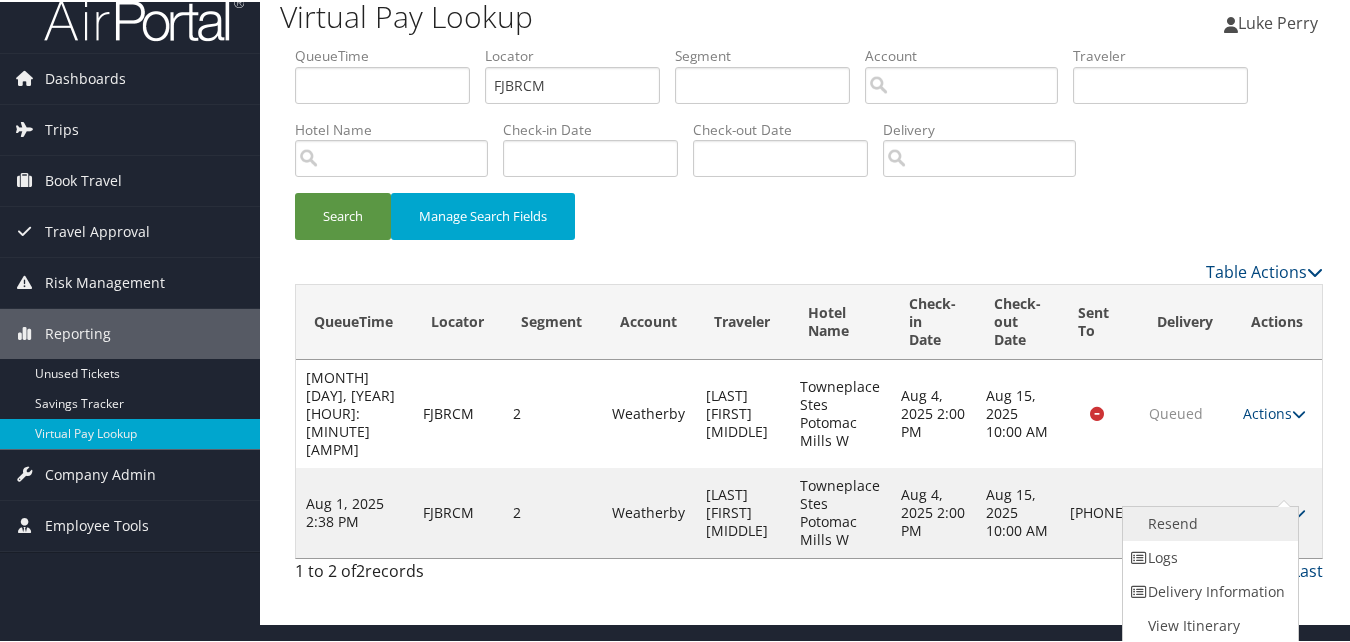 click on "Resend" at bounding box center [1208, 522] 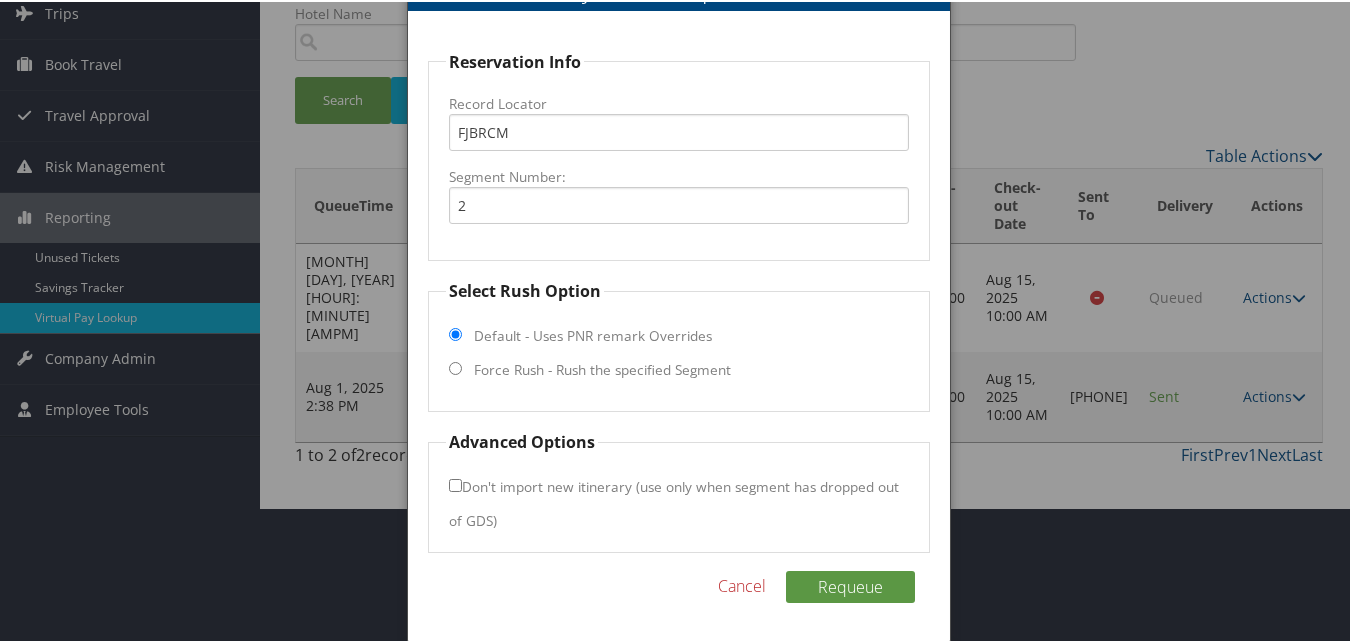 click on "Force Rush - Rush the specified Segment" at bounding box center [602, 368] 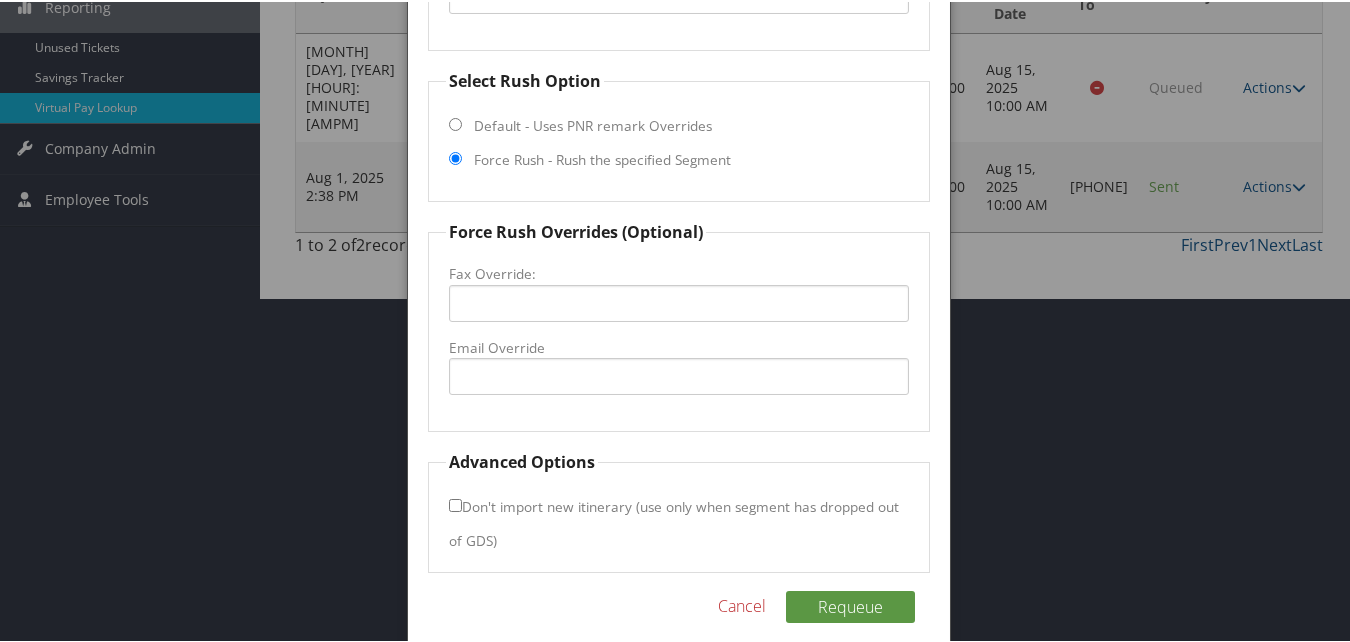 scroll, scrollTop: 365, scrollLeft: 0, axis: vertical 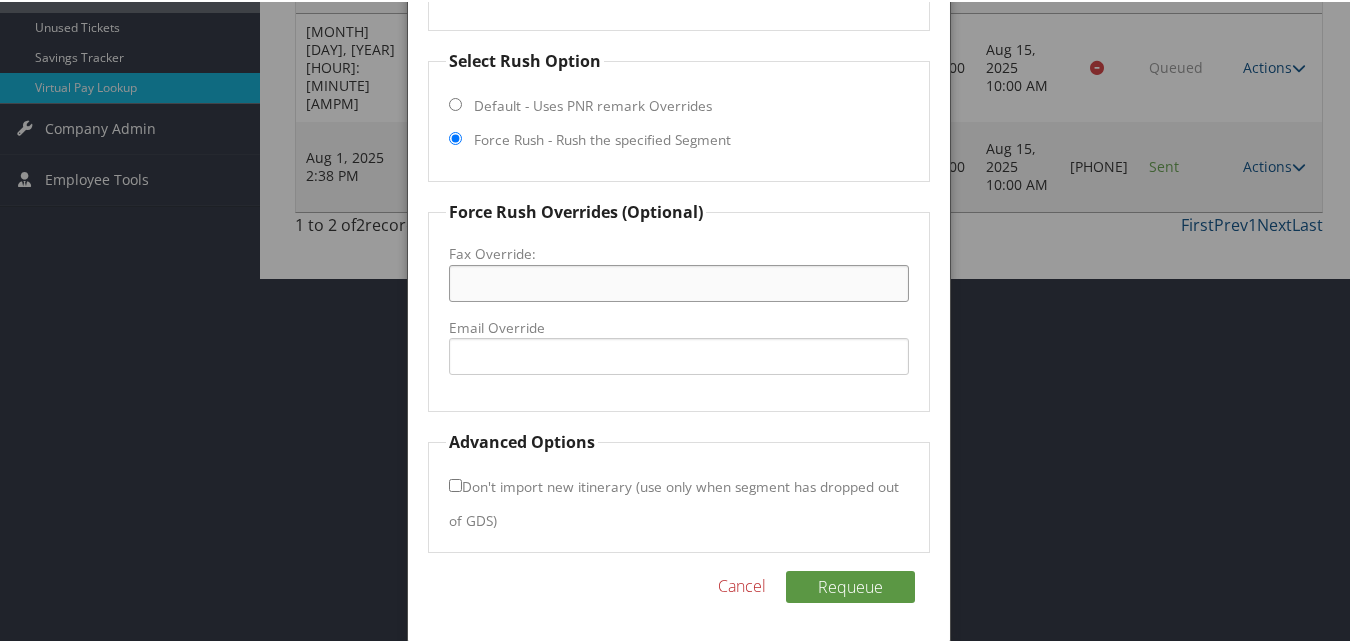 click on "Fax Override:" at bounding box center (678, 281) 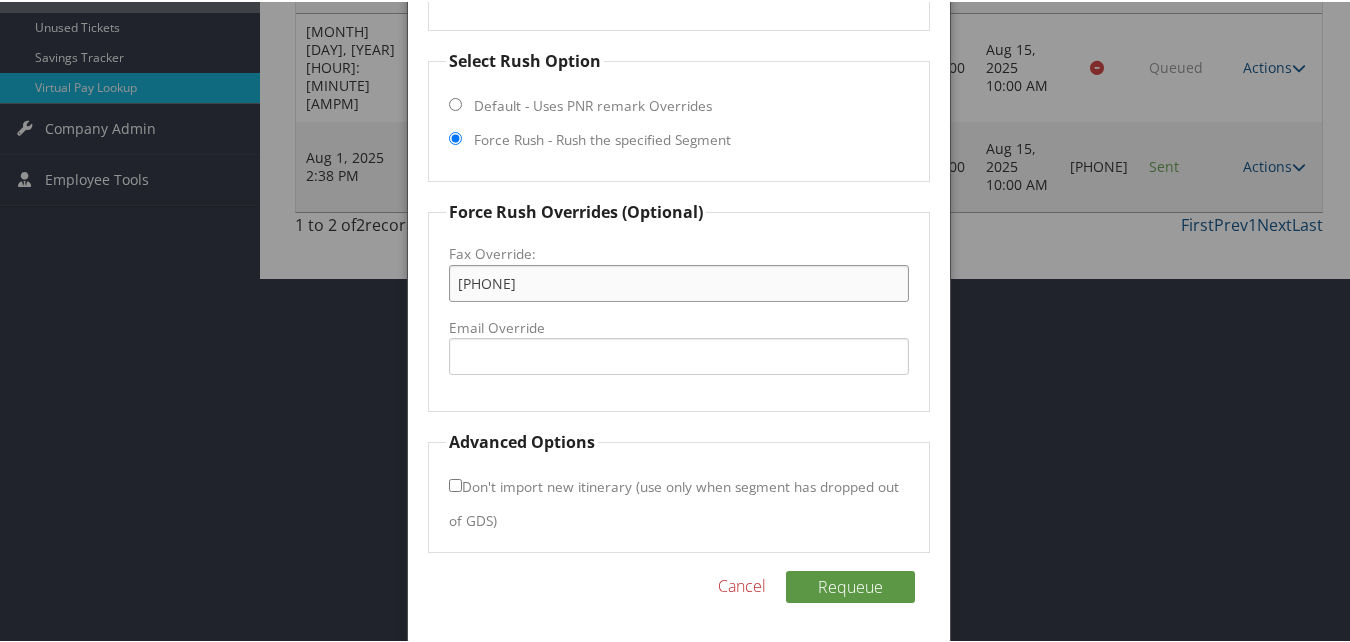click on "571) 572-9801" at bounding box center [678, 281] 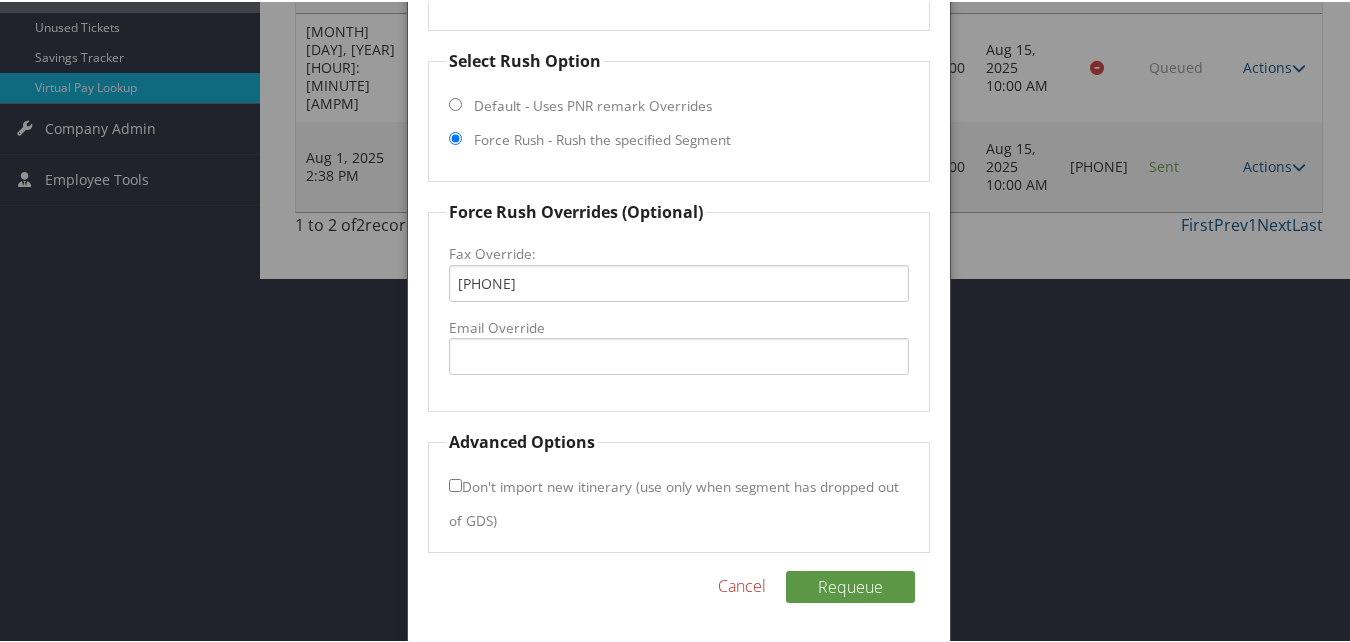 click on "Advanced Options
Don't import new itinerary (use only when segment has dropped out of GDS)" at bounding box center (678, 489) 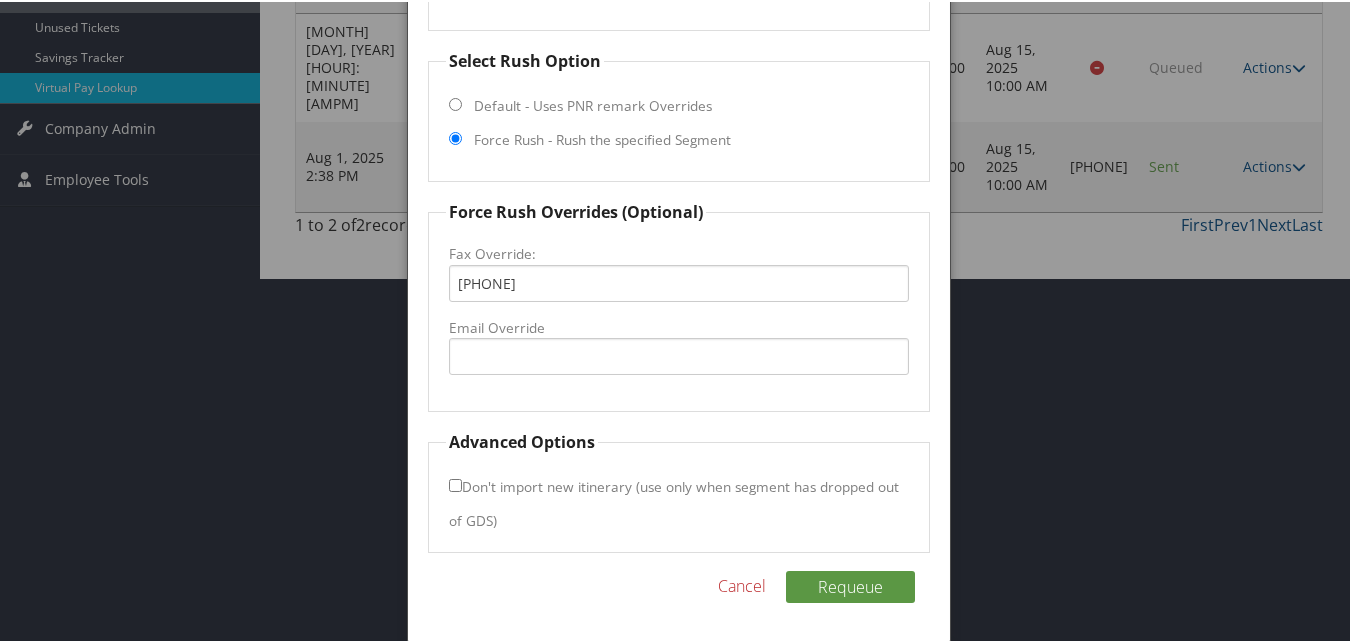 click on "Don't import new itinerary (use only when segment has dropped out of GDS)" at bounding box center (455, 483) 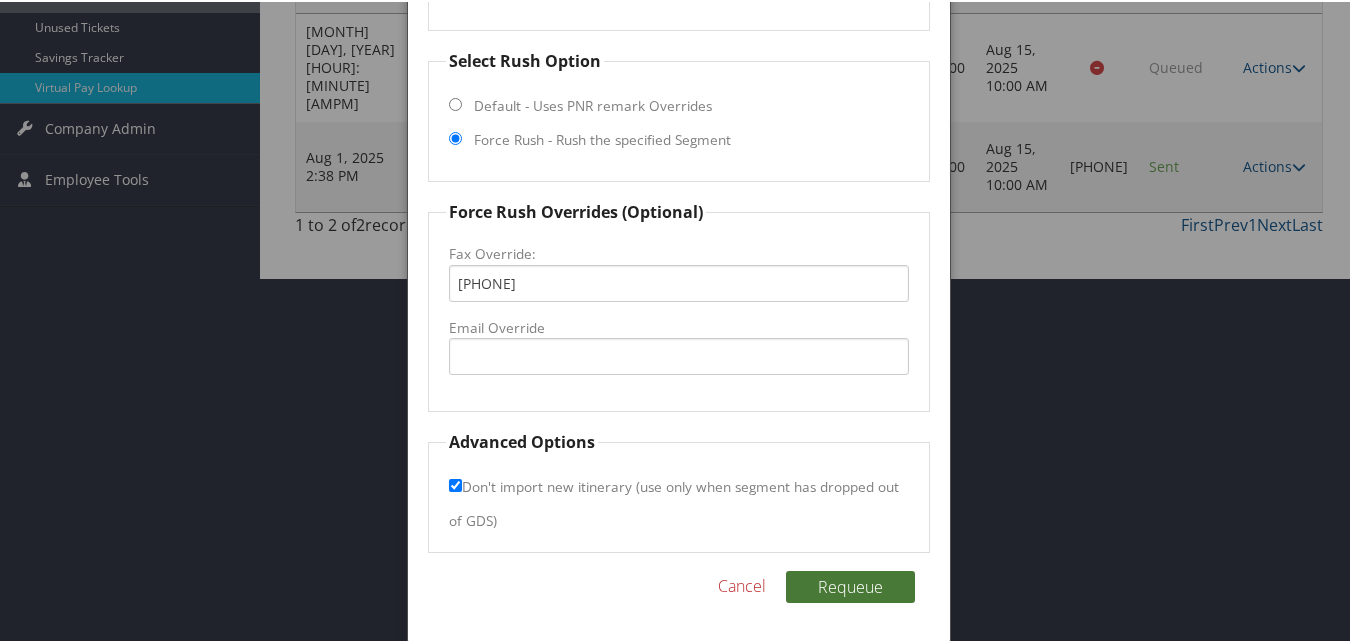 click on "Requeue" at bounding box center (850, 585) 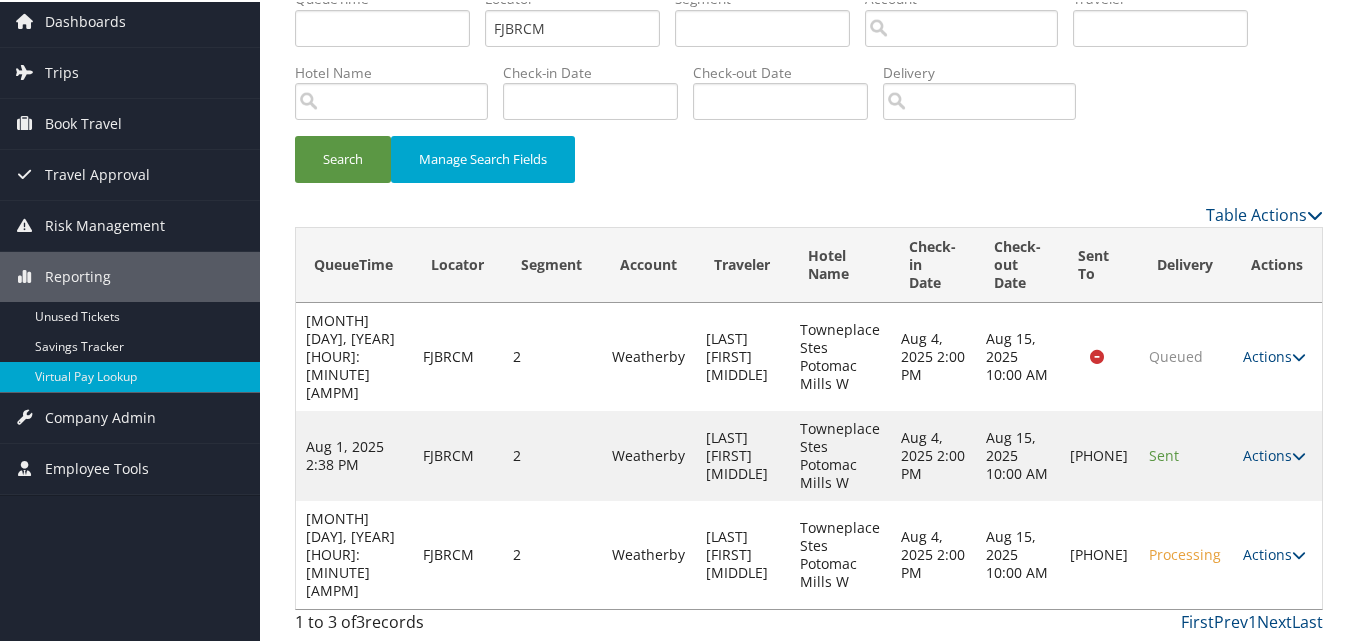scroll, scrollTop: 40, scrollLeft: 0, axis: vertical 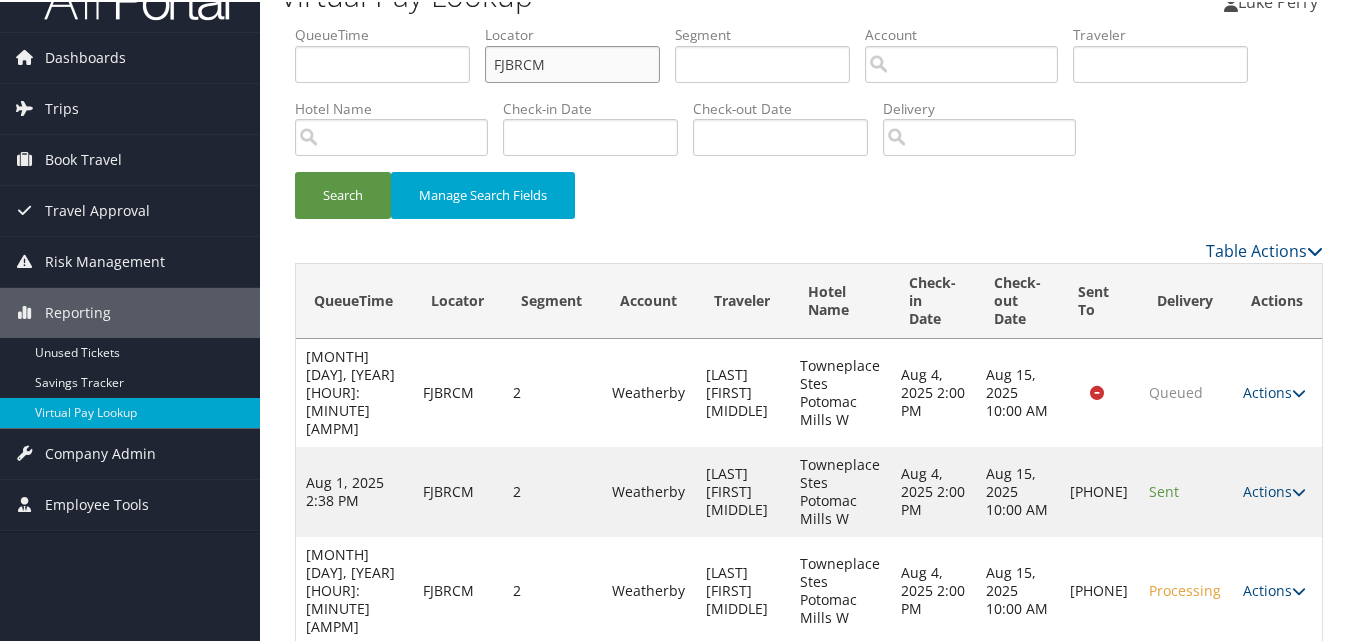 drag, startPoint x: 558, startPoint y: 63, endPoint x: 405, endPoint y: 102, distance: 157.89236 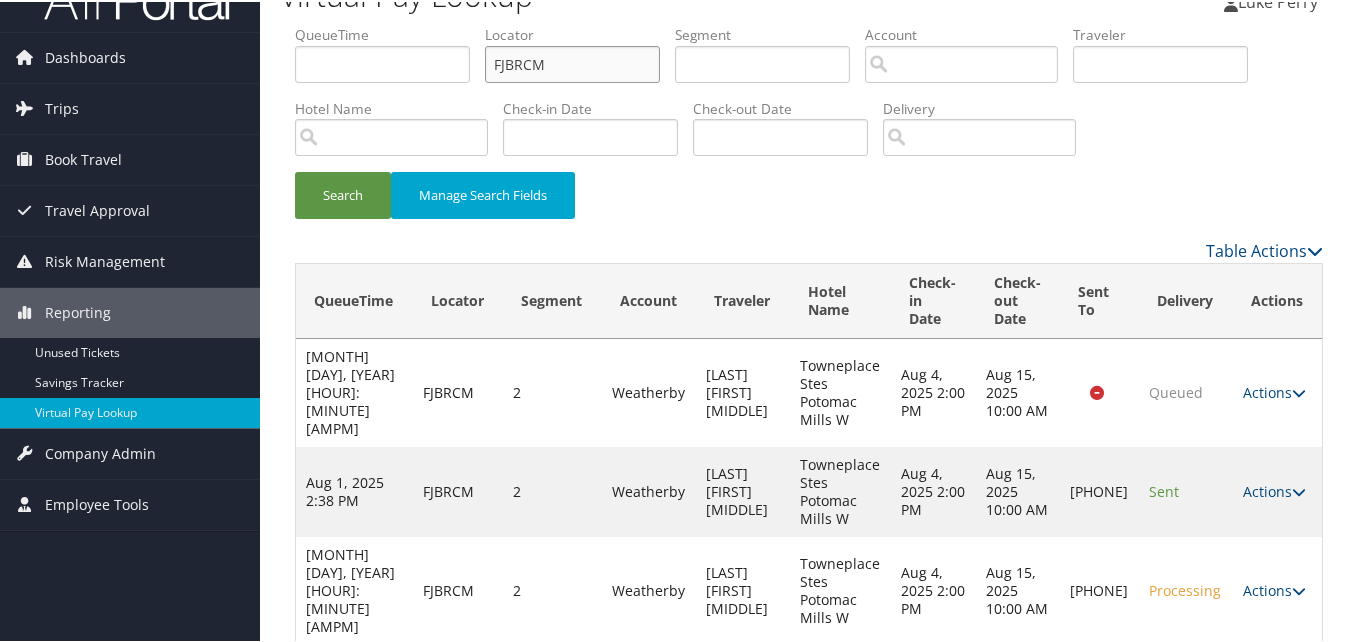 click on "QueueTime Locator FJBRCM Segment Account Traveler Hotel Name Check-in Date Check-out Date Delivery" at bounding box center [809, 23] 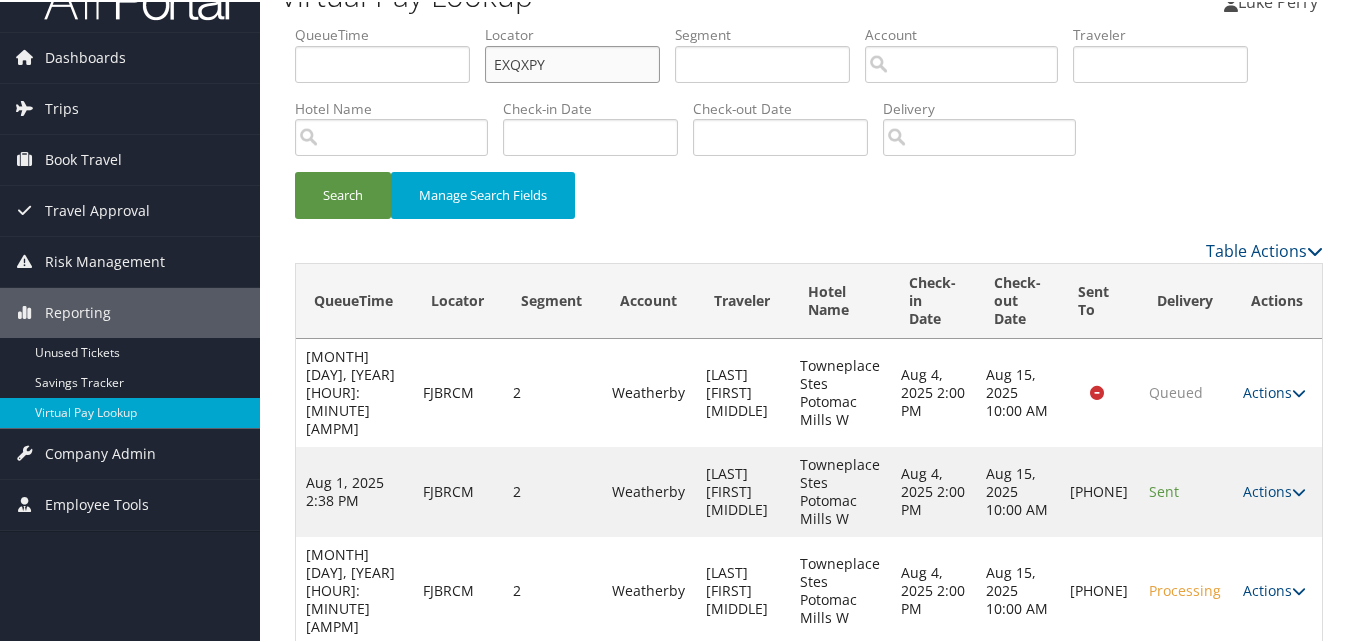 type on "EXQXPY" 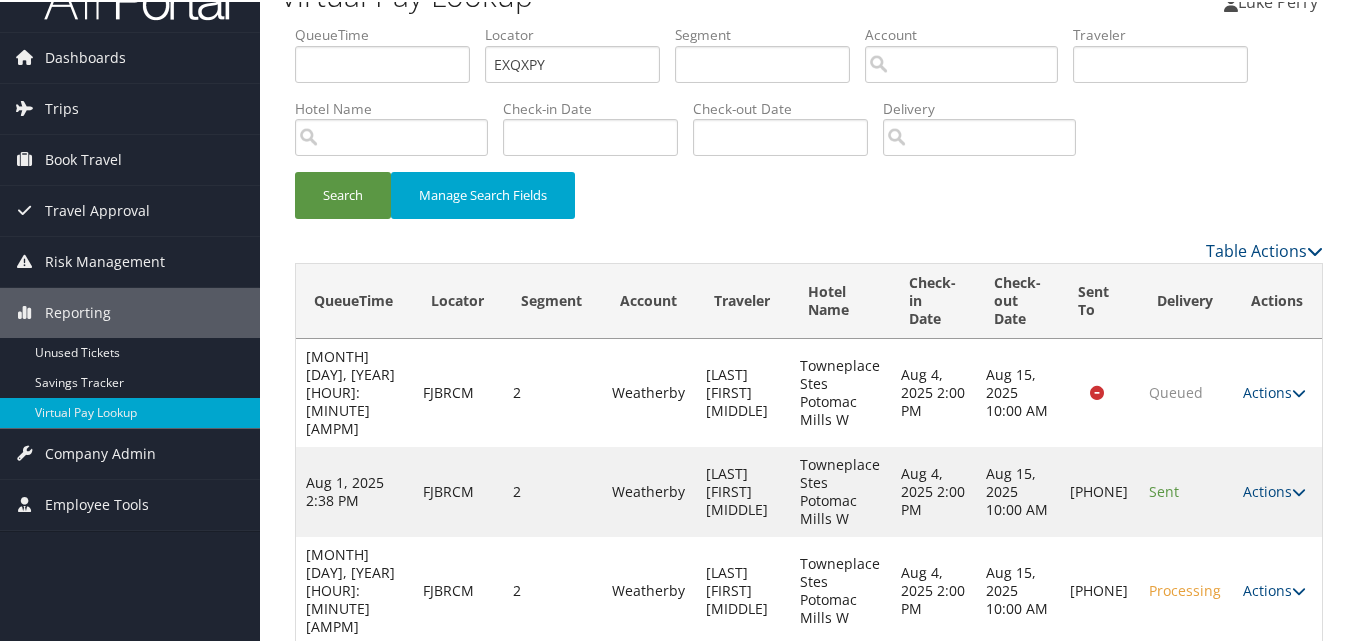 click on "Search Manage Search Fields" at bounding box center [809, 203] 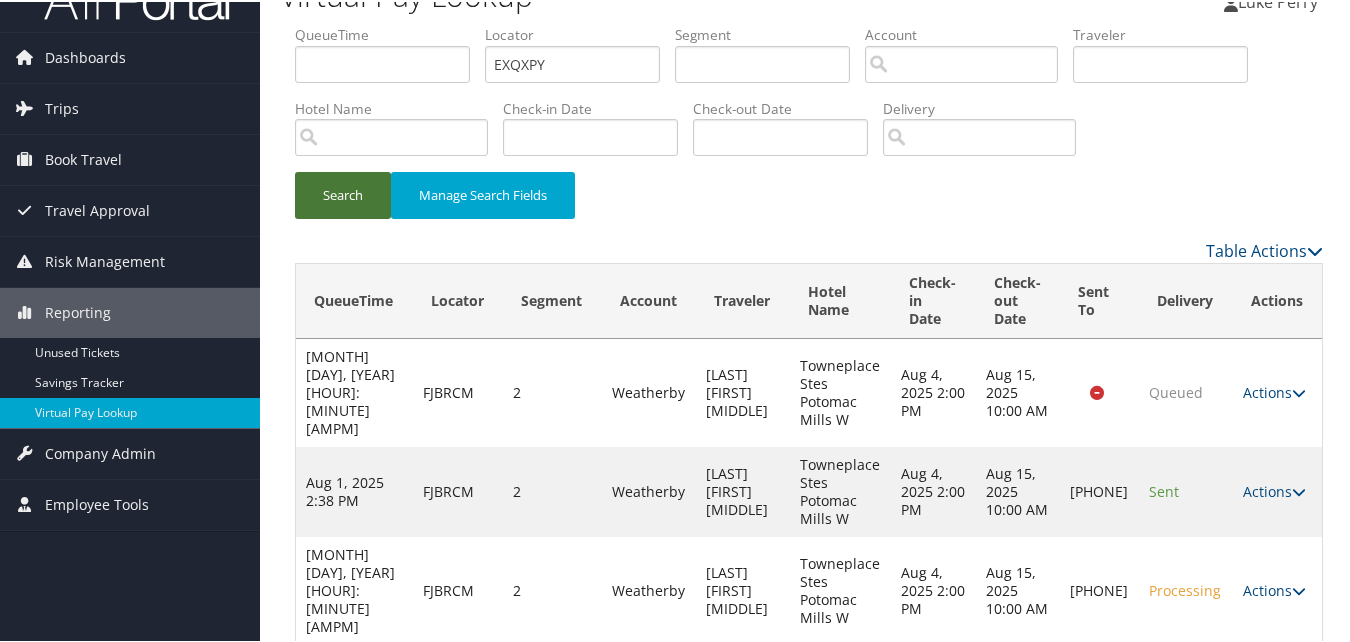 click on "Search" at bounding box center [343, 193] 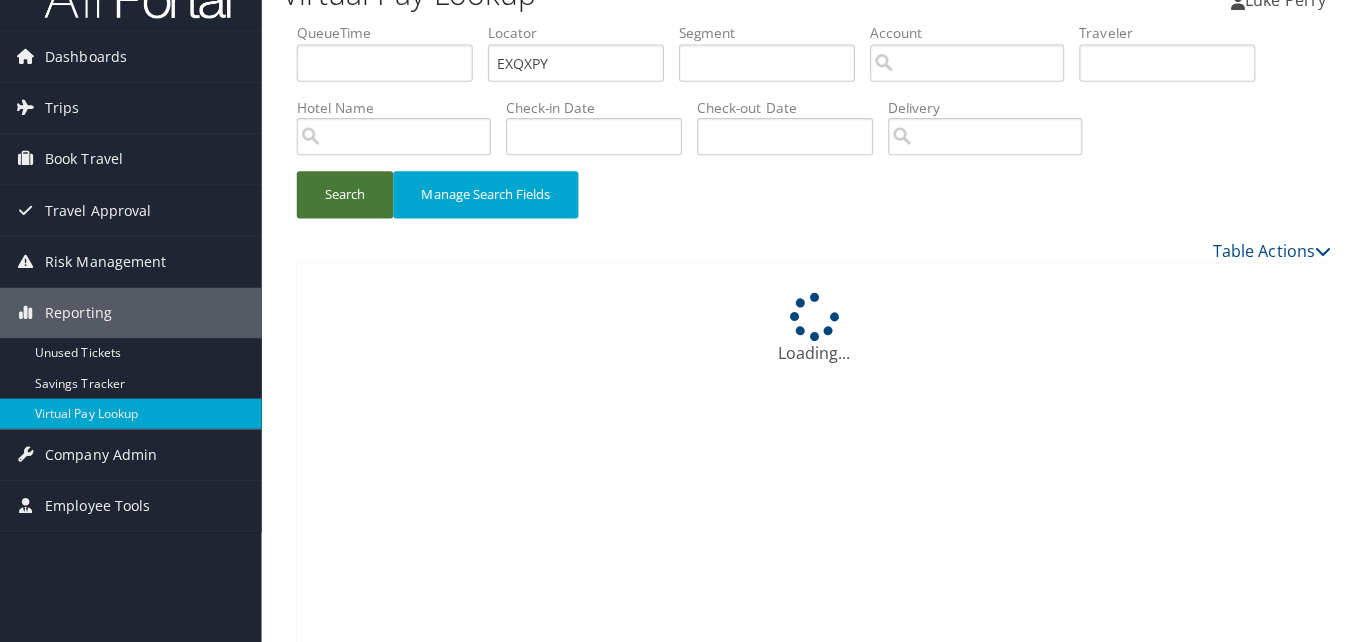 scroll, scrollTop: 0, scrollLeft: 0, axis: both 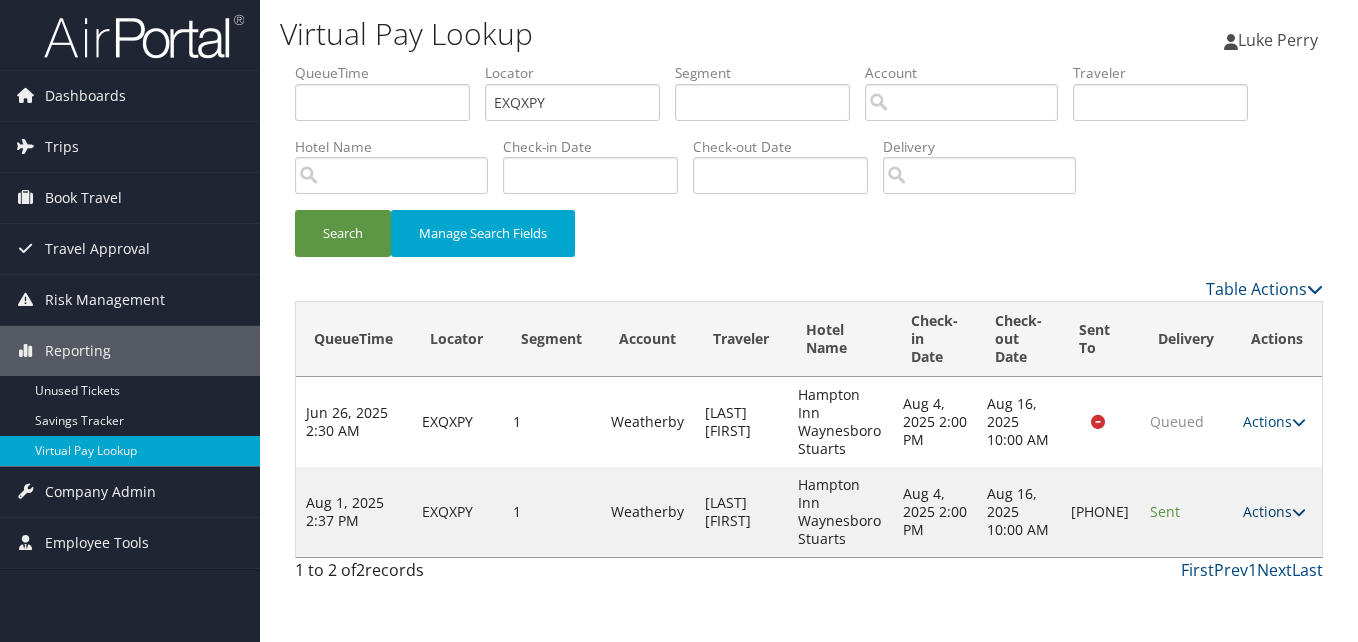 click on "Actions" at bounding box center [1274, 511] 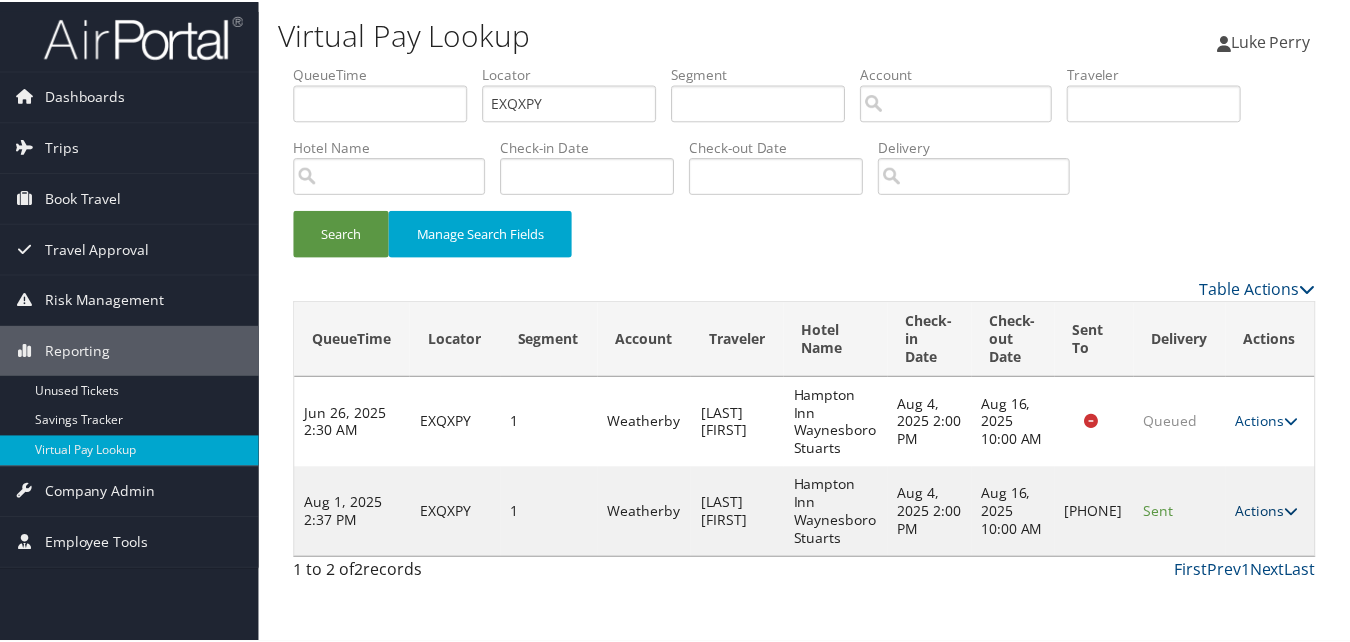 scroll, scrollTop: 19, scrollLeft: 0, axis: vertical 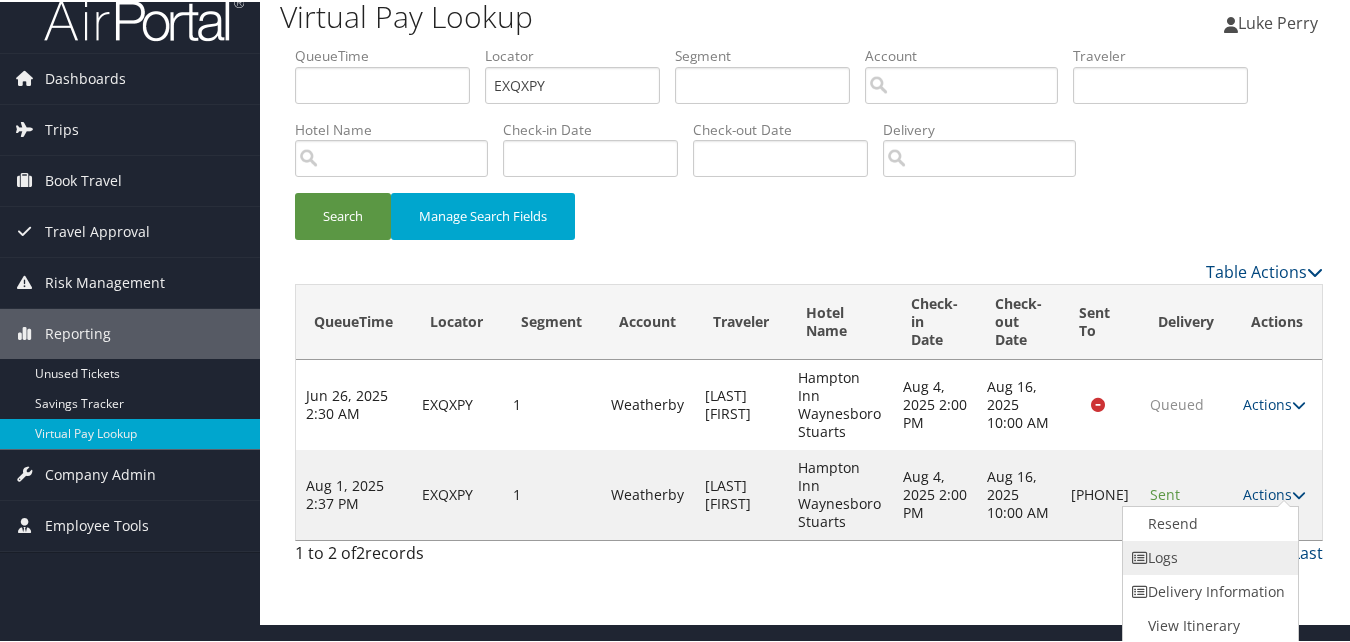 click on "Logs" at bounding box center [1208, 556] 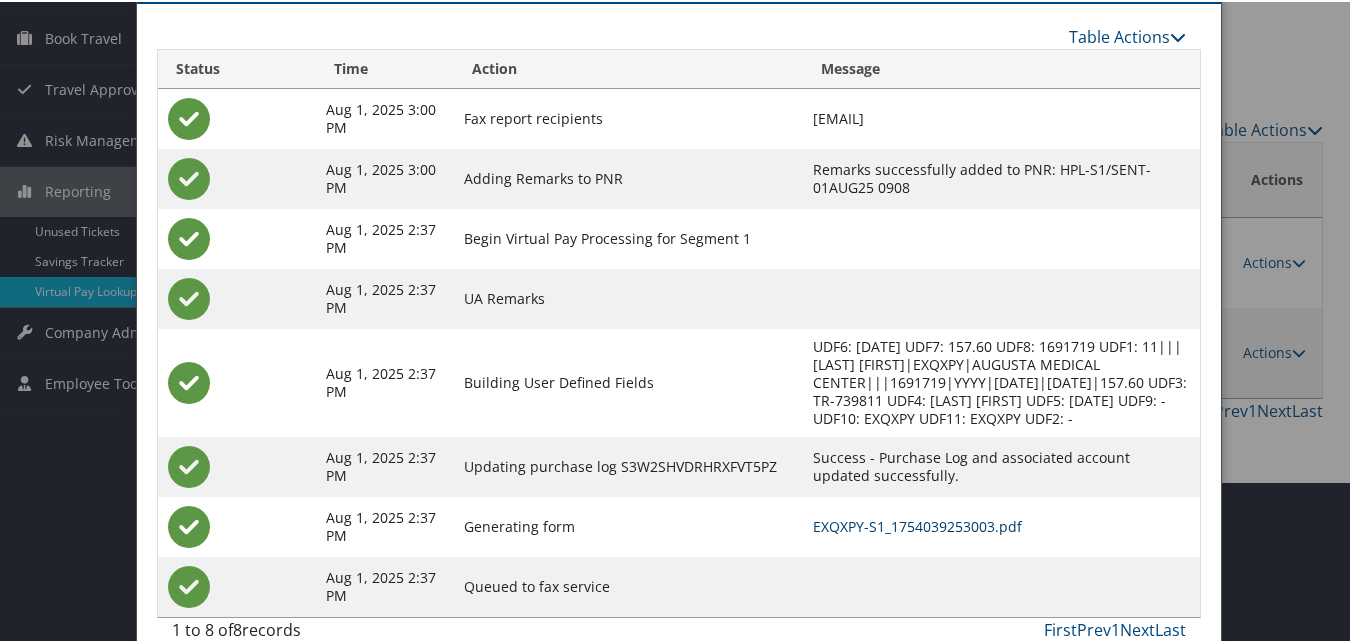 scroll, scrollTop: 172, scrollLeft: 0, axis: vertical 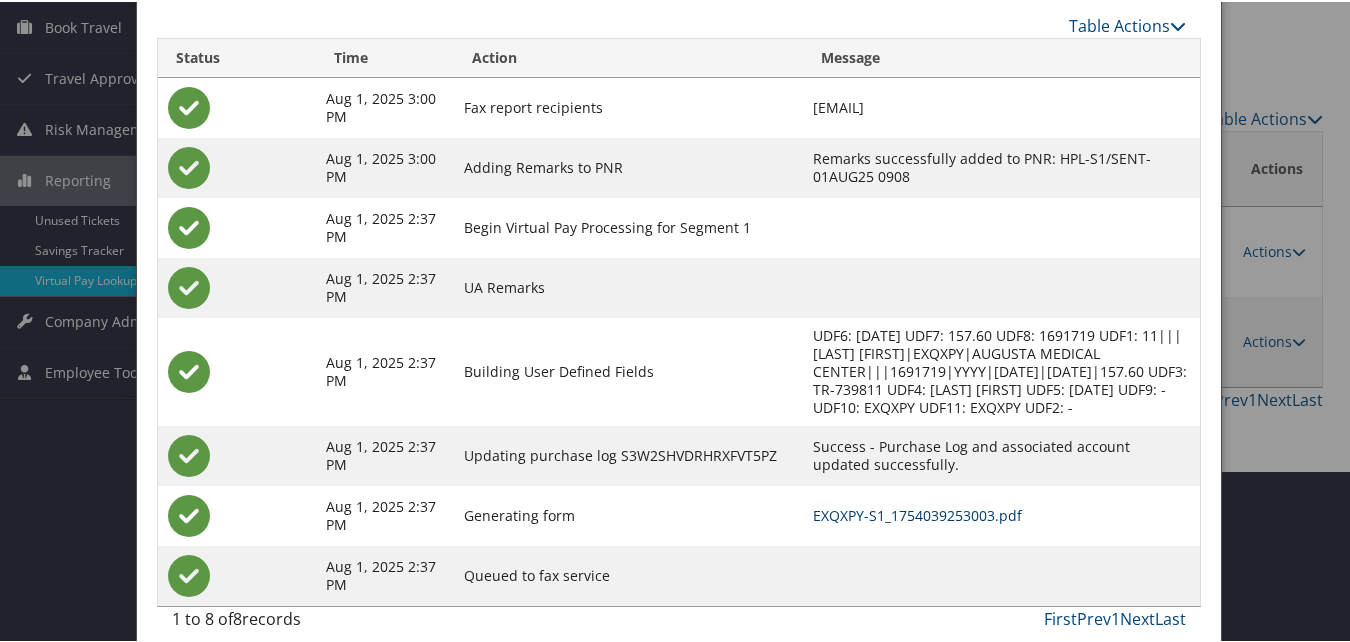 click on "EXQXPY-S1_1754039253003.pdf" at bounding box center (917, 513) 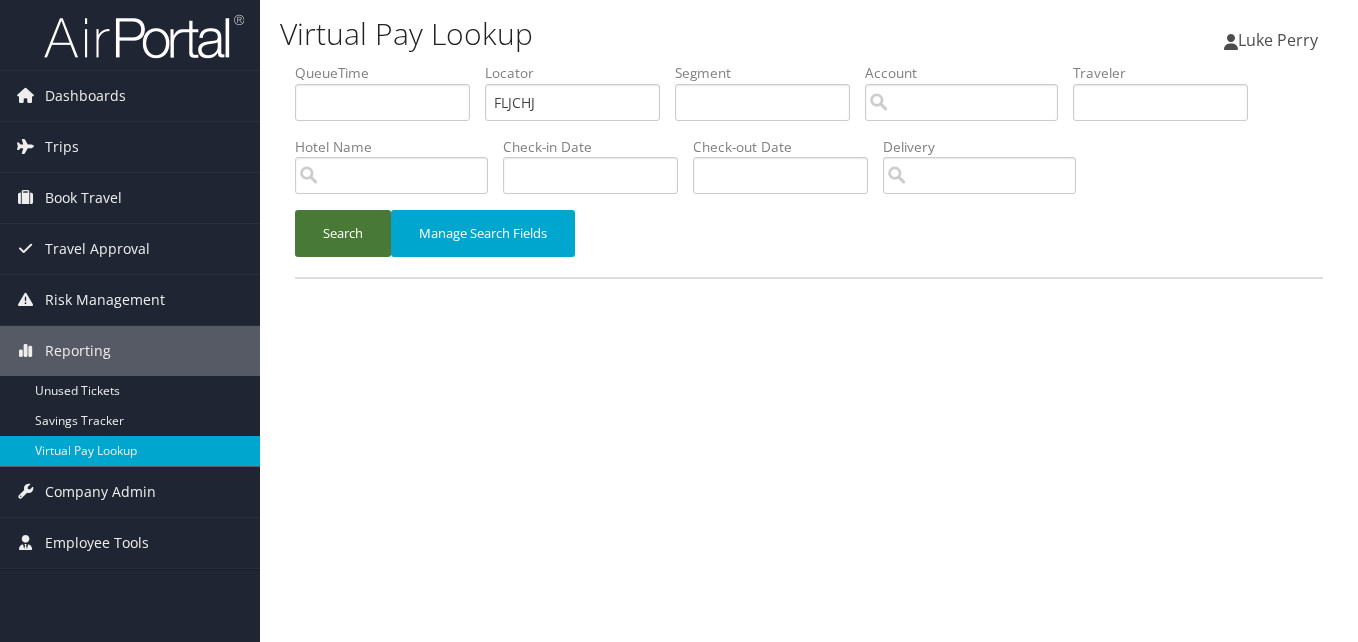 scroll, scrollTop: 0, scrollLeft: 0, axis: both 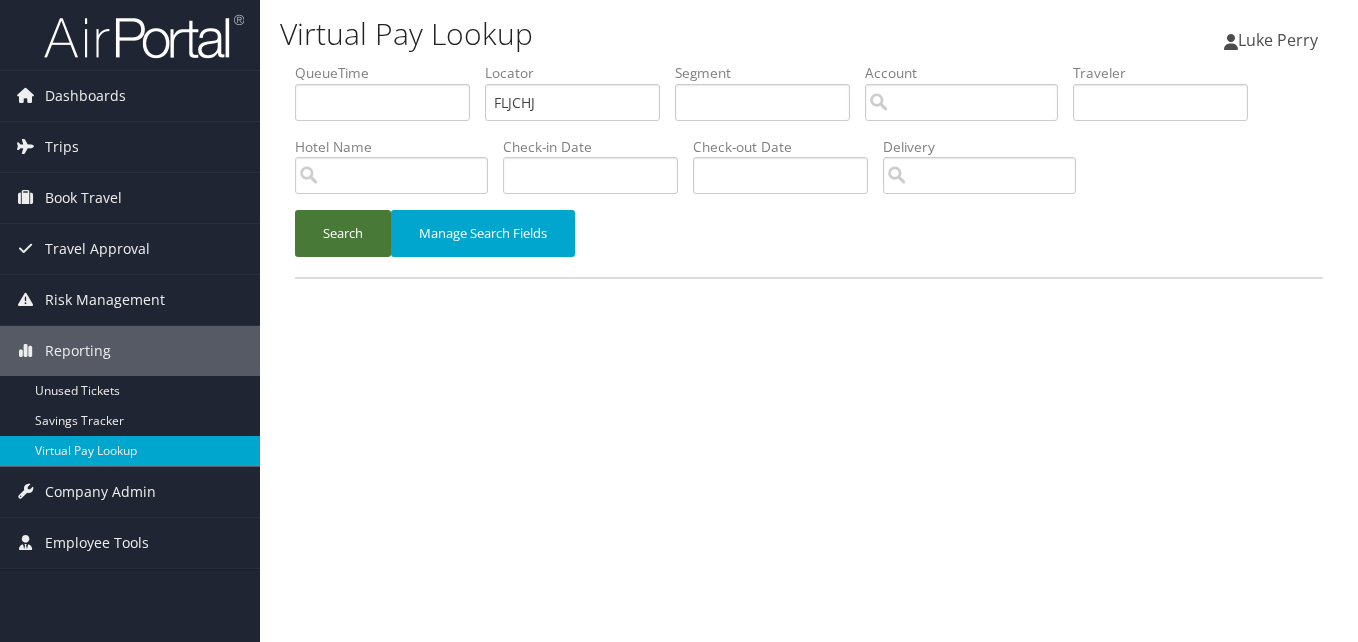 type on "FLJCHJ" 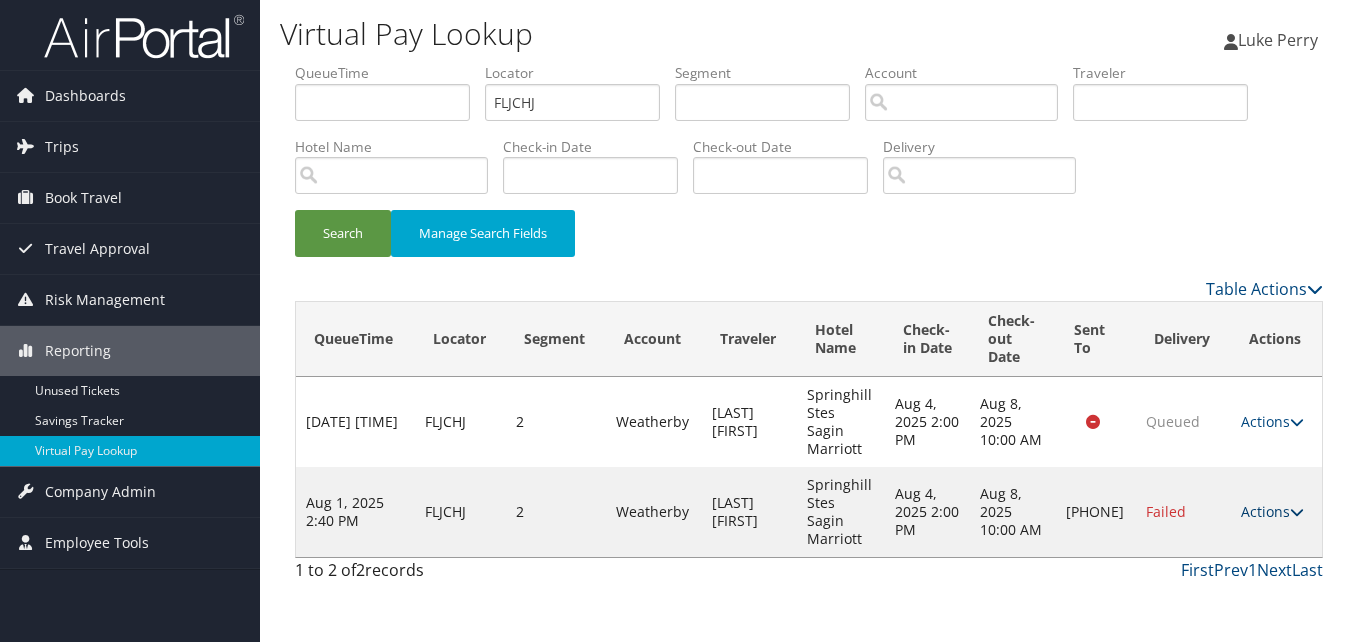 click on "Actions   Resend  Logs  Delivery Information  View Itinerary" at bounding box center (1276, 512) 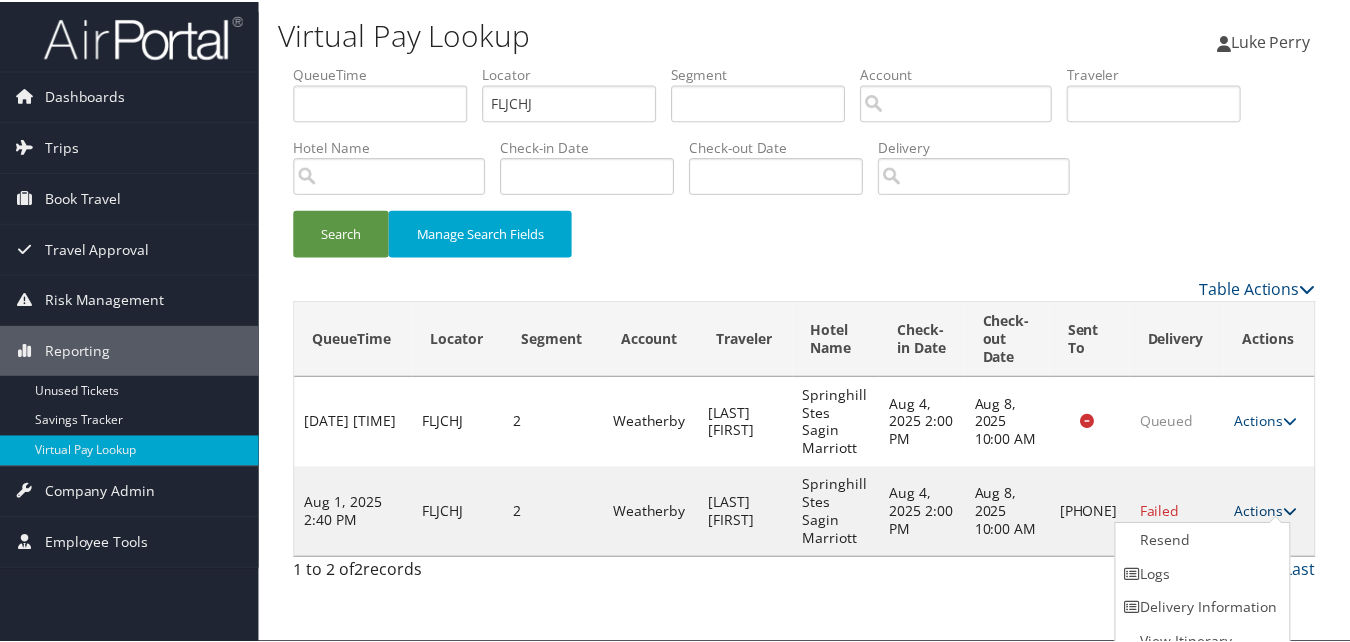 scroll, scrollTop: 19, scrollLeft: 0, axis: vertical 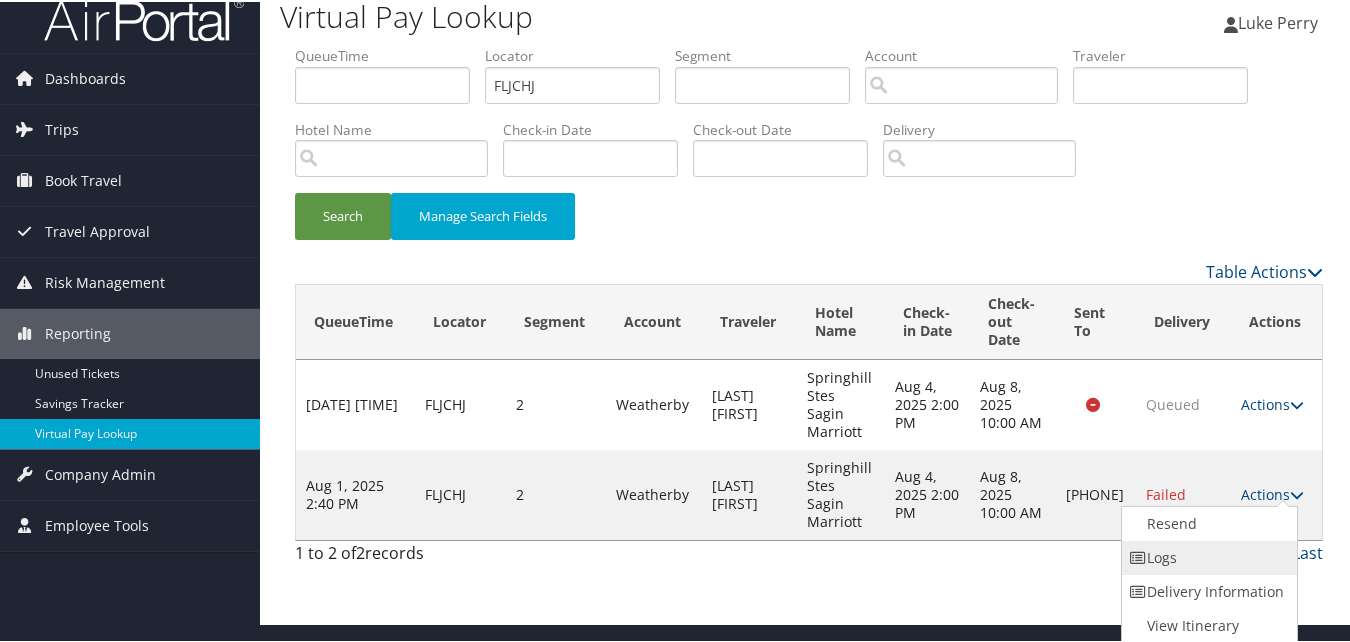 click on "Logs" at bounding box center (1207, 556) 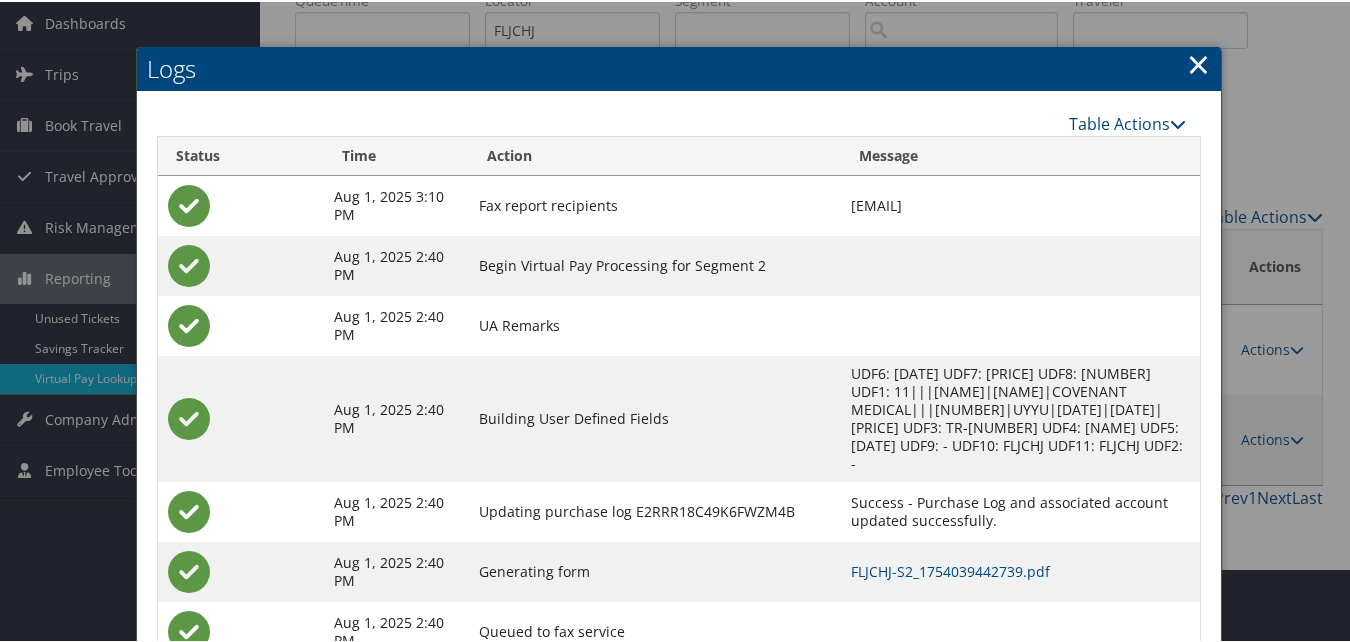 scroll, scrollTop: 130, scrollLeft: 0, axis: vertical 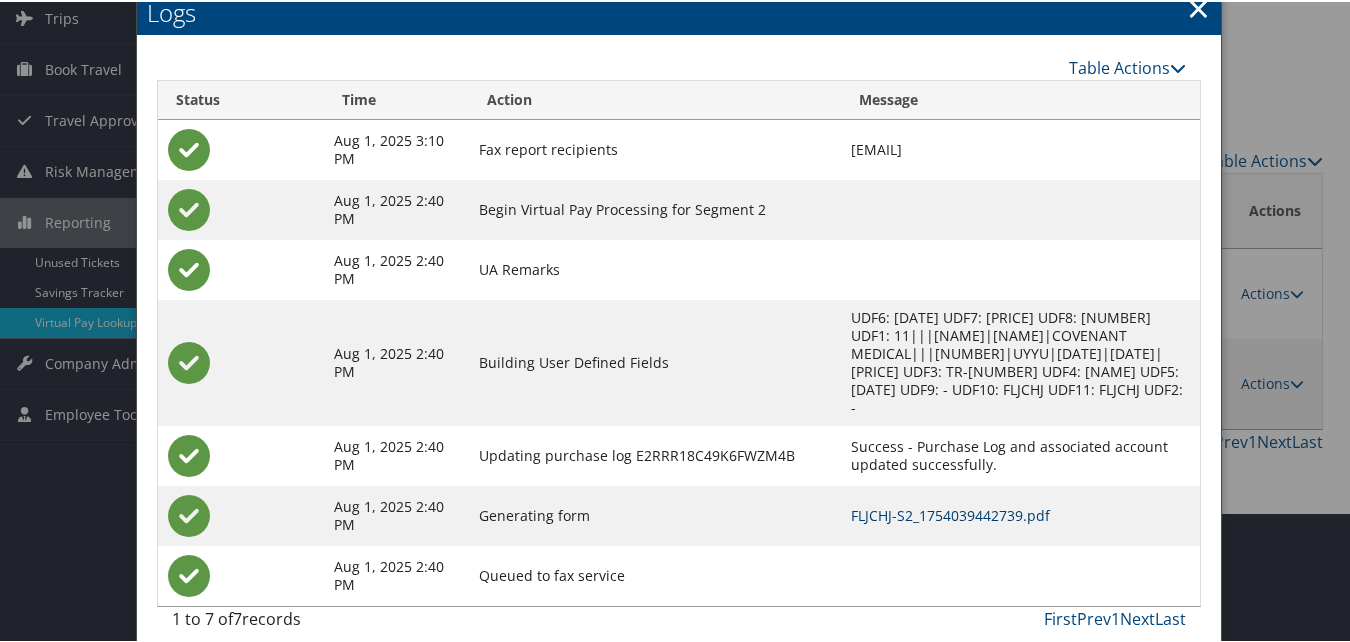 click on "FLJCHJ-S2_1754039442739.pdf" at bounding box center [950, 513] 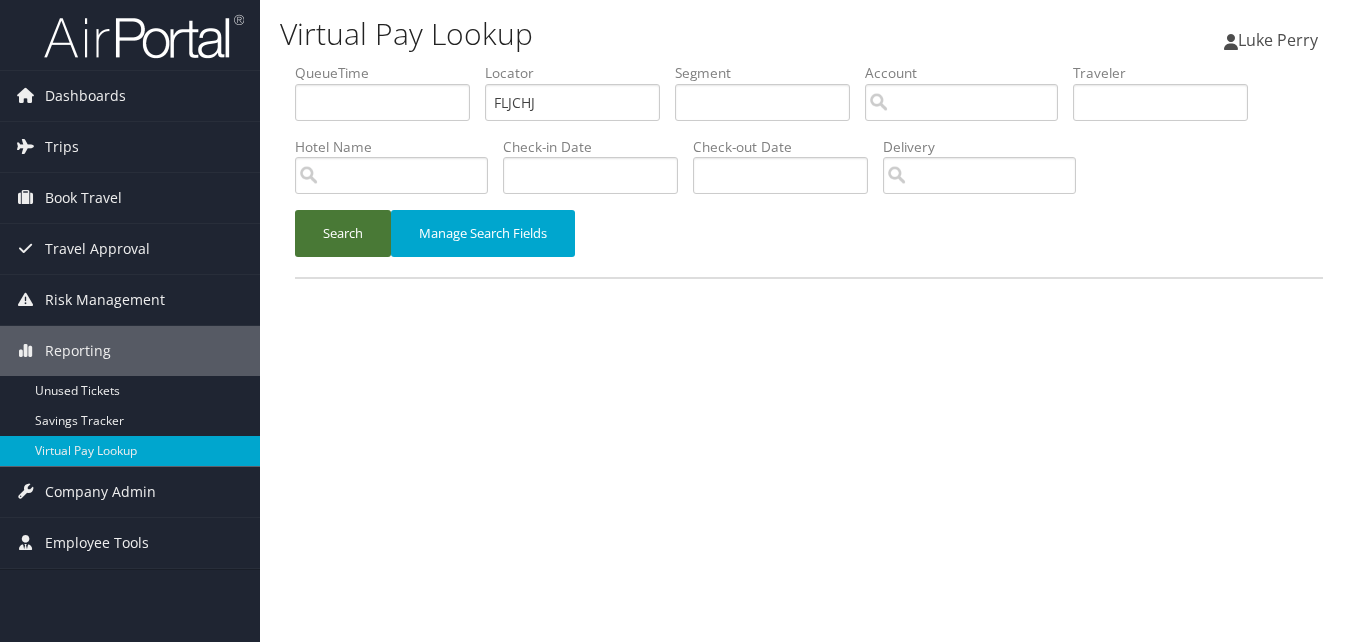 scroll, scrollTop: 0, scrollLeft: 0, axis: both 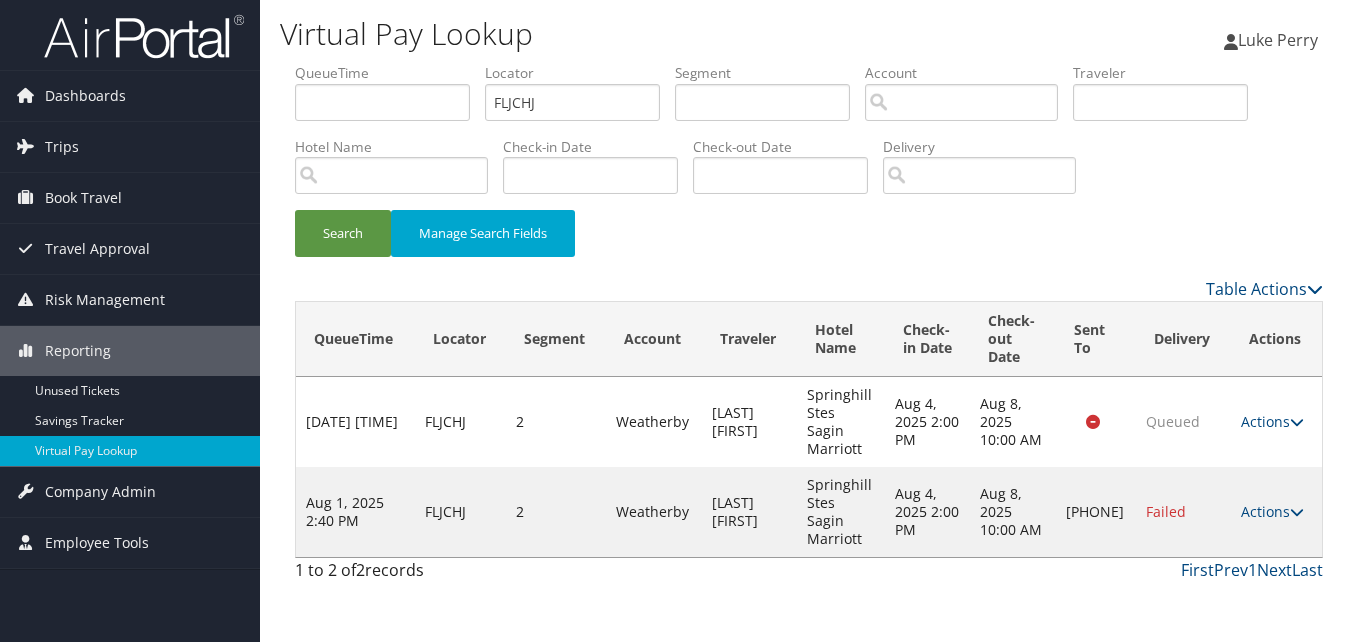 click at bounding box center (1297, 512) 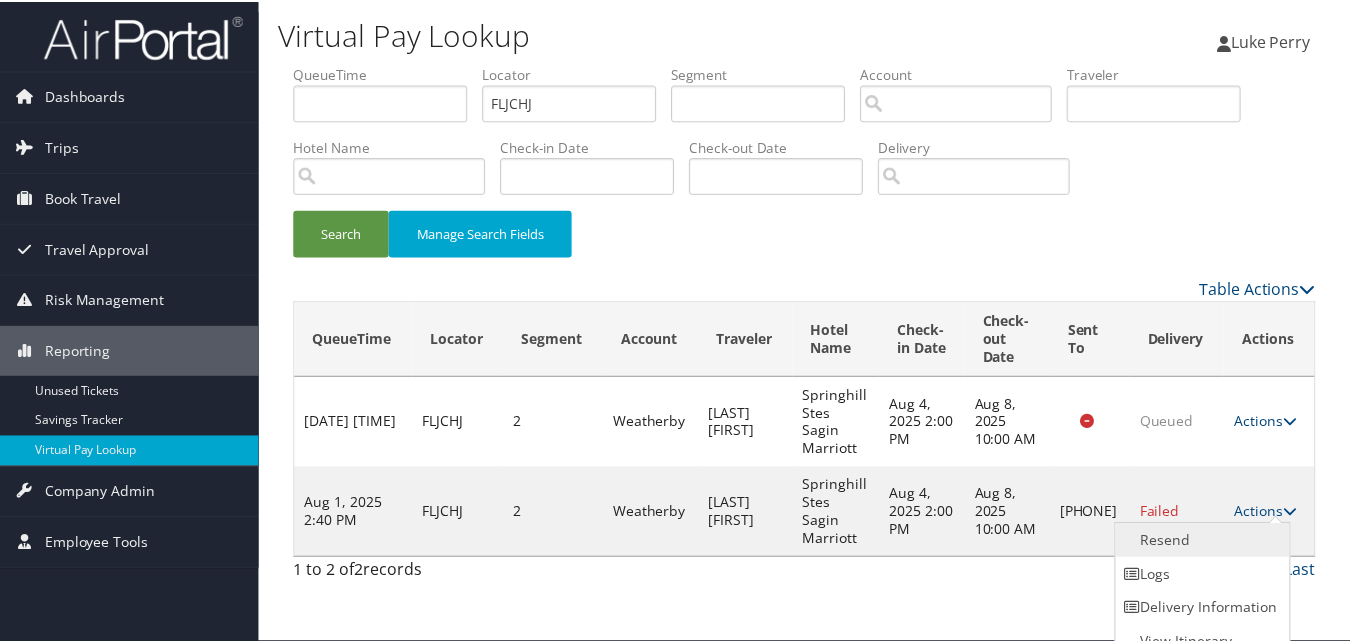 scroll, scrollTop: 19, scrollLeft: 0, axis: vertical 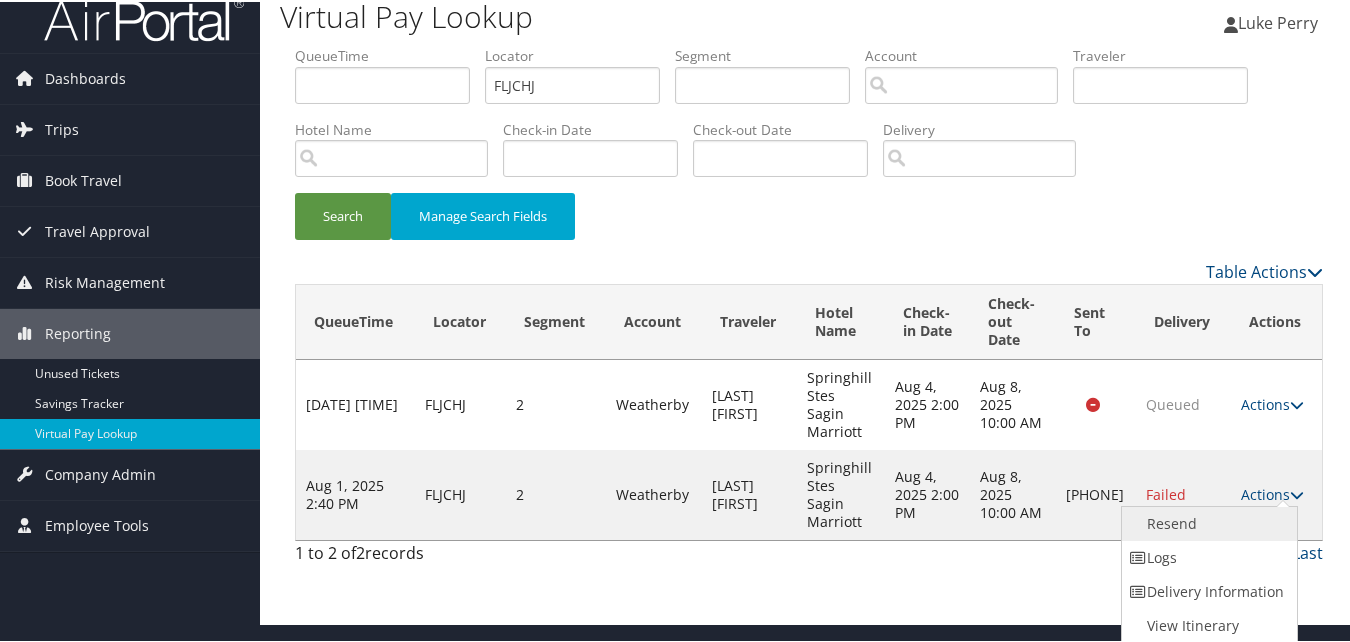 click on "Resend" at bounding box center [1207, 522] 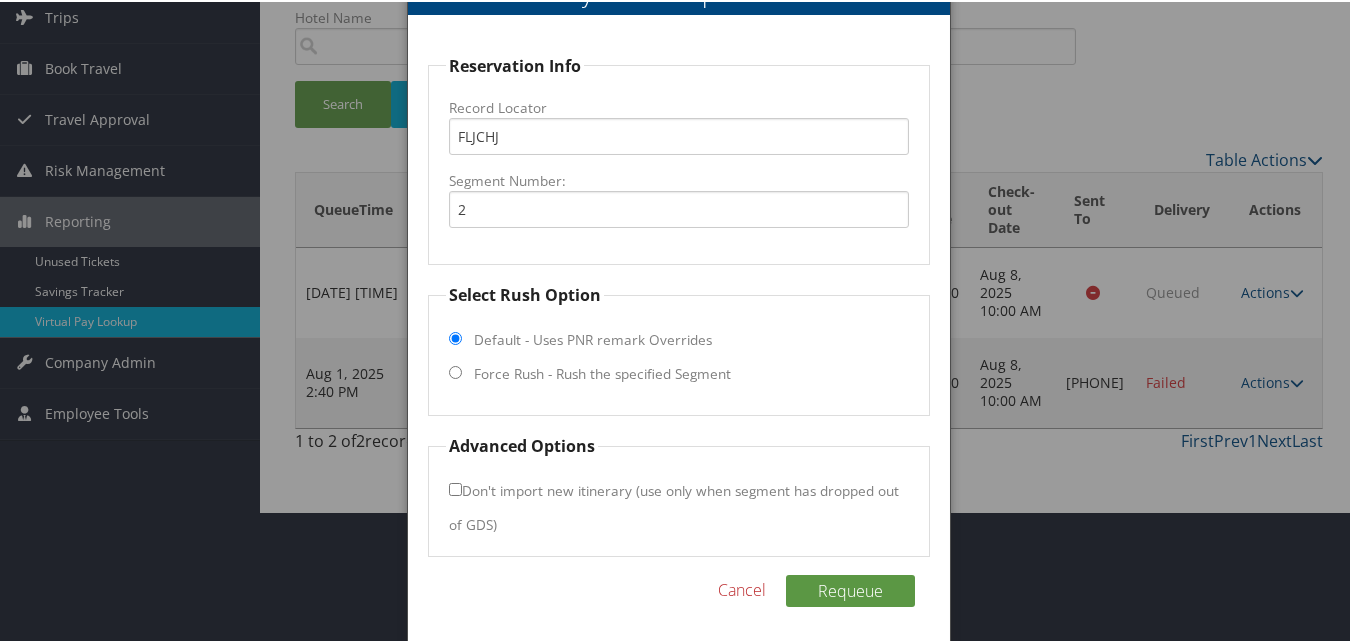 scroll, scrollTop: 135, scrollLeft: 0, axis: vertical 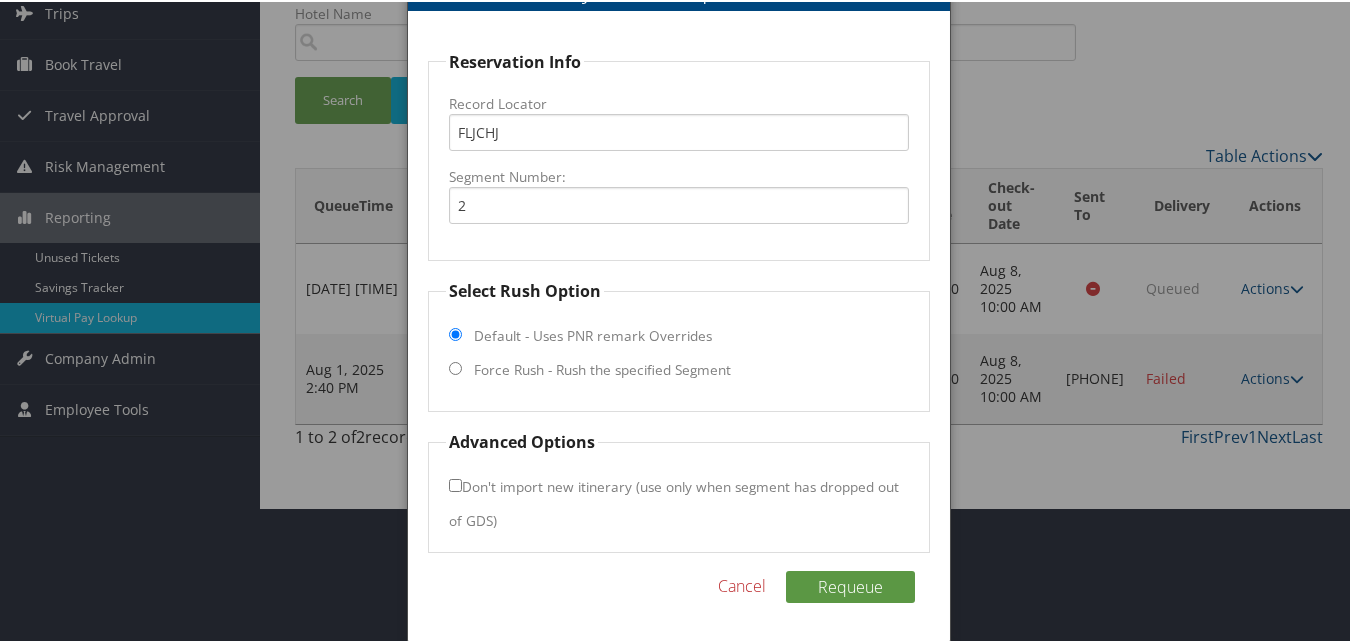 click on "Force Rush - Rush the specified Segment" at bounding box center [602, 368] 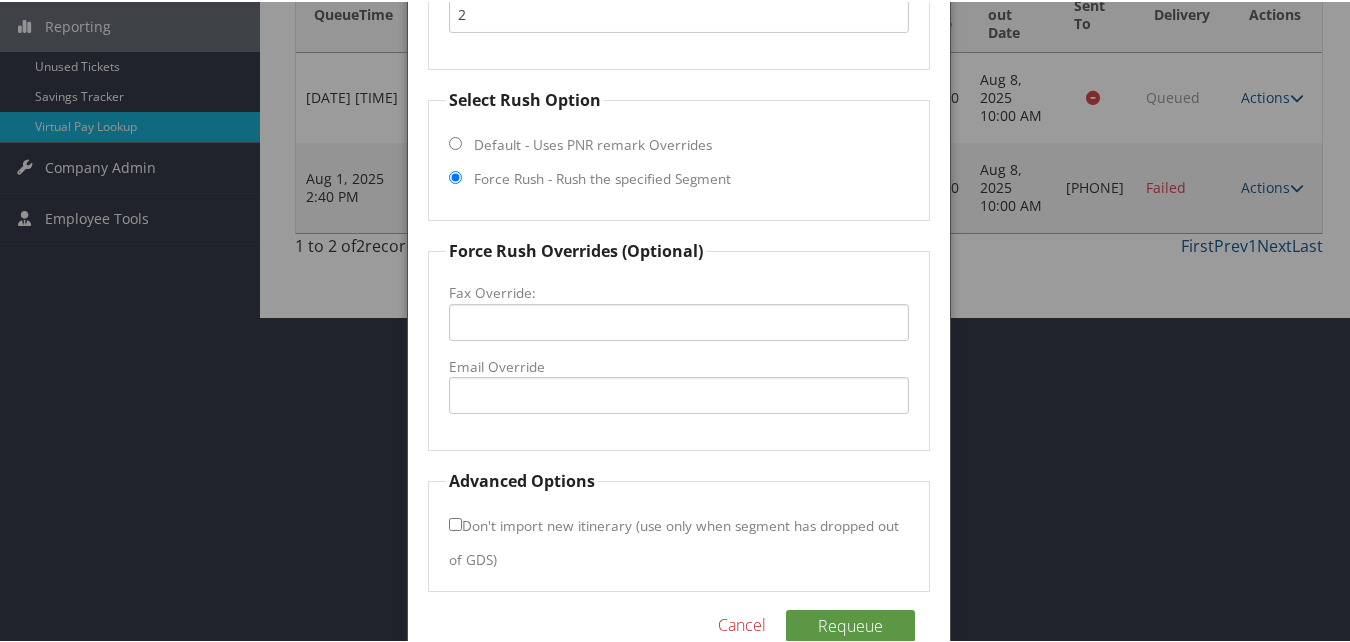 scroll, scrollTop: 335, scrollLeft: 0, axis: vertical 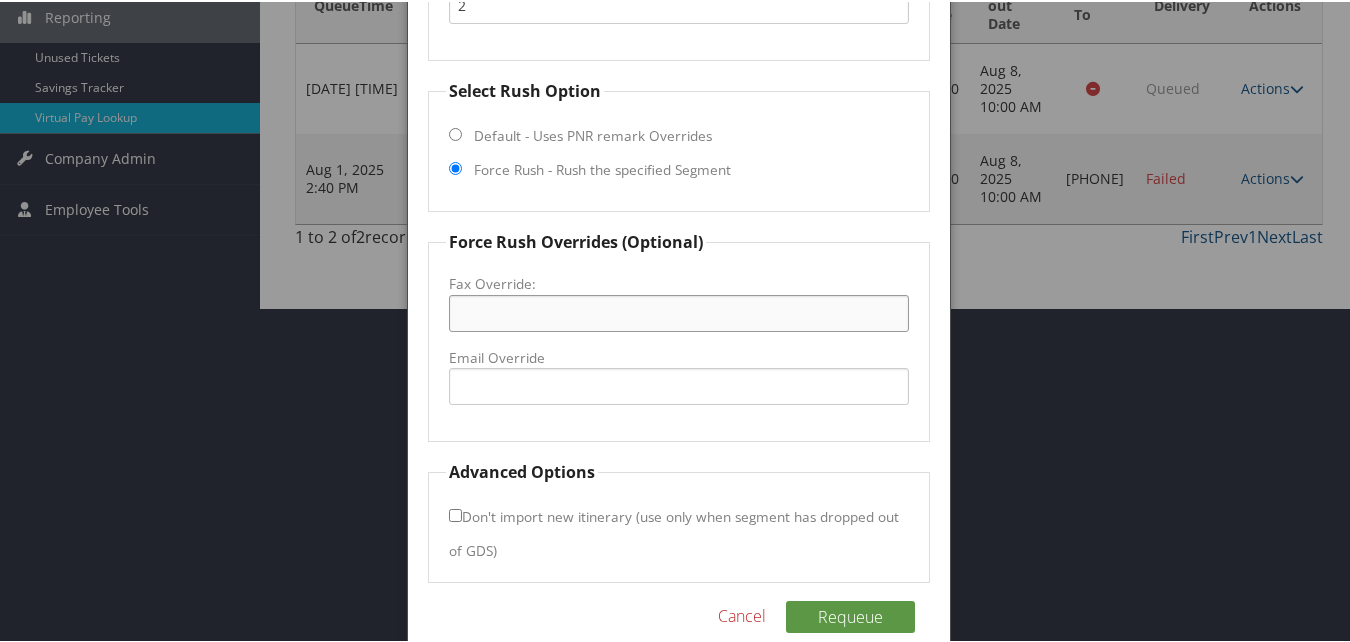 click on "Fax Override:" at bounding box center [678, 311] 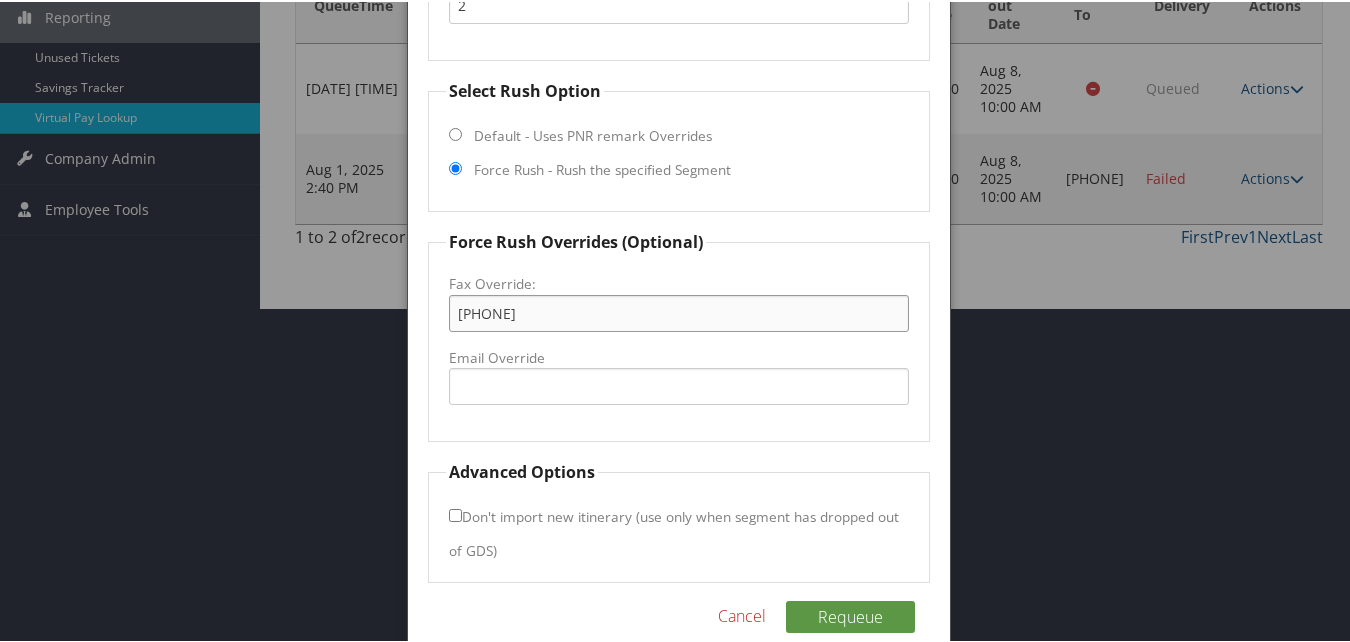 click on "[PHONE]" at bounding box center (678, 311) 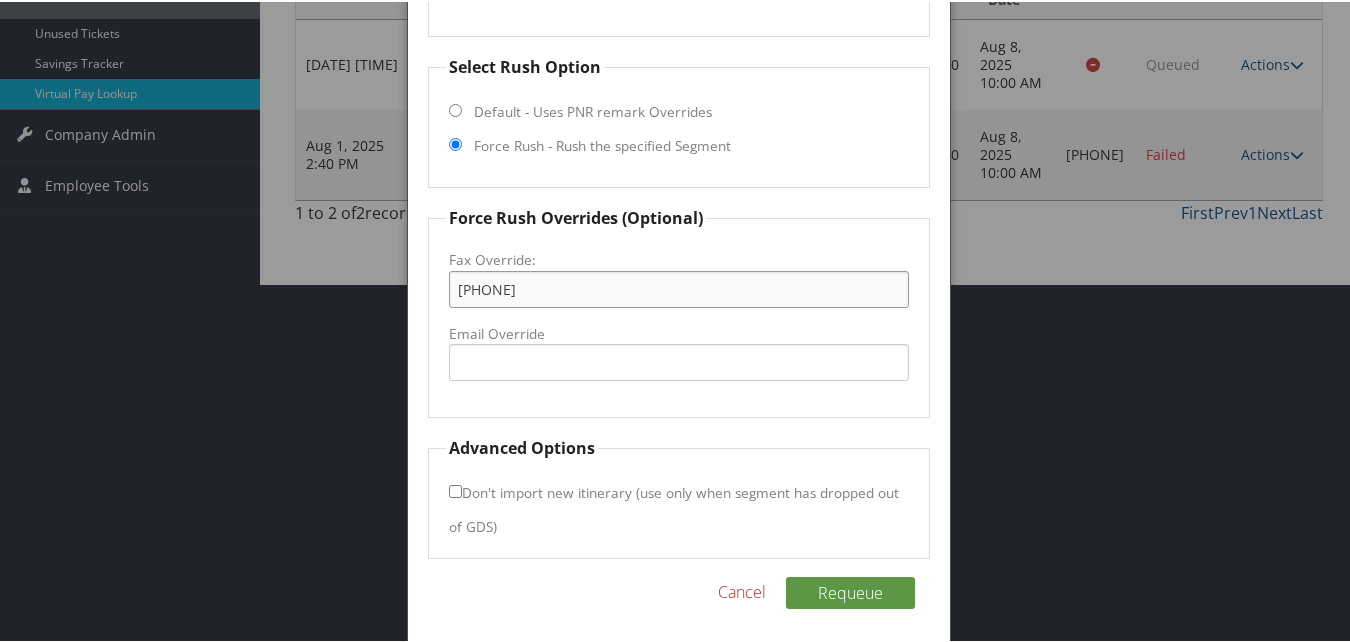 scroll, scrollTop: 365, scrollLeft: 0, axis: vertical 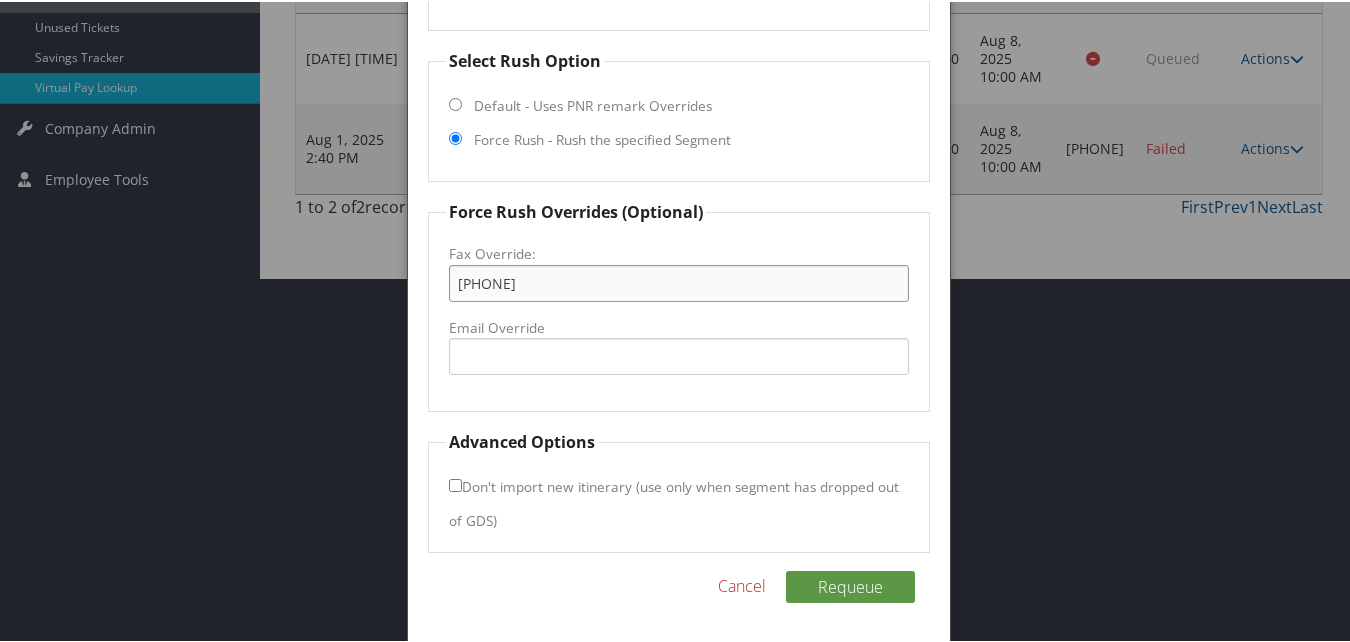 type on "[PHONE]" 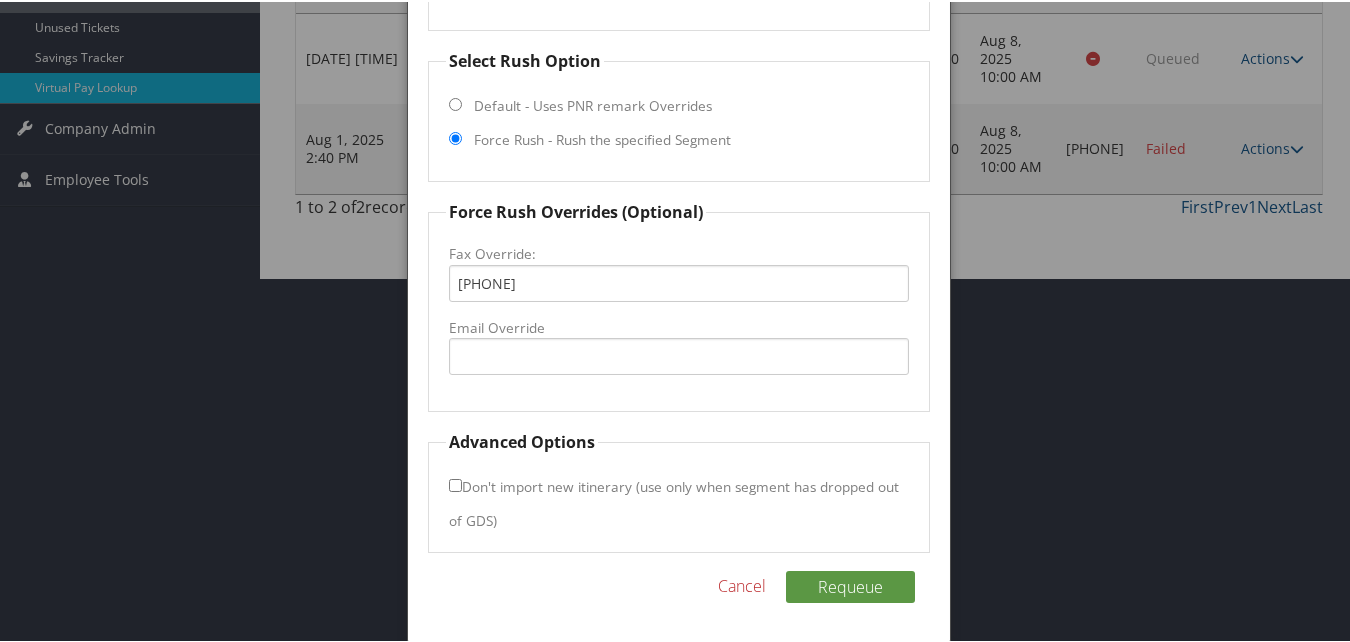 click on "Don't import new itinerary (use only when segment has dropped out of GDS)" at bounding box center (674, 501) 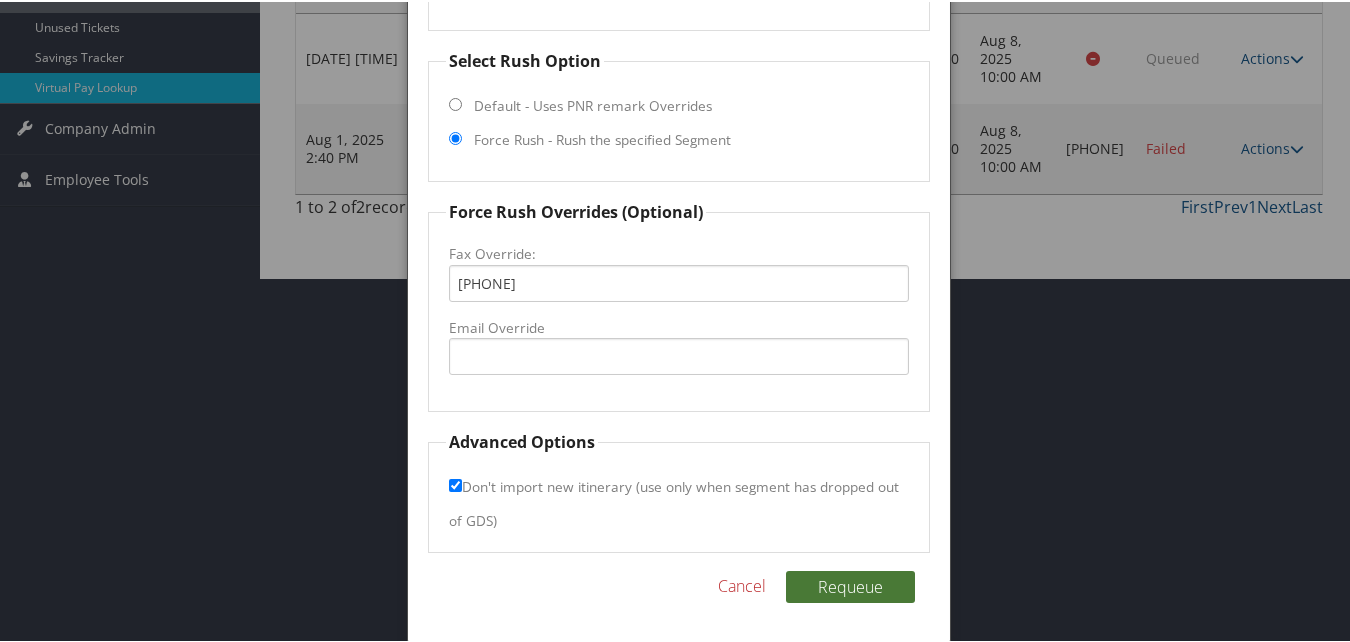 click on "Requeue" at bounding box center (850, 585) 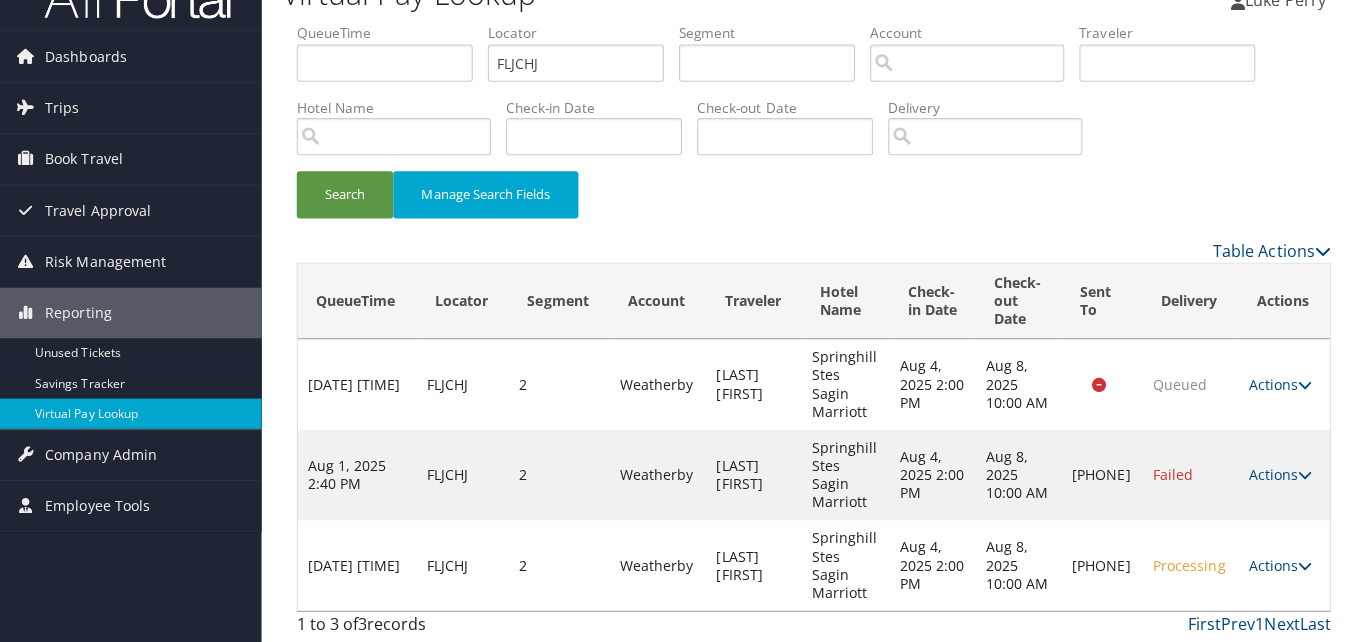 scroll, scrollTop: 0, scrollLeft: 0, axis: both 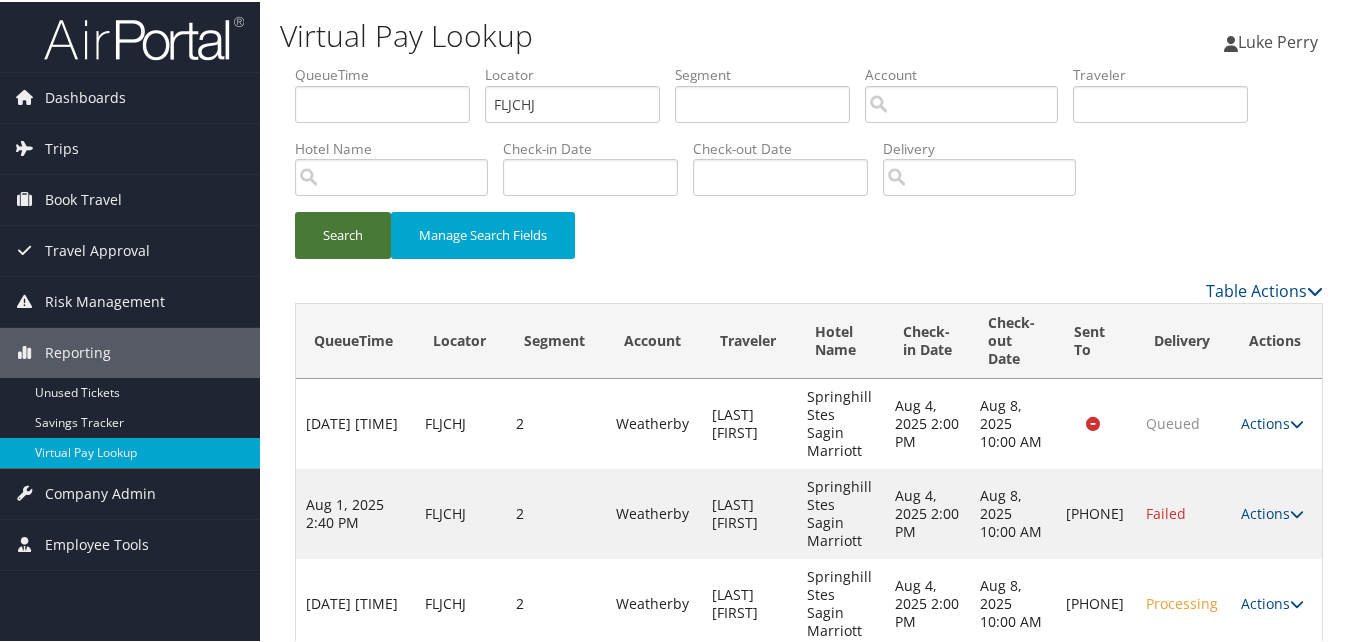 click on "Search" at bounding box center (343, 233) 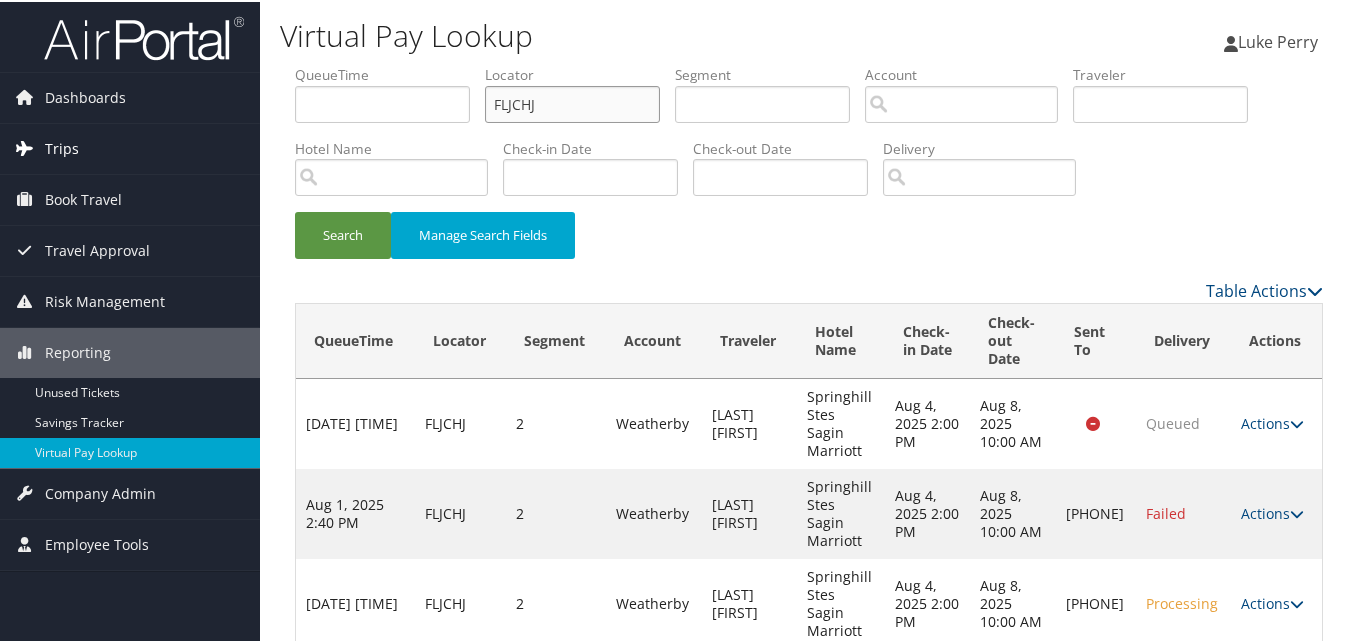 drag, startPoint x: 546, startPoint y: 102, endPoint x: 240, endPoint y: 168, distance: 313.03674 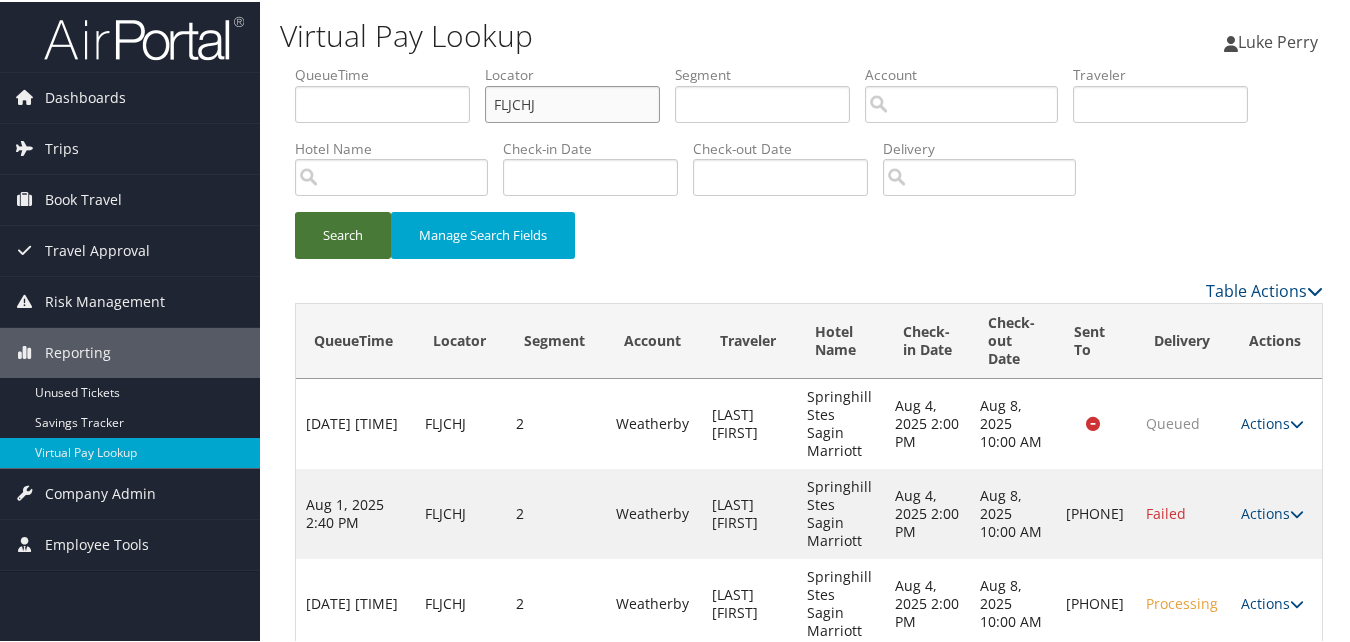 paste on "MSXYSQ" 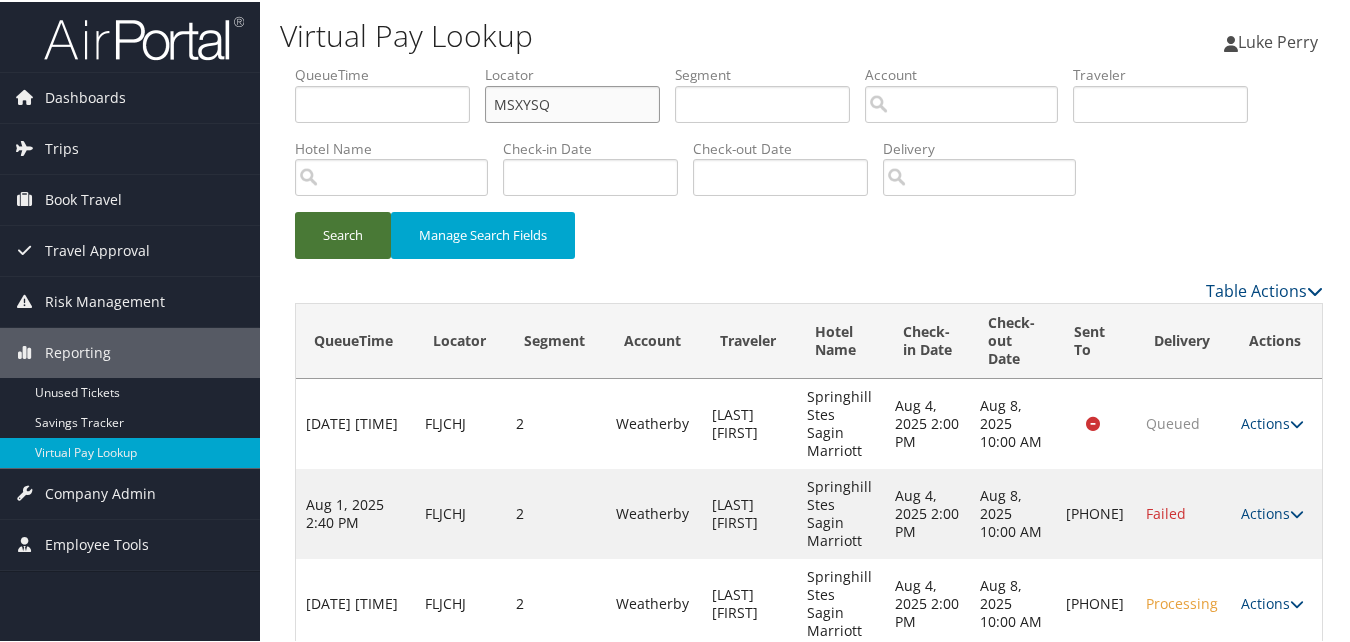 type on "MSXYSQ" 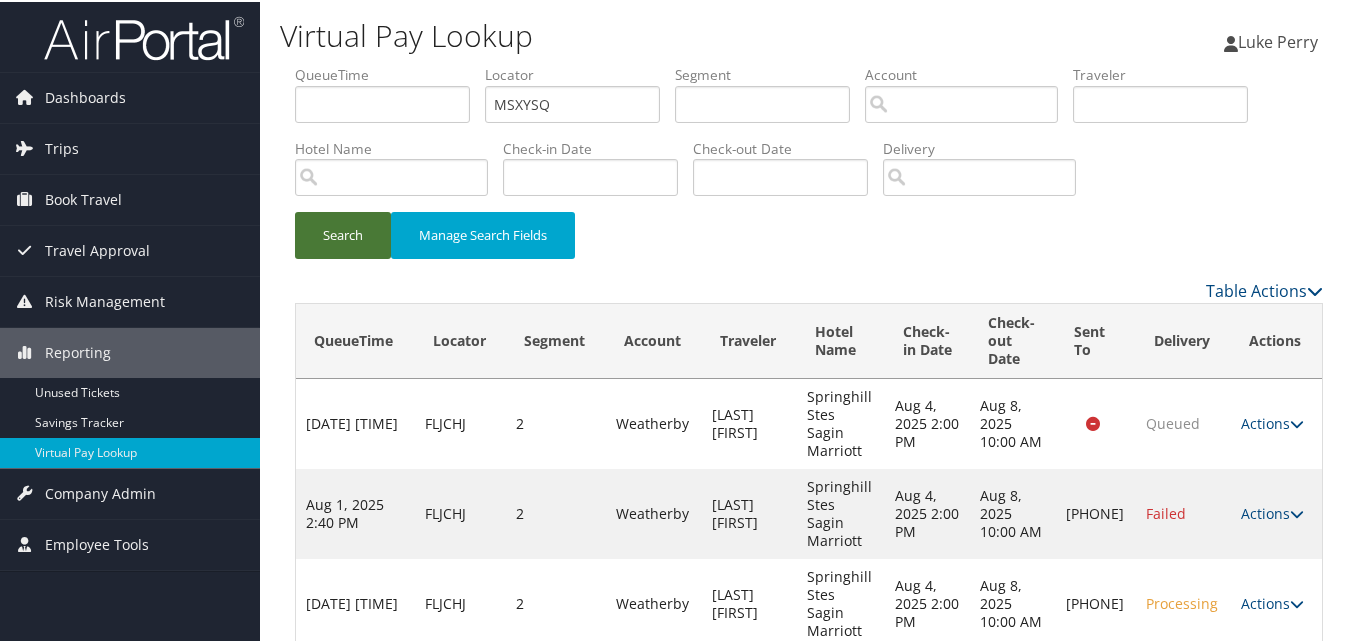 click on "Search" at bounding box center [343, 233] 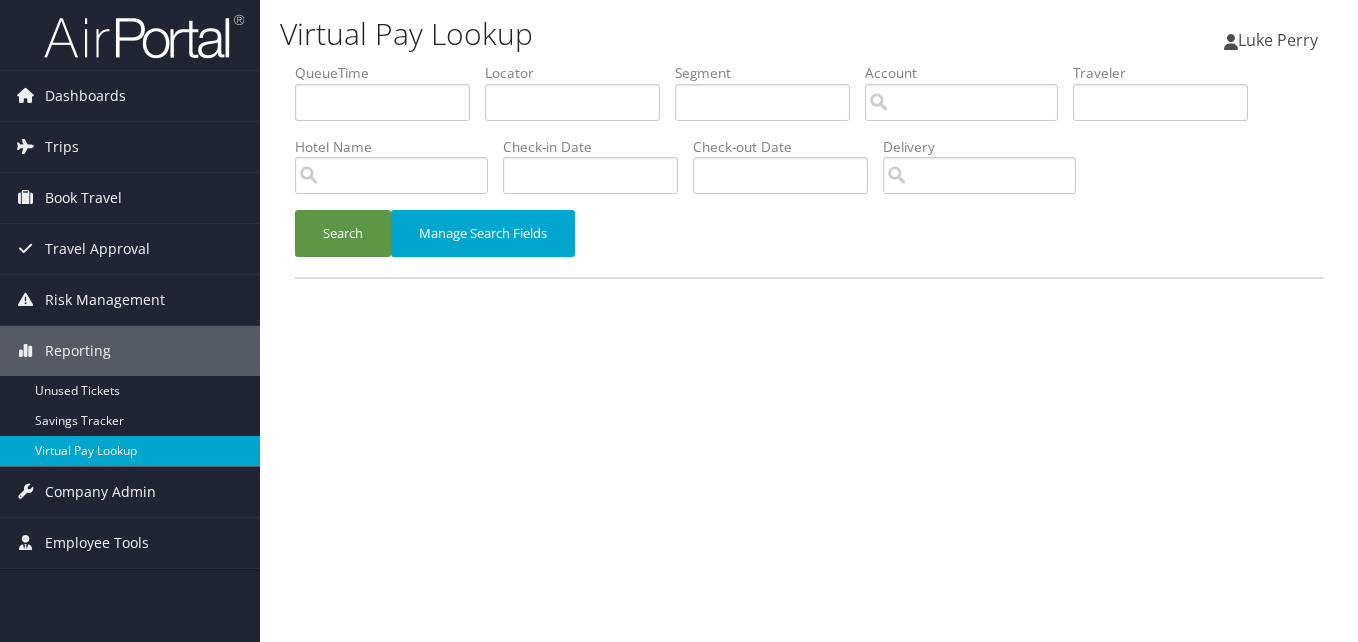 scroll, scrollTop: 0, scrollLeft: 0, axis: both 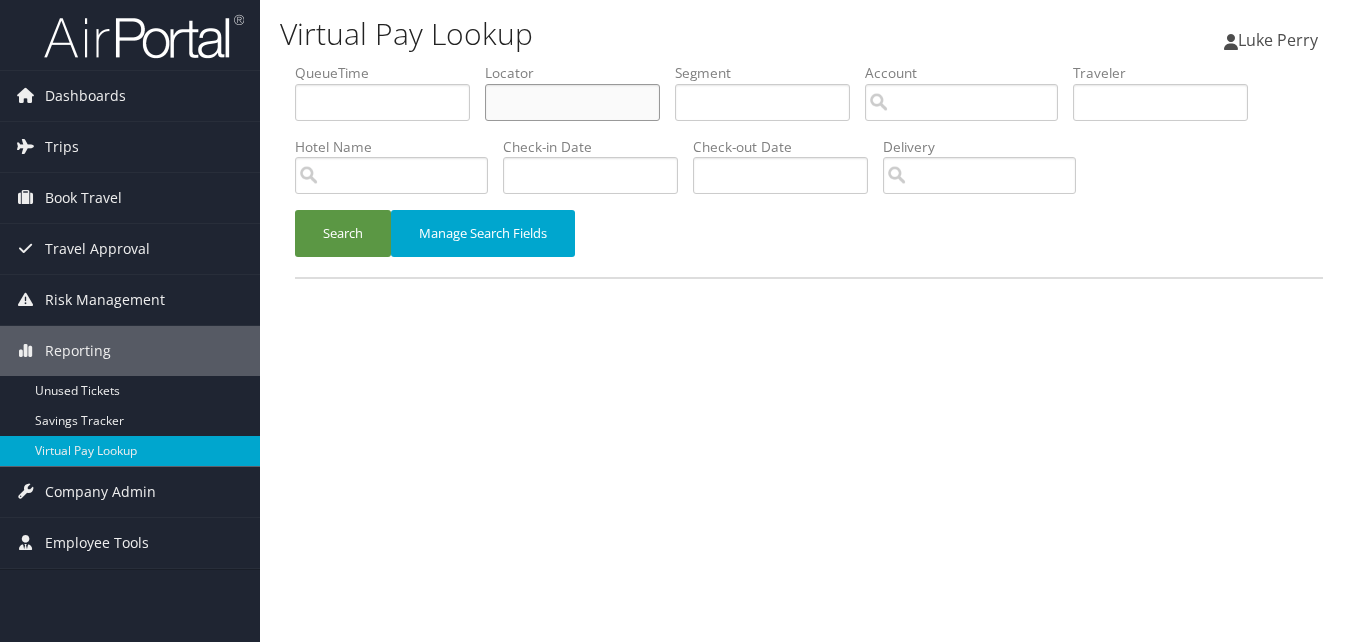click at bounding box center [572, 102] 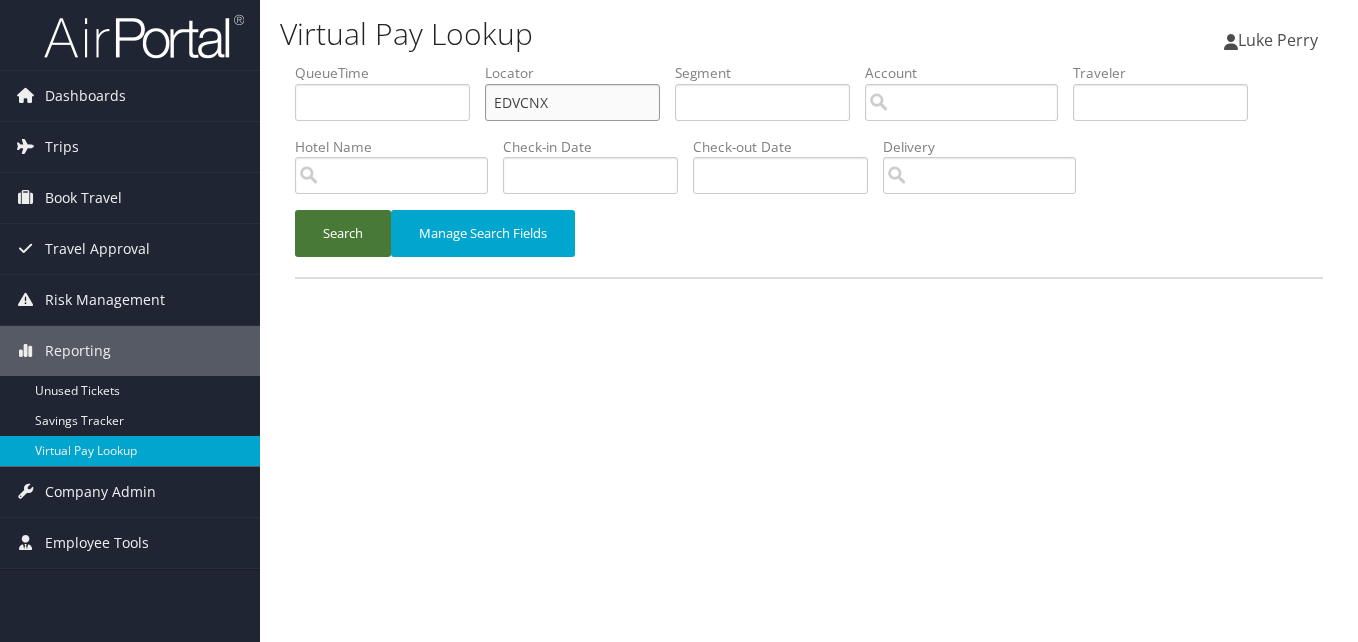 type on "EDVCNX" 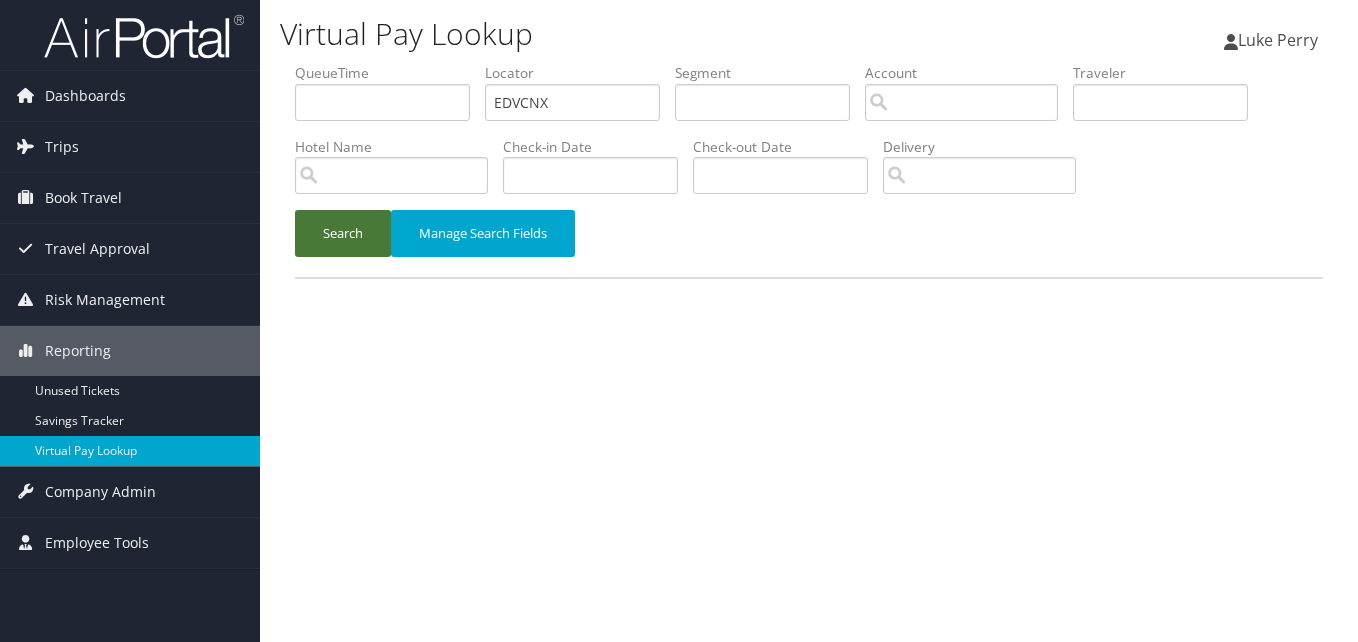 click on "Search" at bounding box center (343, 233) 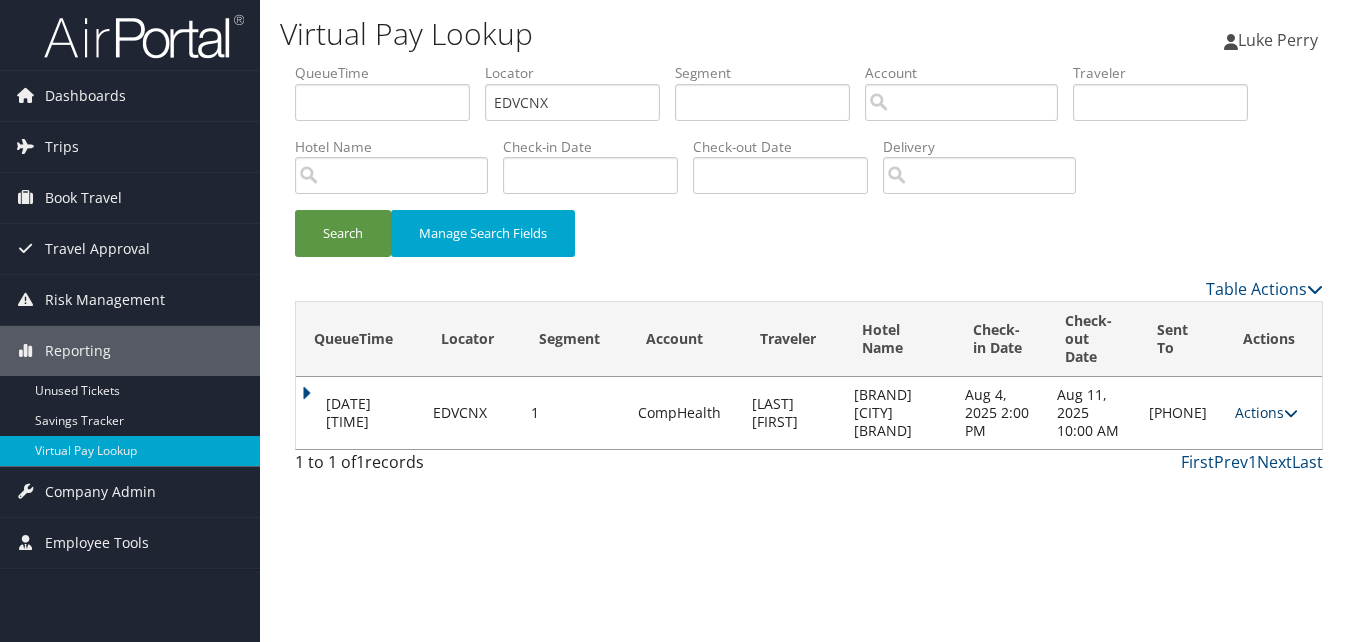 click at bounding box center (1291, 413) 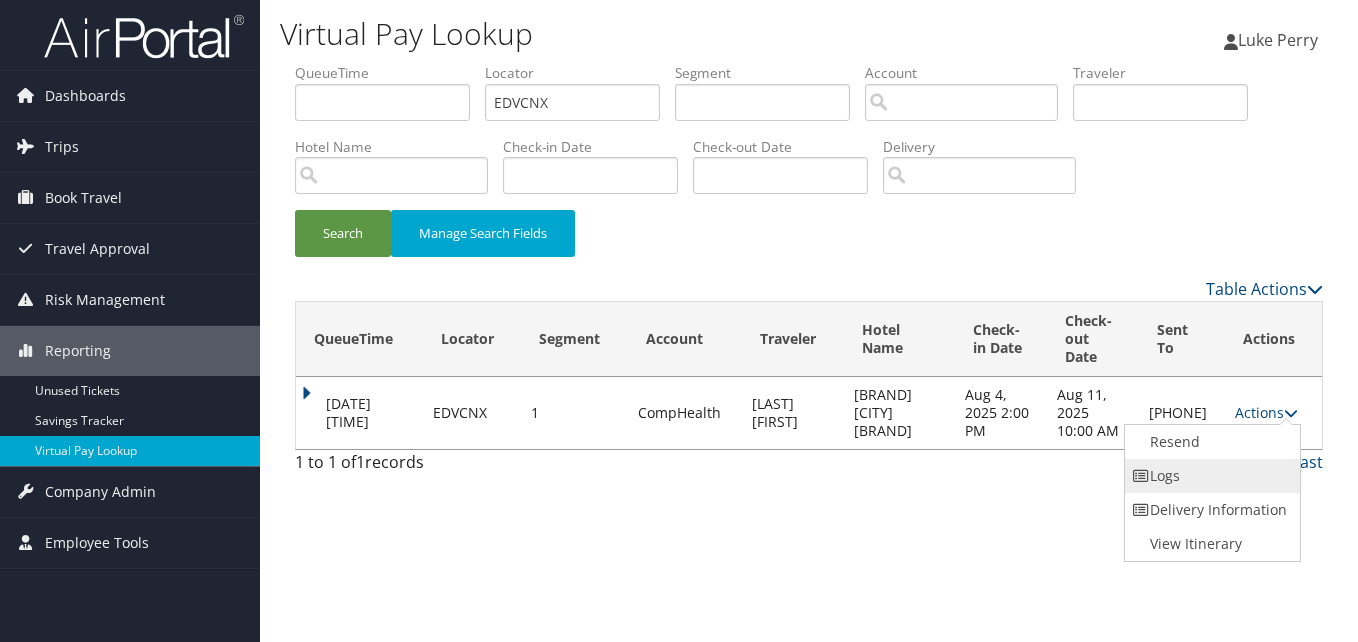 click on "Logs" at bounding box center (1210, 476) 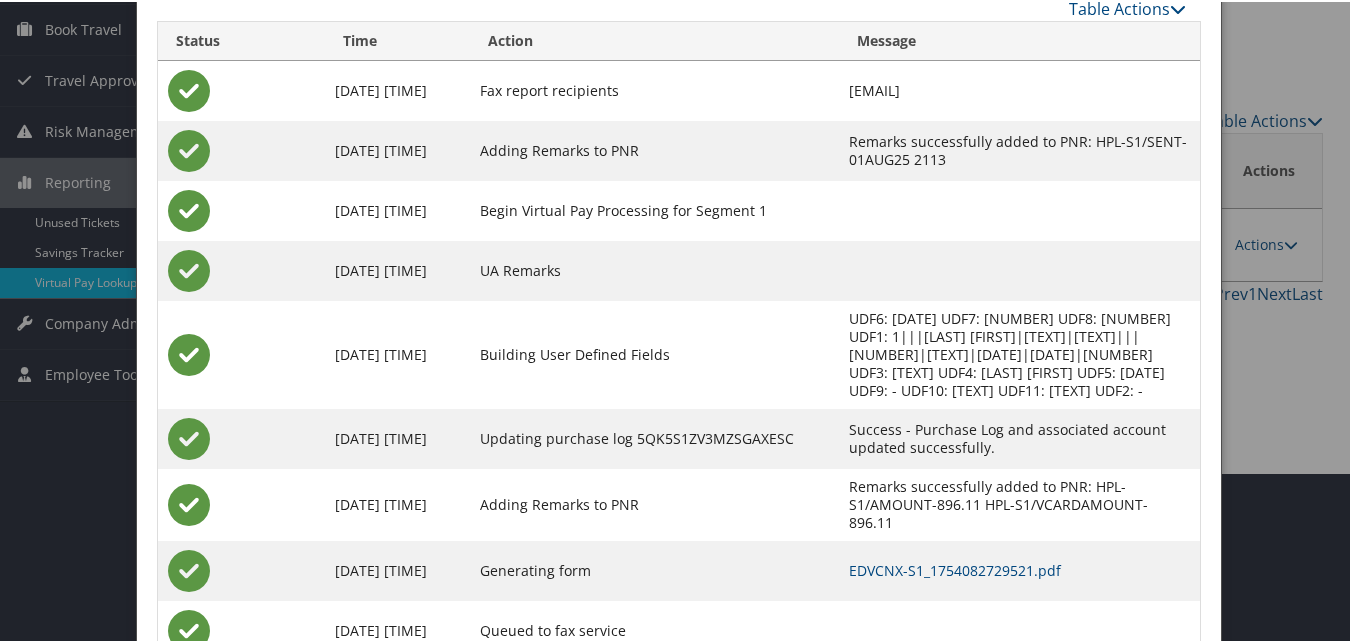 scroll, scrollTop: 200, scrollLeft: 0, axis: vertical 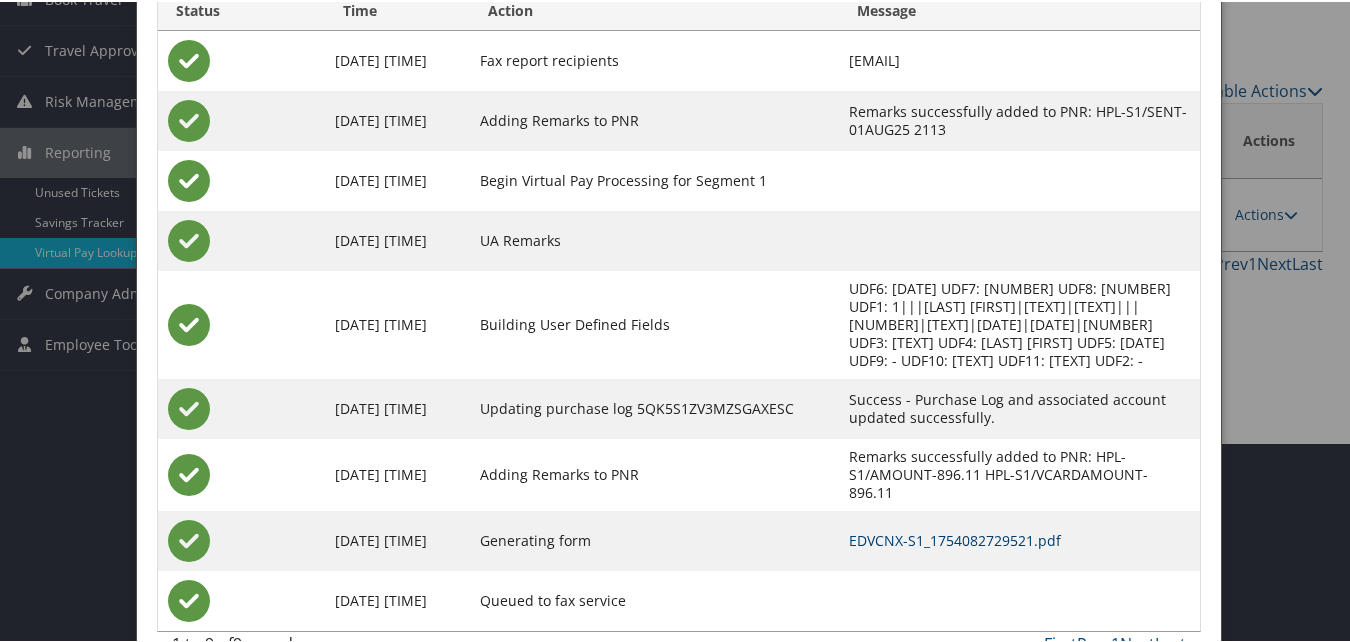 click on "EDVCNX-S1_1754082729521.pdf" at bounding box center (956, 538) 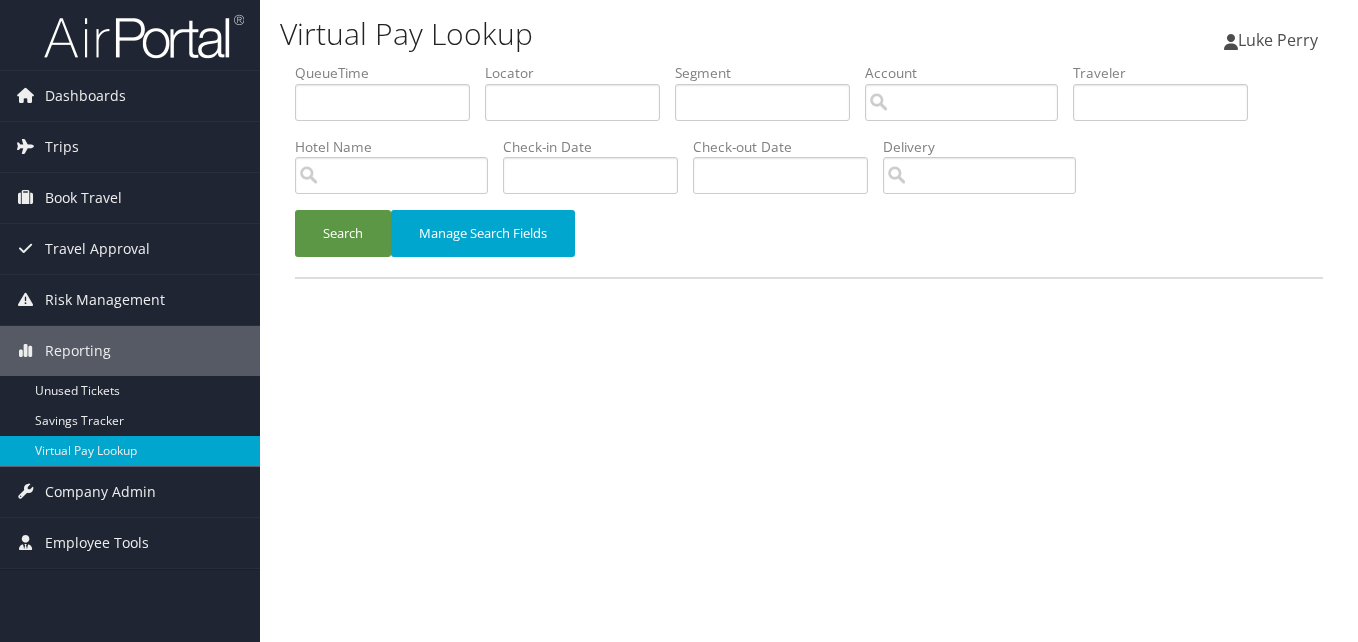 scroll, scrollTop: 0, scrollLeft: 0, axis: both 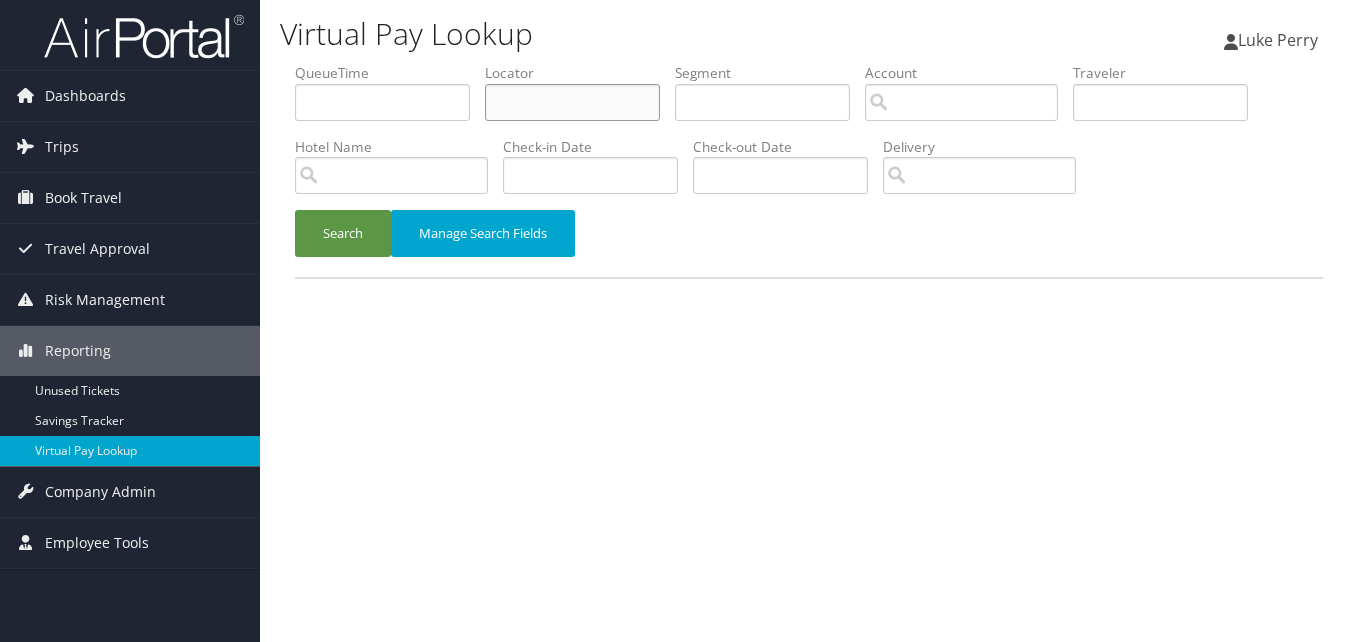 click at bounding box center [572, 102] 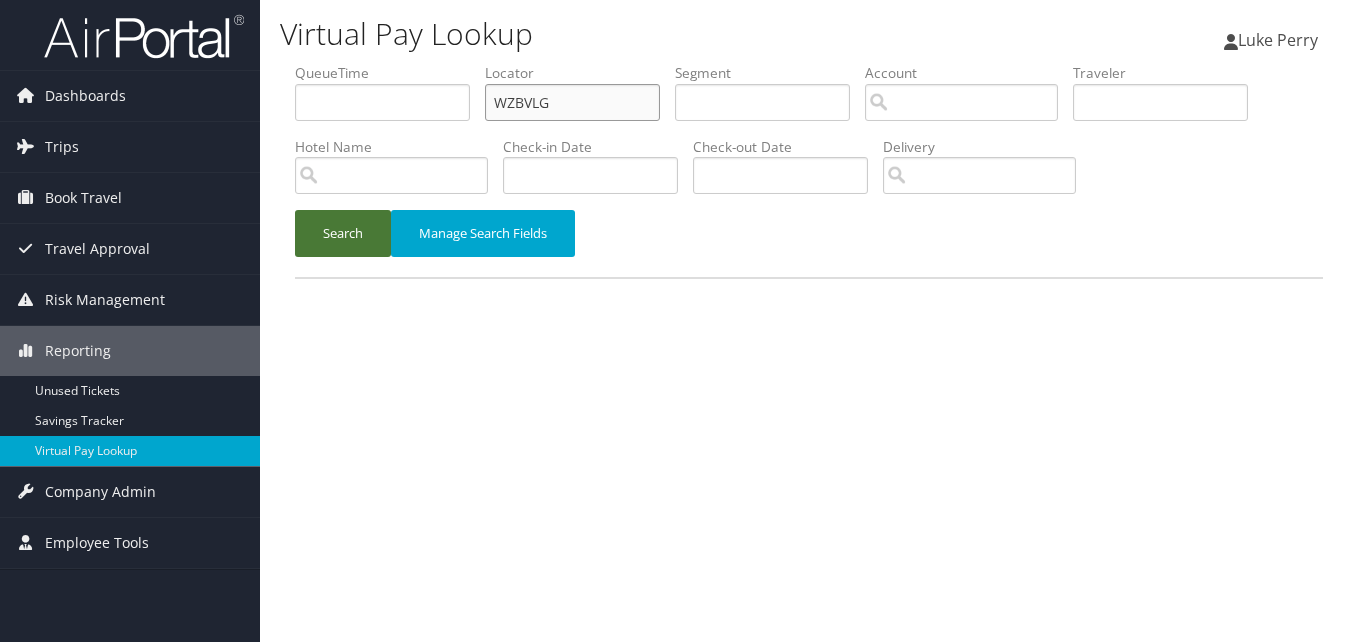 type on "WZBVLG" 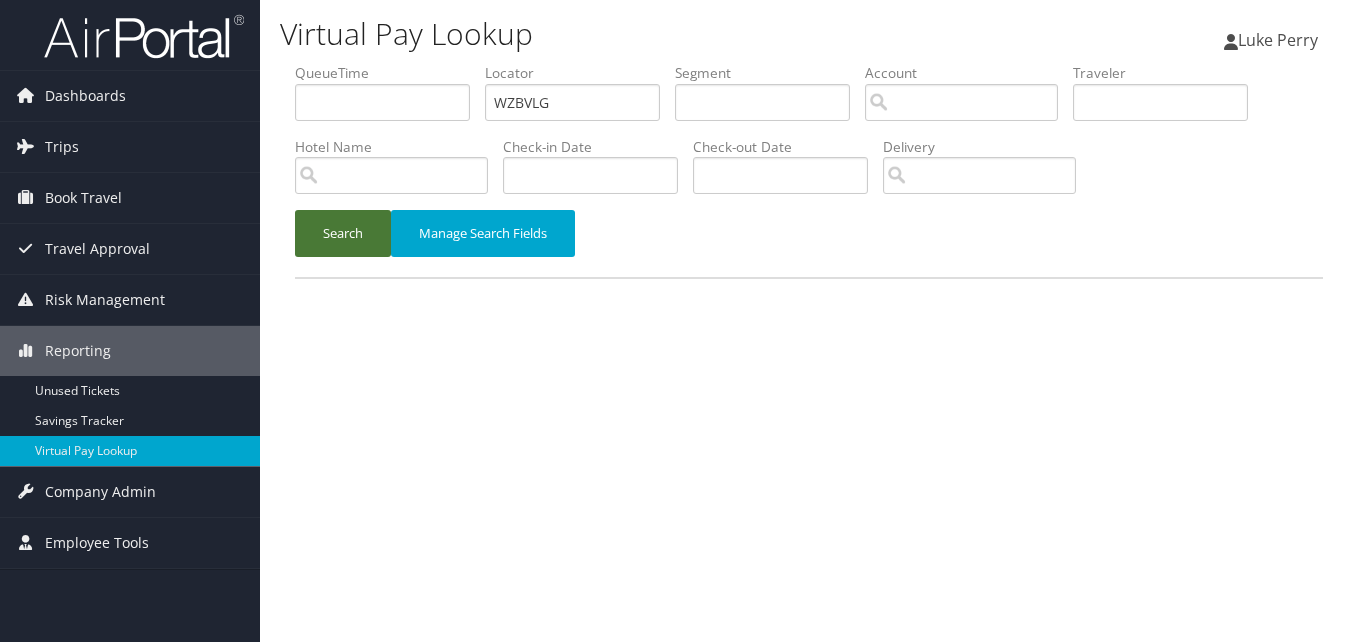 click on "Search" at bounding box center [343, 233] 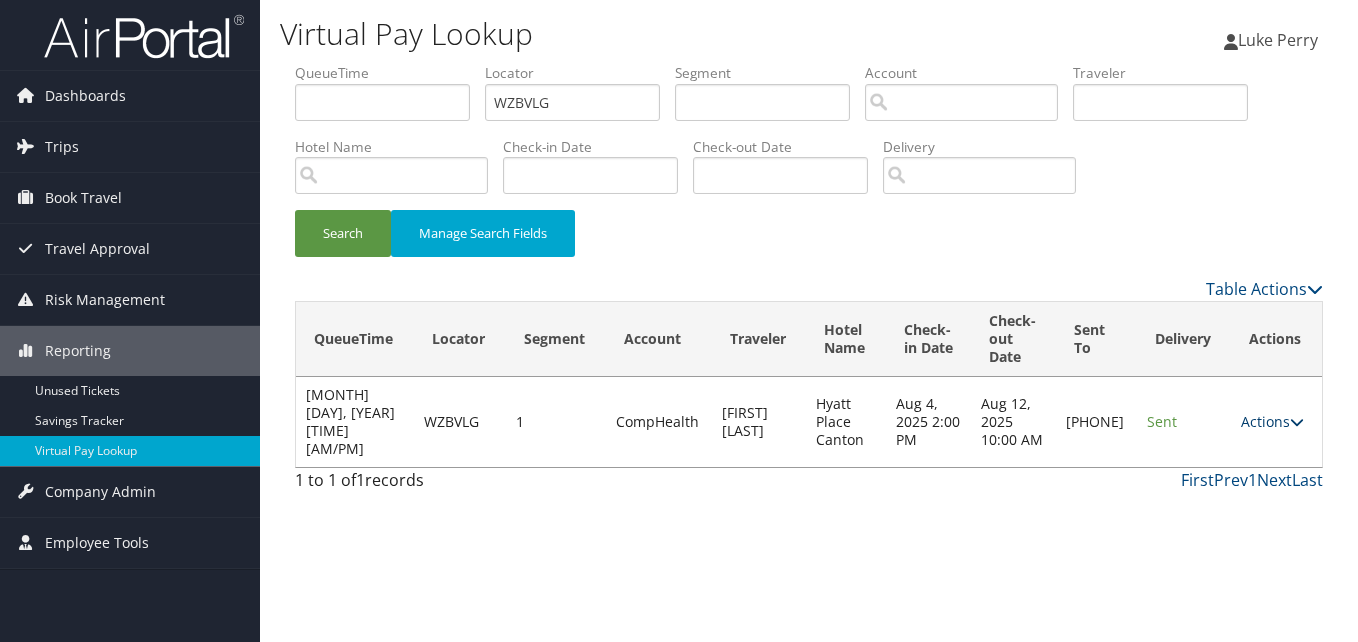 click at bounding box center (1297, 422) 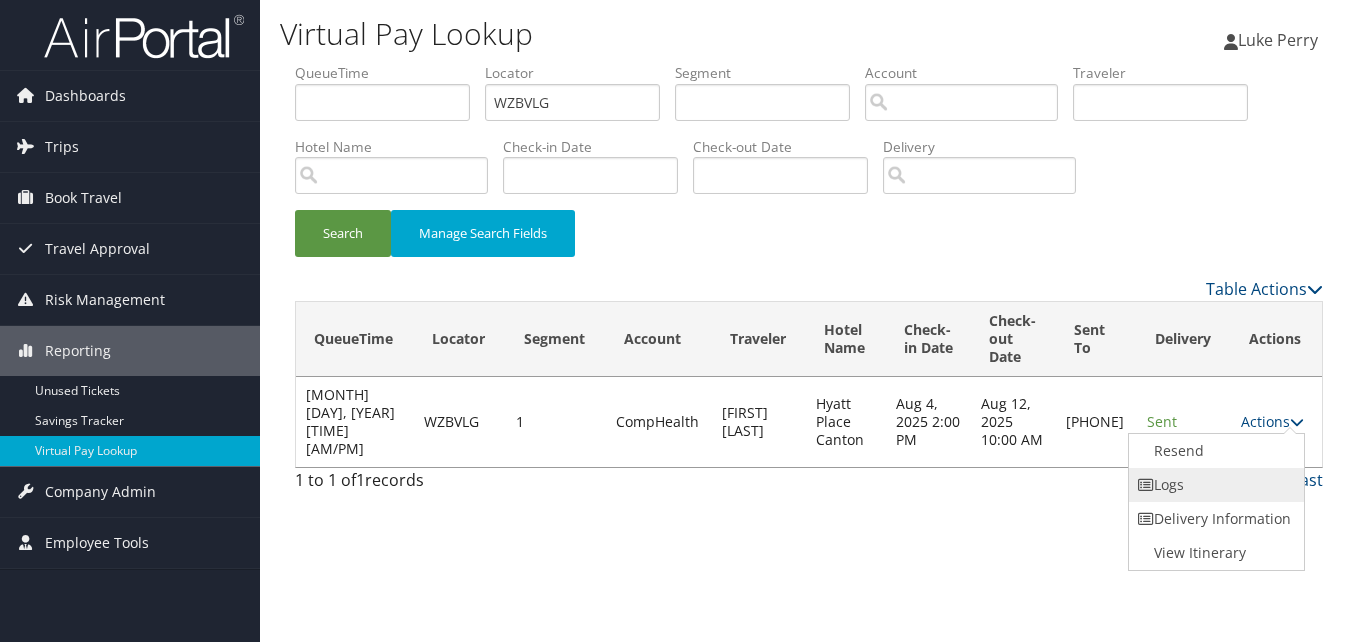 click on "Logs" at bounding box center [1214, 485] 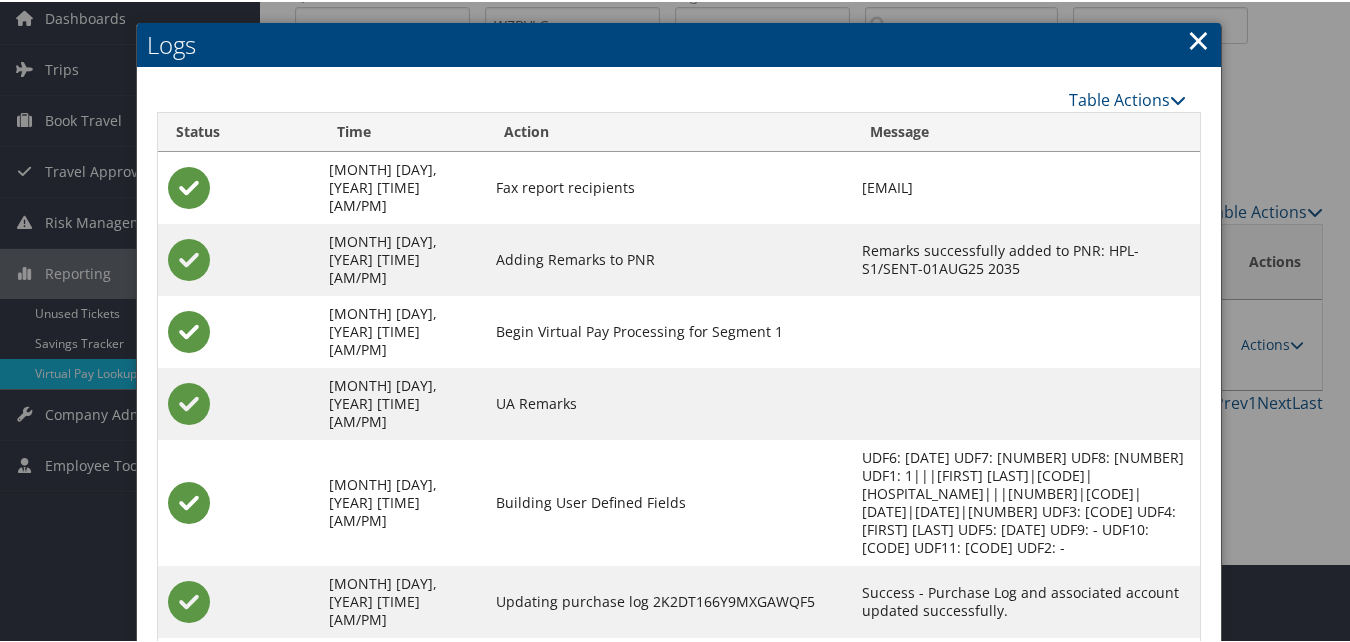 scroll, scrollTop: 200, scrollLeft: 0, axis: vertical 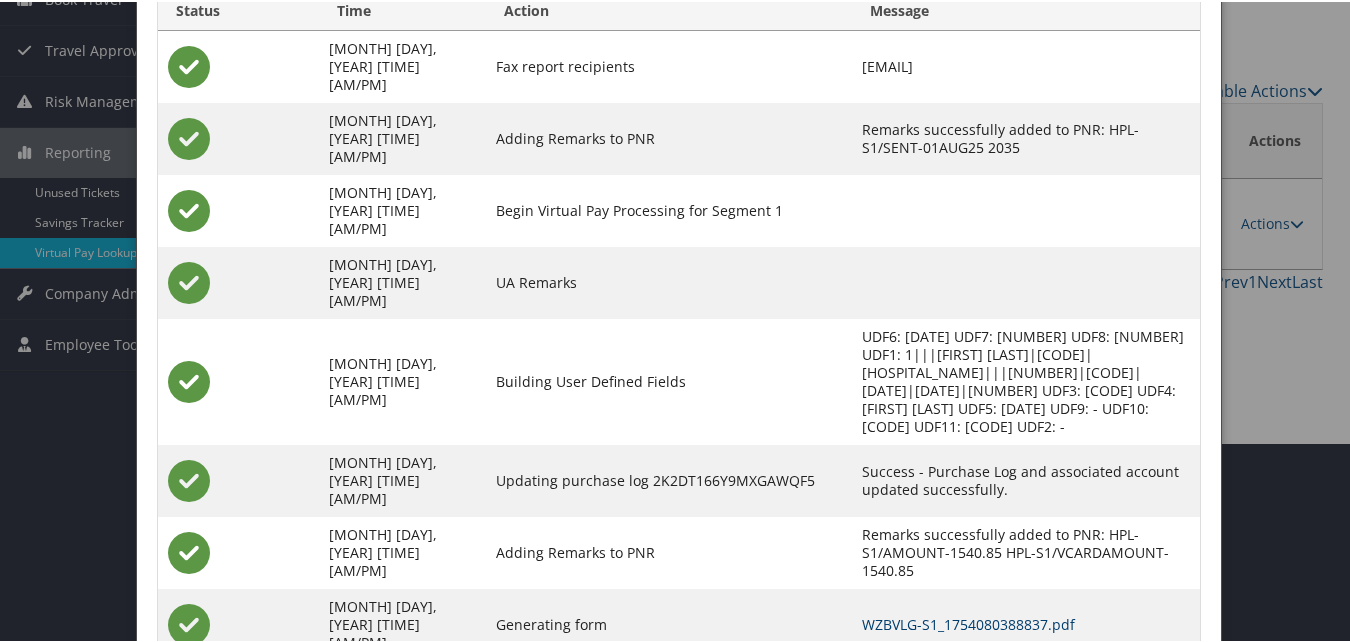 drag, startPoint x: 877, startPoint y: 530, endPoint x: 860, endPoint y: 535, distance: 17.720045 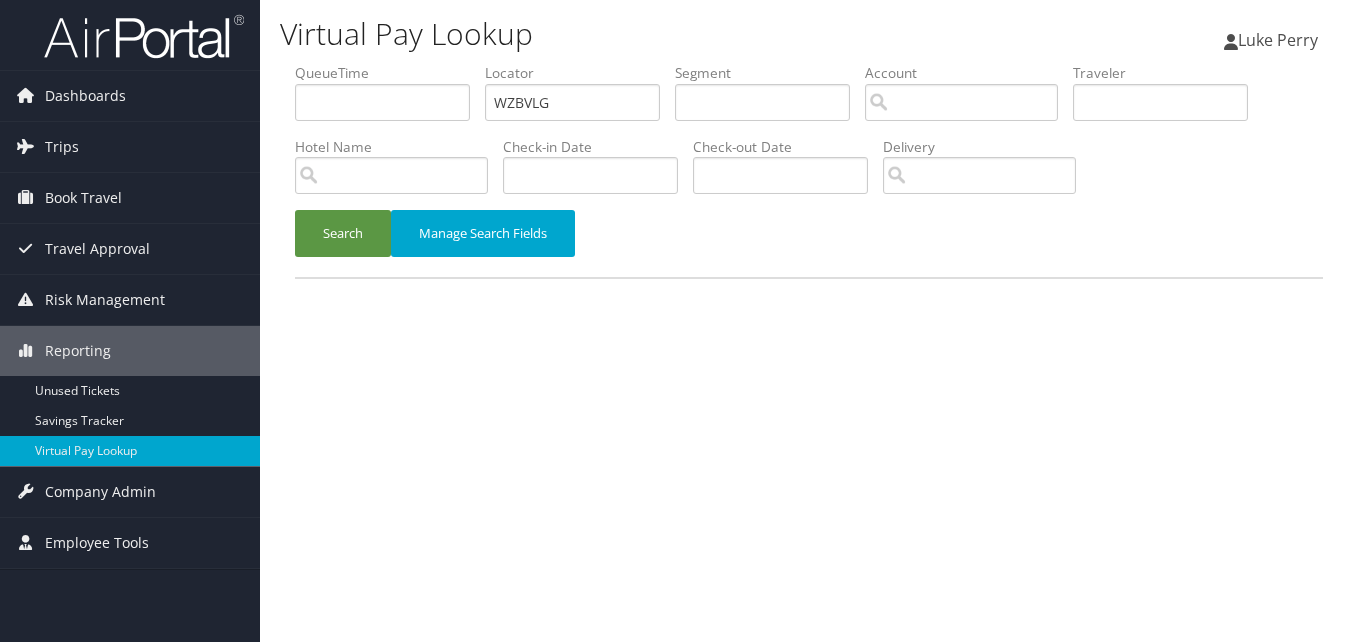scroll, scrollTop: 0, scrollLeft: 0, axis: both 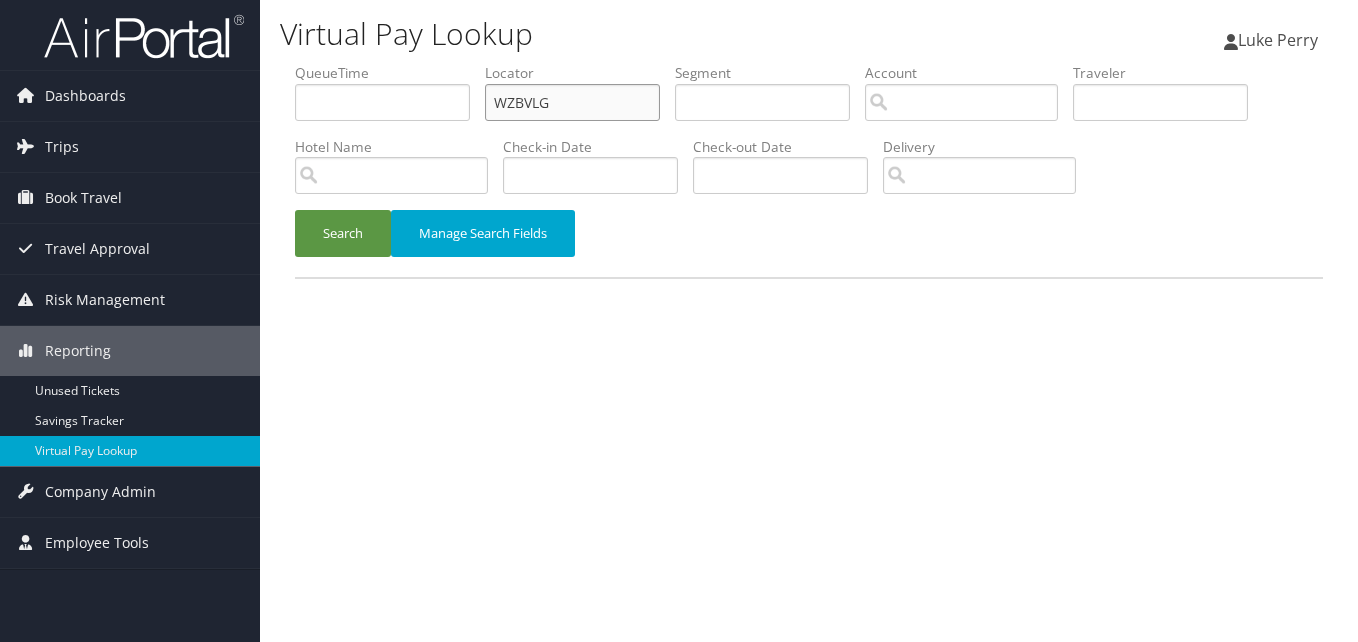 drag, startPoint x: 592, startPoint y: 99, endPoint x: 412, endPoint y: 129, distance: 182.48288 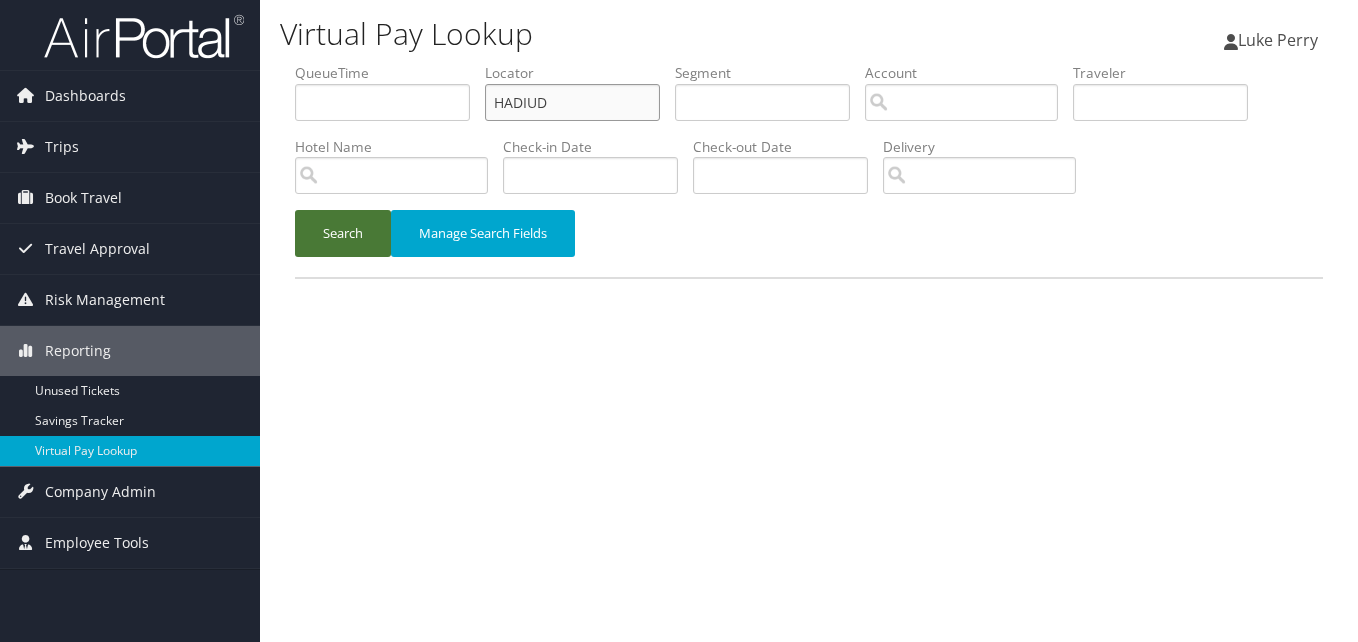 type on "HADIUD" 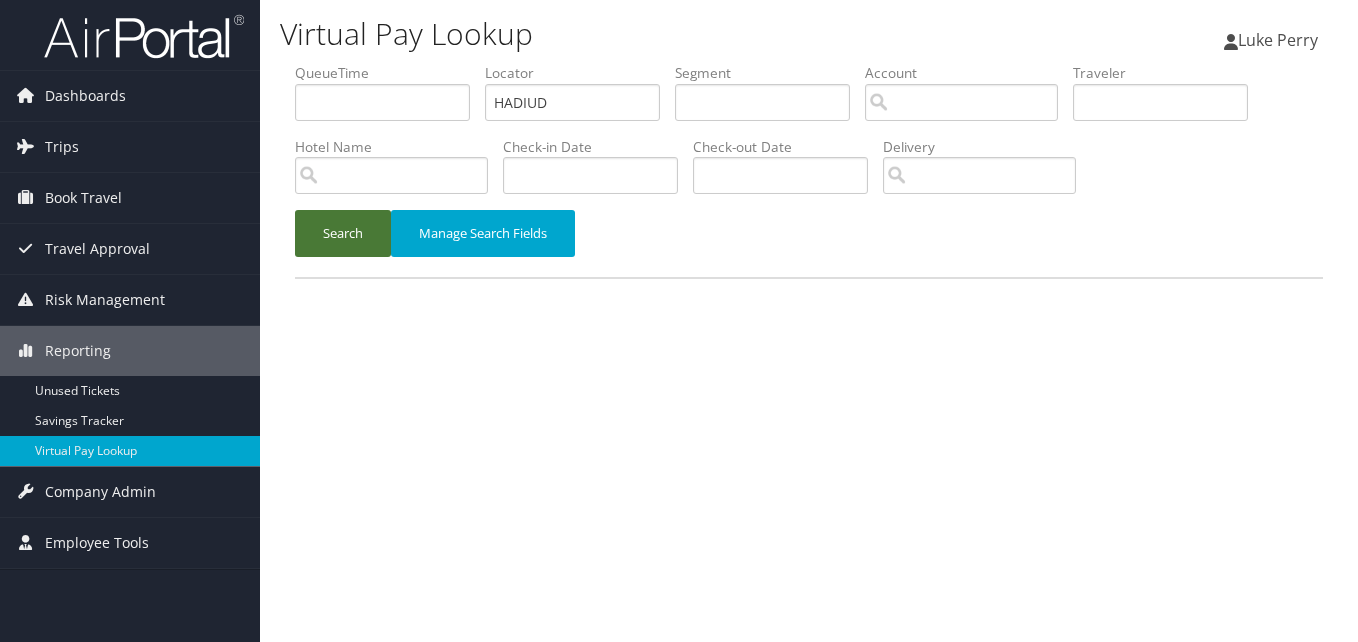 click on "Search" at bounding box center (343, 233) 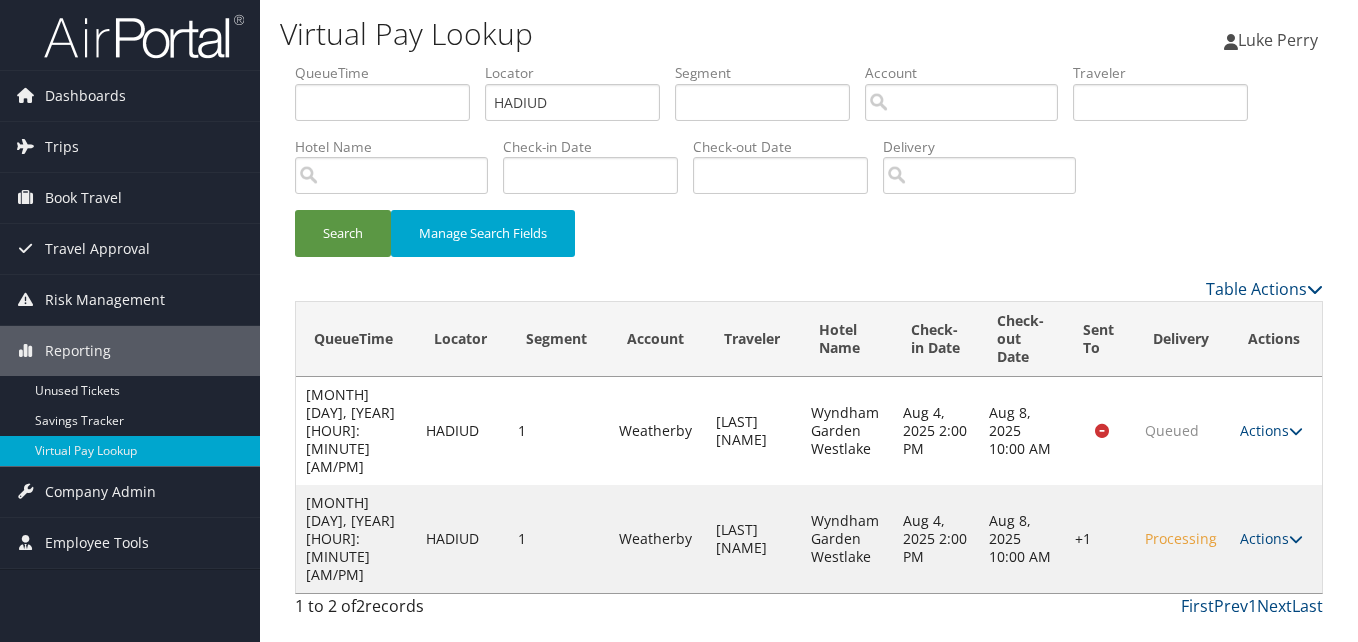 click on "Actions" at bounding box center (1271, 538) 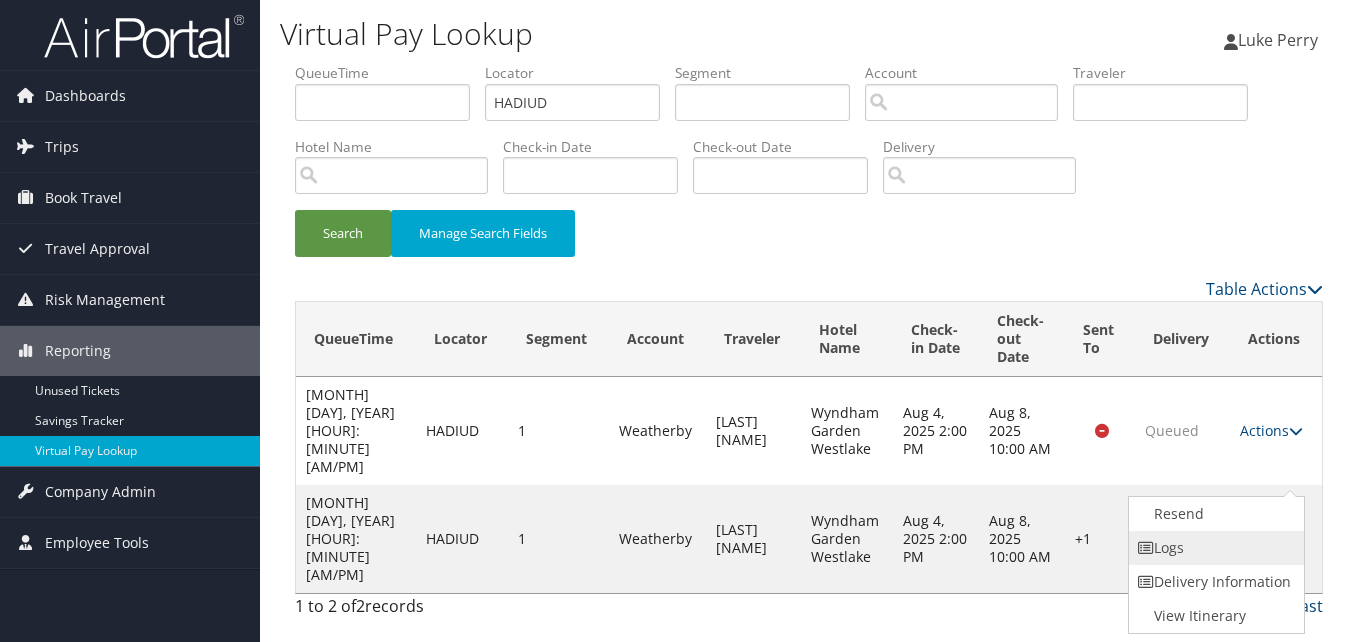 click on "Logs" at bounding box center [1214, 548] 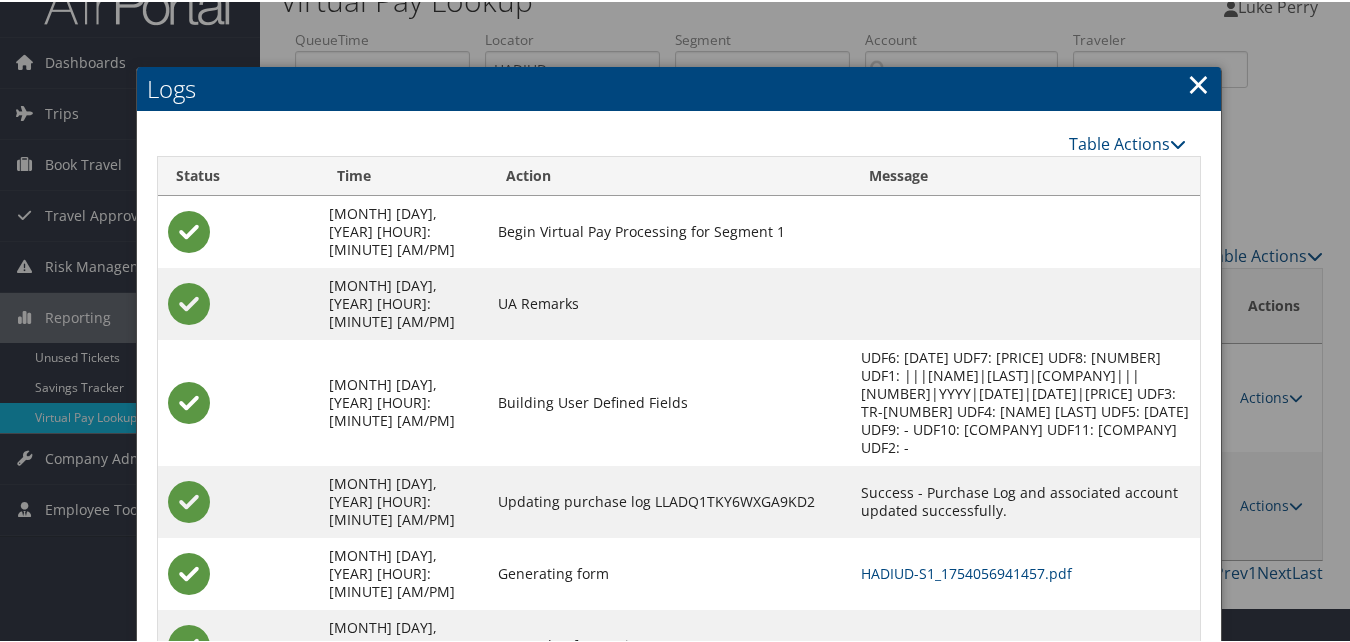 scroll, scrollTop: 51, scrollLeft: 0, axis: vertical 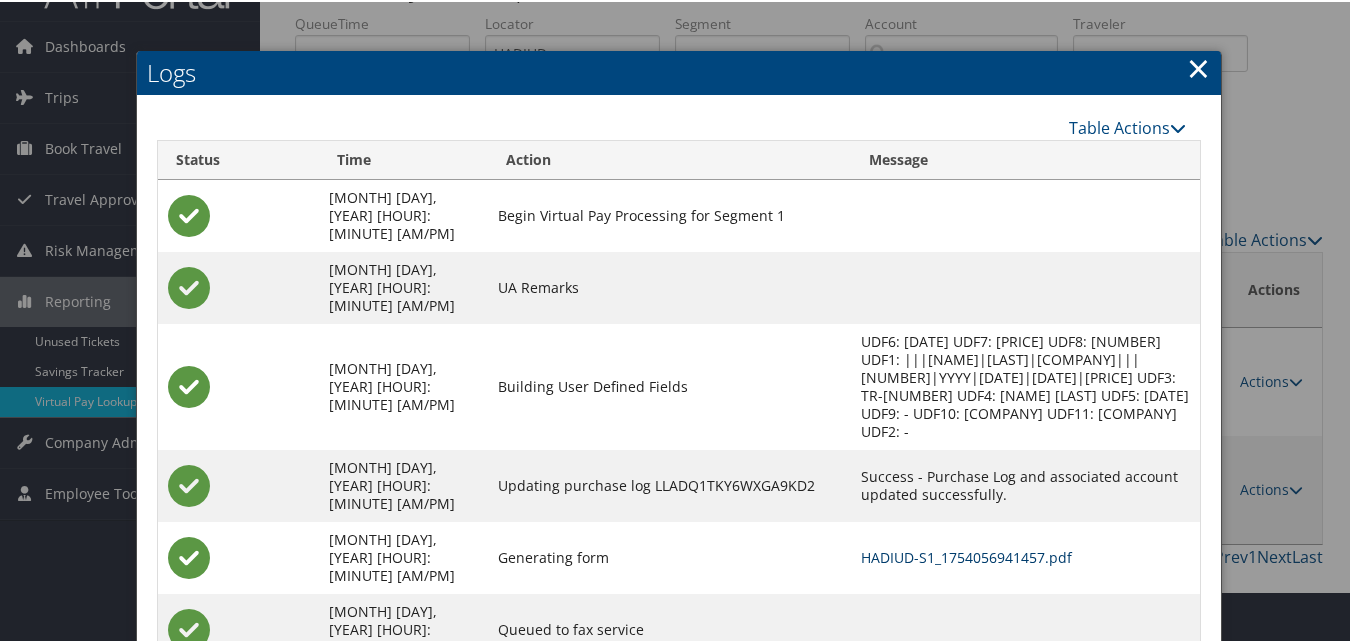 drag, startPoint x: 841, startPoint y: 497, endPoint x: 1094, endPoint y: 507, distance: 253.19756 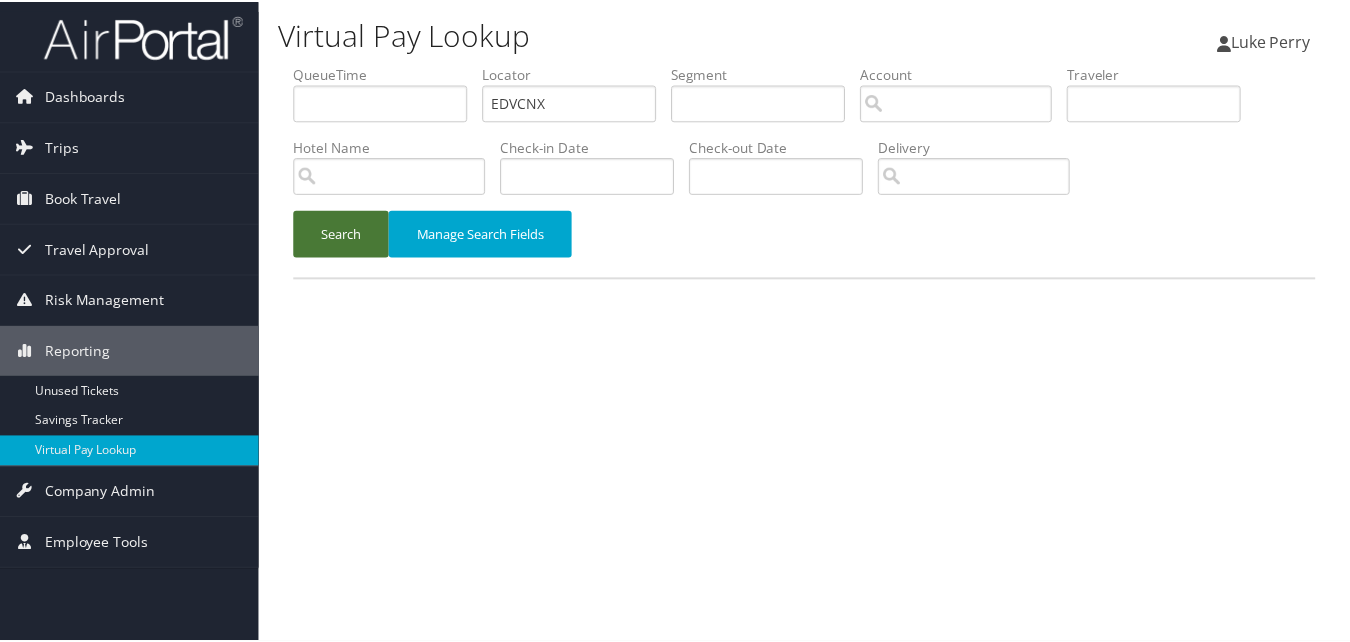 scroll, scrollTop: 0, scrollLeft: 0, axis: both 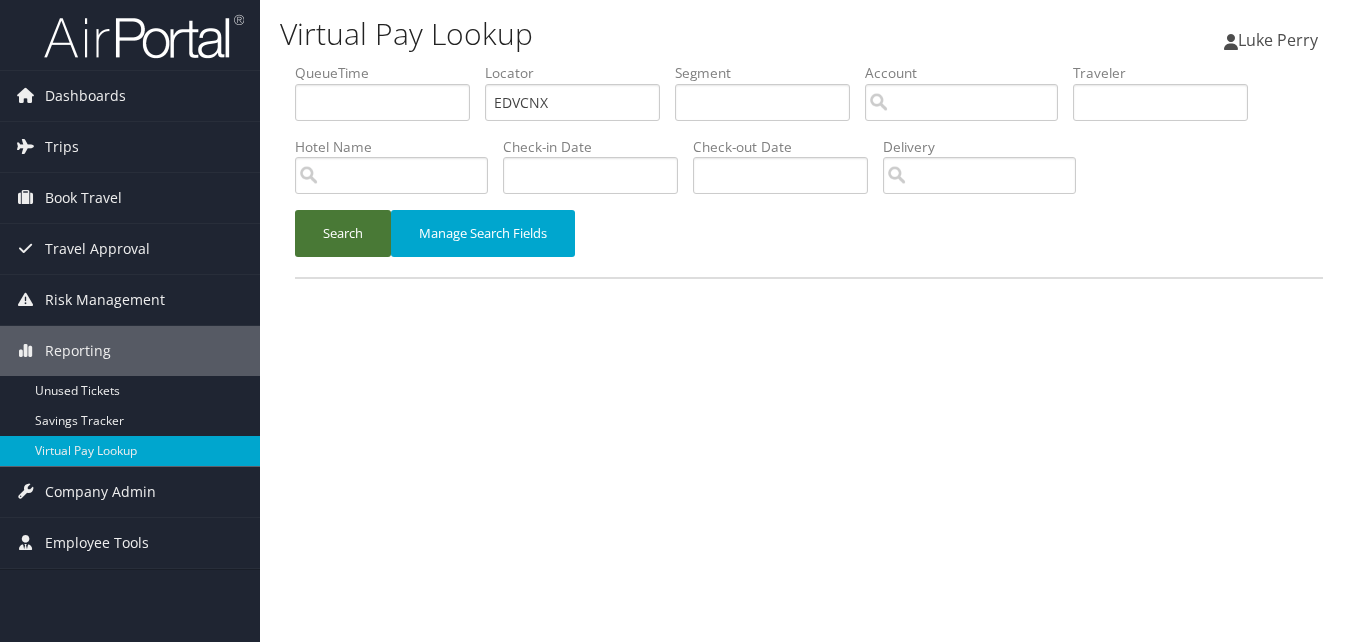 click on "Search" at bounding box center [343, 233] 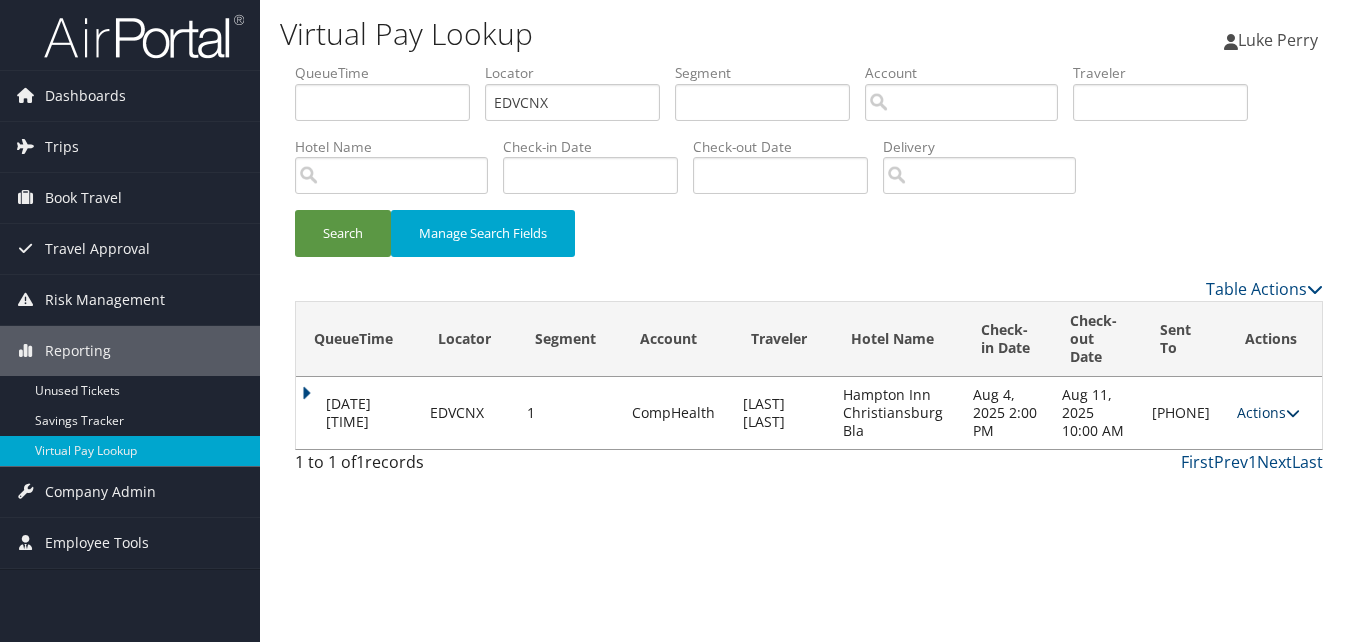 click on "Actions" at bounding box center [1268, 412] 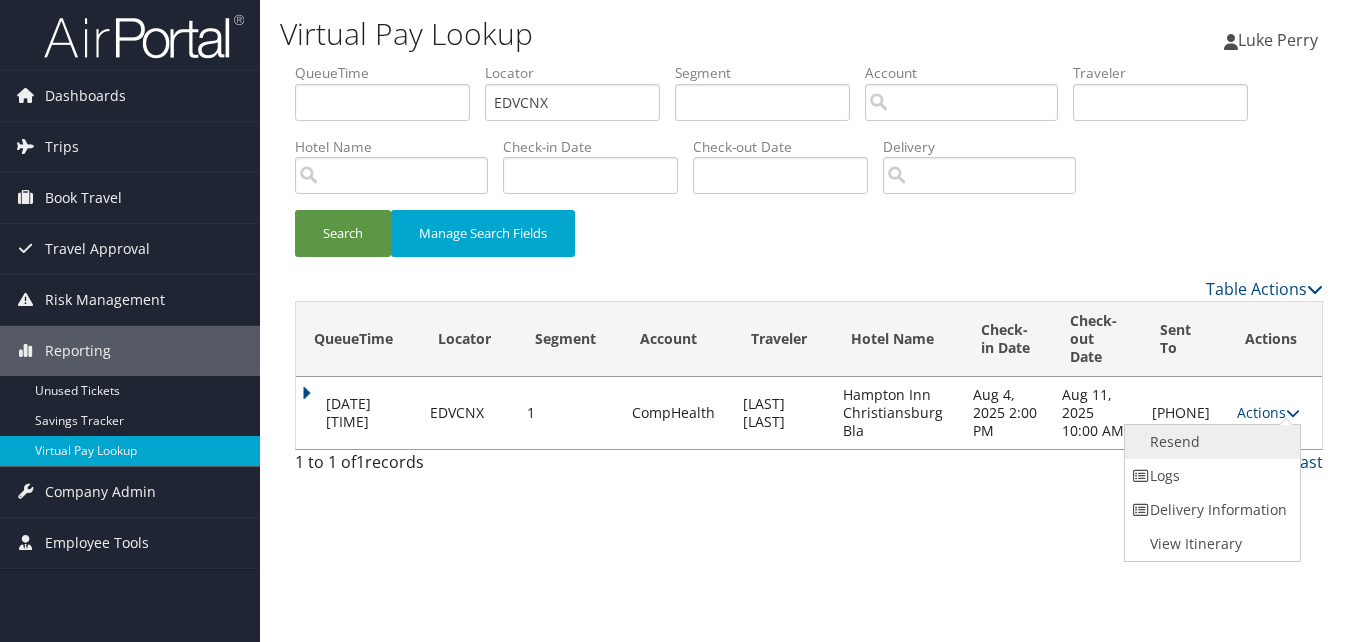click on "Resend" at bounding box center (1210, 442) 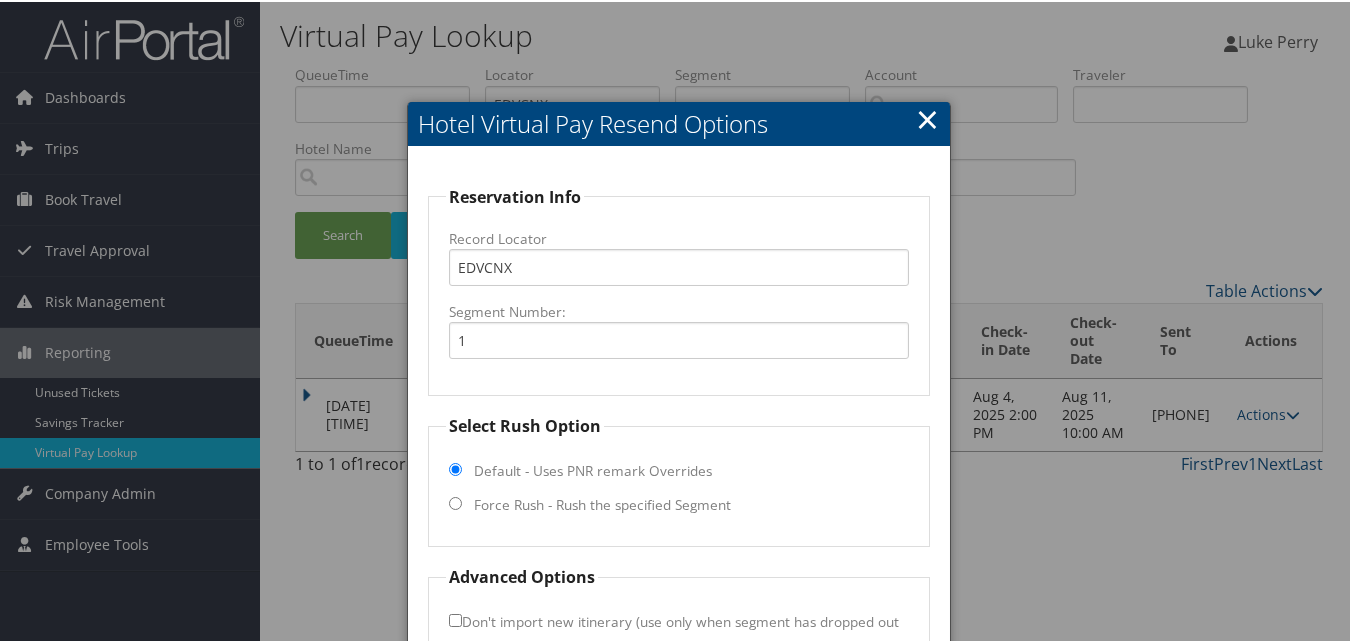 scroll, scrollTop: 135, scrollLeft: 0, axis: vertical 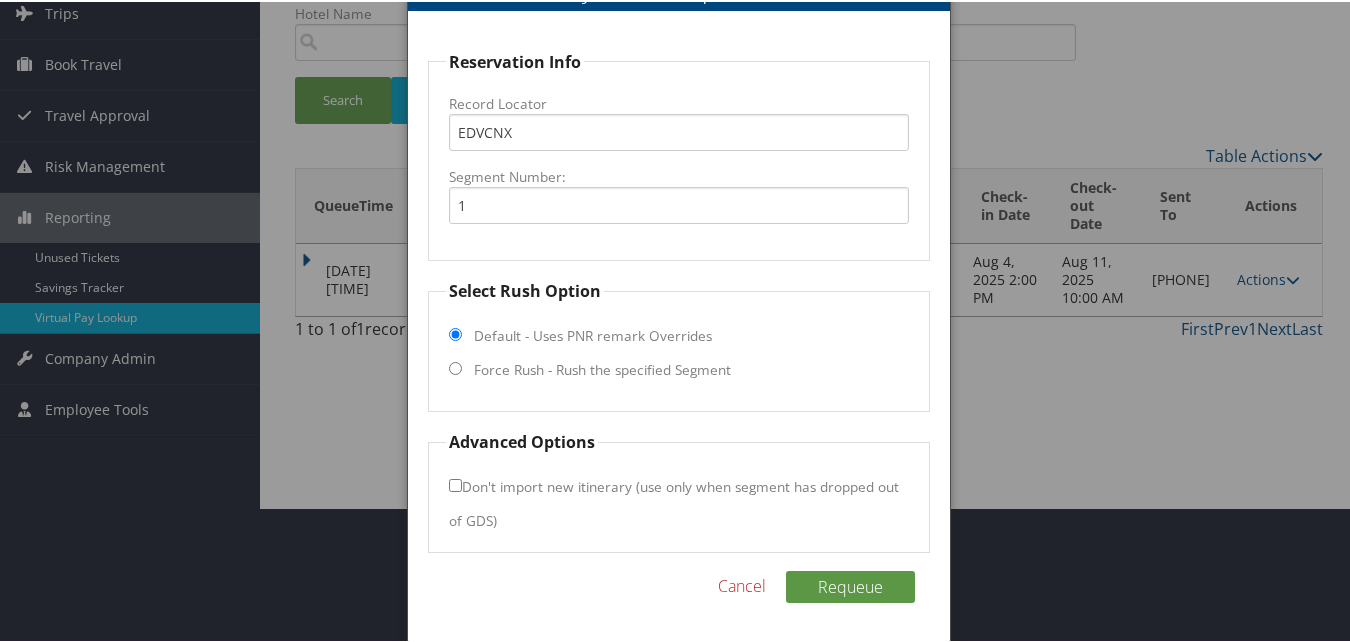 click on "Force Rush - Rush the specified Segment" at bounding box center (602, 368) 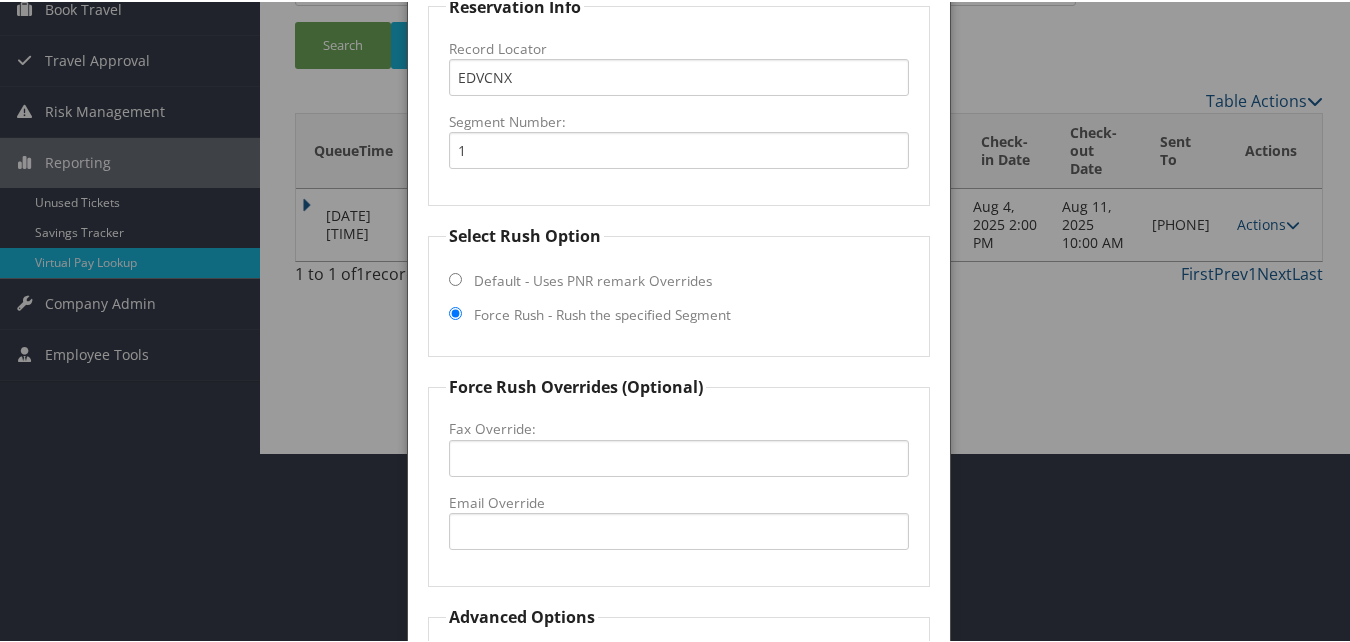 scroll, scrollTop: 235, scrollLeft: 0, axis: vertical 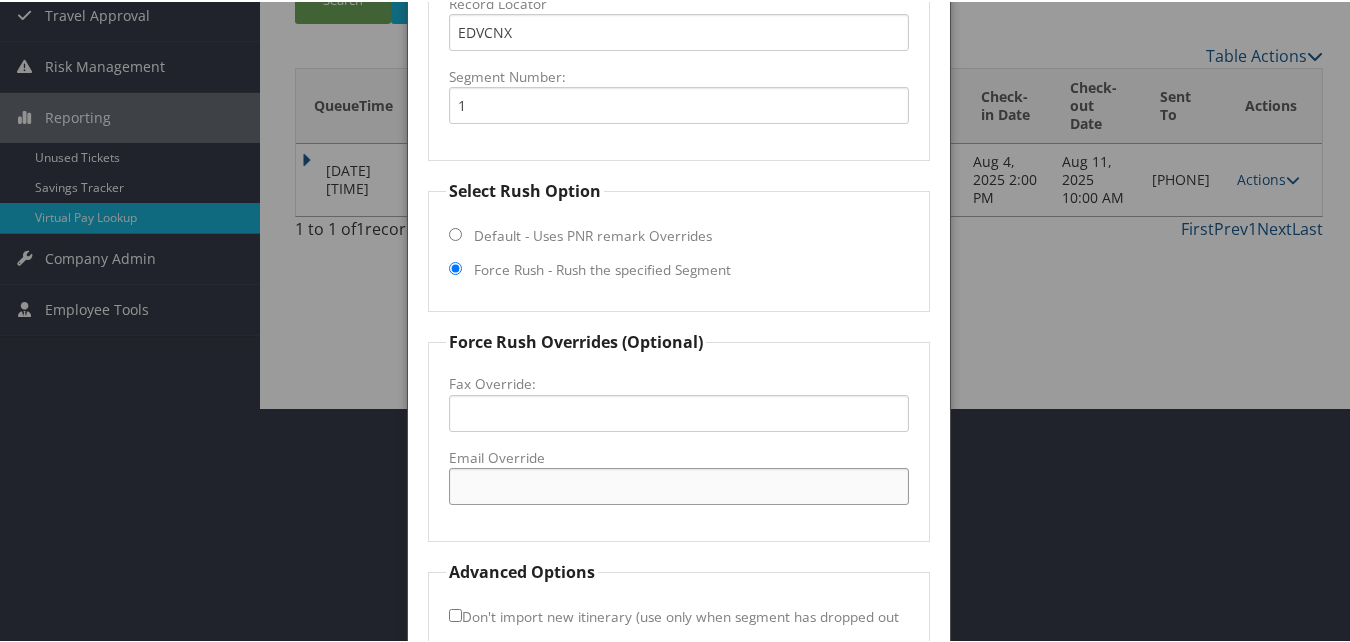 click on "Email Override" at bounding box center [678, 484] 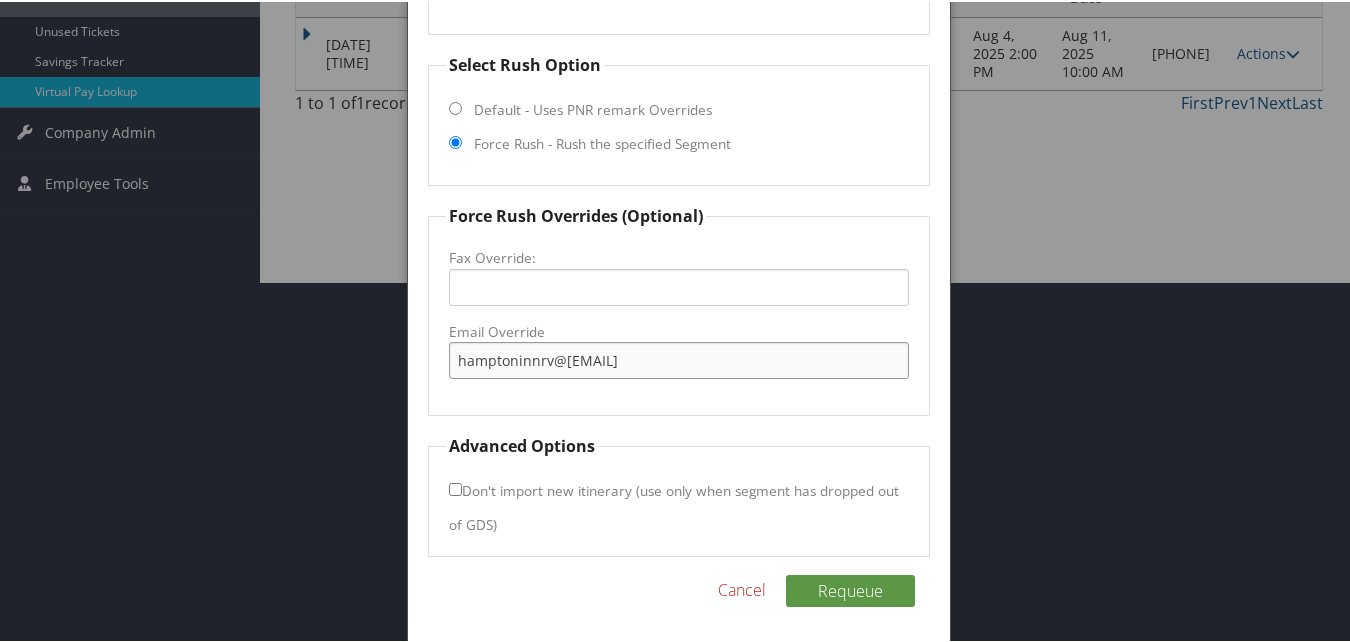 scroll, scrollTop: 365, scrollLeft: 0, axis: vertical 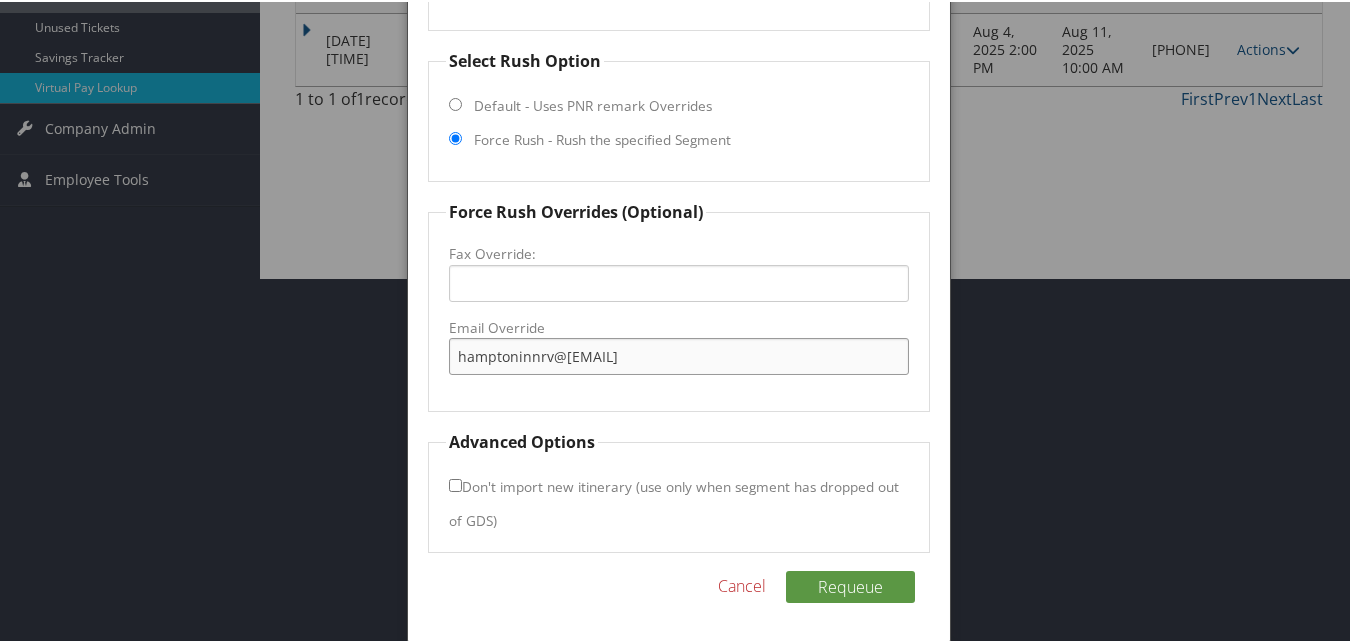 type on "hamptoninnrv@[EMAIL]" 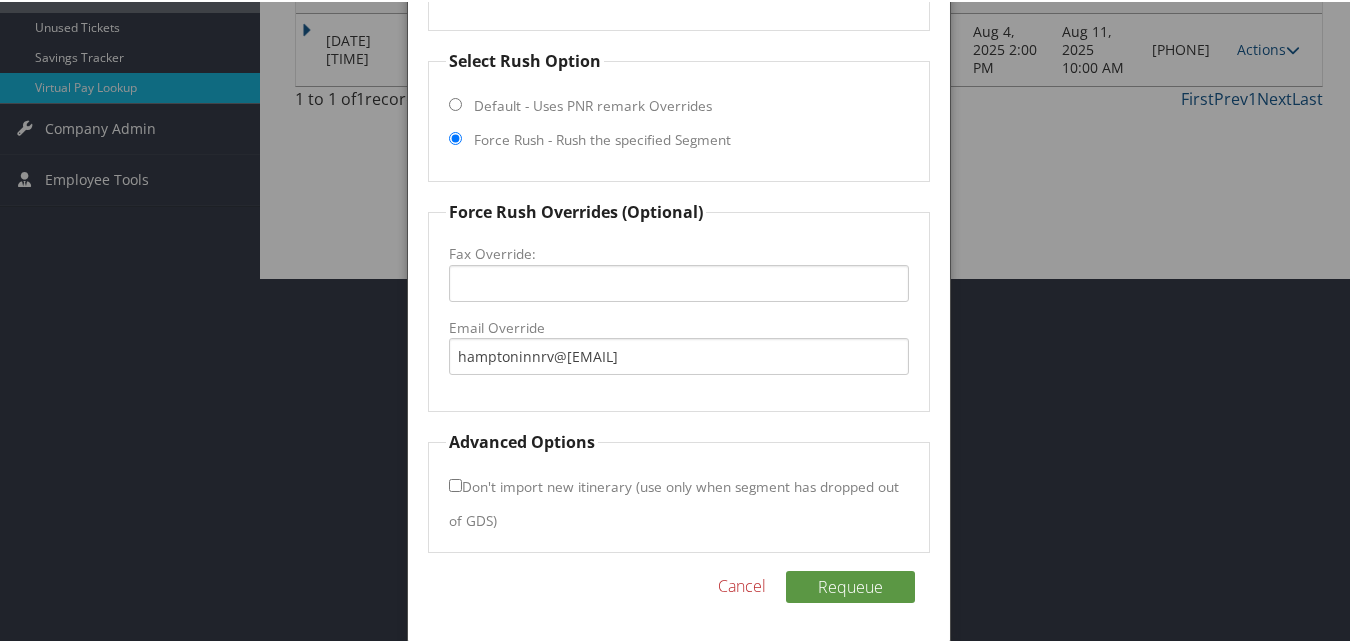 click on "Don't import new itinerary (use only when segment has dropped out of GDS)" at bounding box center (455, 483) 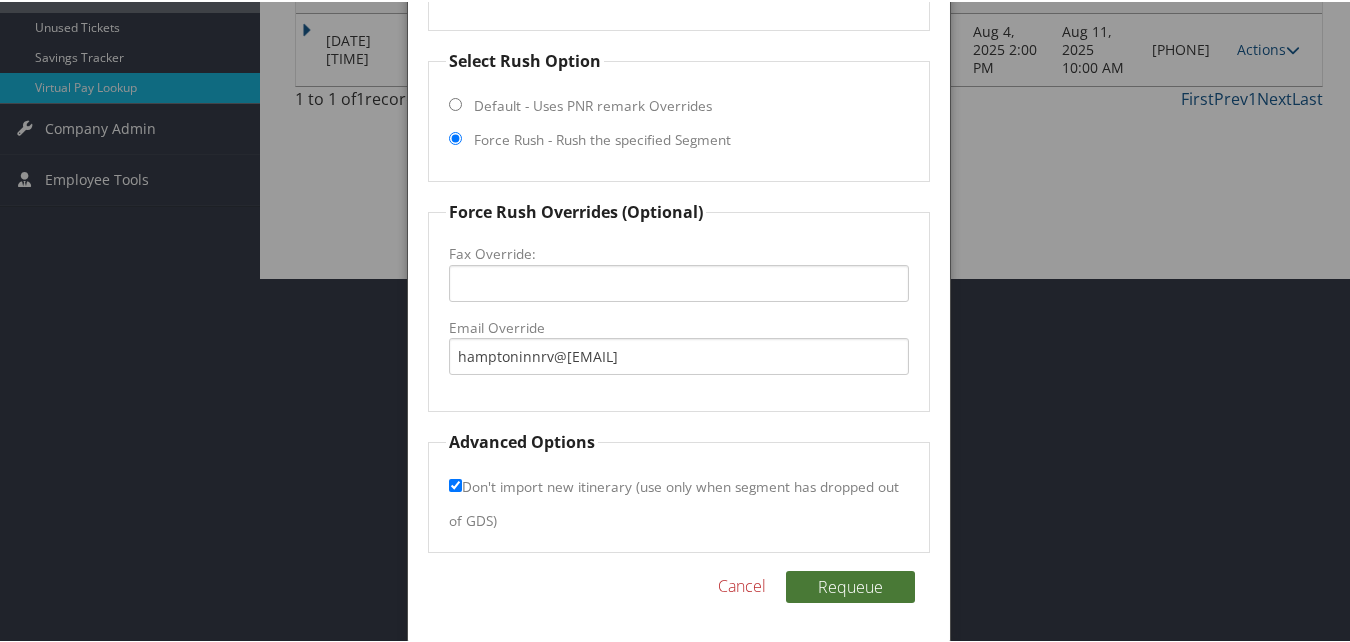 click on "Requeue" at bounding box center [850, 585] 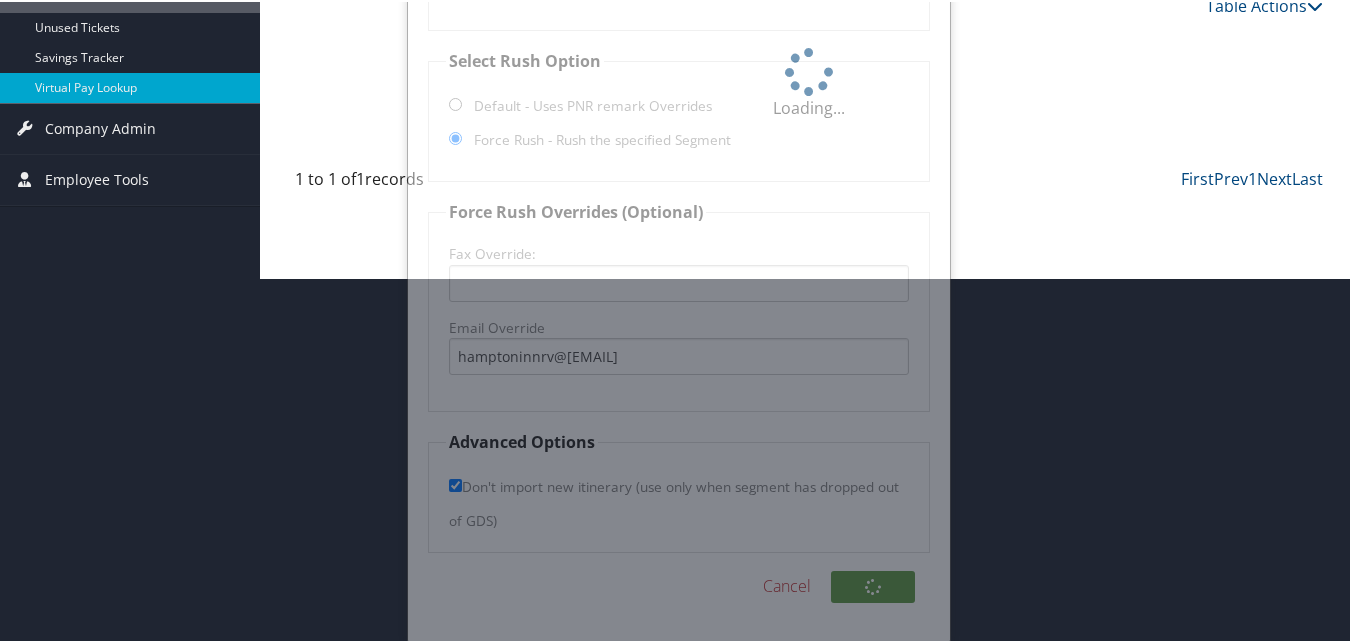 scroll, scrollTop: 0, scrollLeft: 0, axis: both 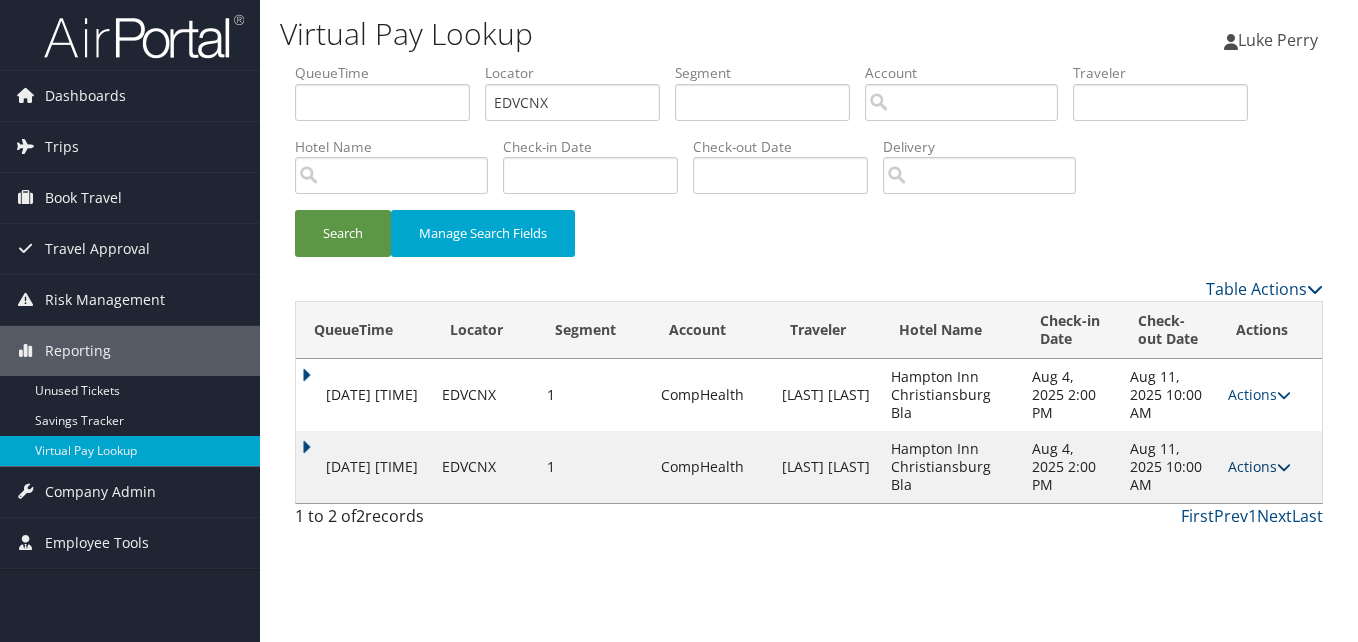 click on "Actions" at bounding box center [1259, 466] 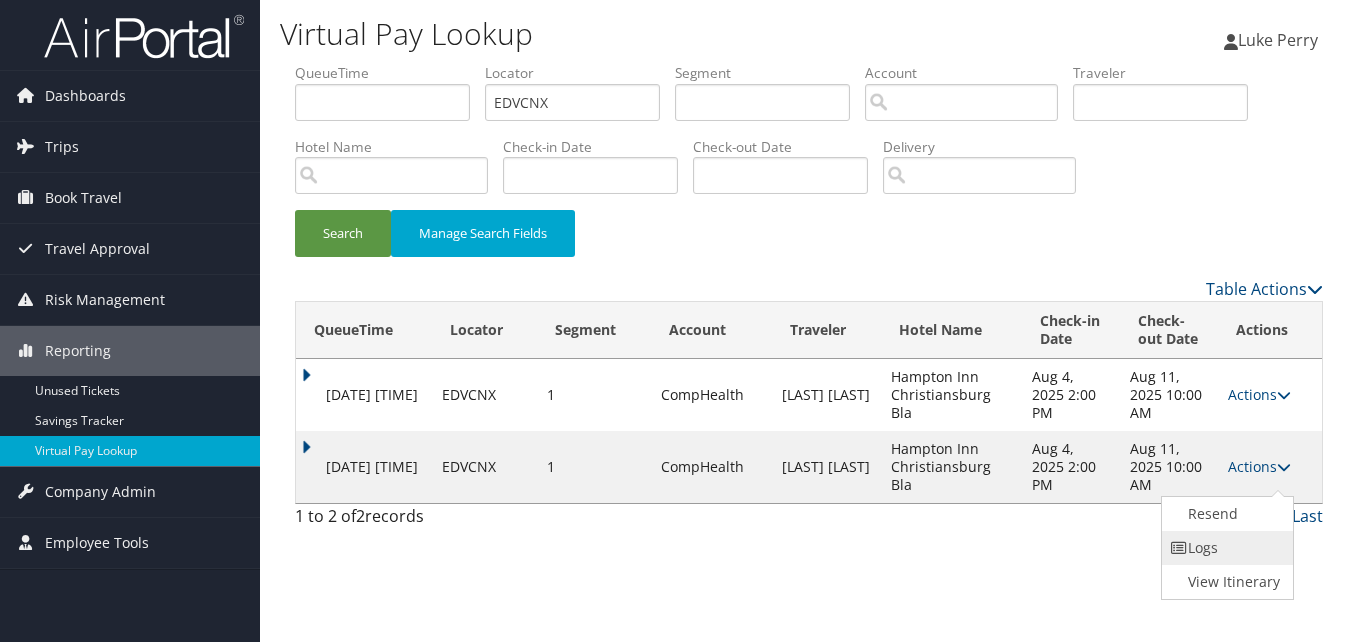 click on "Logs" at bounding box center (1225, 548) 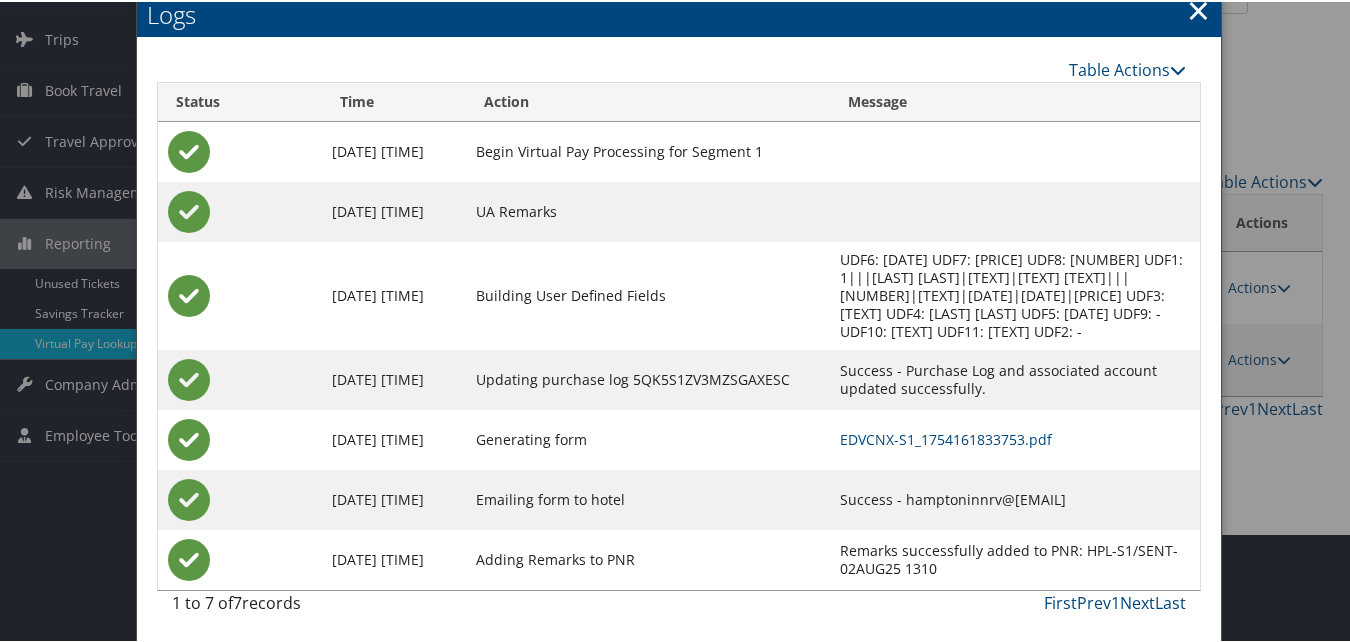 scroll, scrollTop: 111, scrollLeft: 0, axis: vertical 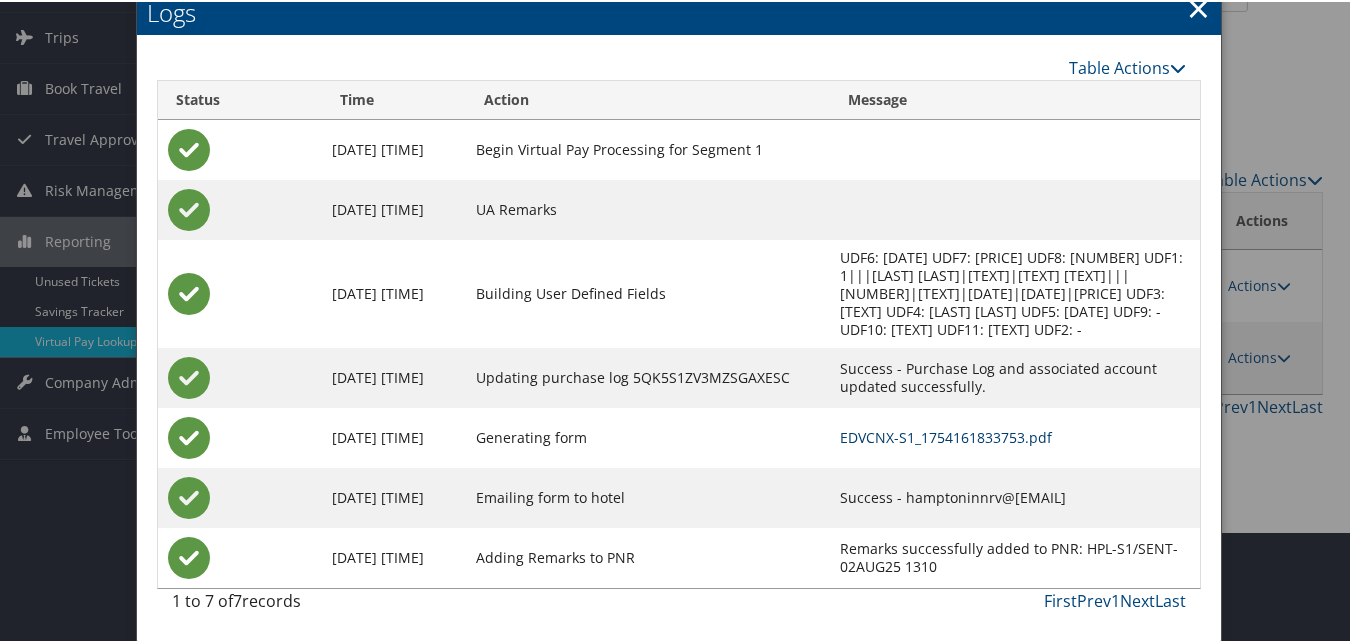 click on "EDVCNX-S1_1754161833753.pdf" at bounding box center [946, 435] 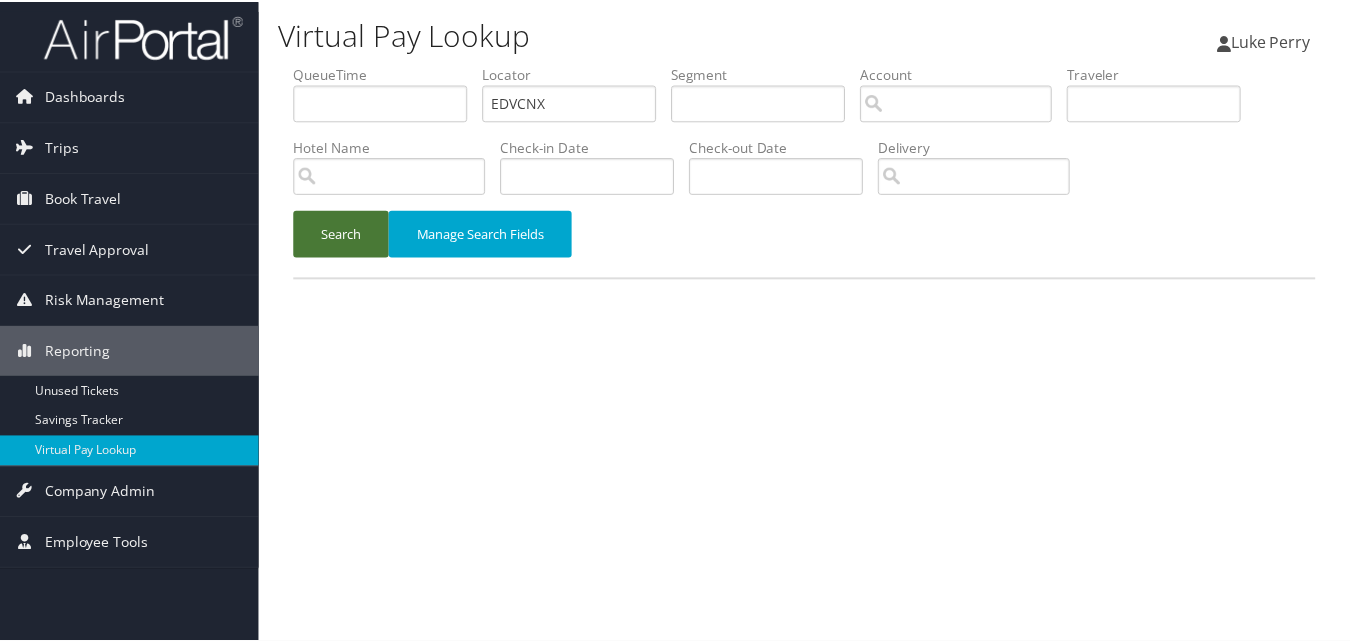 scroll, scrollTop: 0, scrollLeft: 0, axis: both 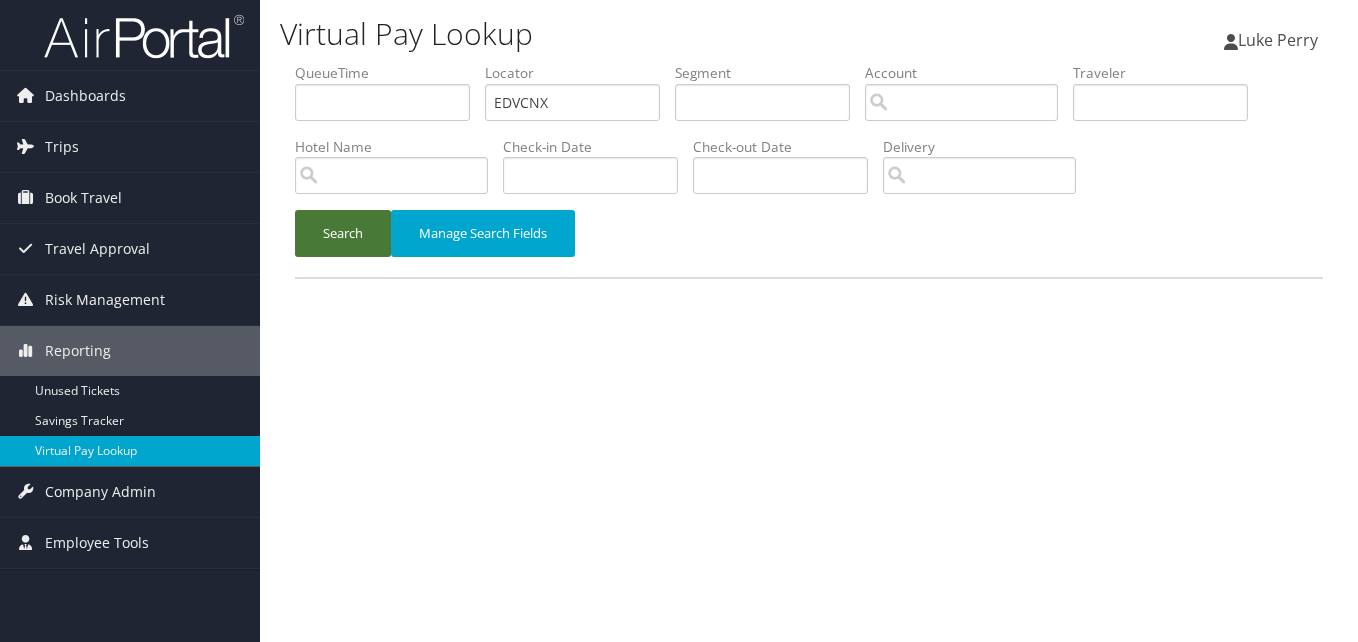drag, startPoint x: 357, startPoint y: 243, endPoint x: 321, endPoint y: 500, distance: 259.50916 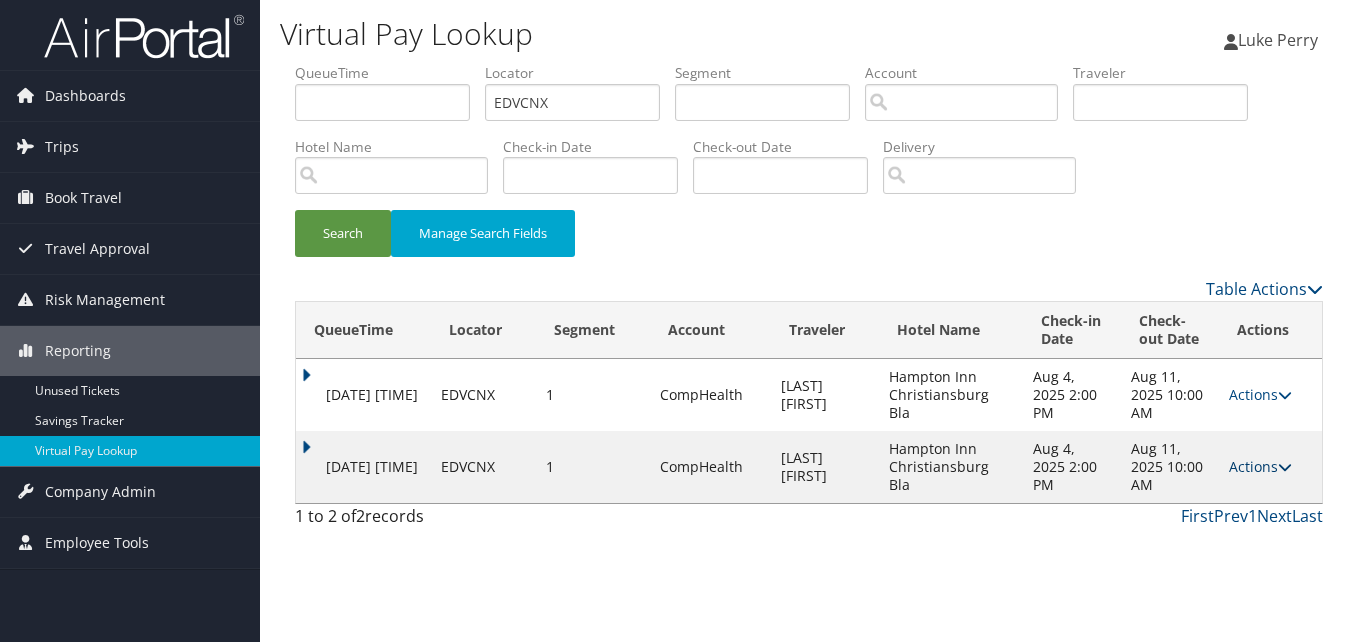 click at bounding box center [1285, 467] 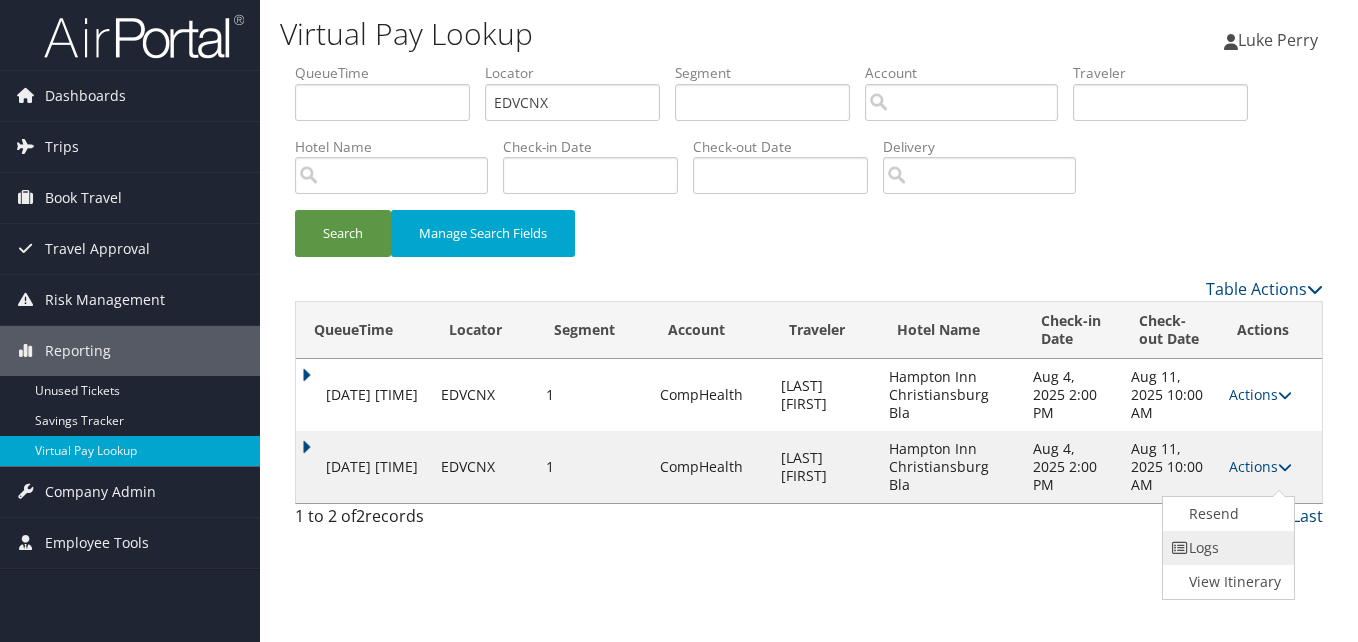 click on "Logs" at bounding box center [1226, 548] 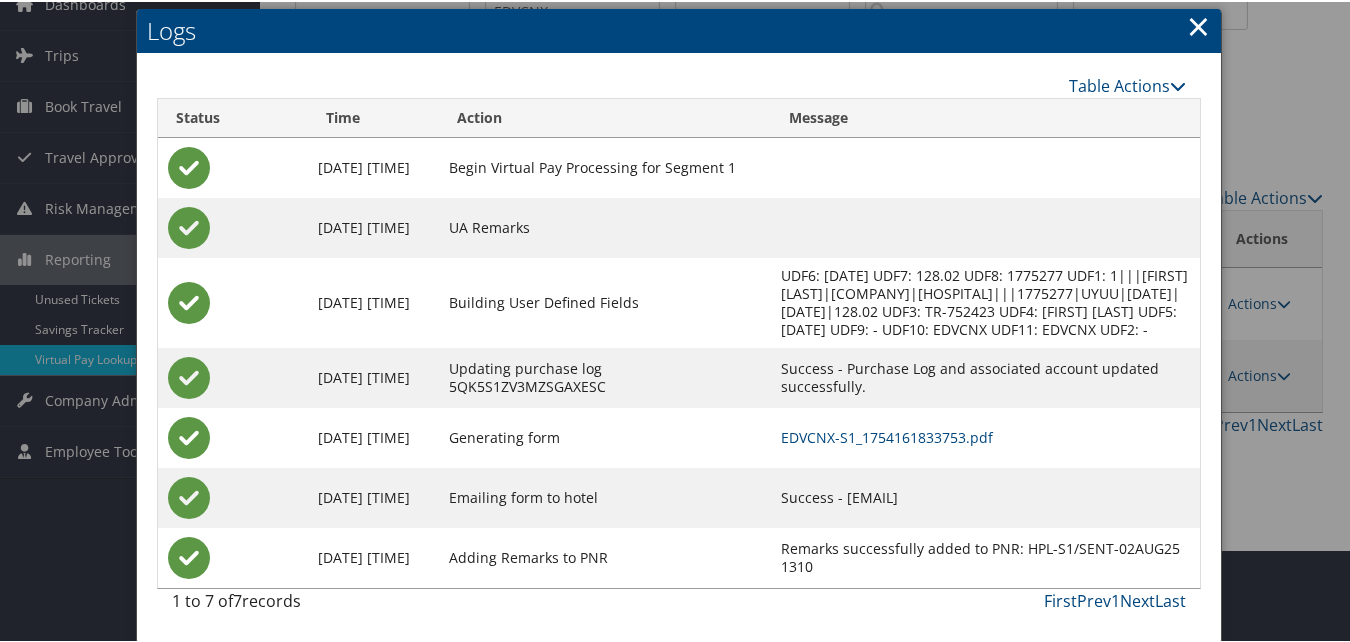 scroll, scrollTop: 111, scrollLeft: 0, axis: vertical 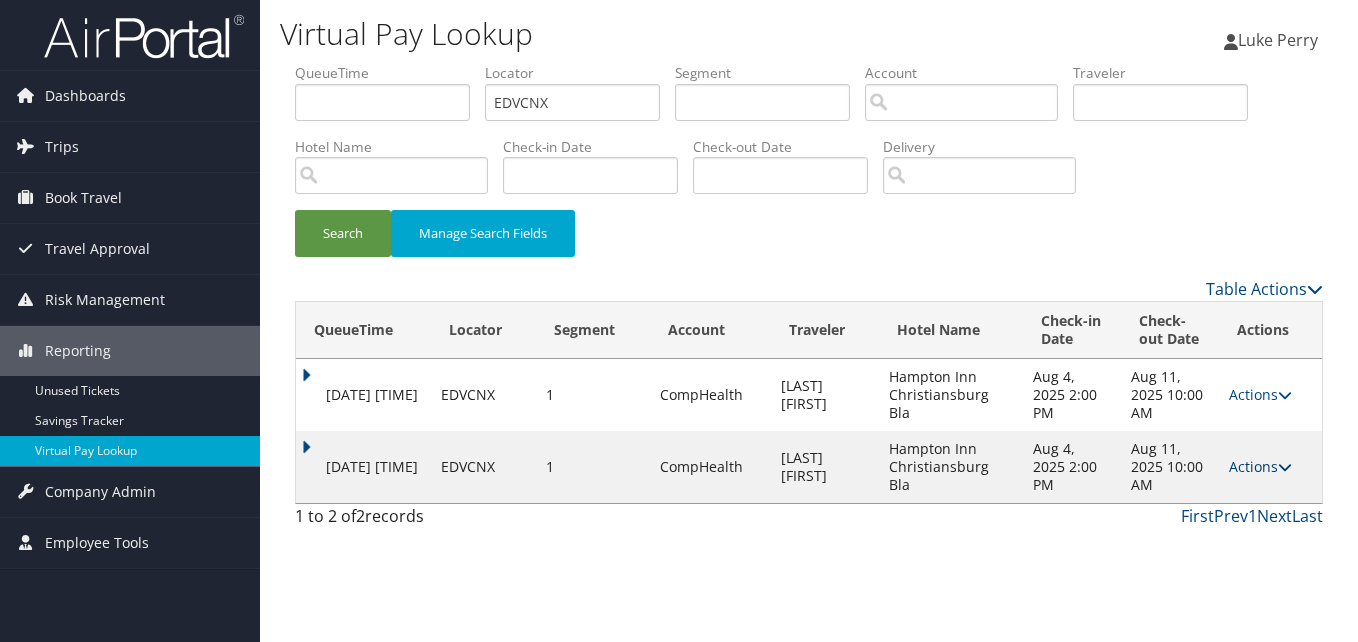 click at bounding box center [1285, 467] 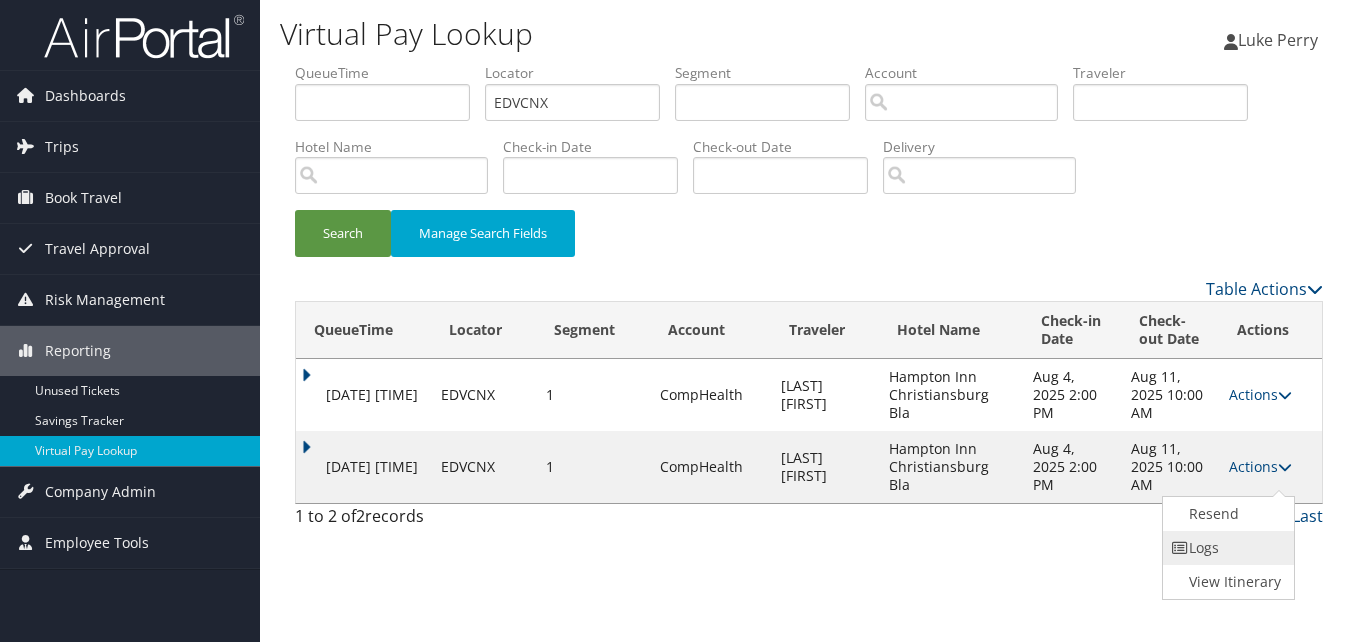 click on "Logs" at bounding box center (1226, 548) 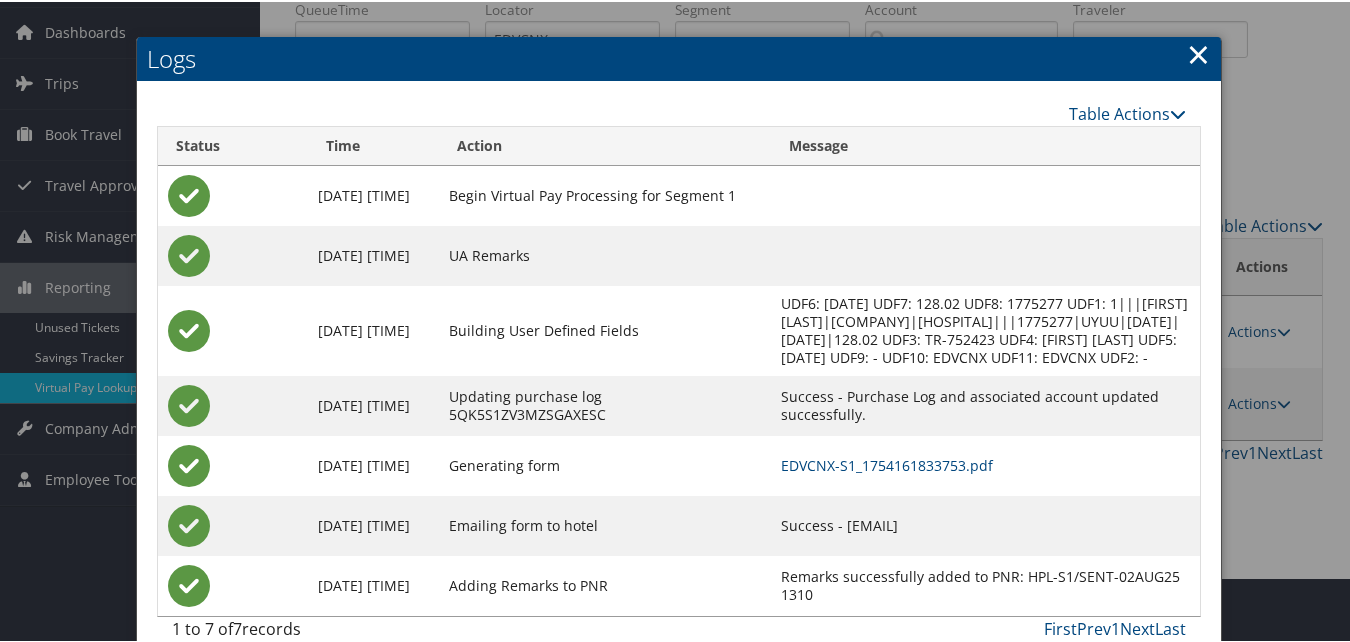 scroll, scrollTop: 100, scrollLeft: 0, axis: vertical 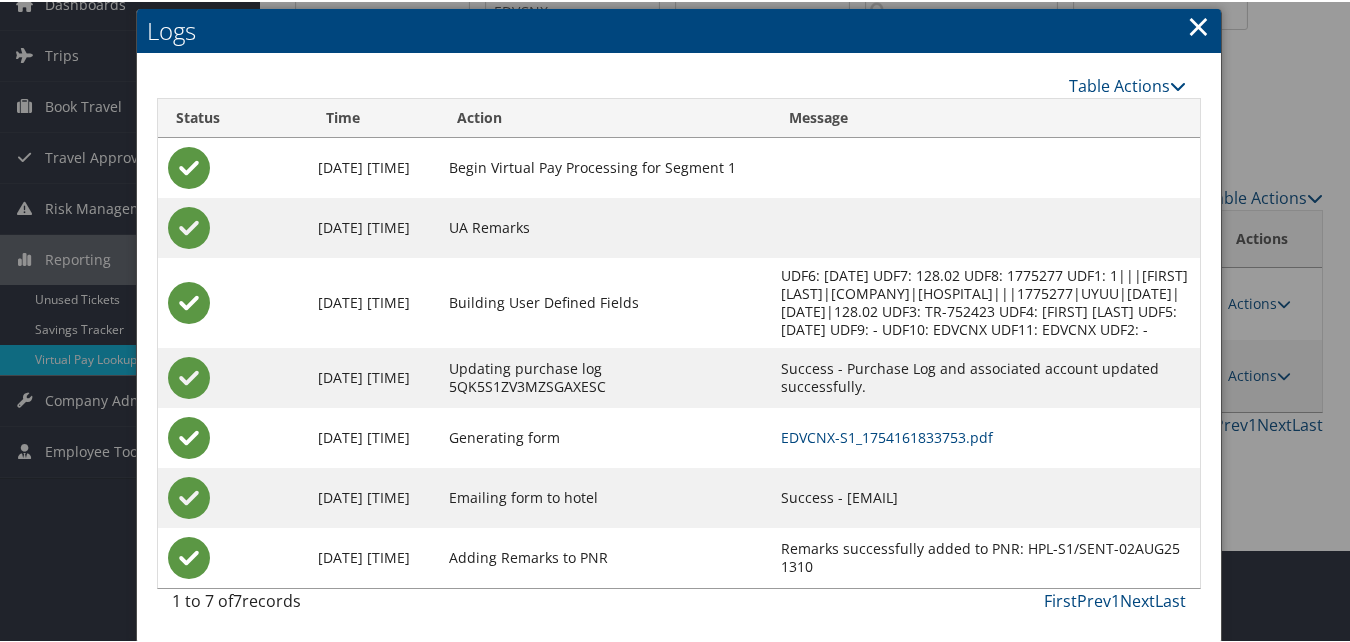 drag, startPoint x: 820, startPoint y: 505, endPoint x: 1025, endPoint y: 510, distance: 205.06097 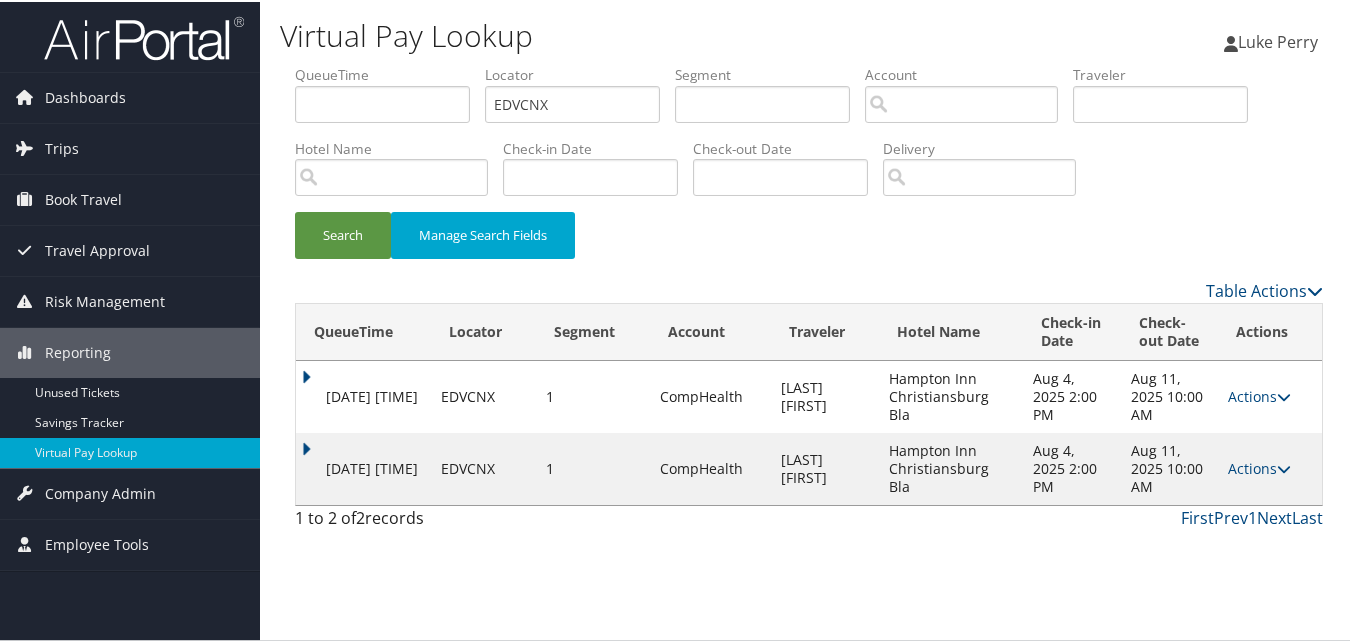 scroll, scrollTop: 0, scrollLeft: 0, axis: both 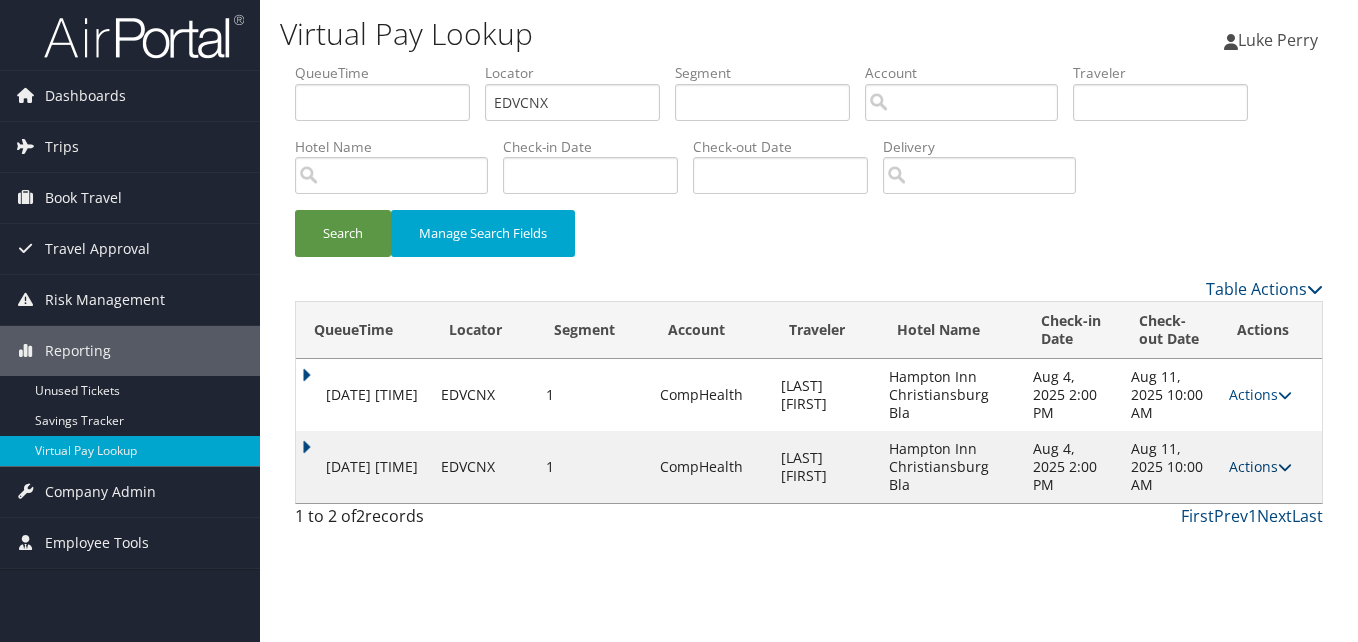 click on "Actions" at bounding box center [1260, 466] 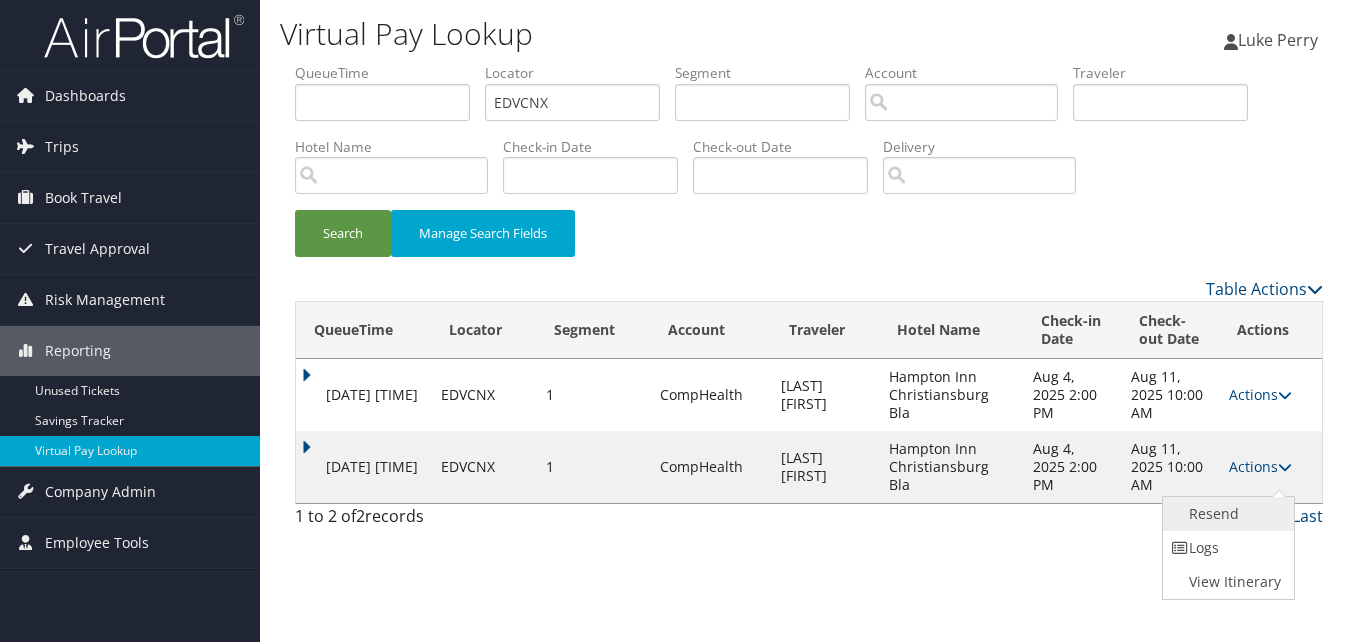 click on "Resend" at bounding box center [1226, 514] 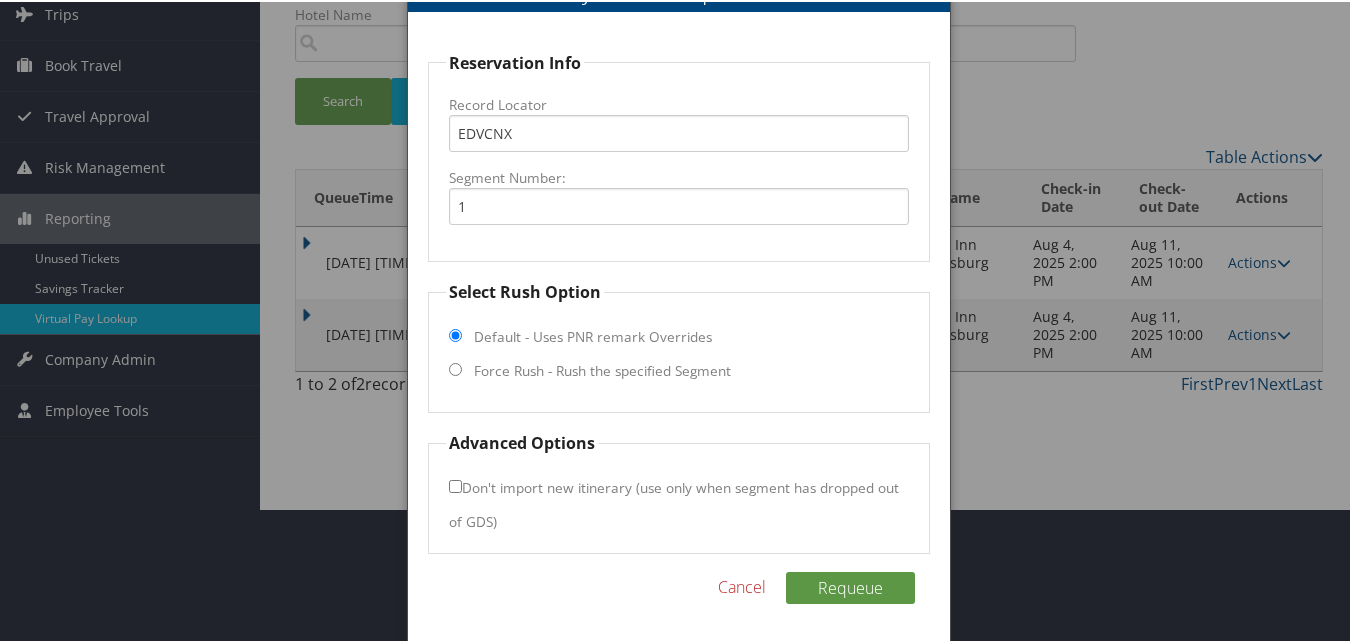 scroll, scrollTop: 135, scrollLeft: 0, axis: vertical 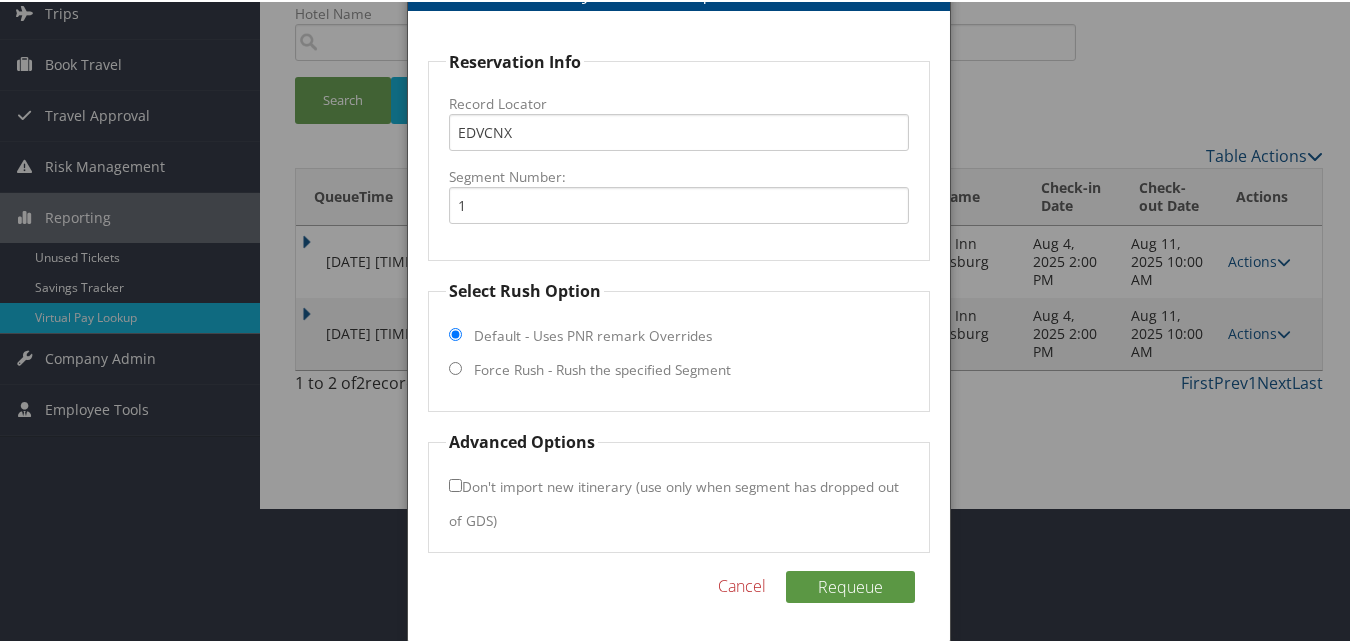 click on "Select Rush Option
Default - Uses PNR remark Overrides
Force Rush - Rush the specified Segment" at bounding box center (678, 343) 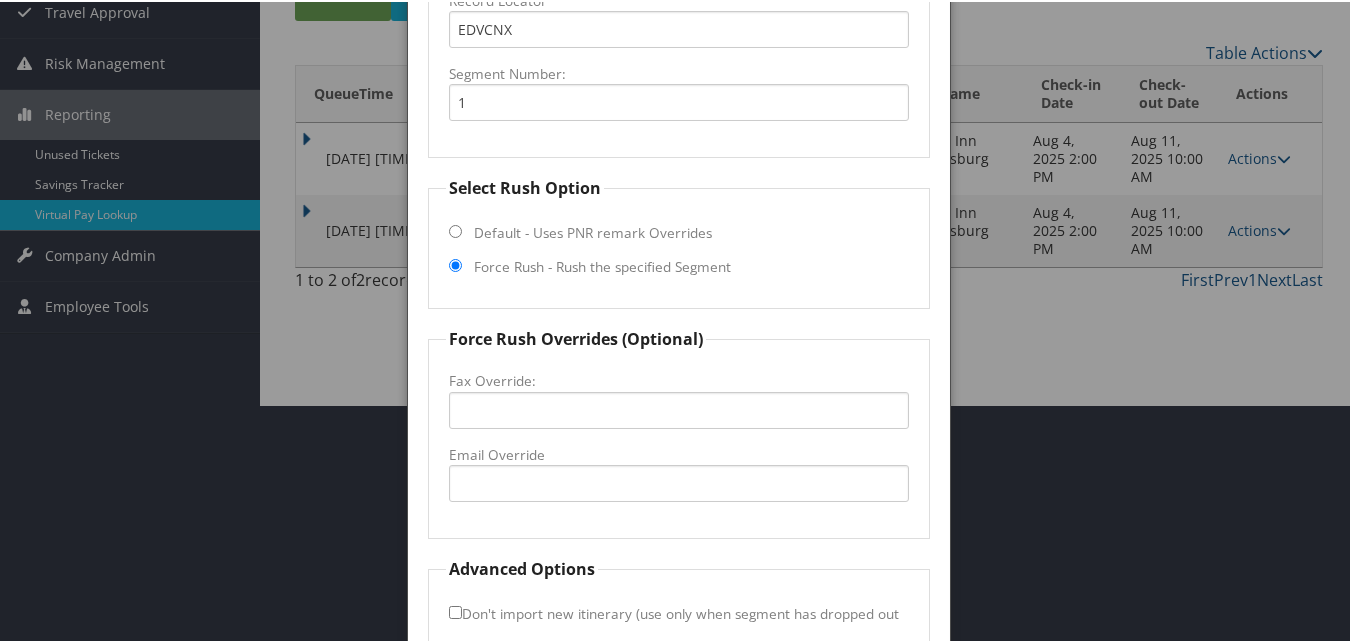 scroll, scrollTop: 335, scrollLeft: 0, axis: vertical 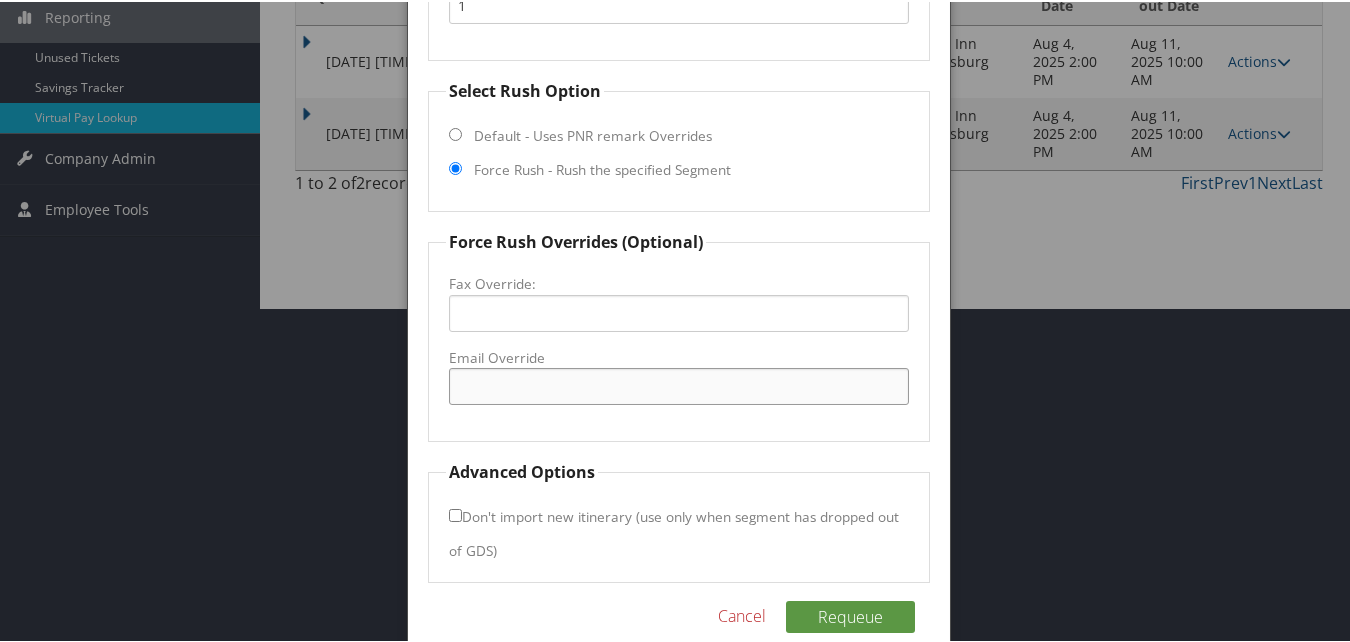 click on "Email Override" at bounding box center [678, 384] 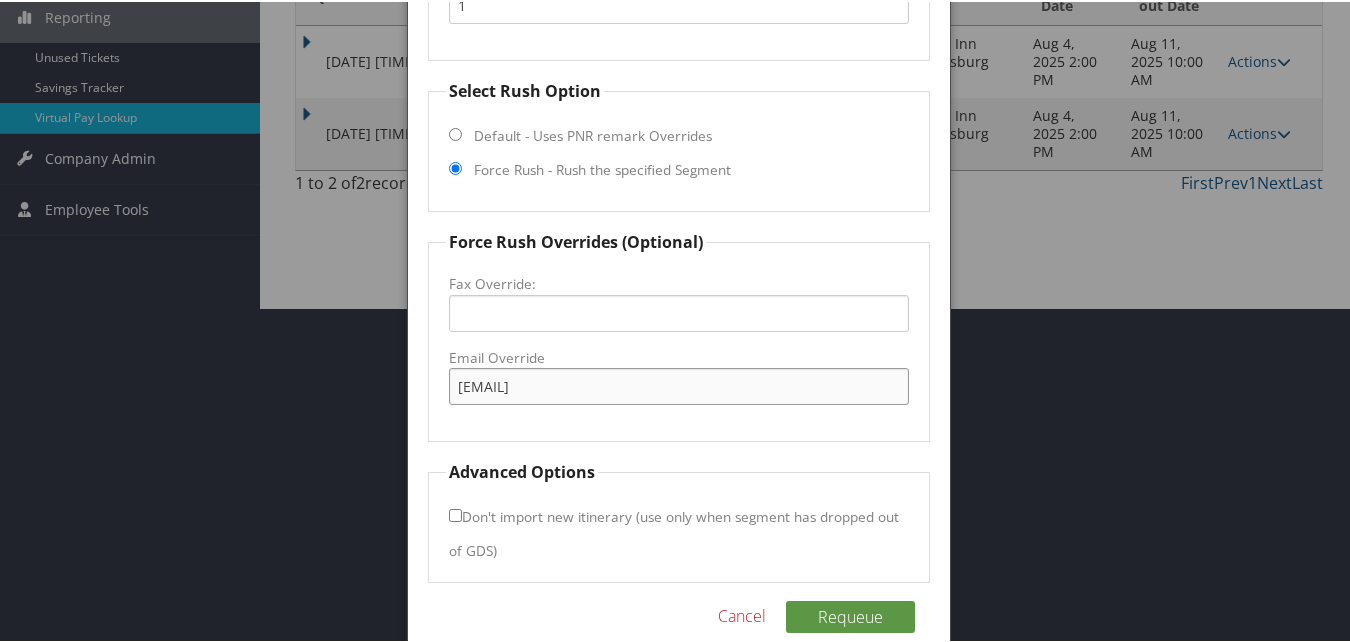click on "[EMAIL]" at bounding box center (678, 384) 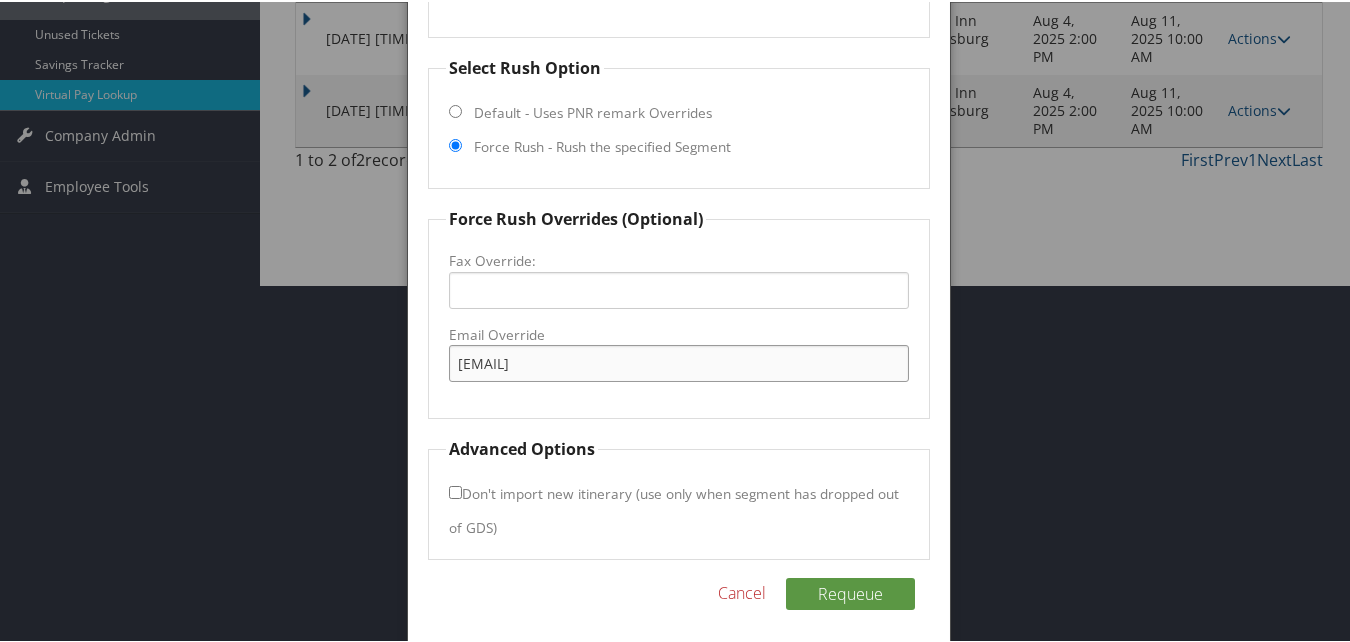scroll, scrollTop: 365, scrollLeft: 0, axis: vertical 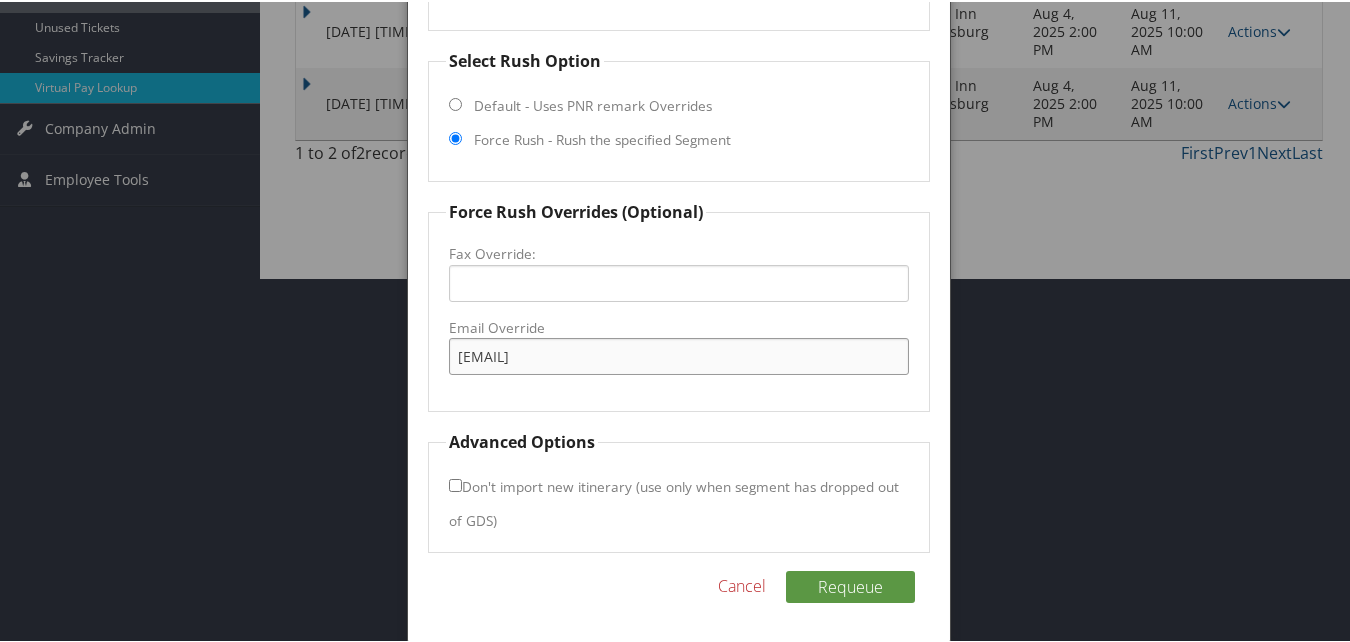 type on "[EMAIL]" 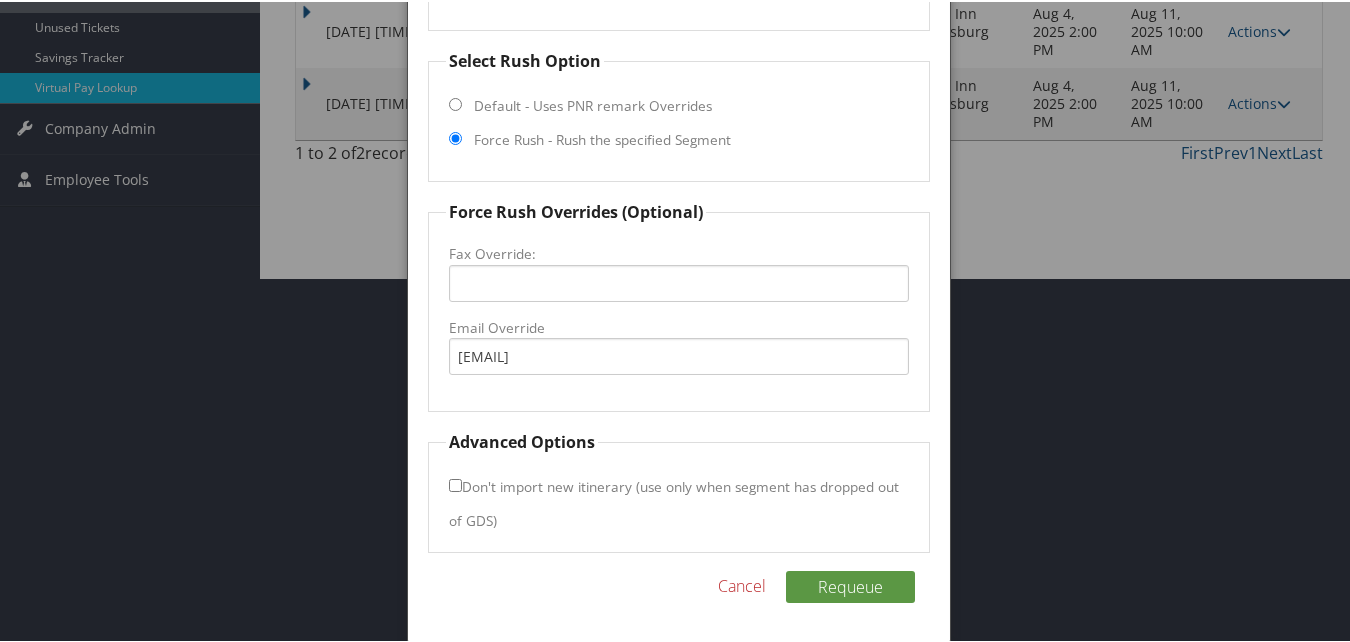 click on "Don't import new itinerary (use only when segment has dropped out of GDS)" at bounding box center (455, 483) 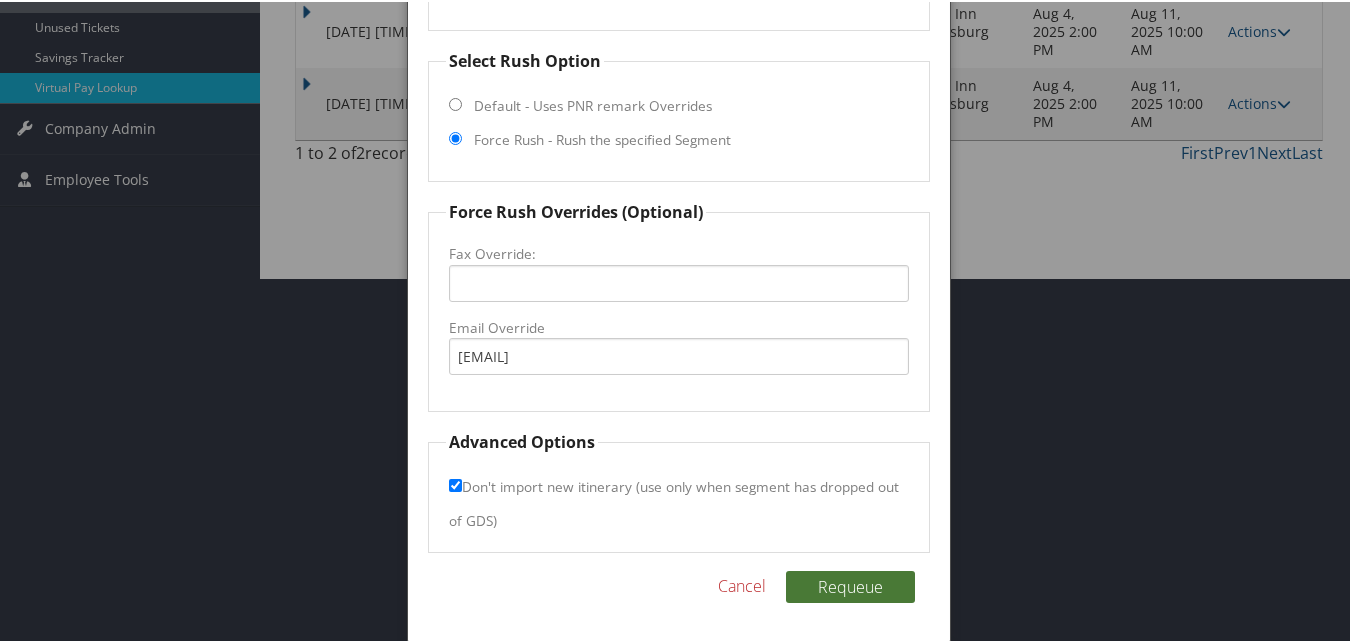 click on "Requeue" at bounding box center [850, 585] 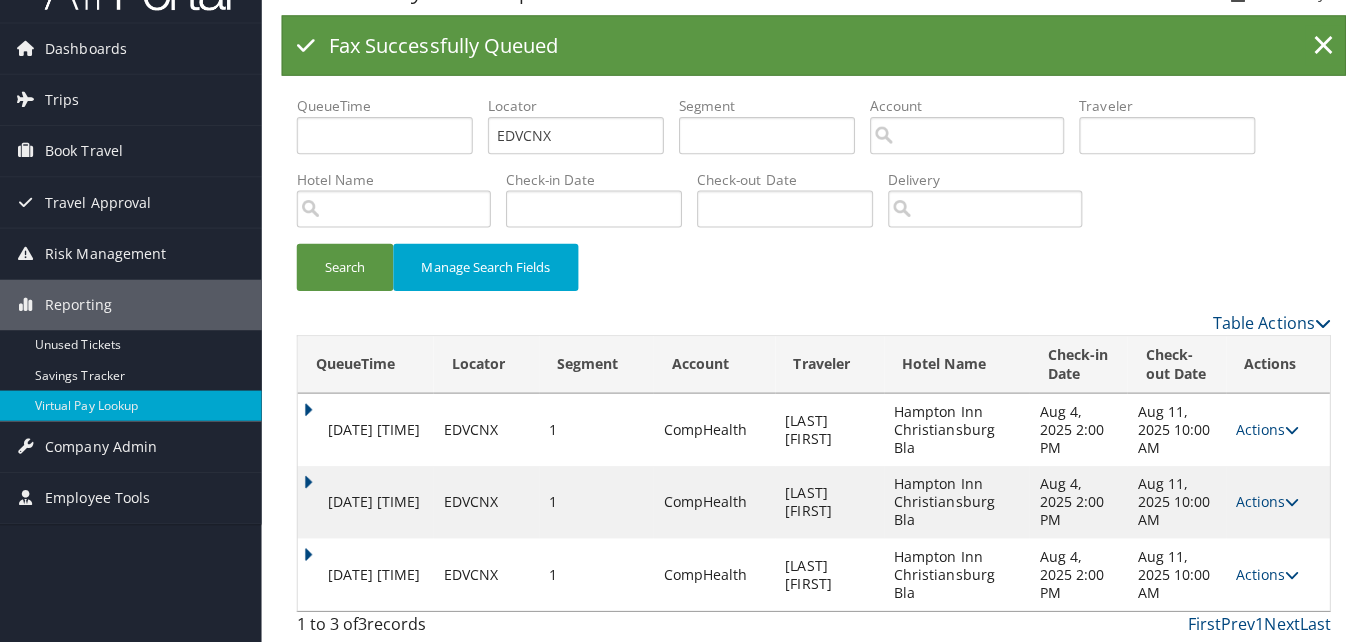 scroll, scrollTop: 0, scrollLeft: 0, axis: both 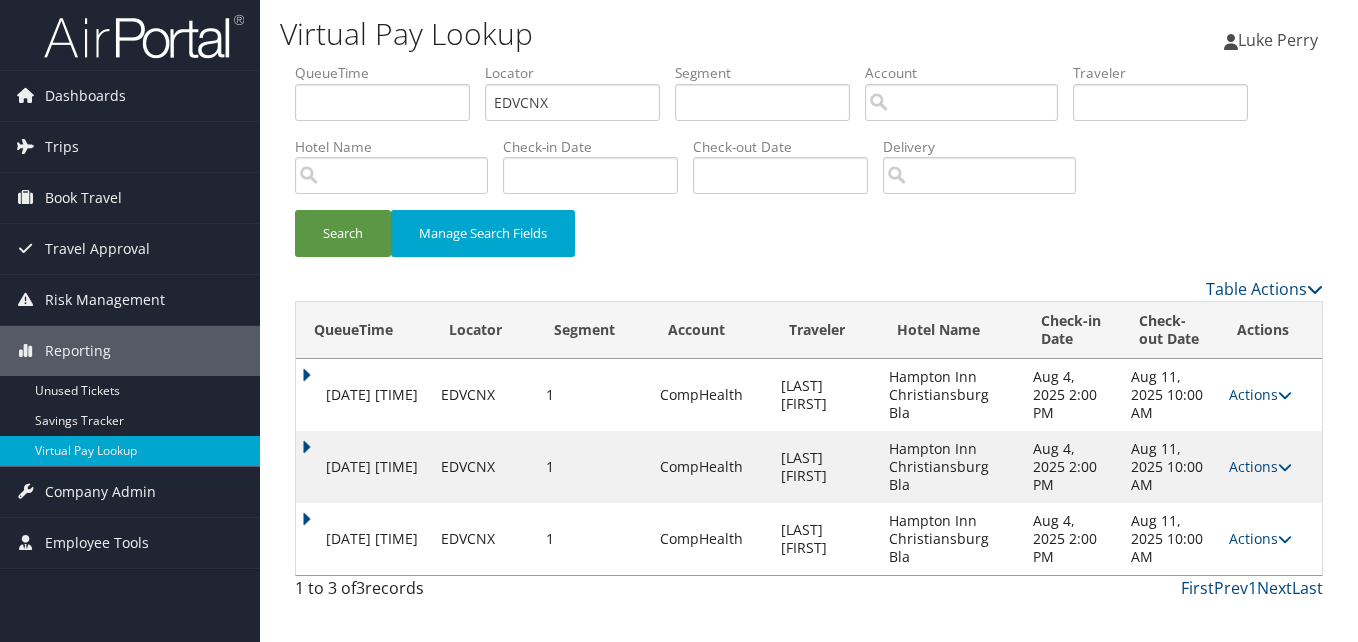 drag, startPoint x: 1266, startPoint y: 560, endPoint x: 1249, endPoint y: 563, distance: 17.262676 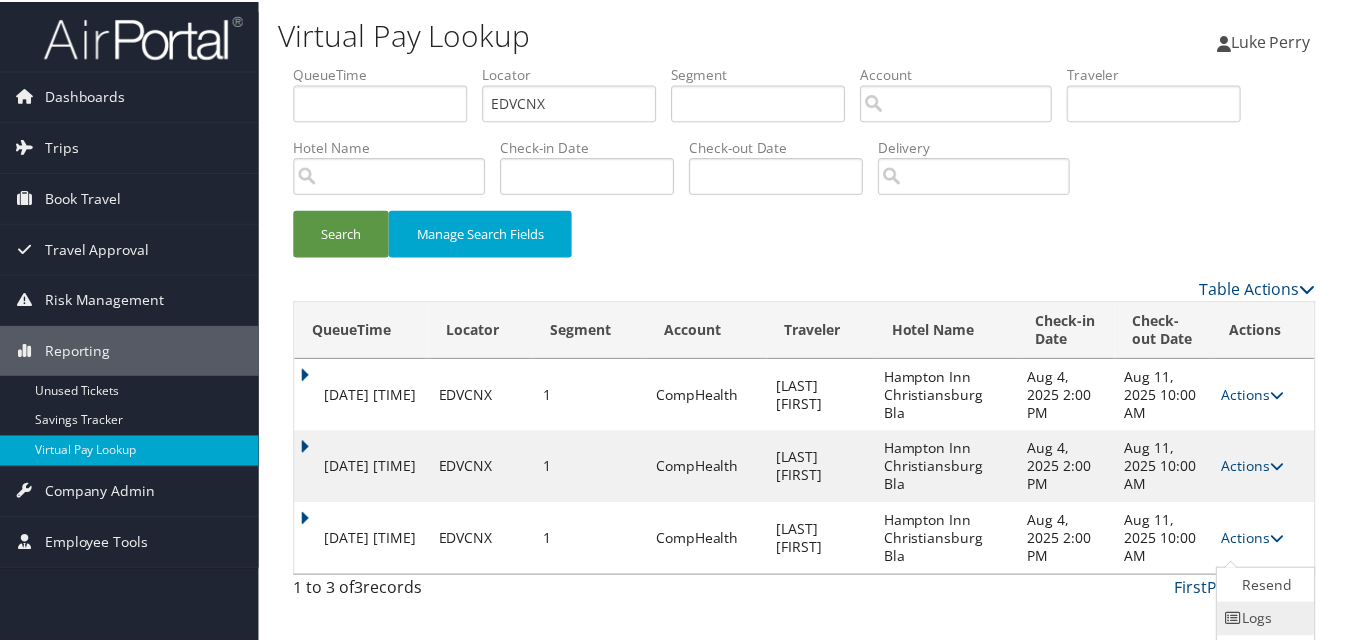 scroll, scrollTop: 66, scrollLeft: 0, axis: vertical 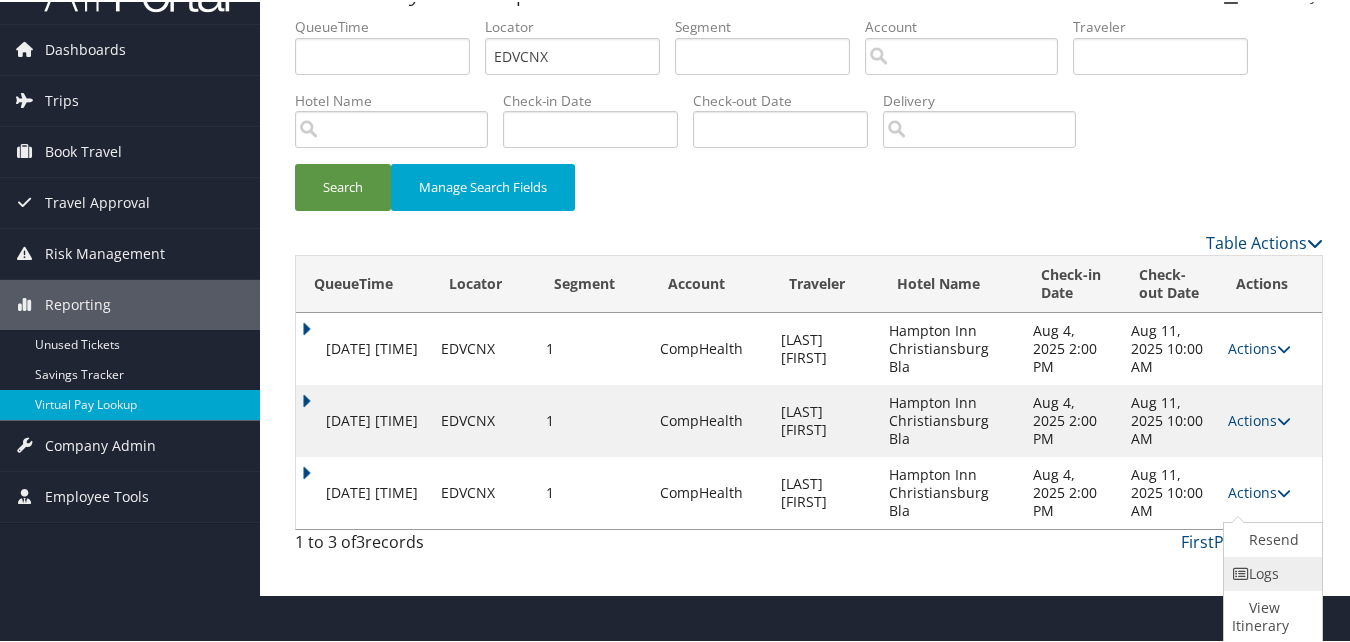 click at bounding box center [1241, 572] 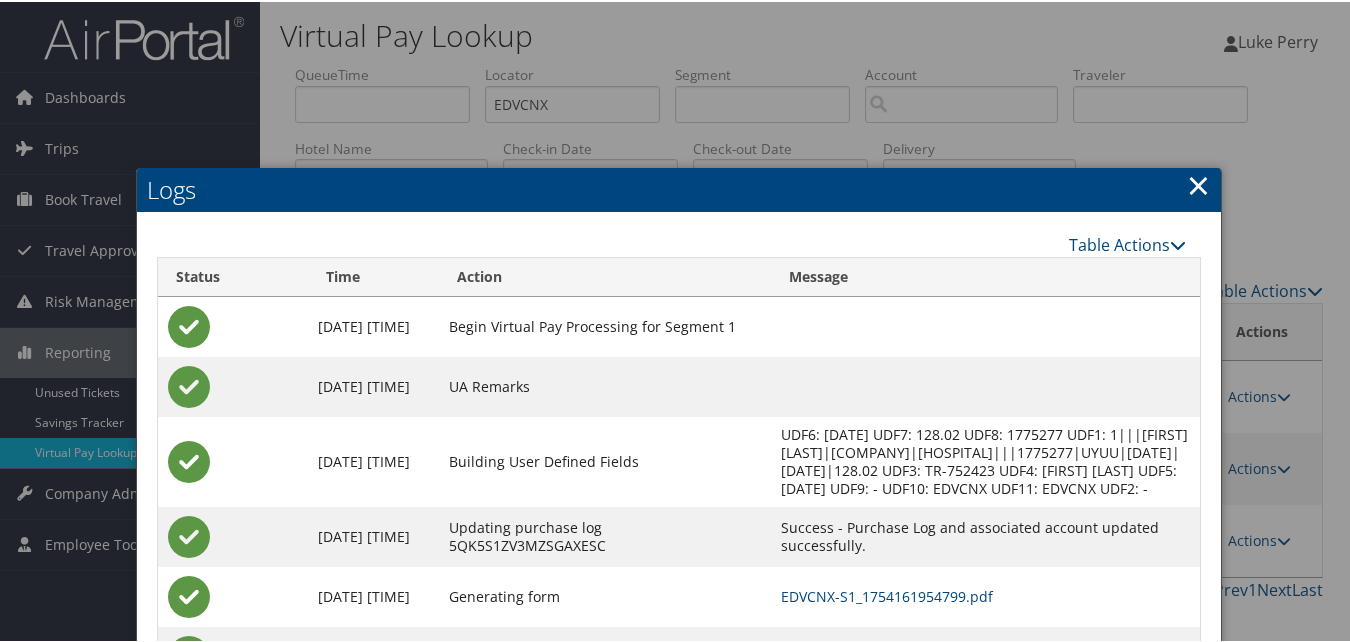 scroll, scrollTop: 177, scrollLeft: 0, axis: vertical 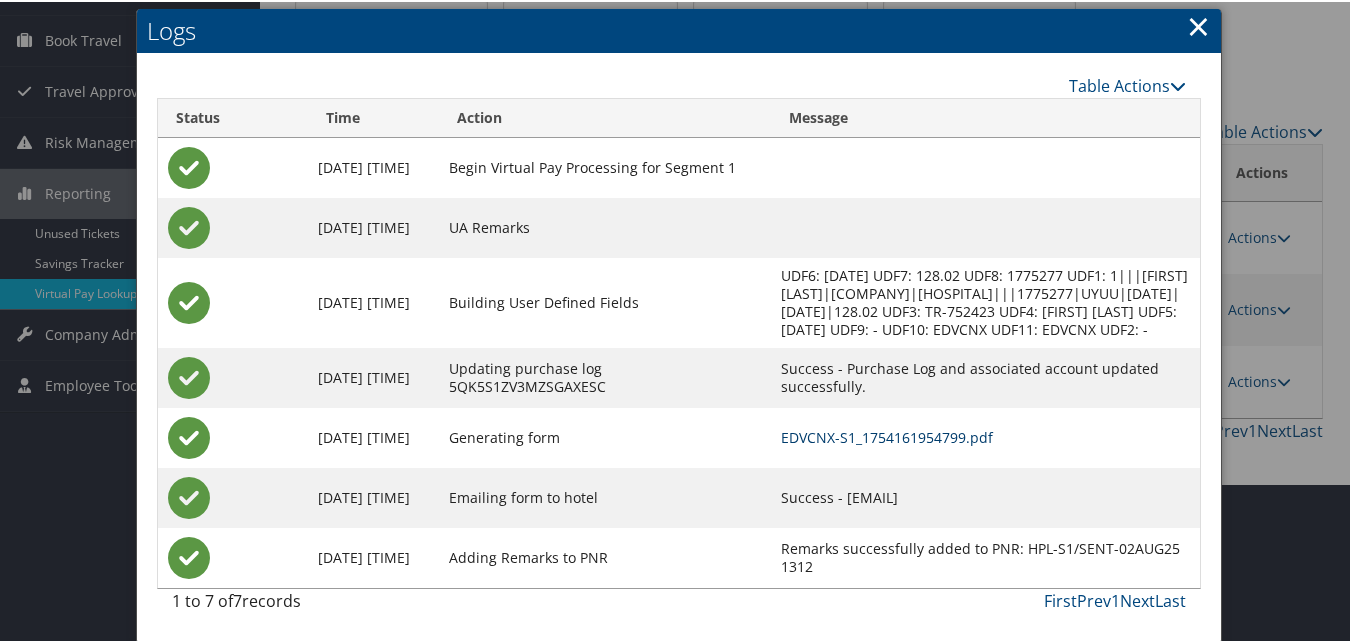 click on "EDVCNX-S1_1754161954799.pdf" at bounding box center (887, 435) 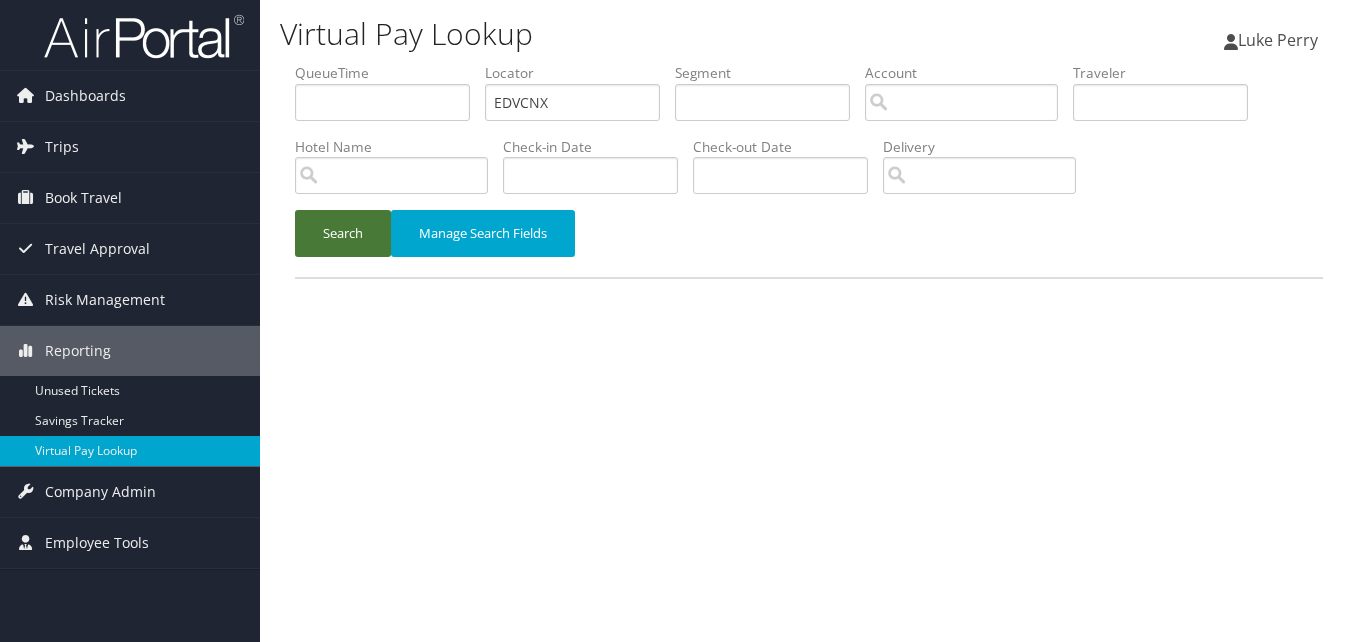 scroll, scrollTop: 0, scrollLeft: 0, axis: both 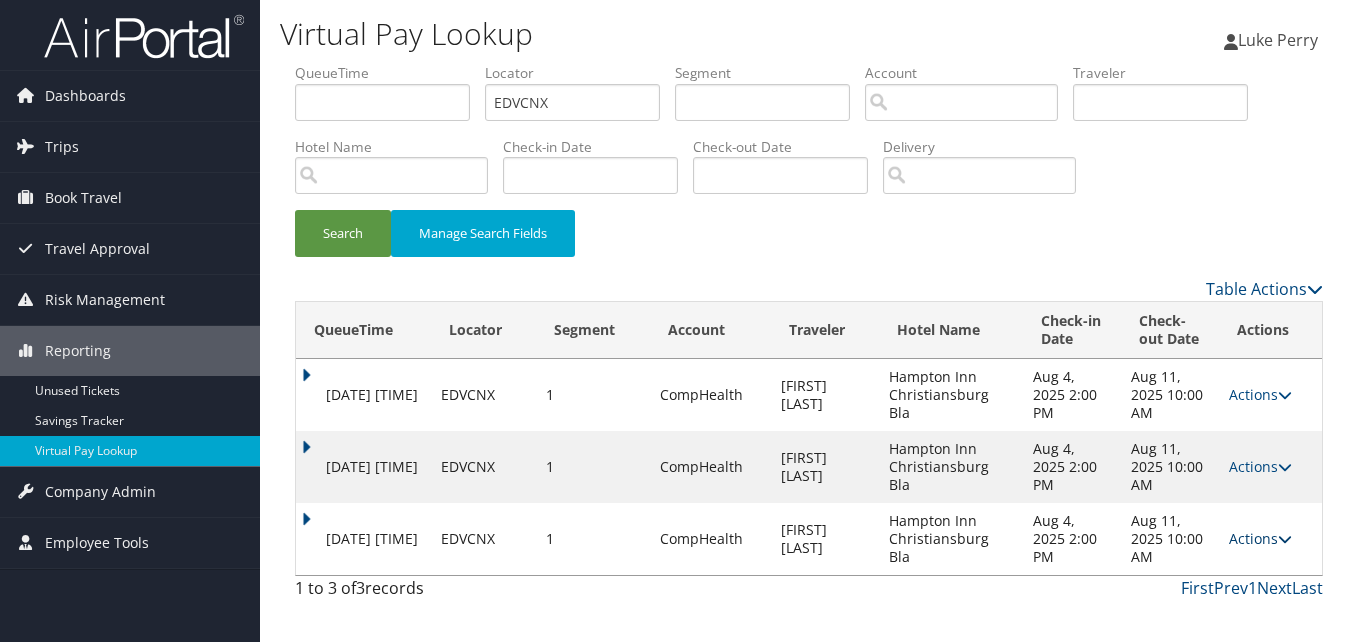 click on "Actions" at bounding box center [1260, 538] 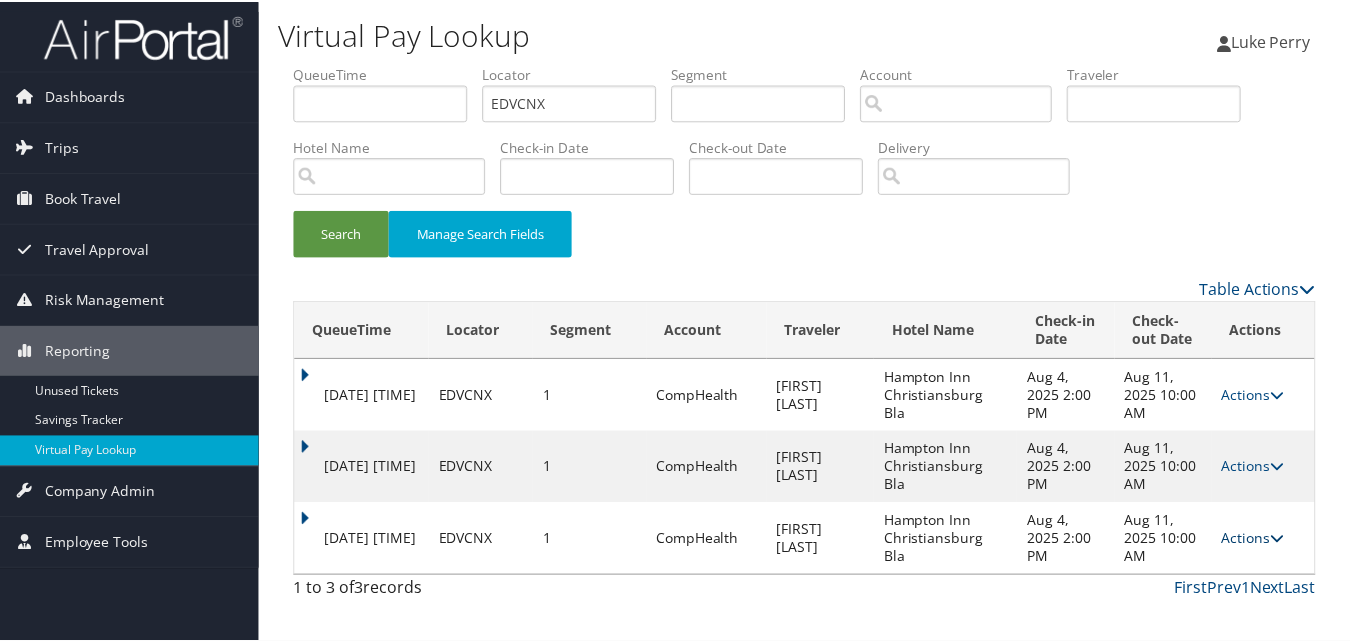 scroll, scrollTop: 66, scrollLeft: 0, axis: vertical 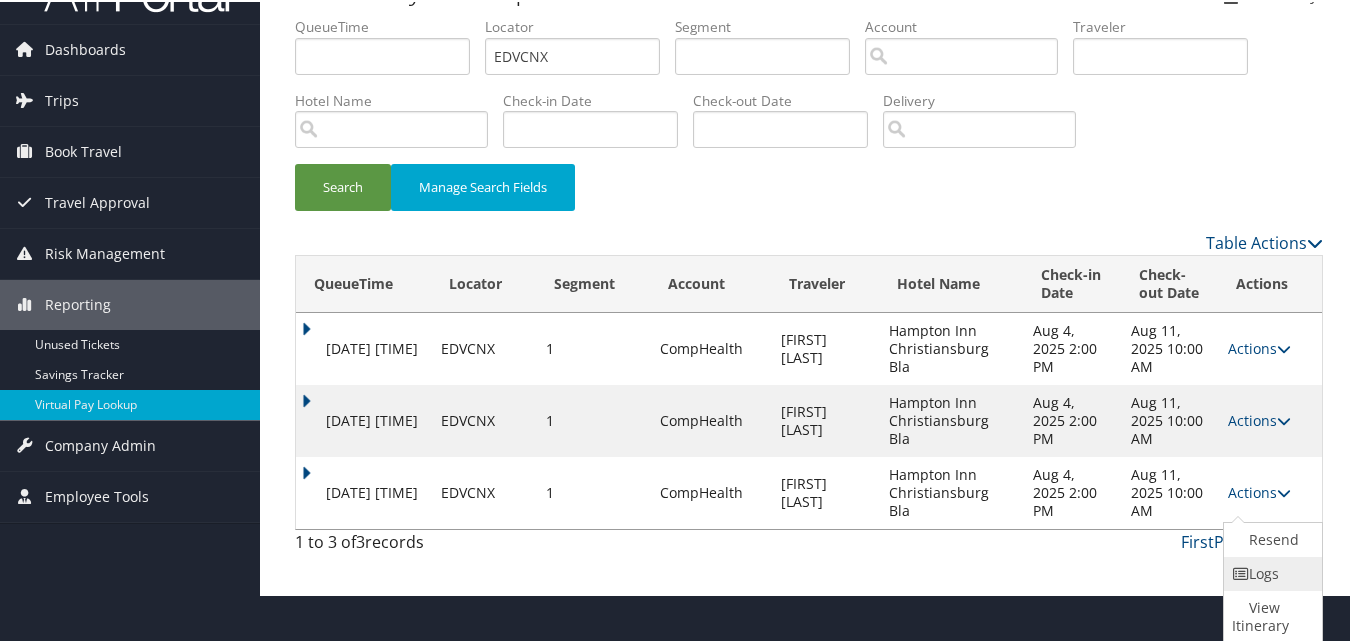 click on "Logs" at bounding box center (1270, 572) 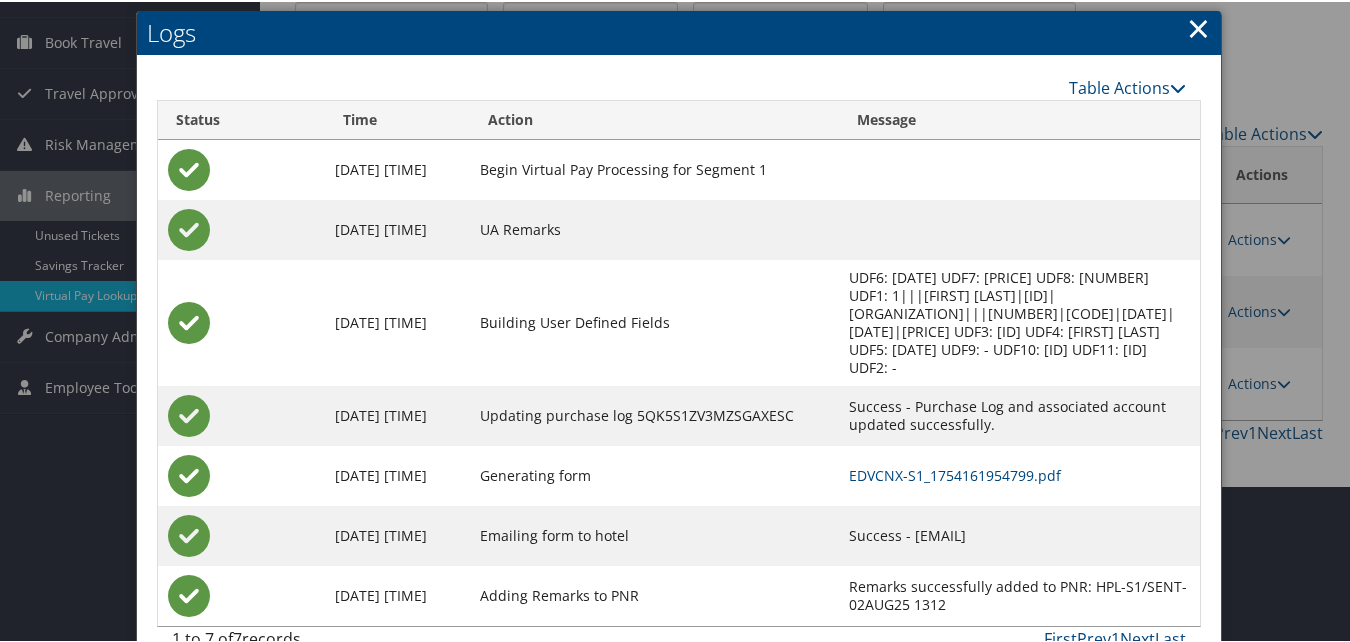 scroll, scrollTop: 177, scrollLeft: 0, axis: vertical 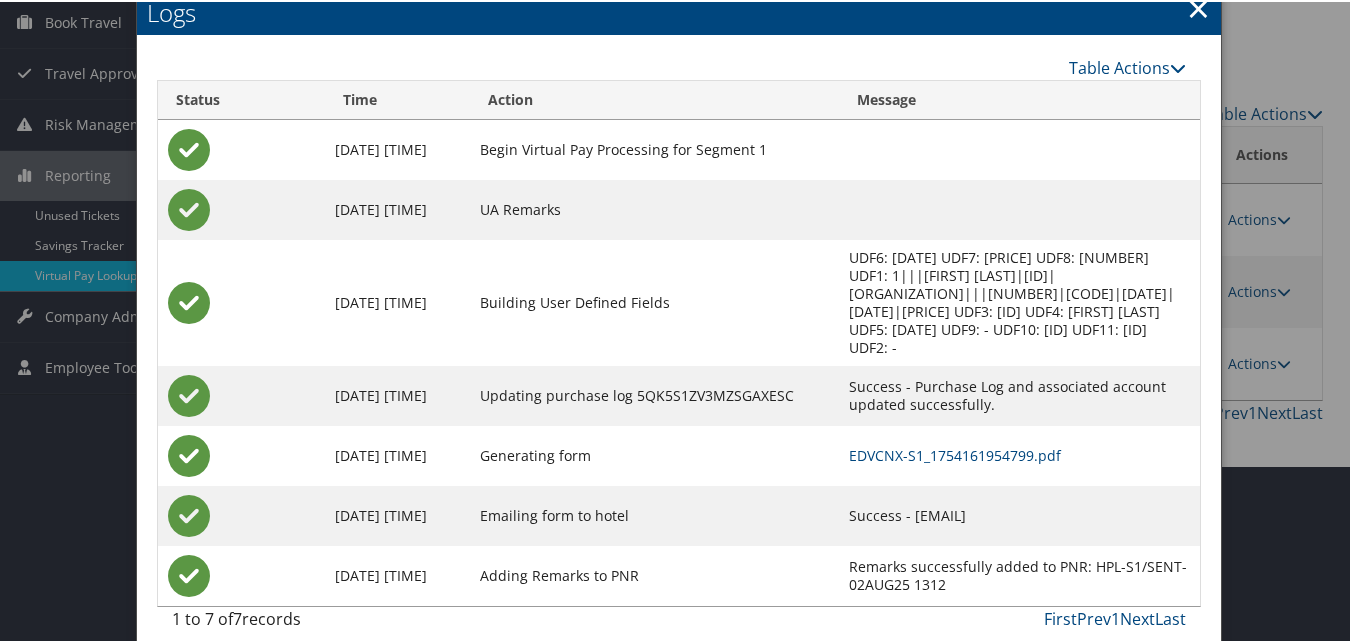 drag, startPoint x: 819, startPoint y: 498, endPoint x: 999, endPoint y: 498, distance: 180 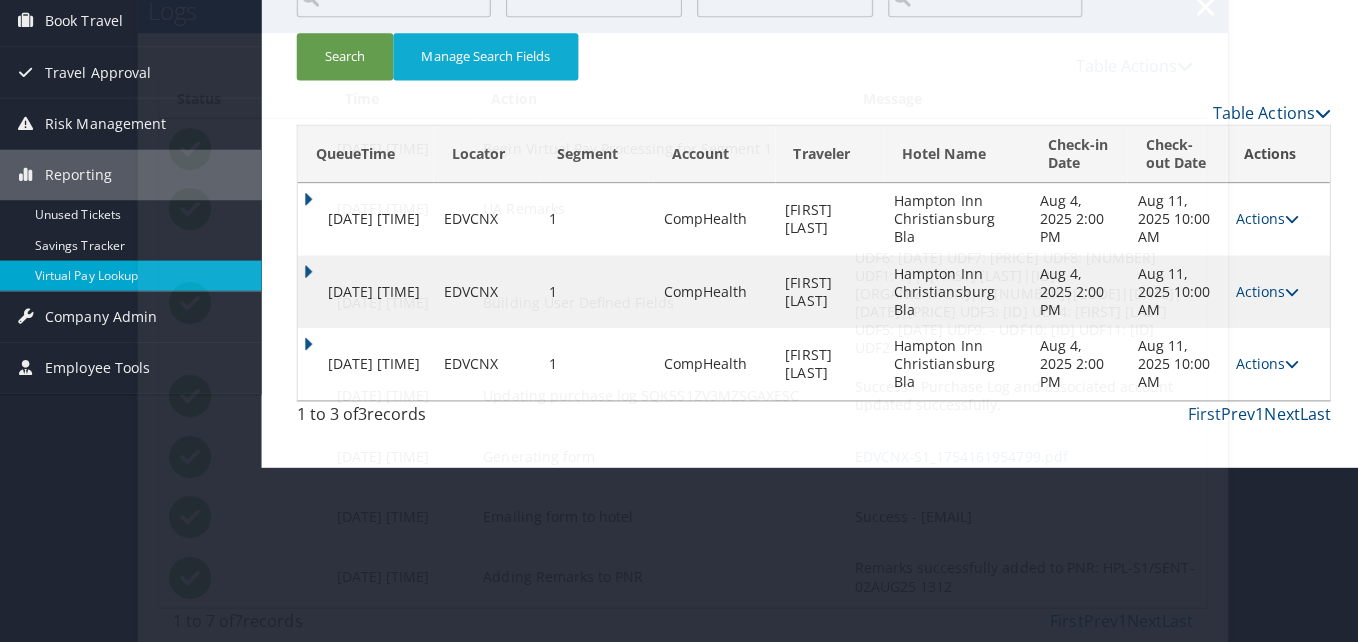 scroll, scrollTop: 0, scrollLeft: 0, axis: both 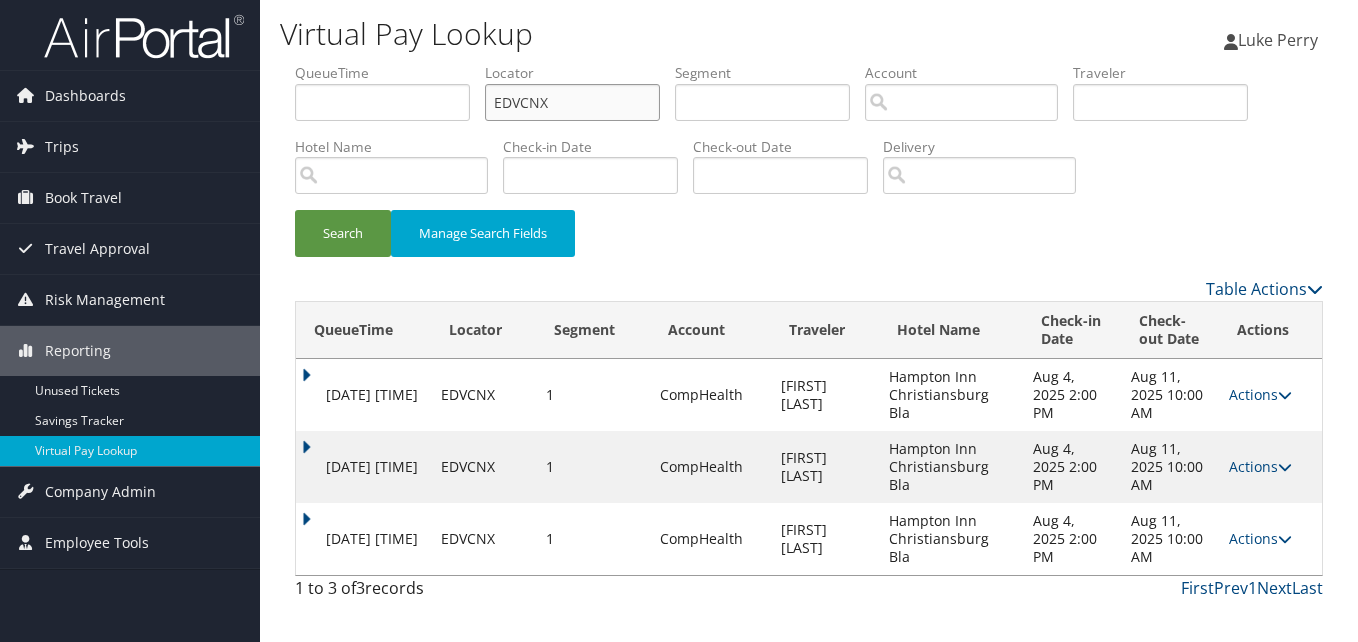 drag, startPoint x: 568, startPoint y: 108, endPoint x: 393, endPoint y: 136, distance: 177.22585 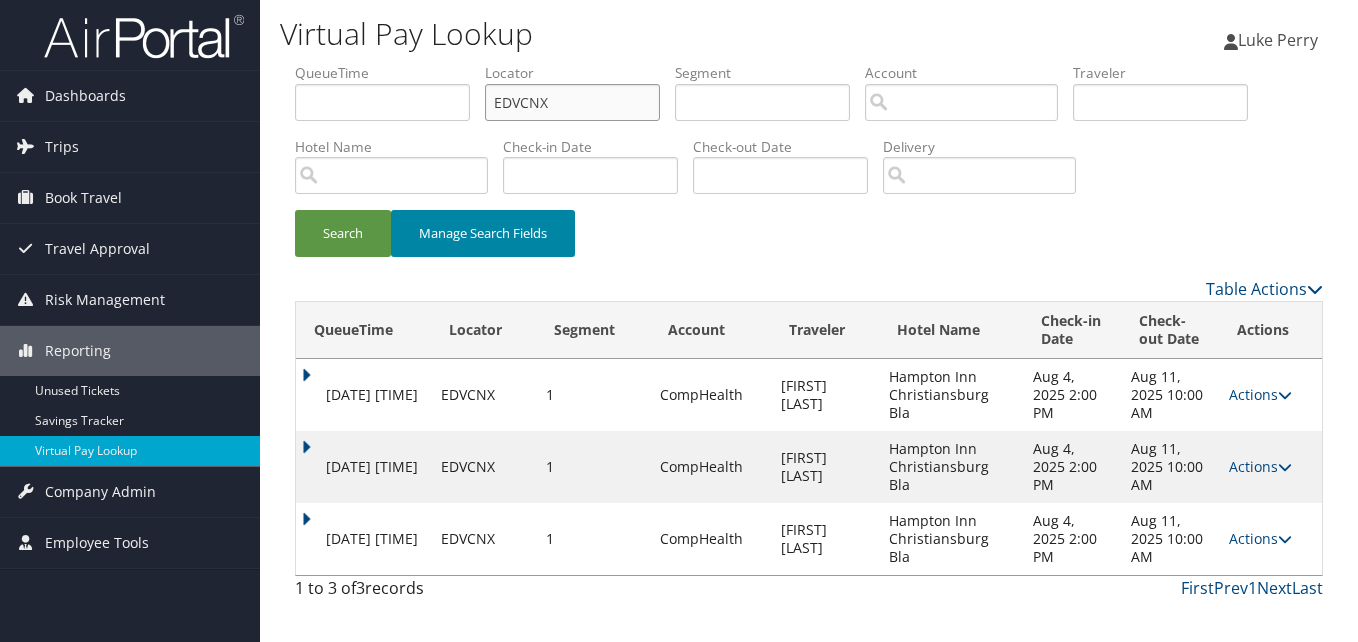 paste on "MYKFX" 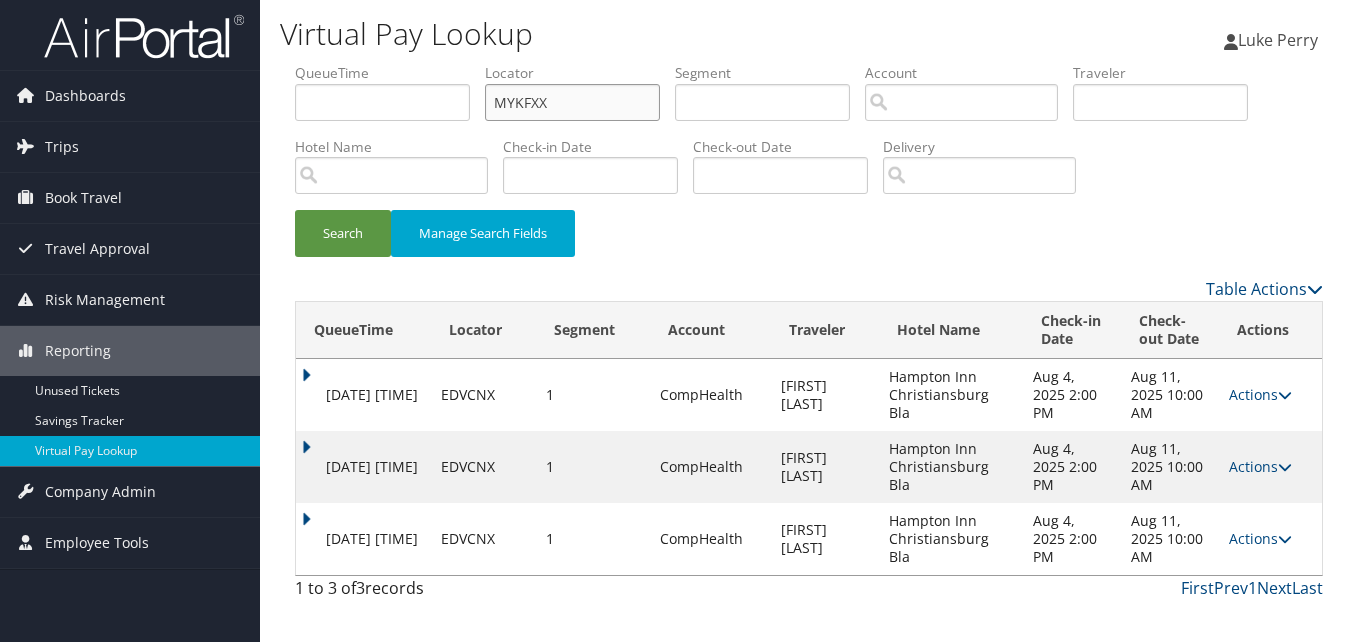 type on "MYKFXX" 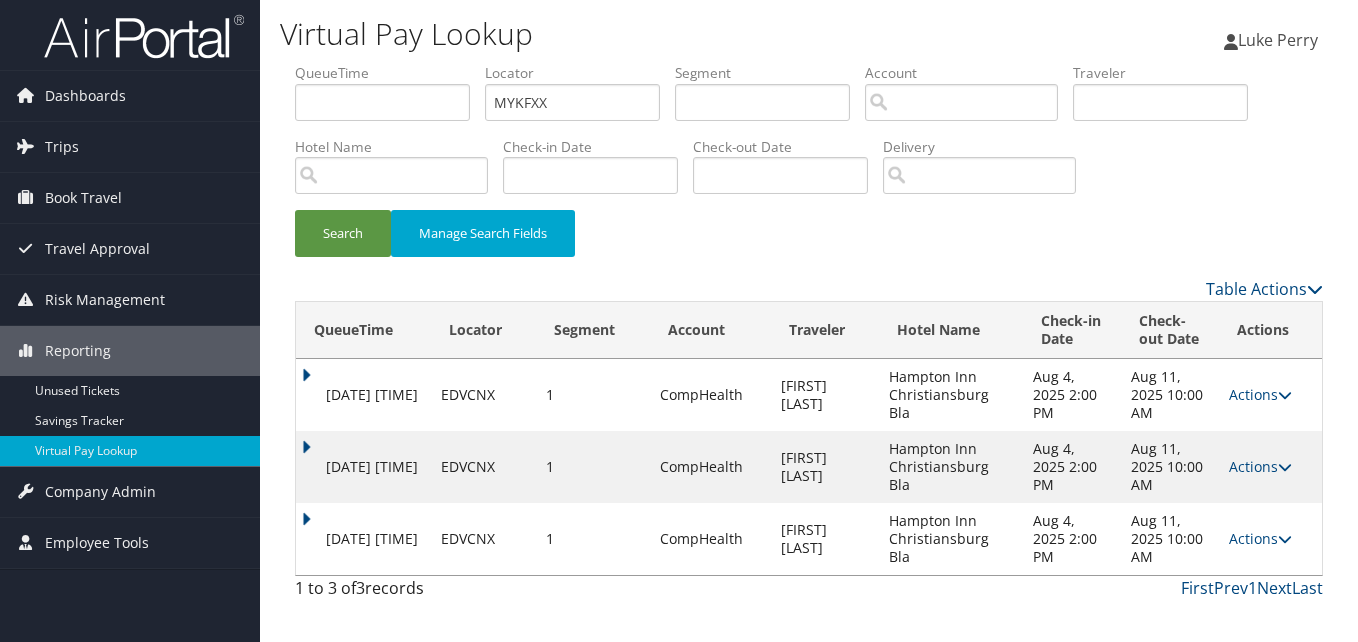 click on "Search Manage Search Fields" at bounding box center [809, 243] 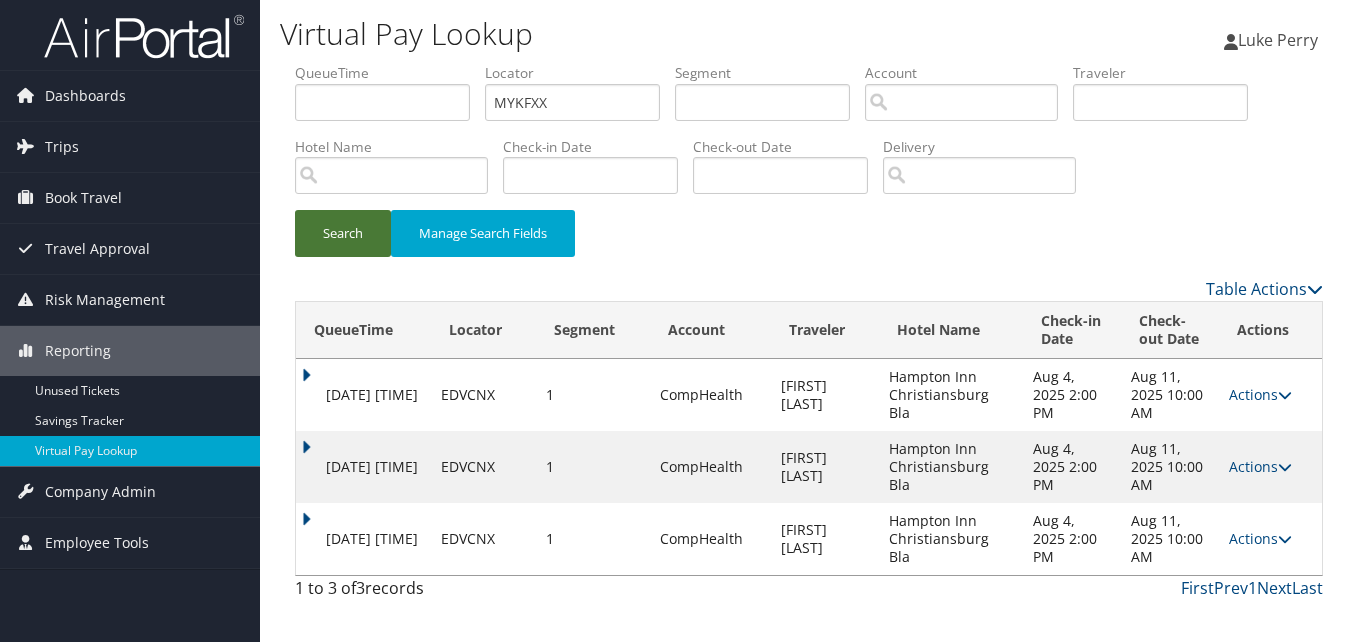 click on "Search" at bounding box center [343, 233] 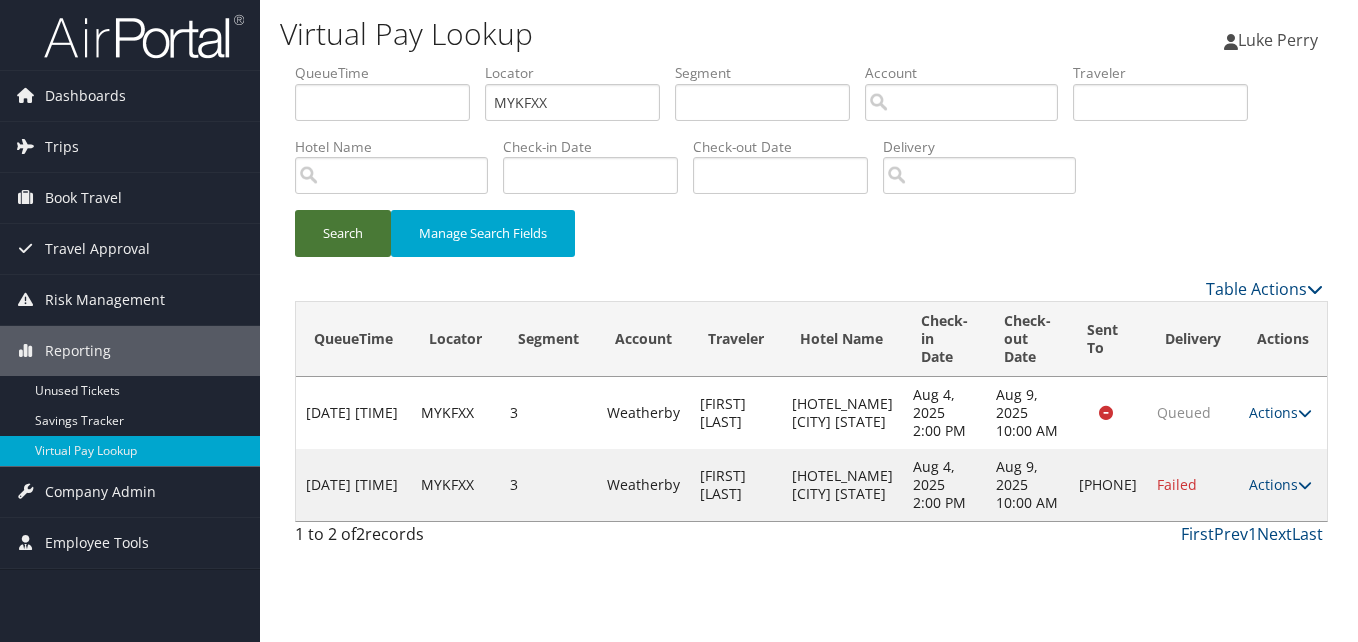 click on "Search" at bounding box center (343, 233) 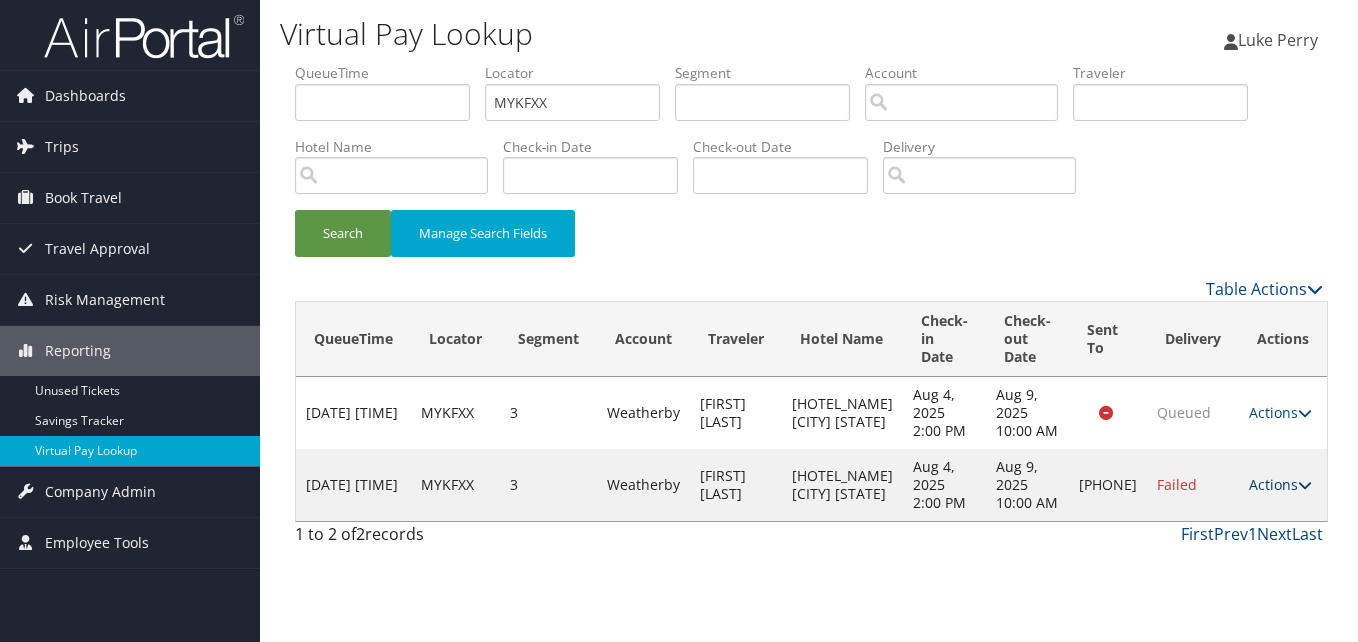 click on "Actions" at bounding box center [1280, 484] 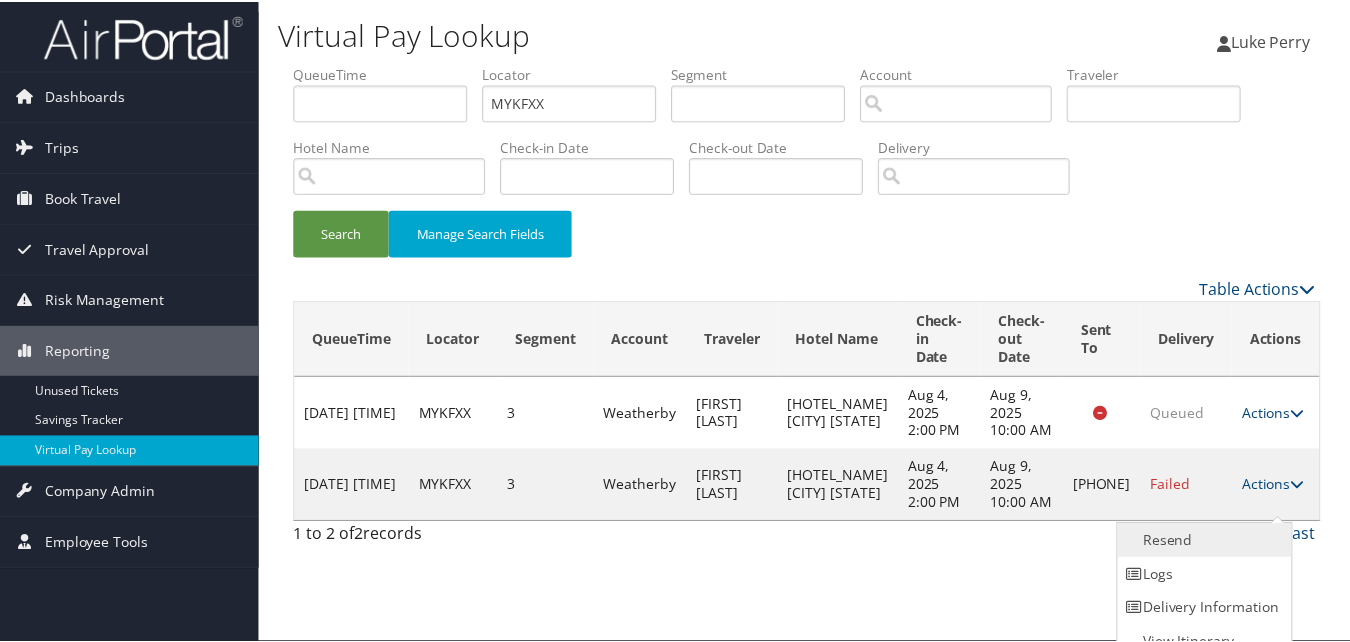 scroll, scrollTop: 19, scrollLeft: 0, axis: vertical 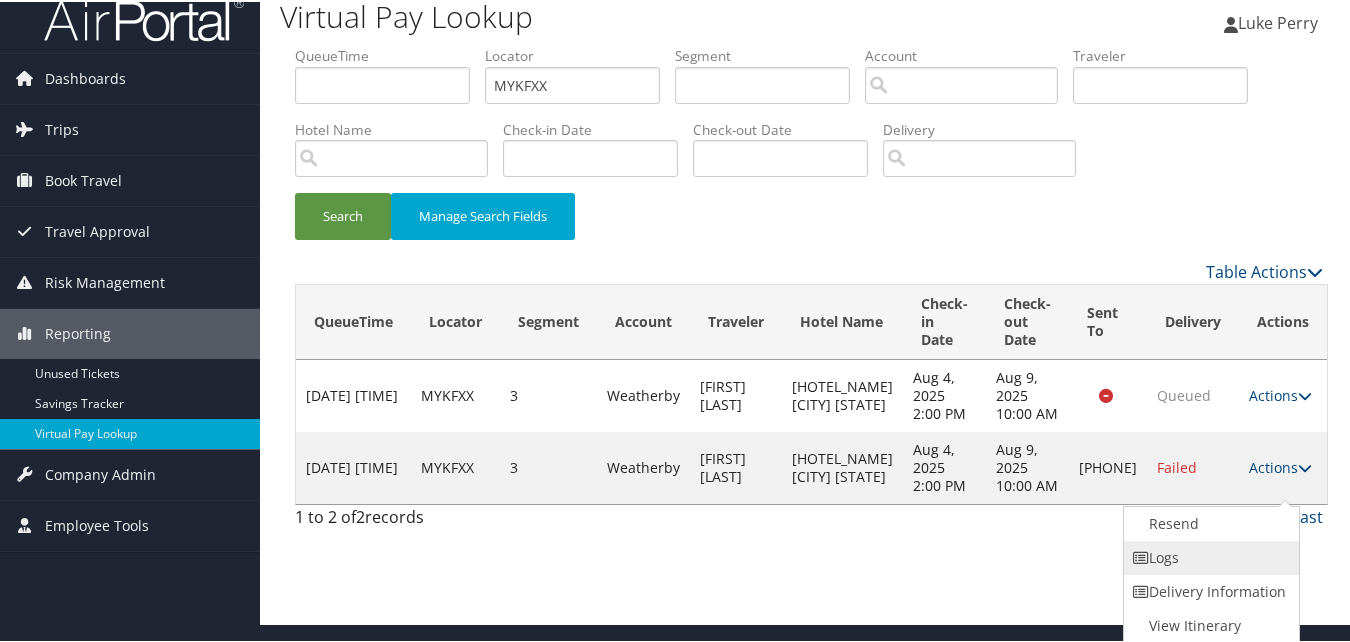 click on "Logs" at bounding box center (1209, 556) 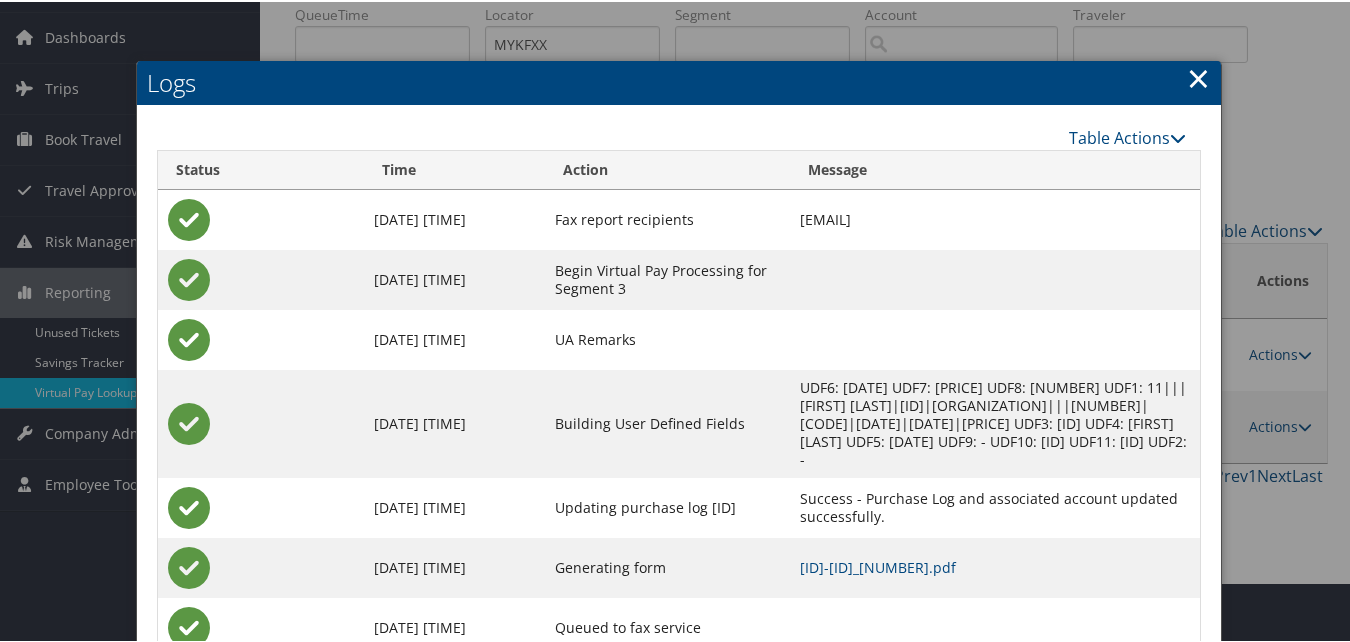 scroll, scrollTop: 130, scrollLeft: 0, axis: vertical 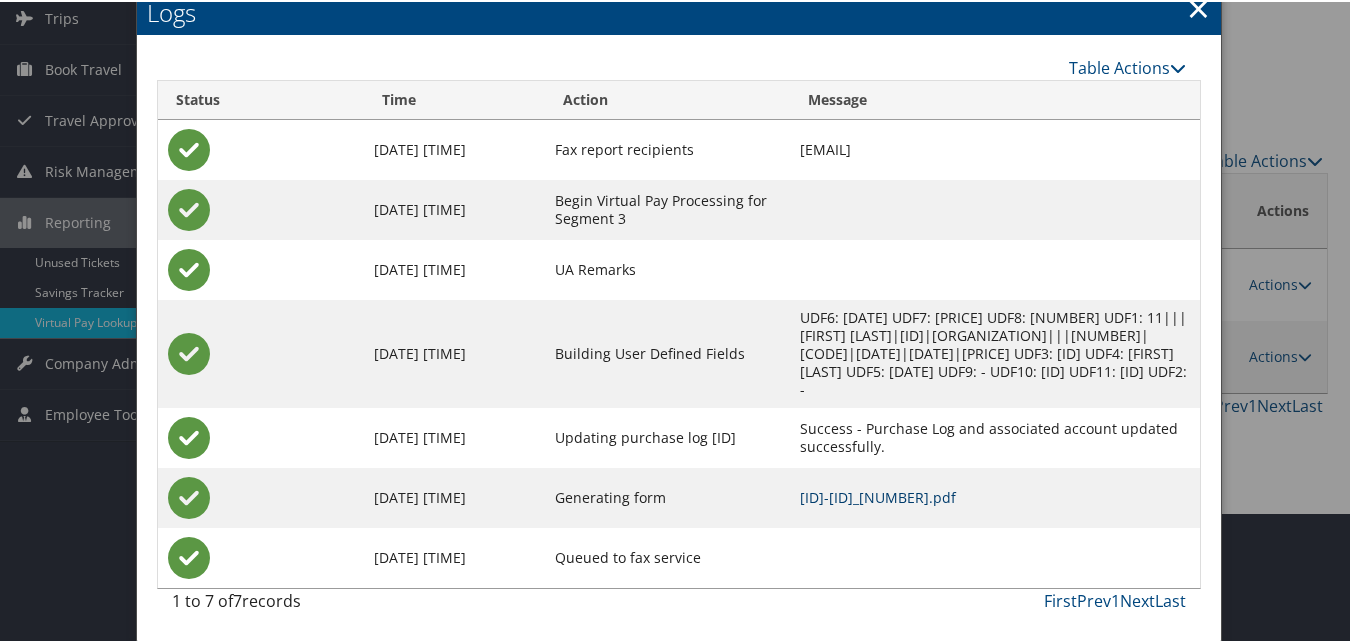 click on "MYKFXX-S3_1754053337337.pdf" at bounding box center (878, 495) 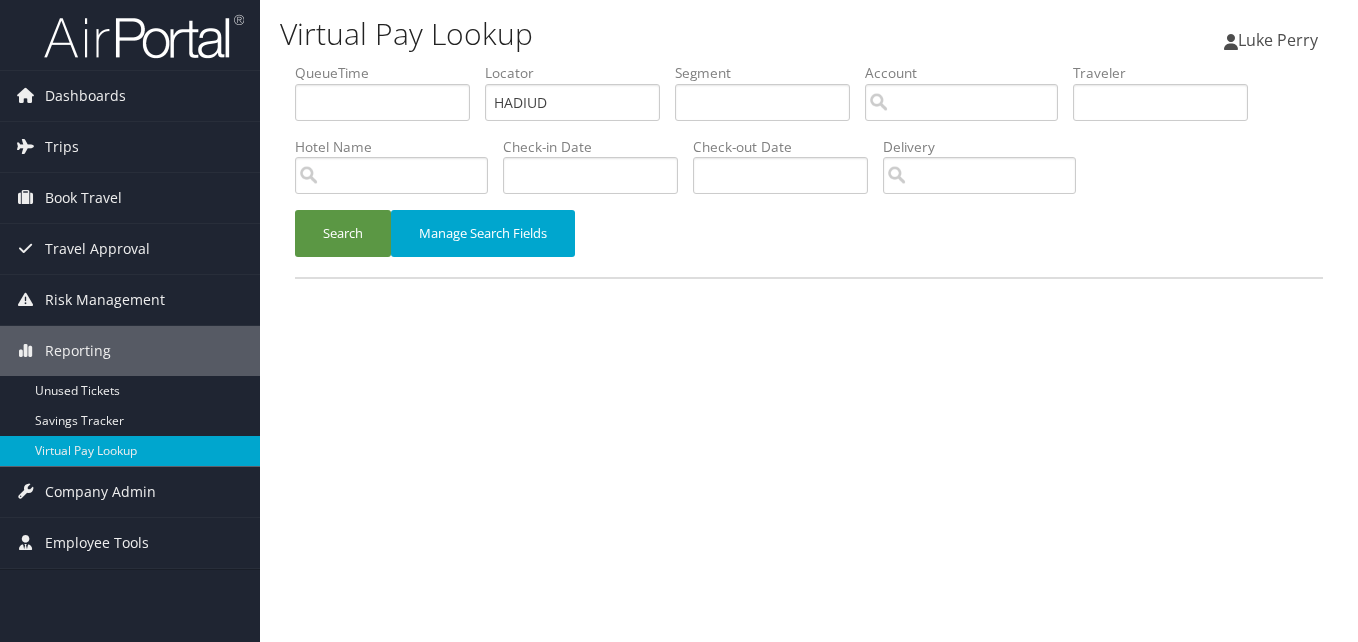 scroll, scrollTop: 0, scrollLeft: 0, axis: both 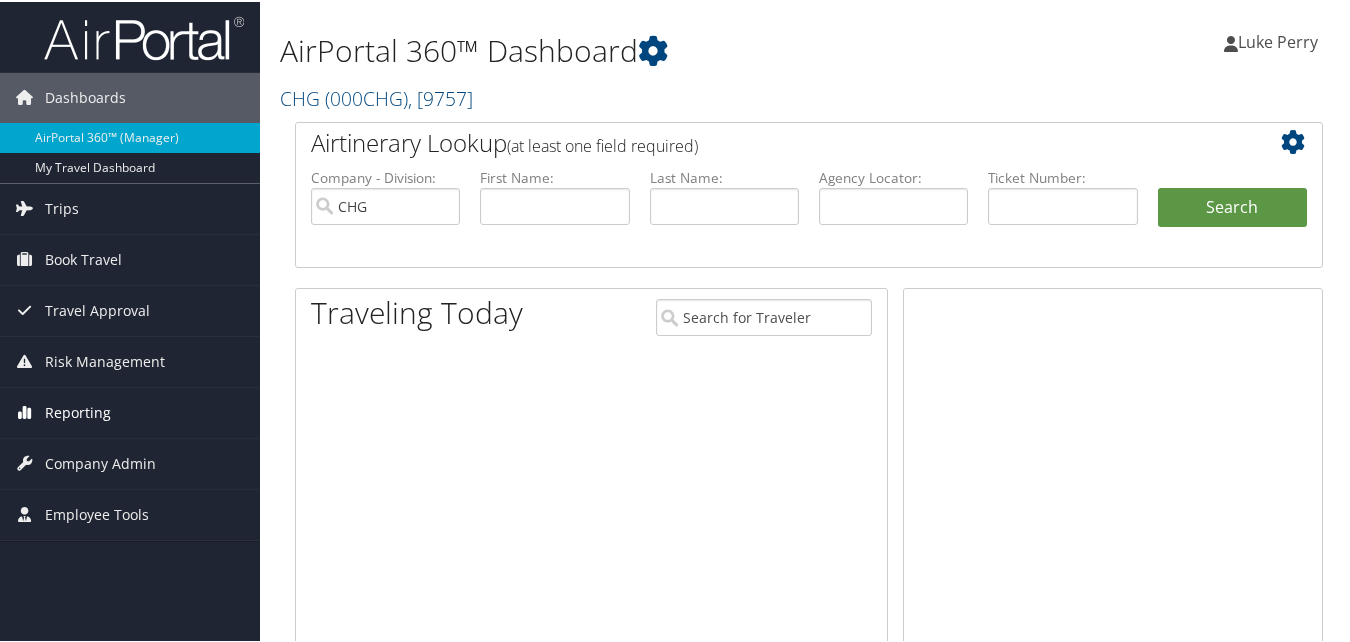 click on "Reporting" at bounding box center [78, 411] 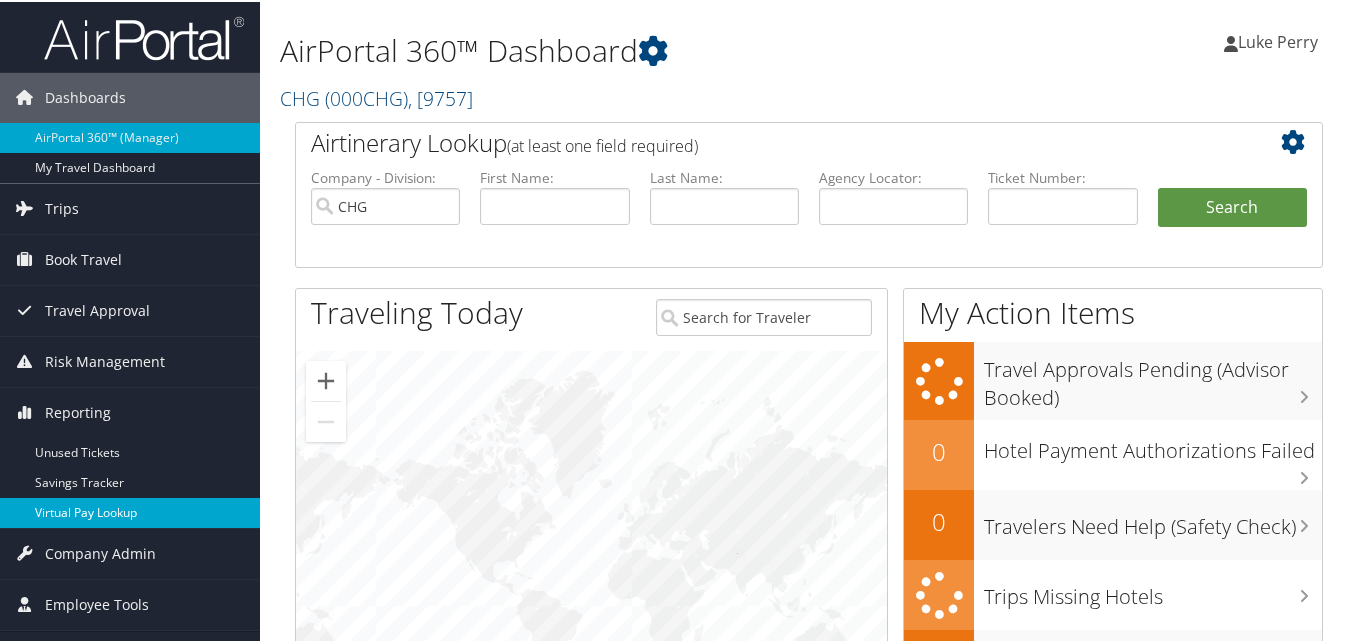 click on "Virtual Pay Lookup" at bounding box center (130, 511) 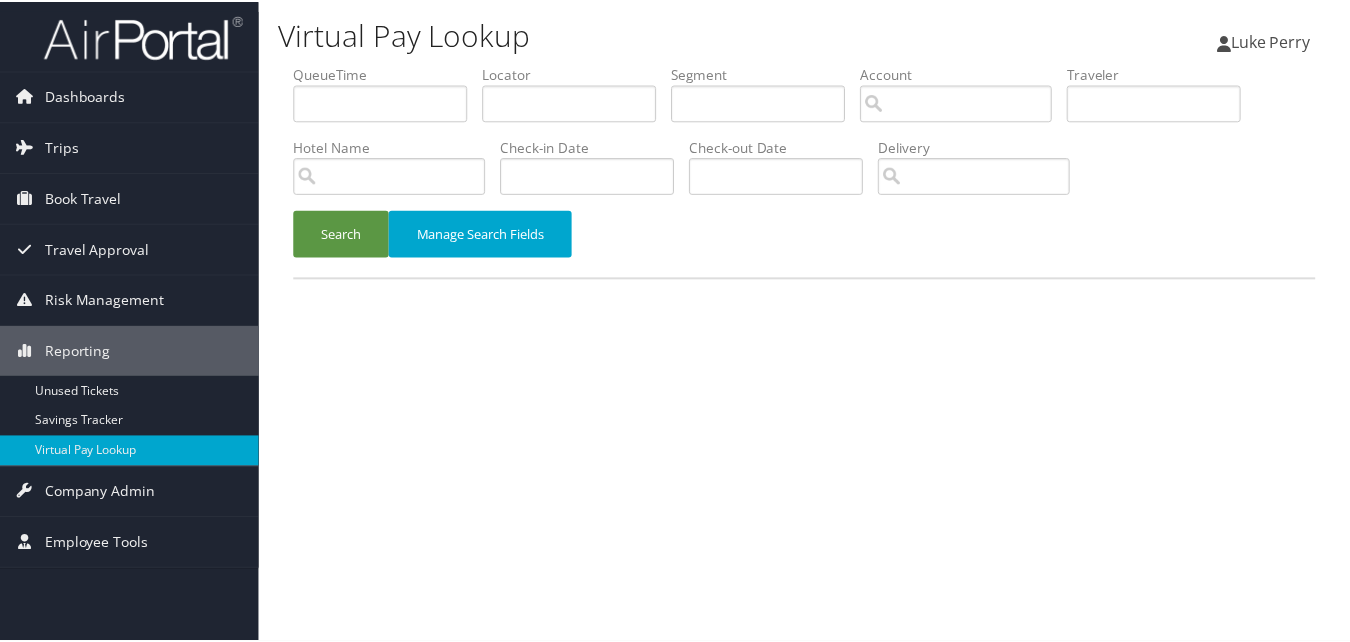 scroll, scrollTop: 0, scrollLeft: 0, axis: both 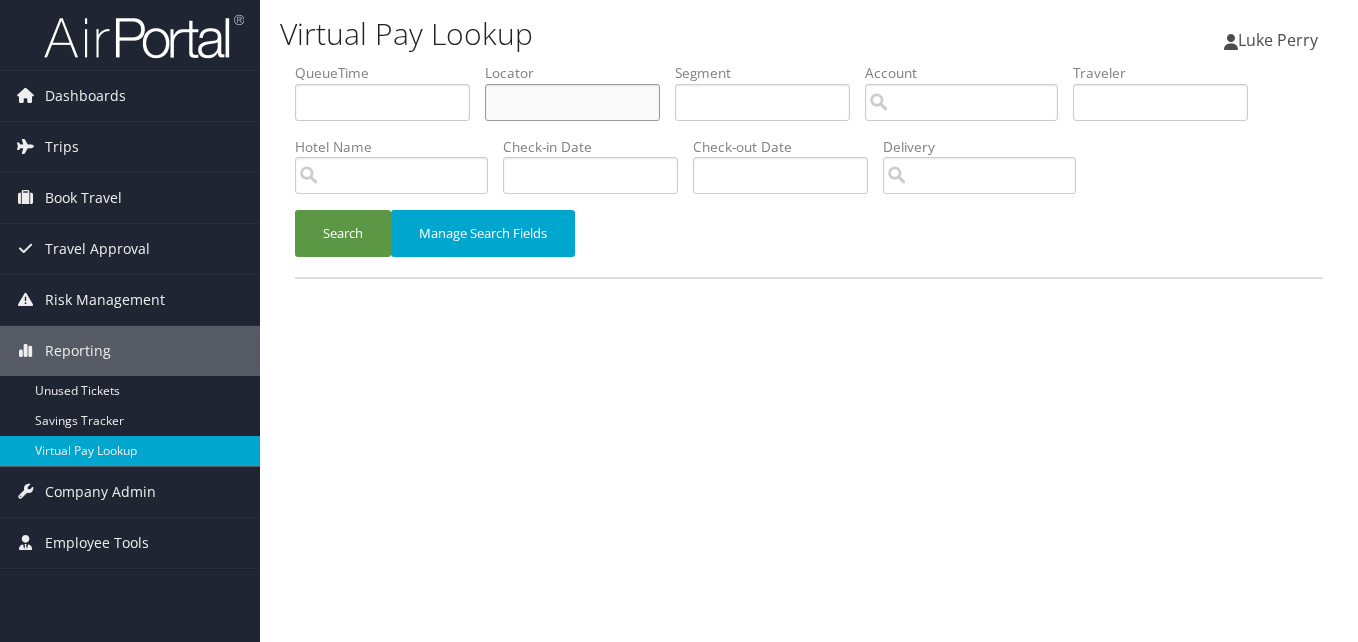 click at bounding box center (572, 102) 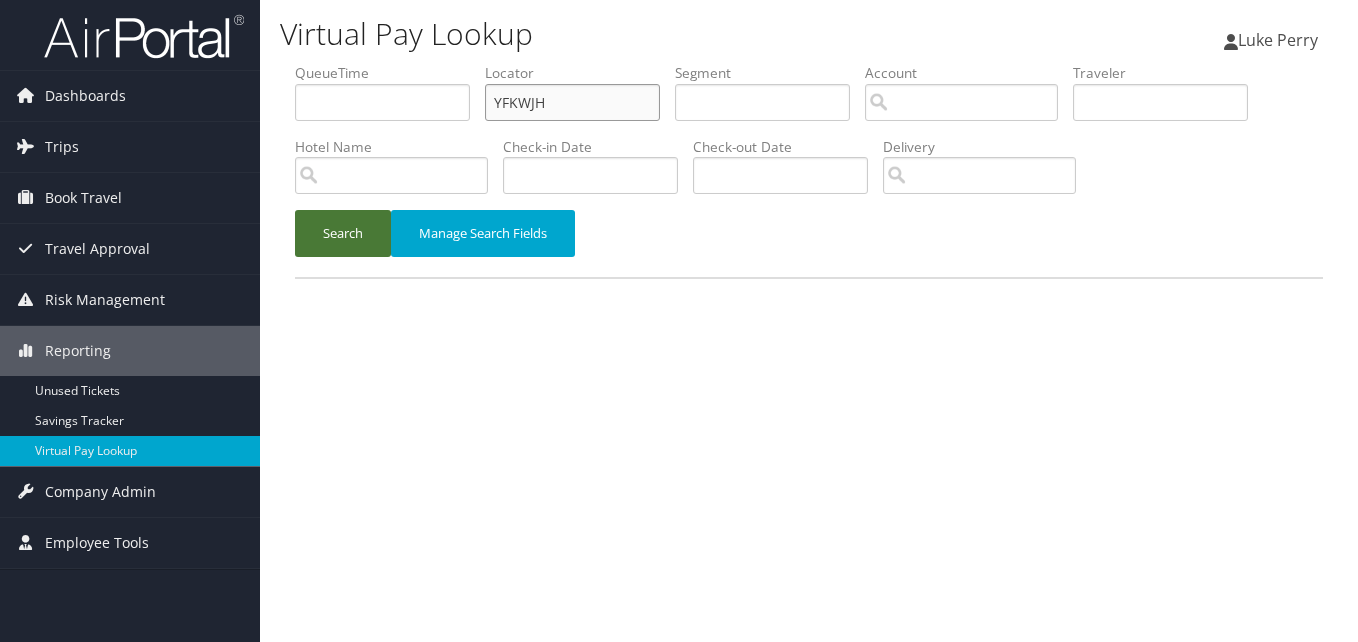 type on "YFKWJH" 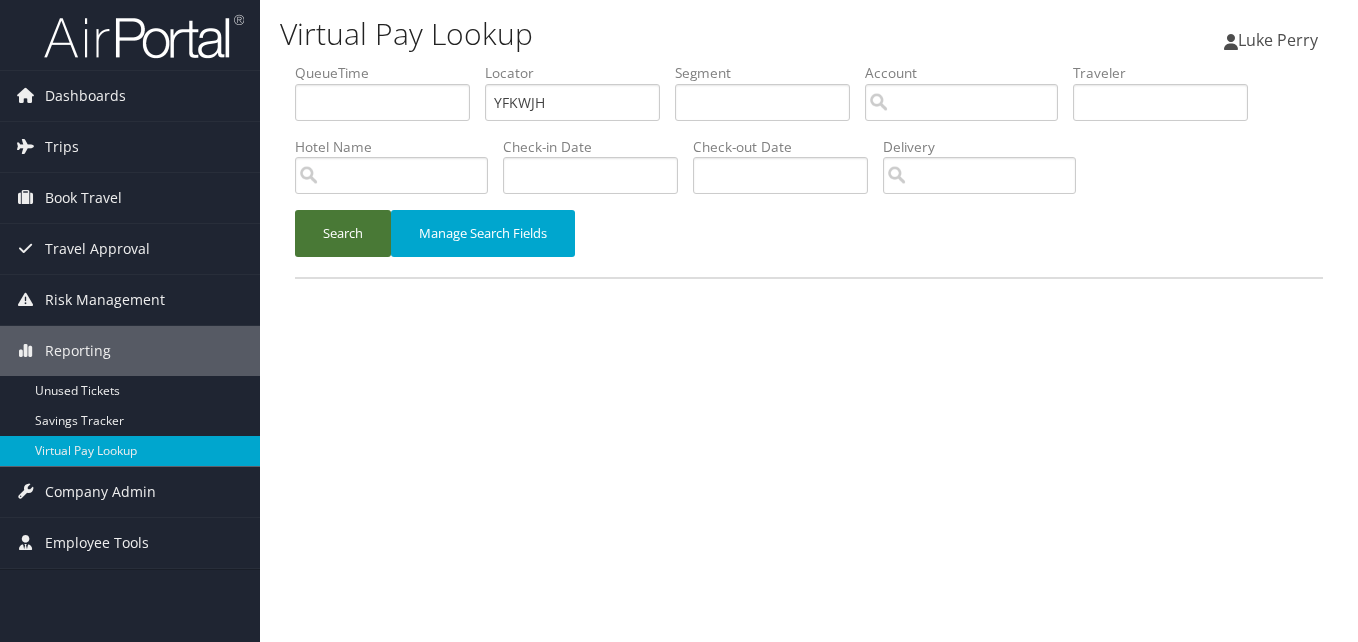 click on "Search" at bounding box center [343, 233] 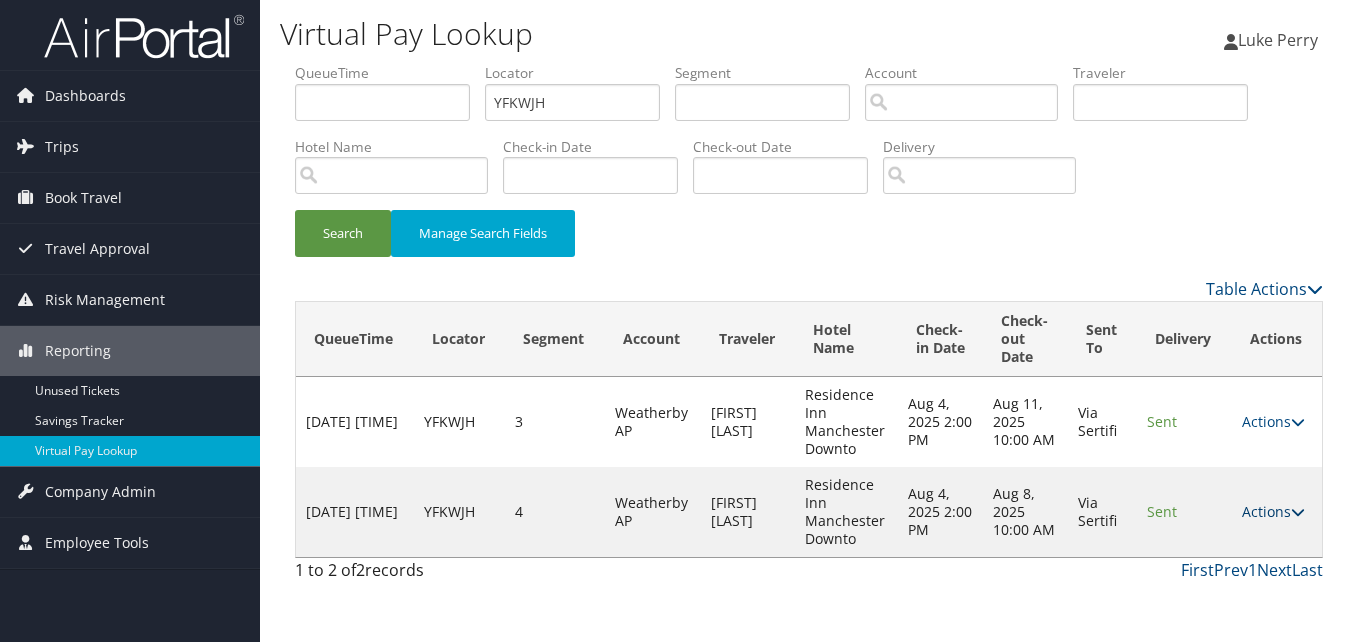 click at bounding box center (1298, 512) 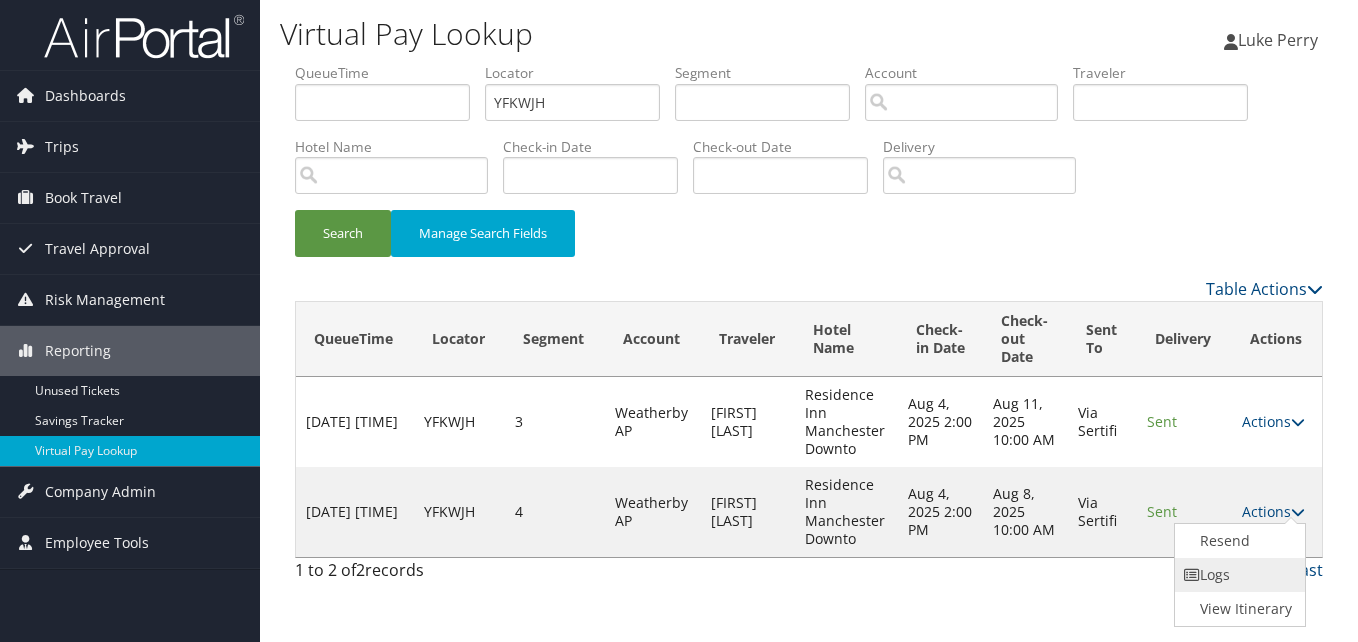click on "Logs" at bounding box center [1238, 575] 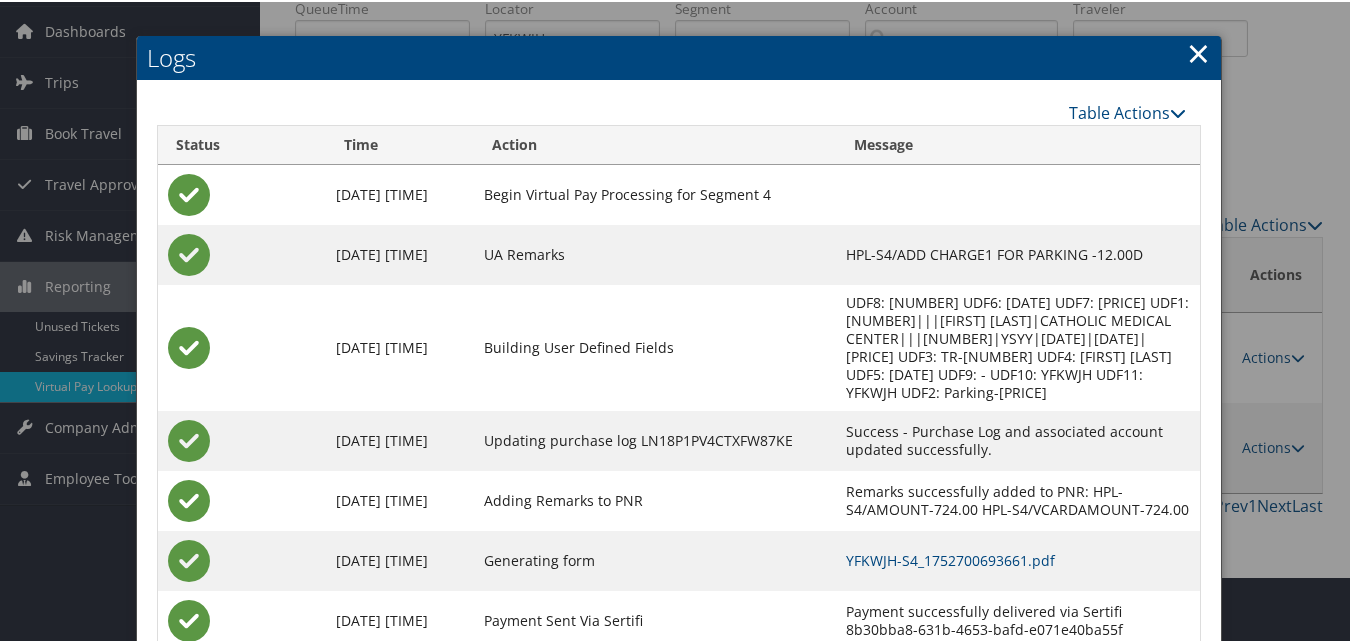 scroll, scrollTop: 171, scrollLeft: 0, axis: vertical 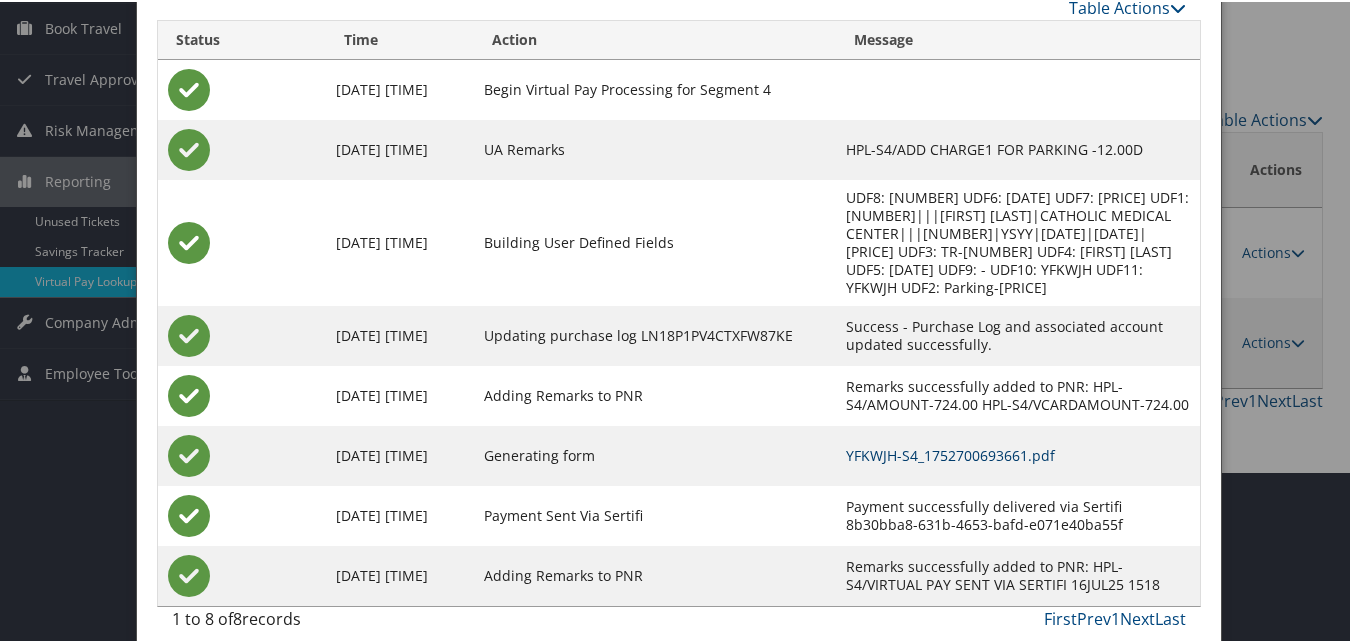 click on "YFKWJH-S4_1752700693661.pdf" at bounding box center [950, 453] 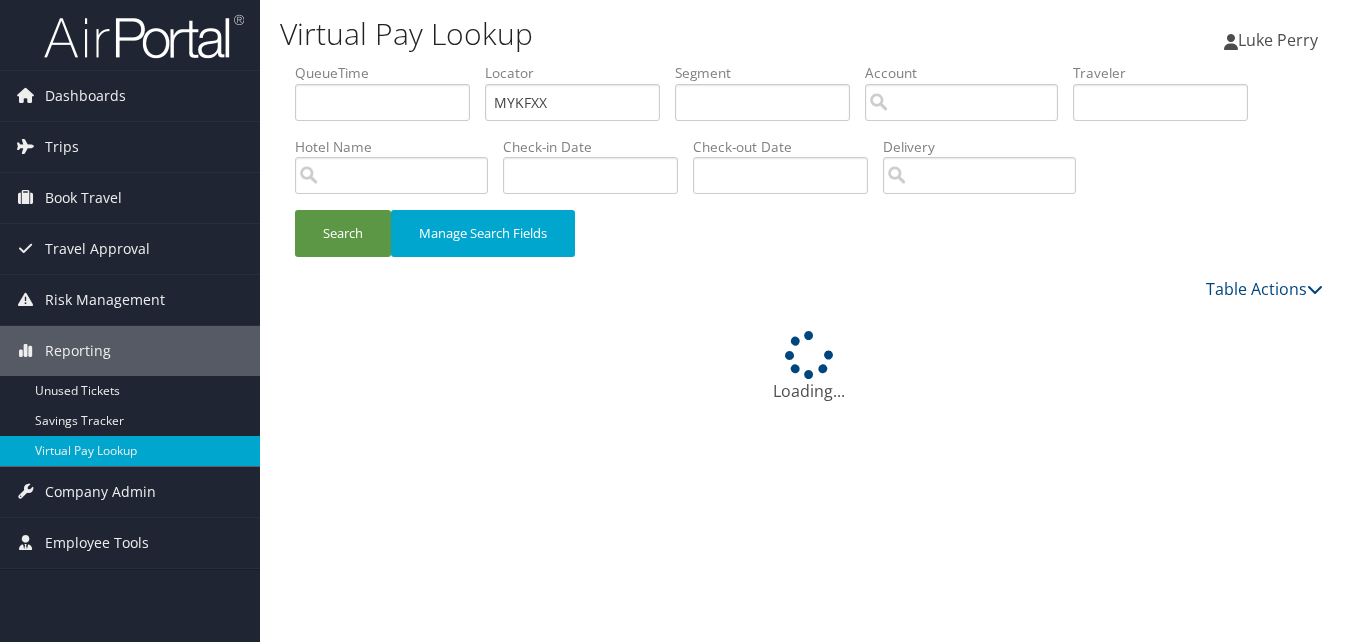 scroll, scrollTop: 0, scrollLeft: 0, axis: both 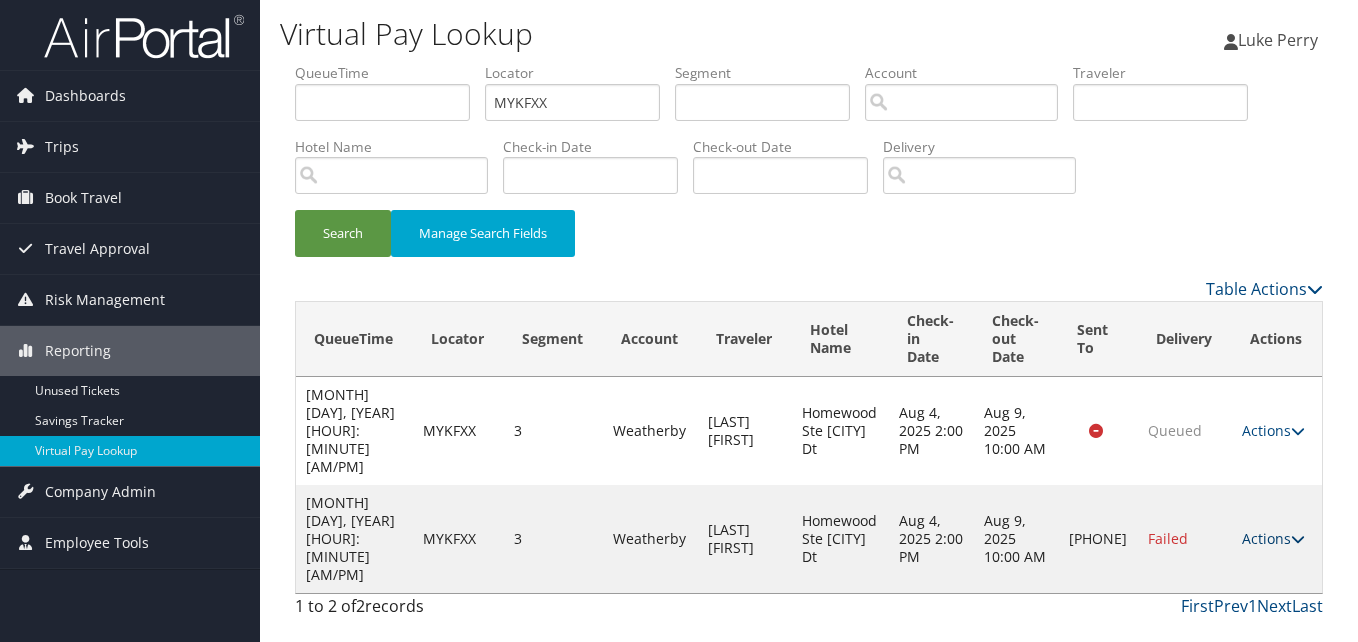 click on "Actions" at bounding box center (1273, 538) 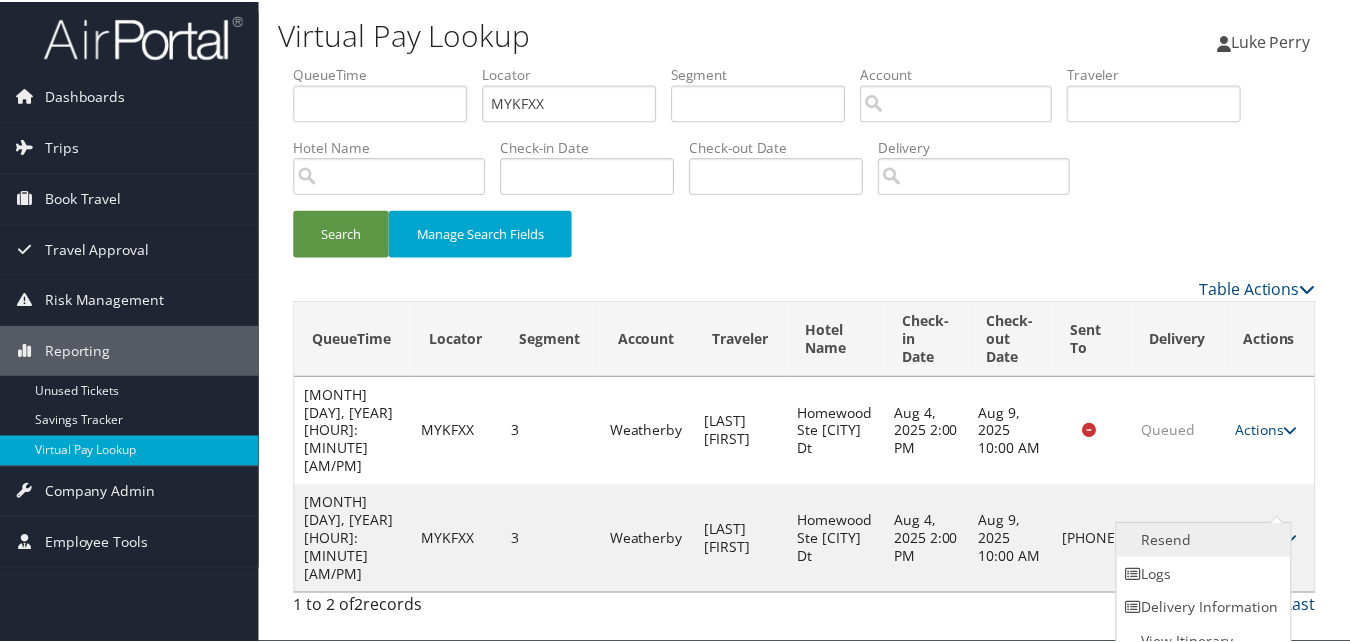 scroll, scrollTop: 19, scrollLeft: 0, axis: vertical 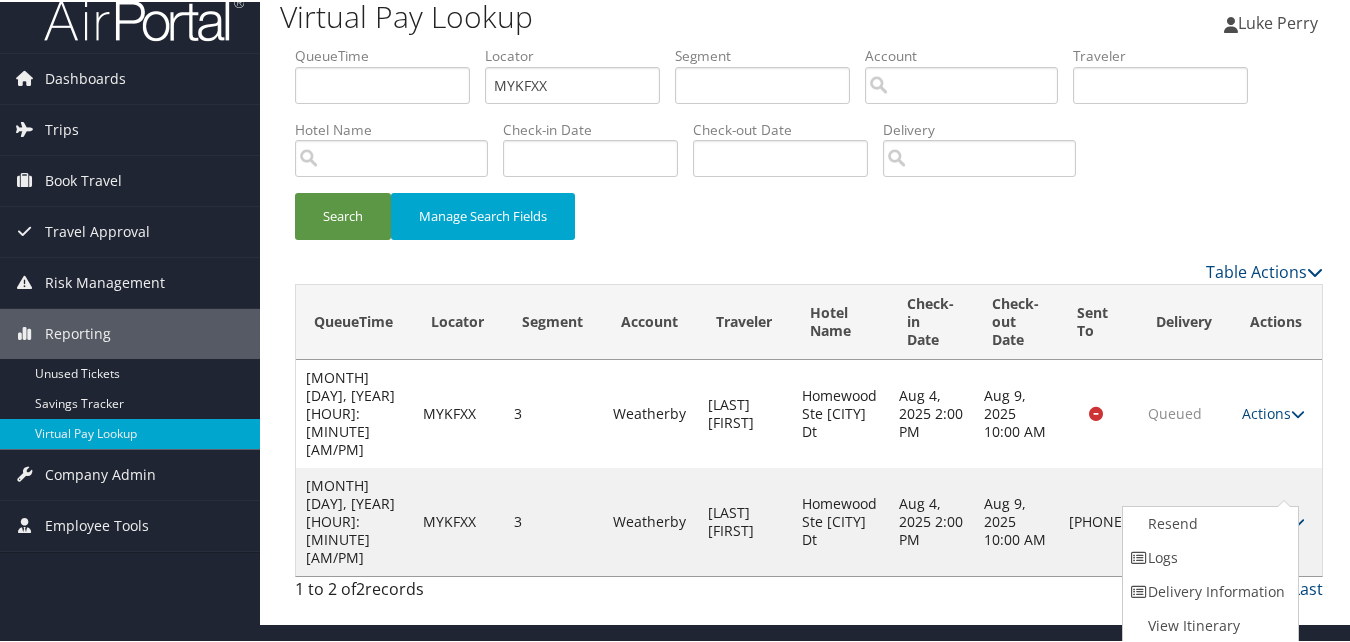 click on "Virtual Pay Lookup
Luke Perry
Luke Perry
My Settings
Travel Agency Contacts
View Travel Profile
Give Feedback
Sign Out
3" at bounding box center (809, 302) 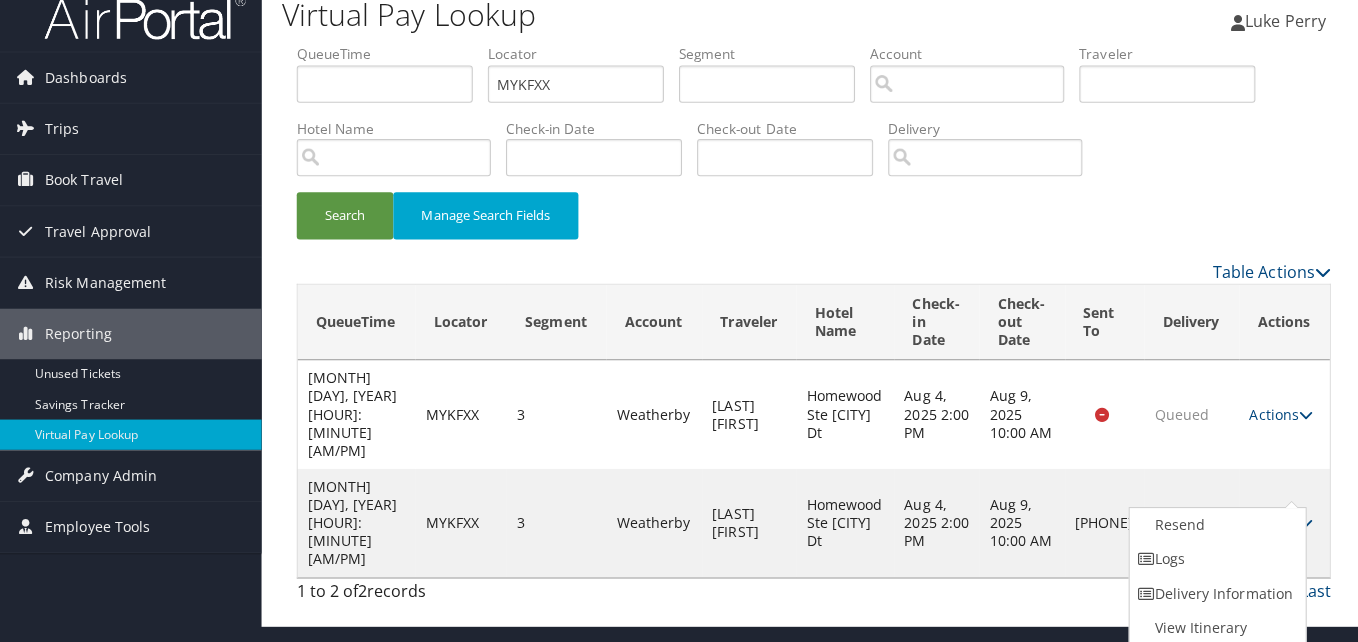 scroll, scrollTop: 0, scrollLeft: 0, axis: both 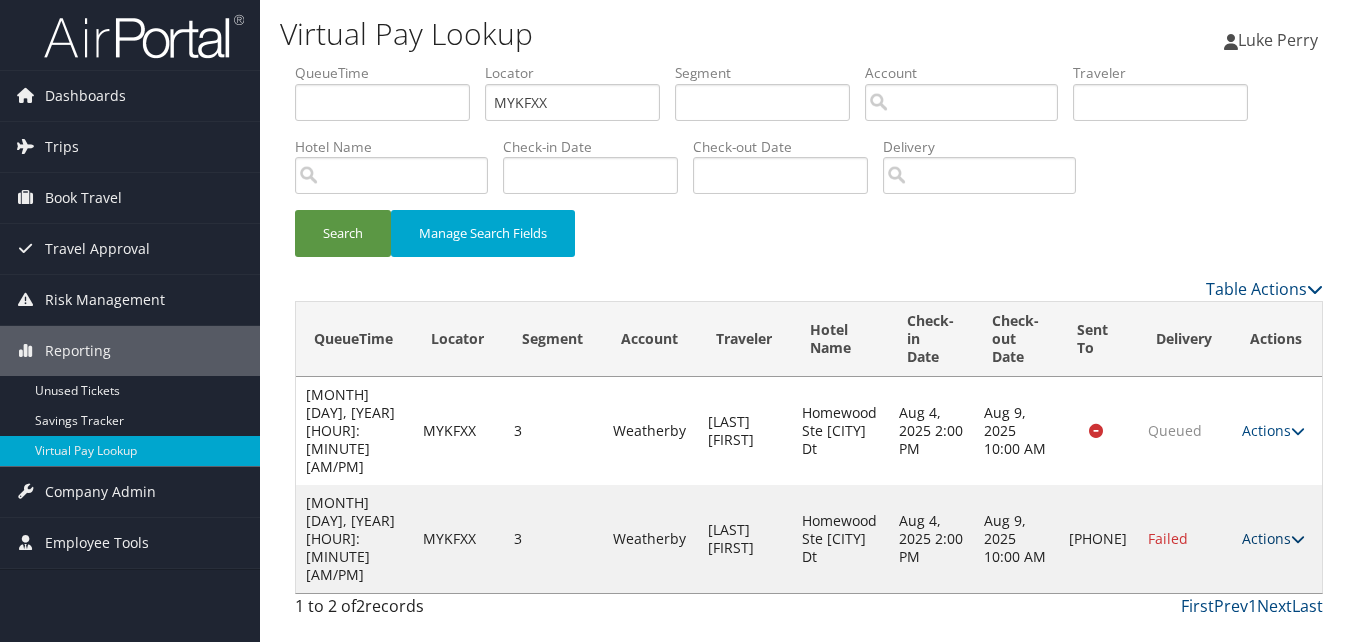 click on "Actions" at bounding box center [1273, 538] 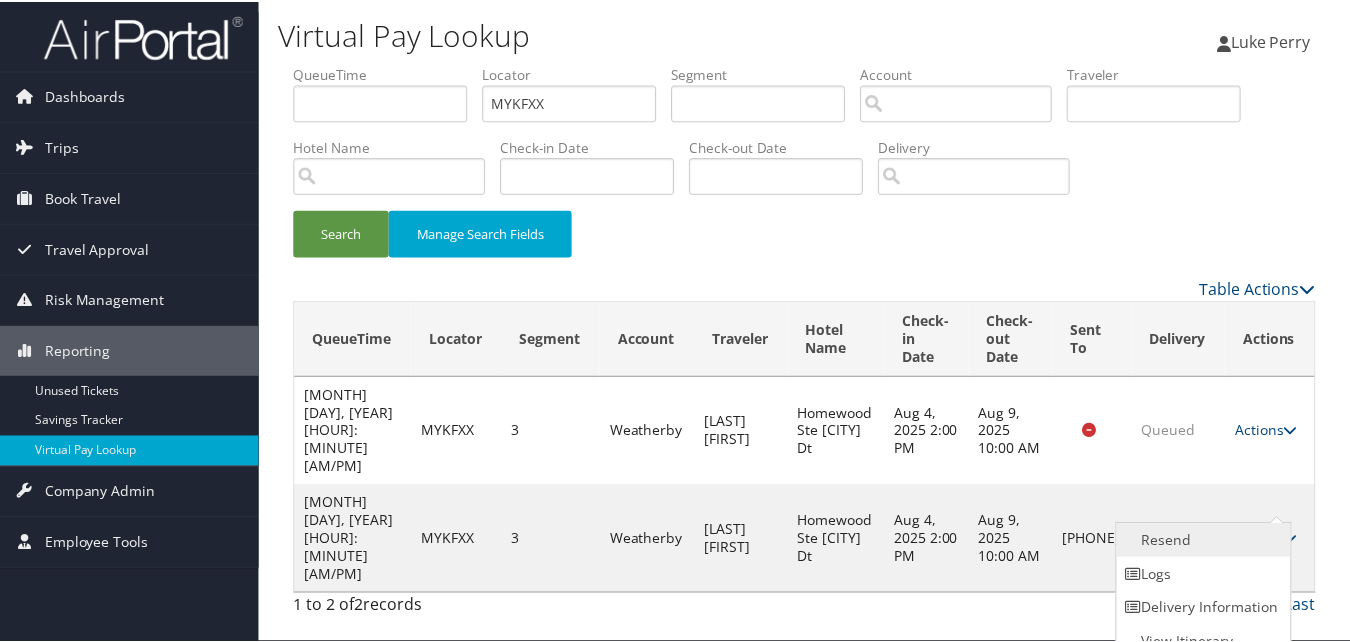 scroll, scrollTop: 19, scrollLeft: 0, axis: vertical 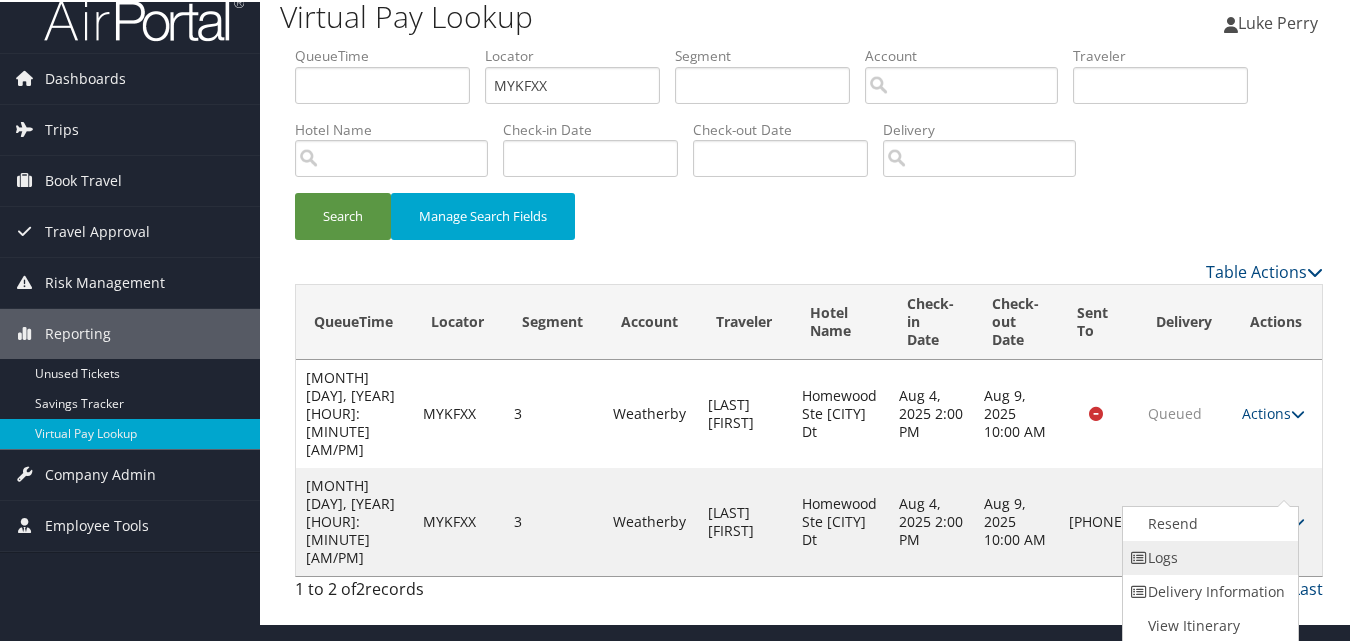 click on "Logs" at bounding box center [1208, 556] 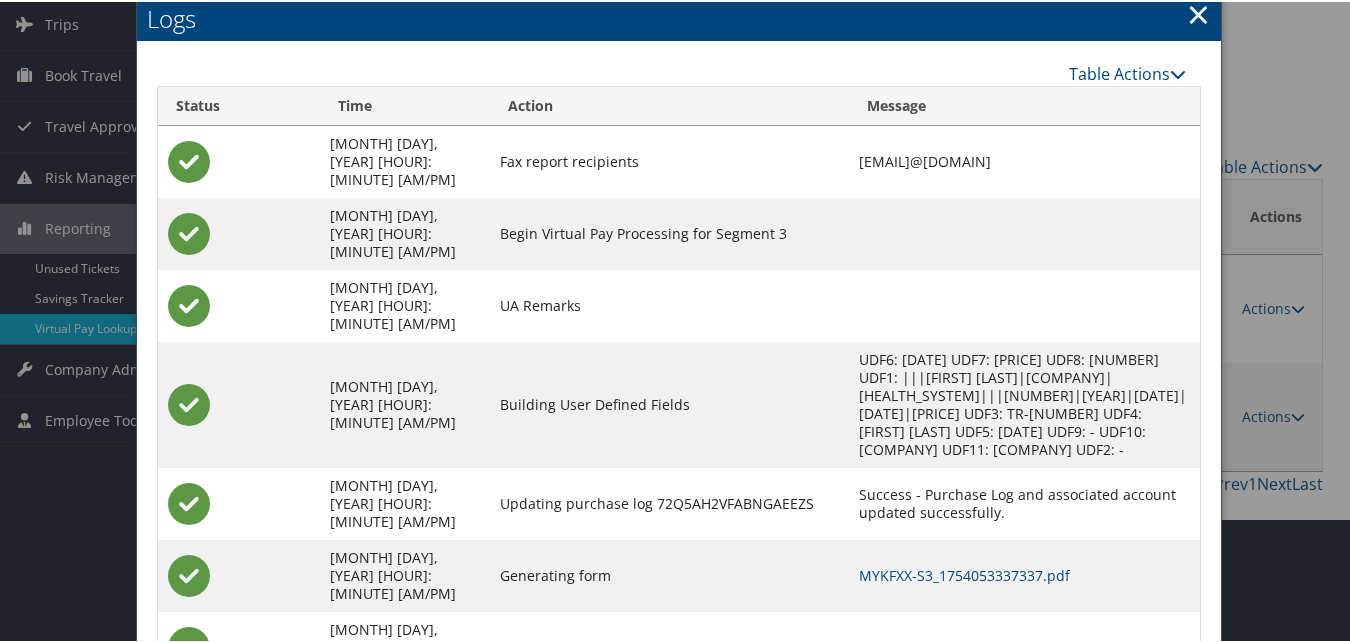 scroll, scrollTop: 130, scrollLeft: 0, axis: vertical 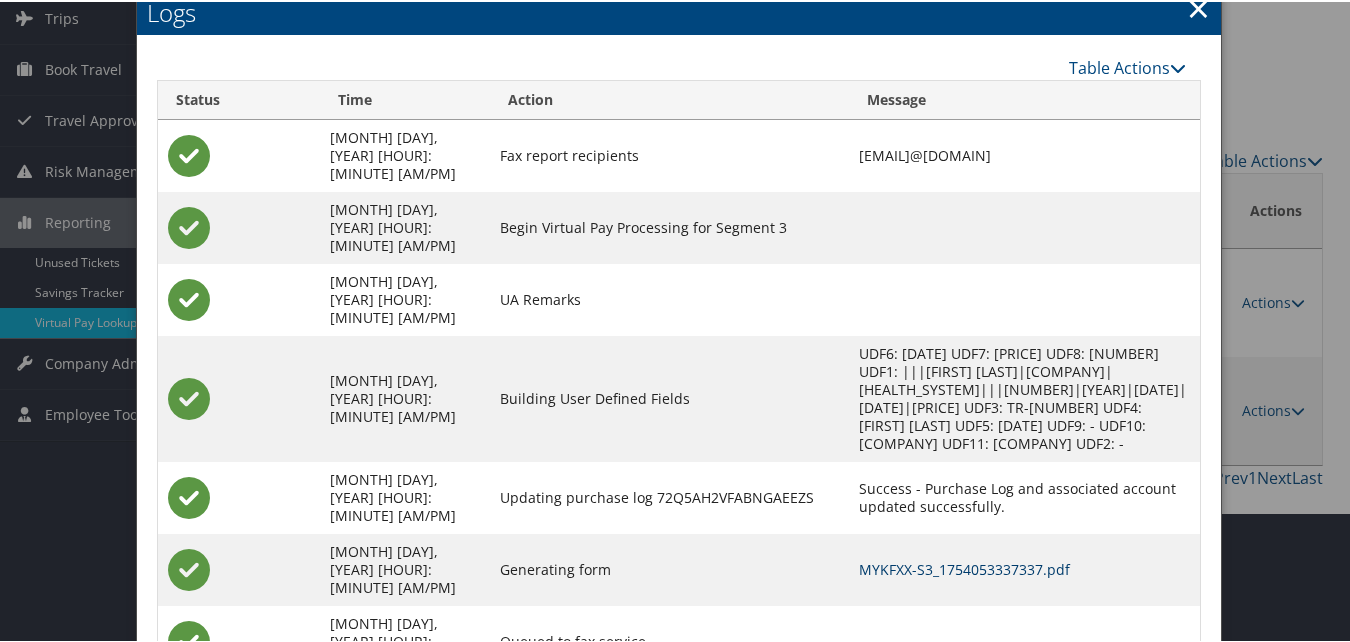click on "MYKFXX-S3_1754053337337.pdf" at bounding box center [964, 567] 